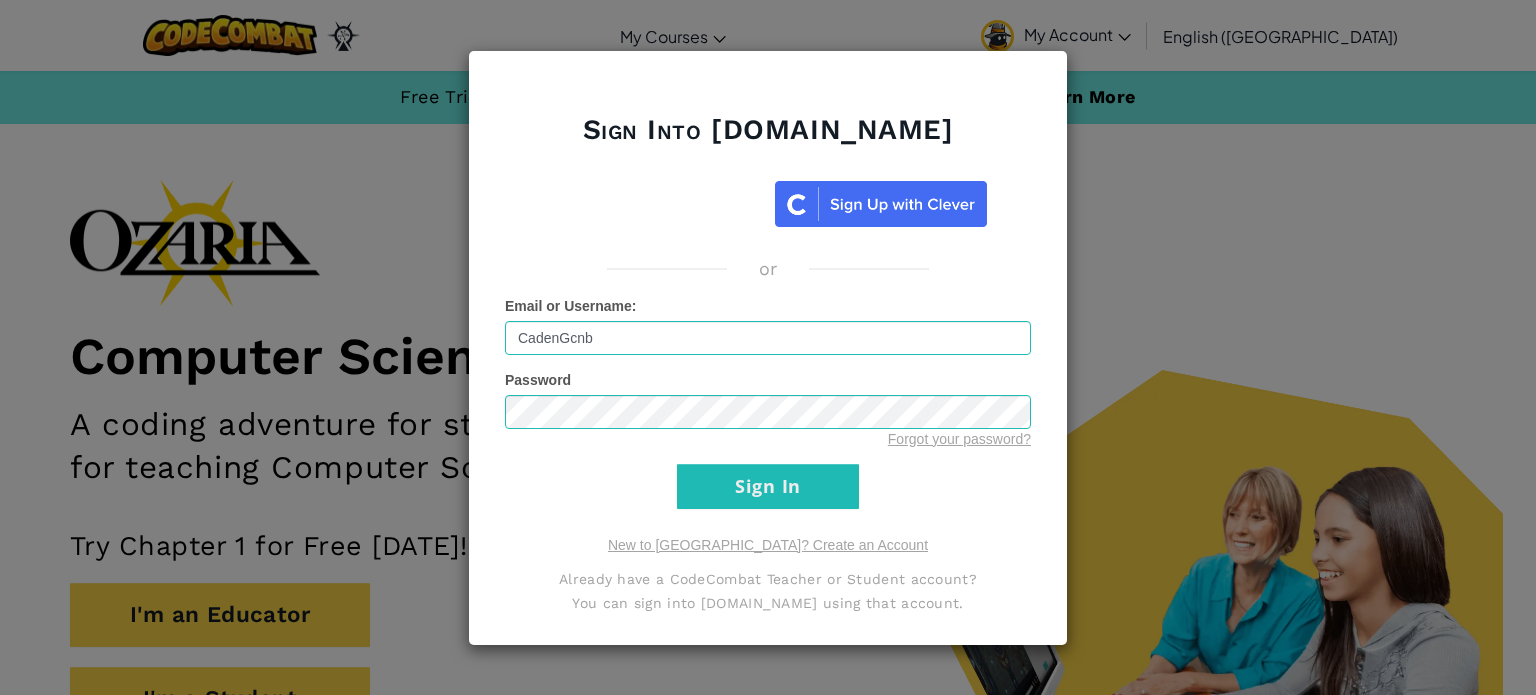 scroll, scrollTop: 0, scrollLeft: 0, axis: both 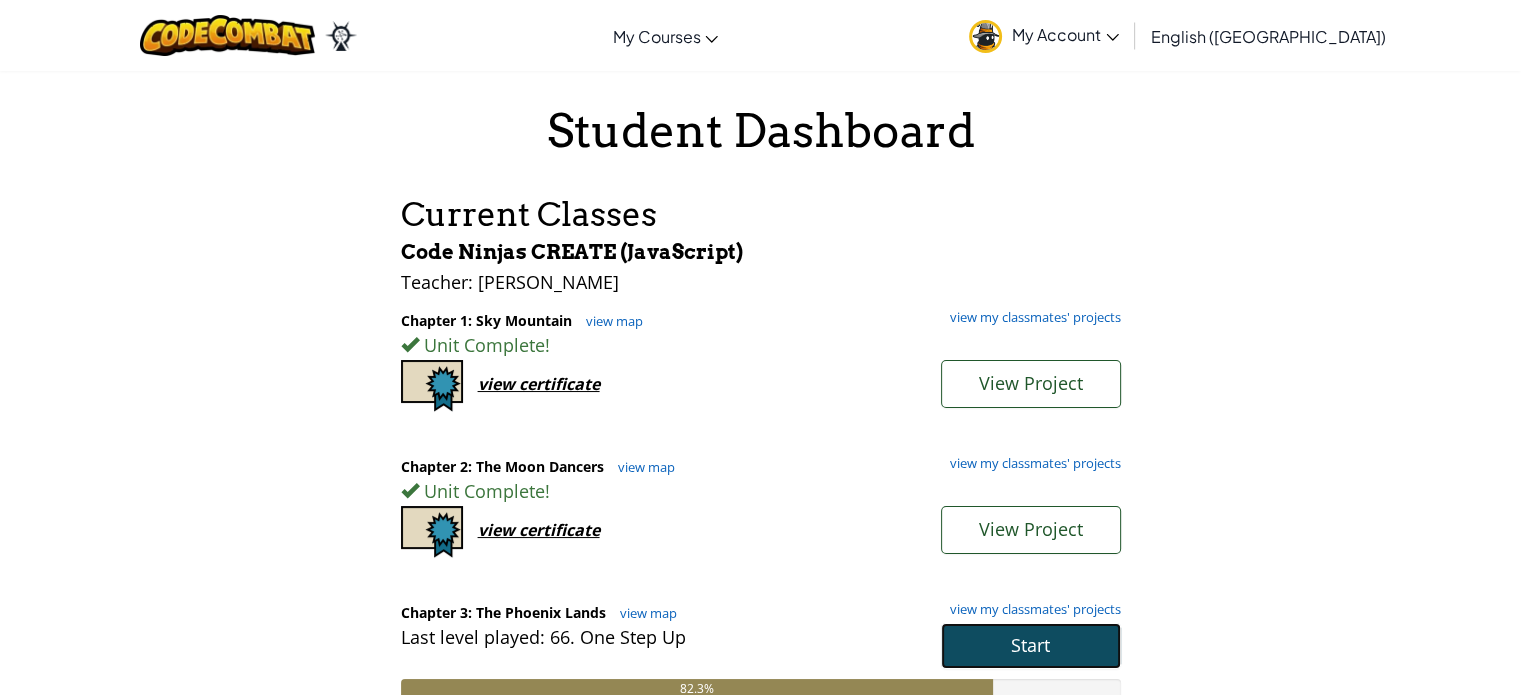 click on "Start" at bounding box center [1031, 646] 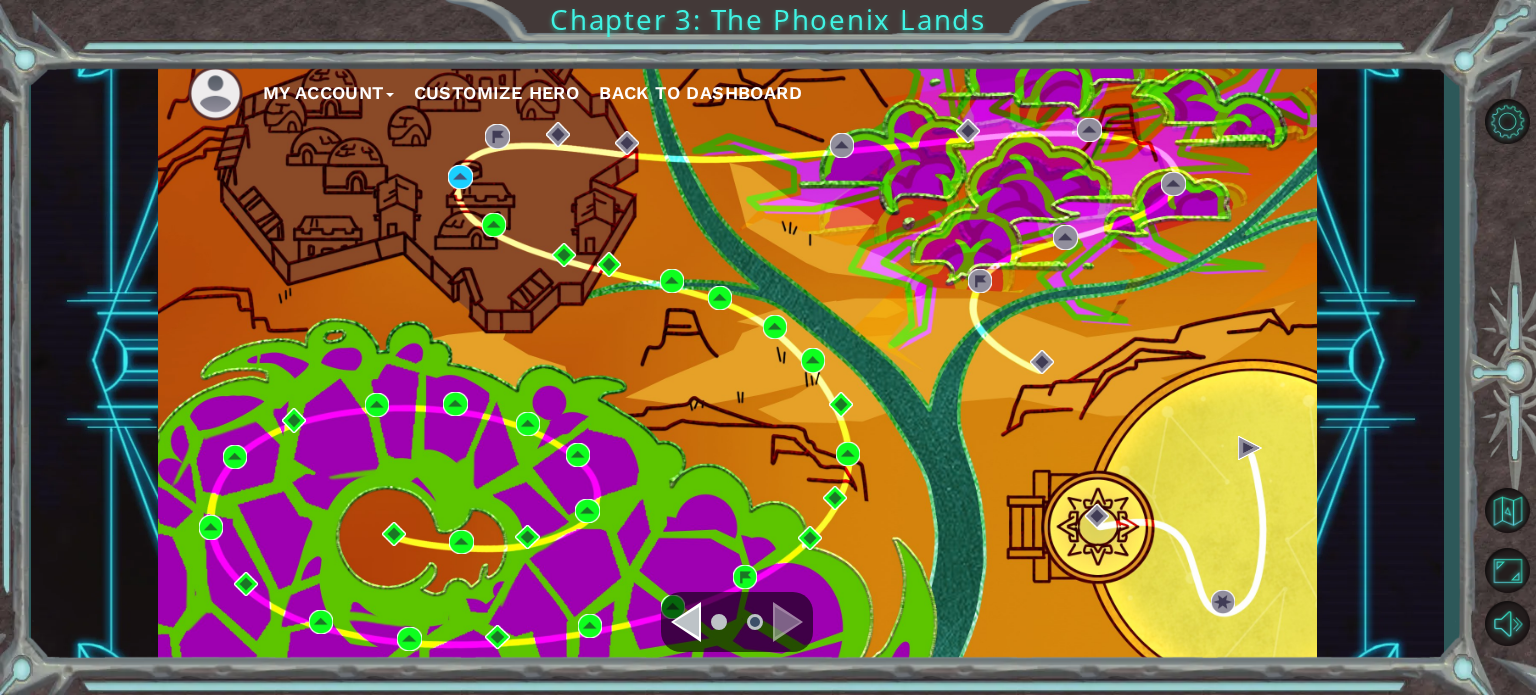 click on "My Account
Customize Hero
Back to Dashboard" at bounding box center [737, 362] 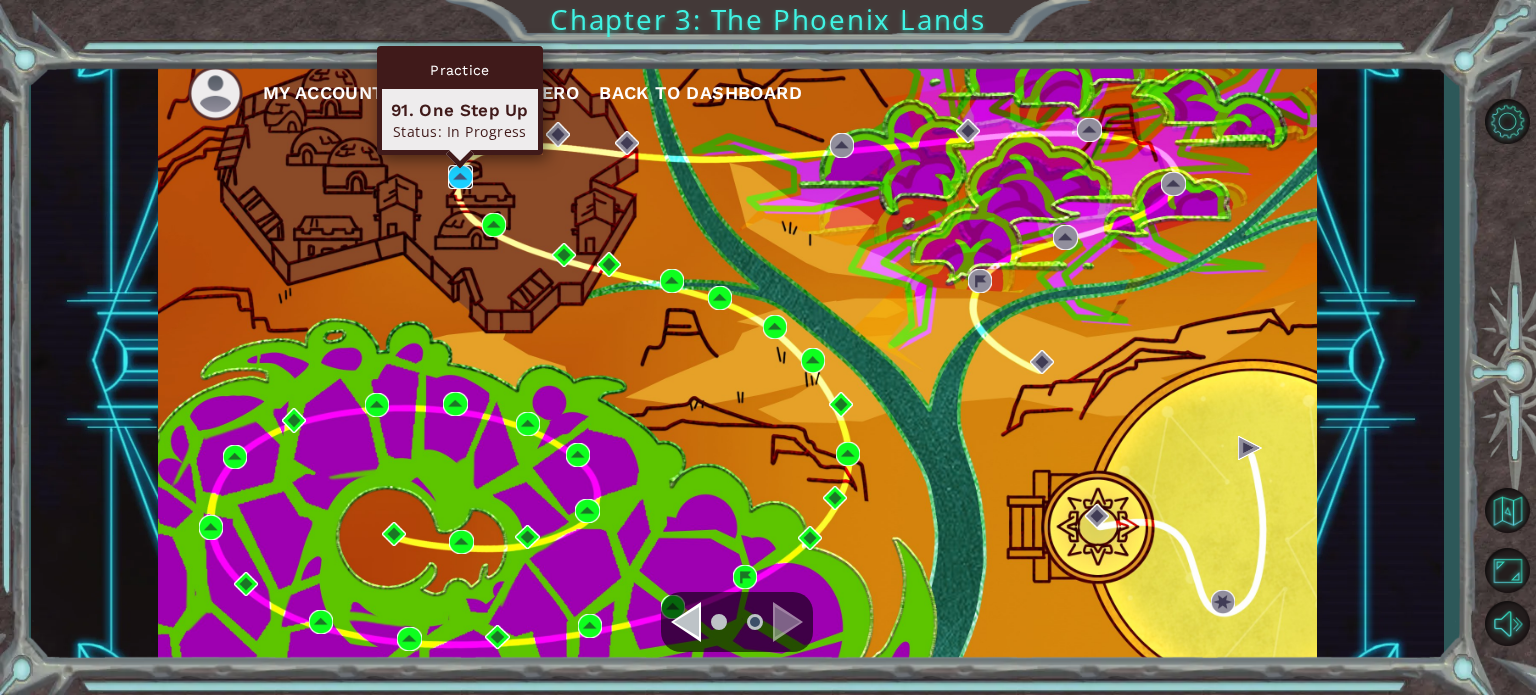 click at bounding box center [460, 177] 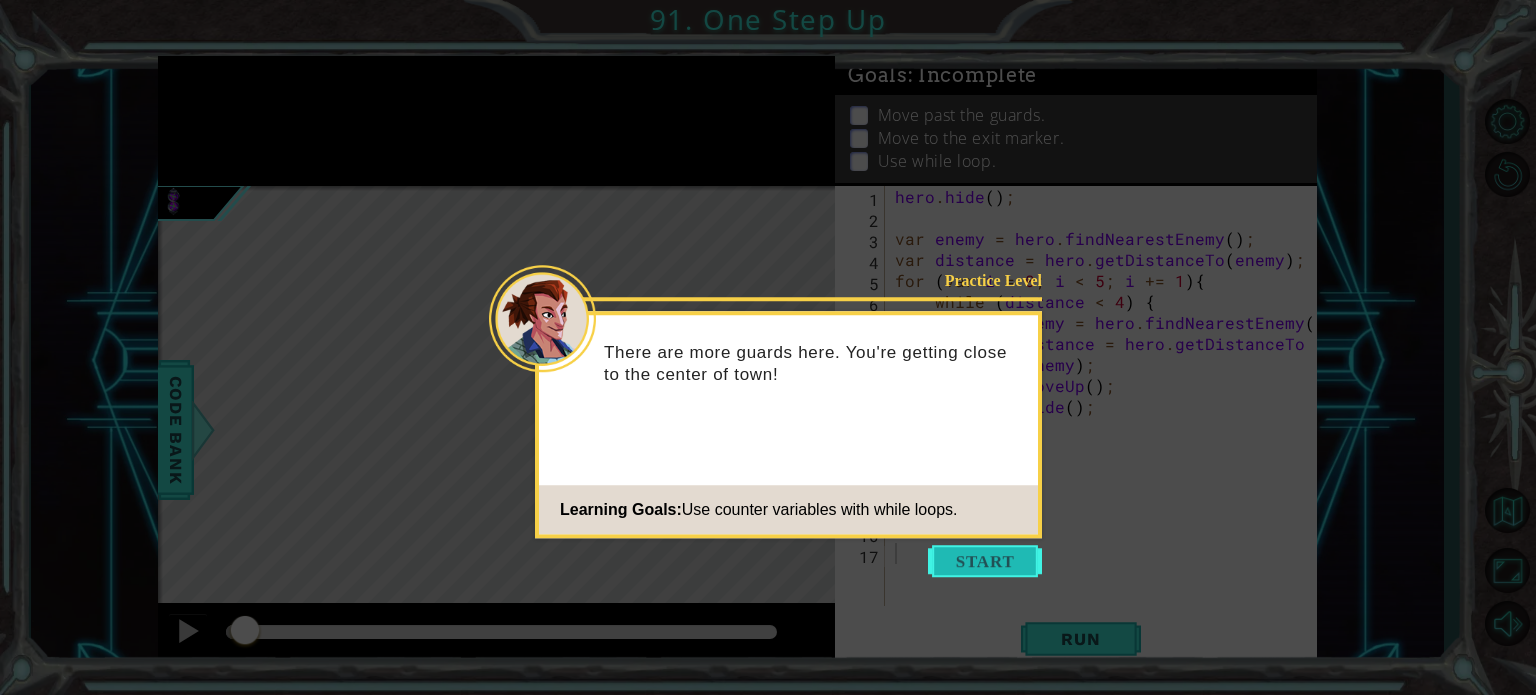click at bounding box center [985, 561] 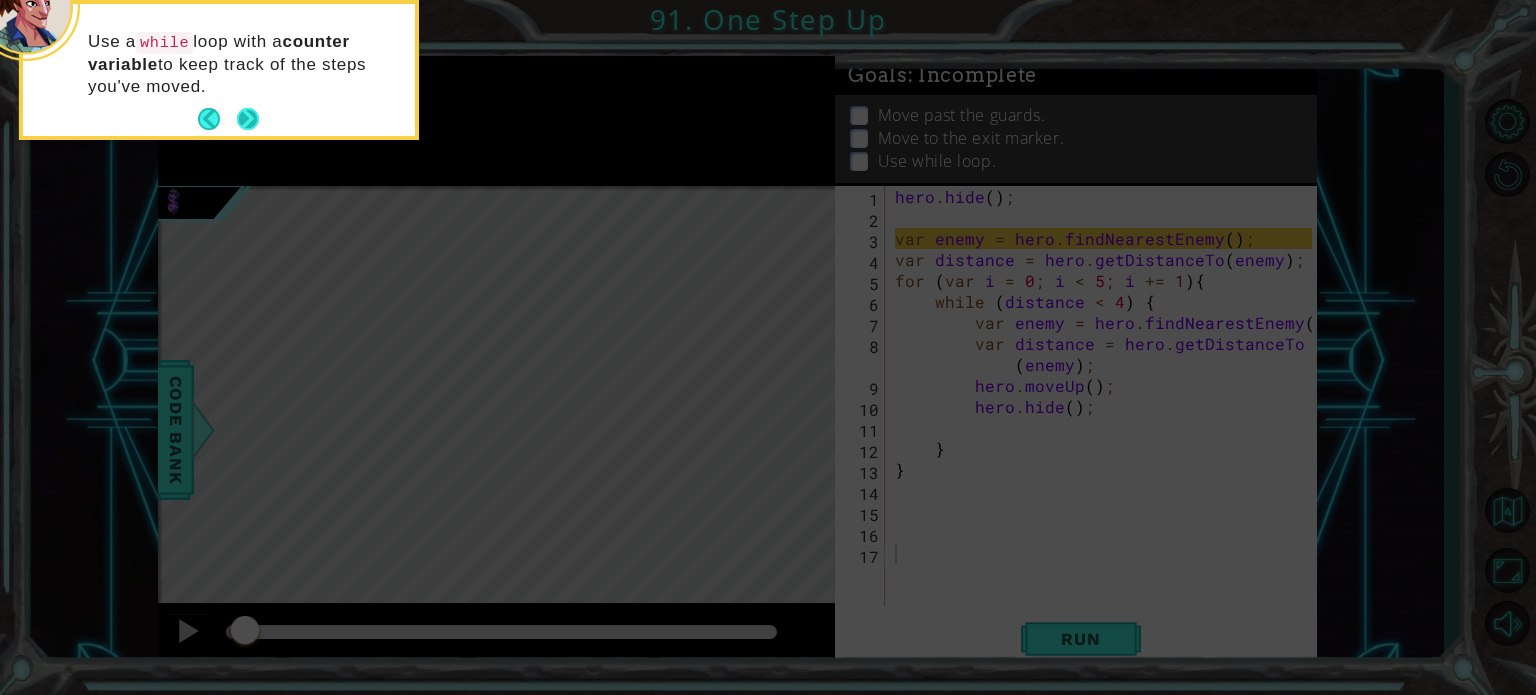 click at bounding box center (248, 119) 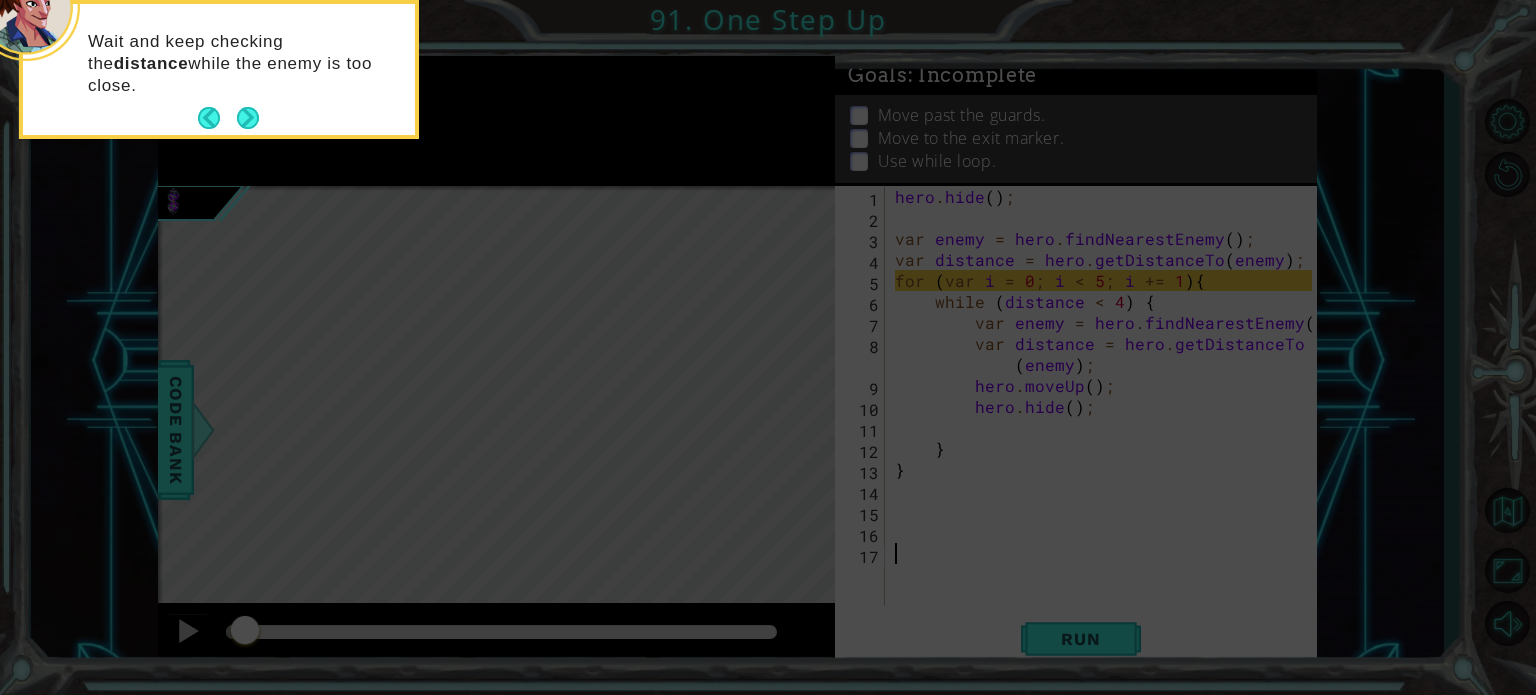 click at bounding box center [248, 118] 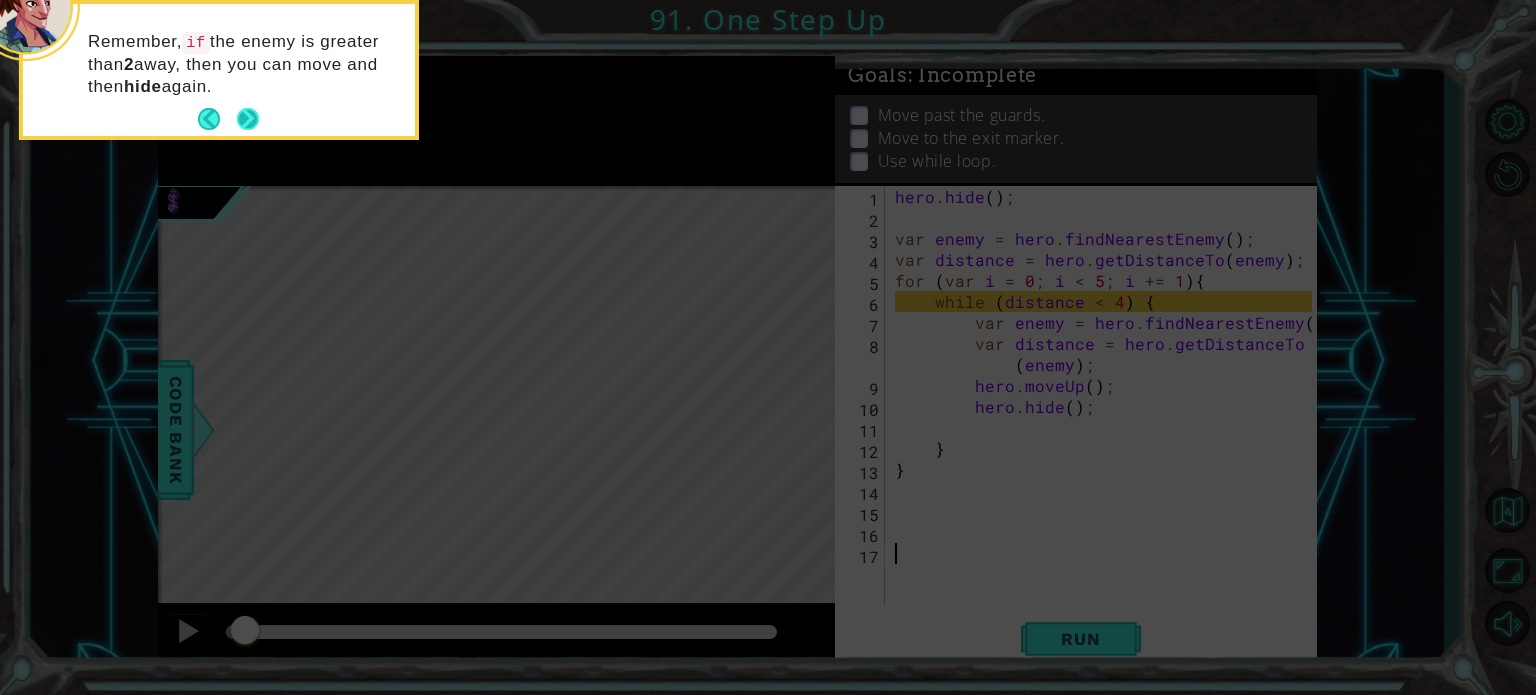 click at bounding box center [248, 119] 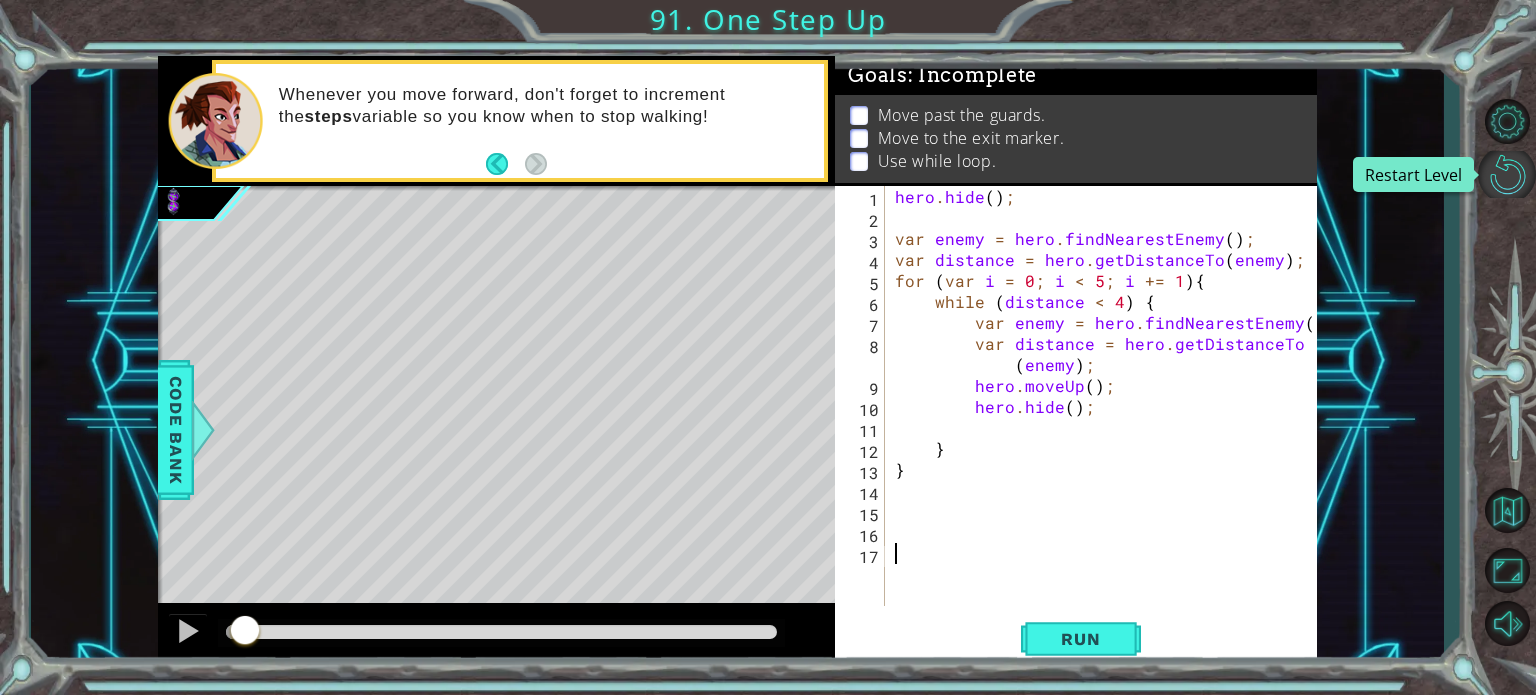 click at bounding box center [1507, 174] 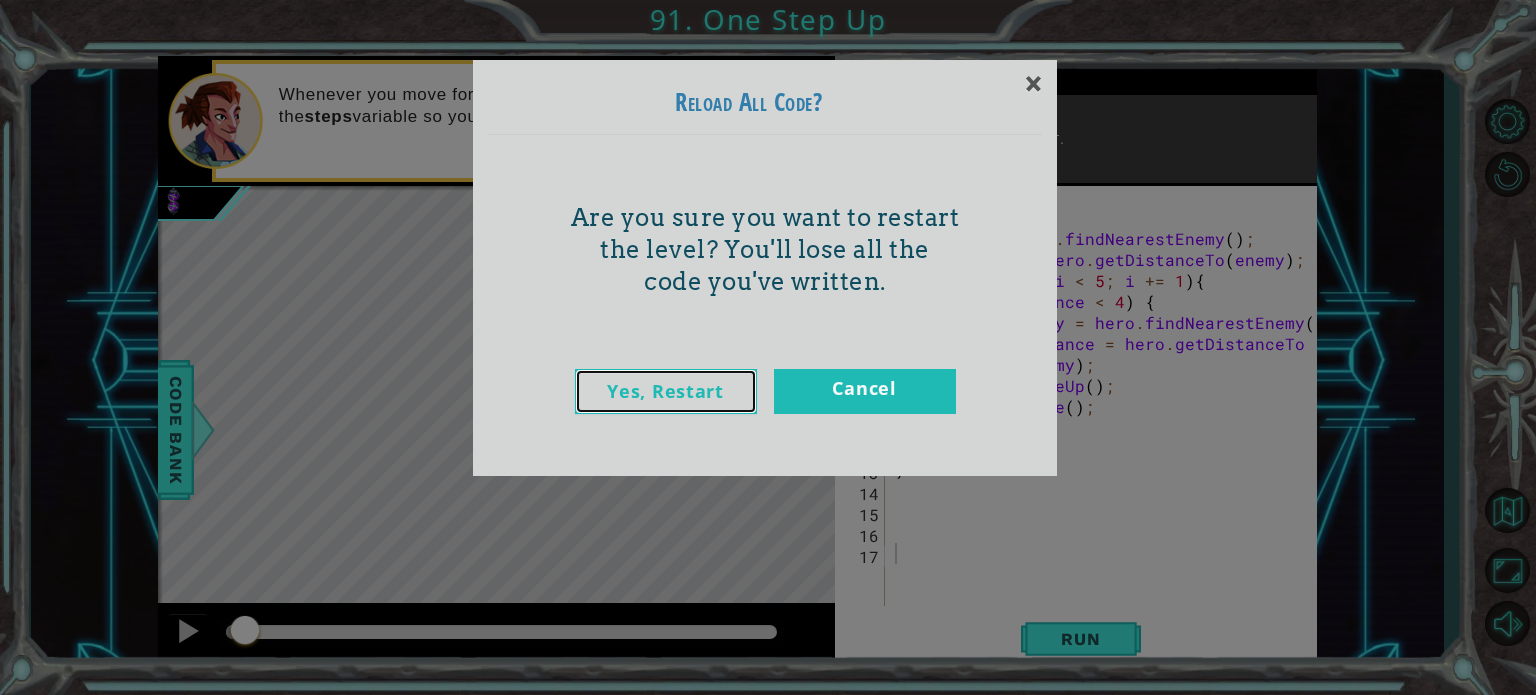 click on "Yes, Restart" at bounding box center (666, 391) 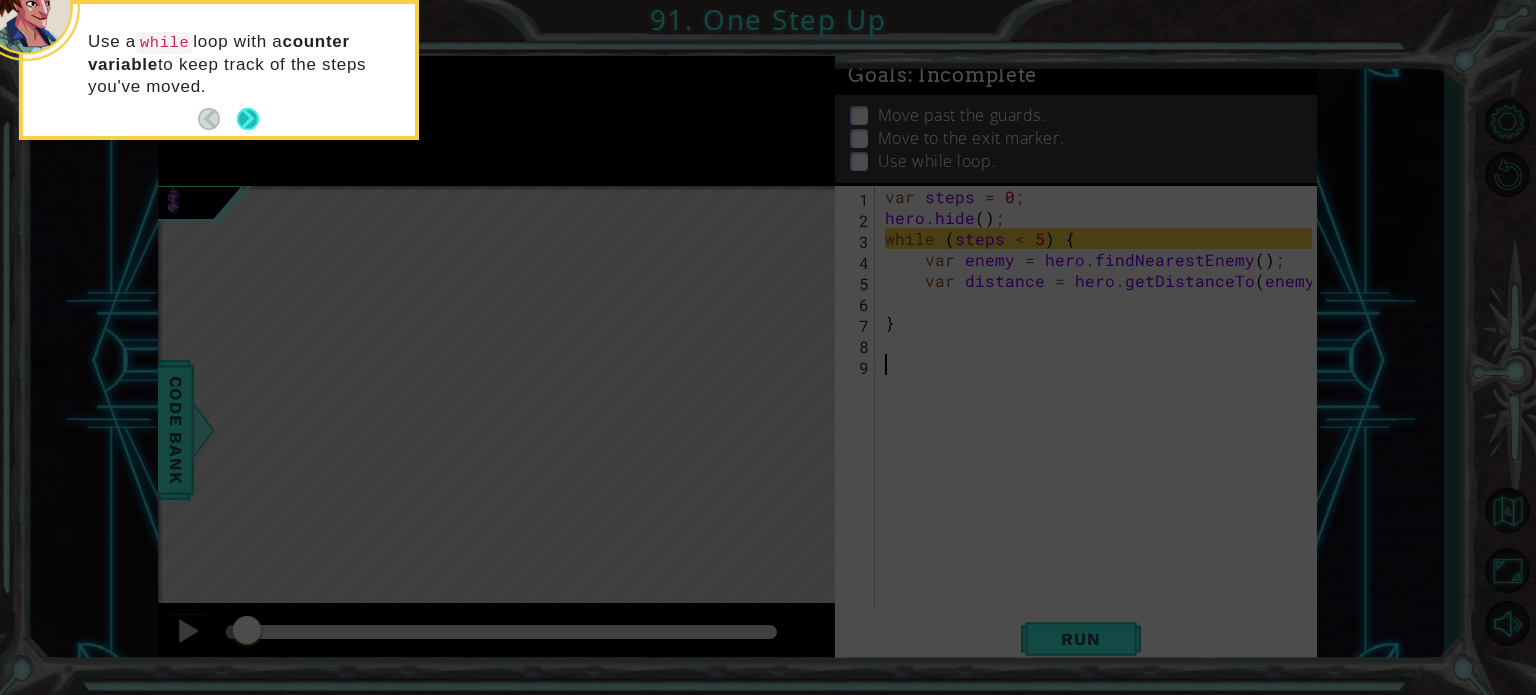 click at bounding box center (248, 119) 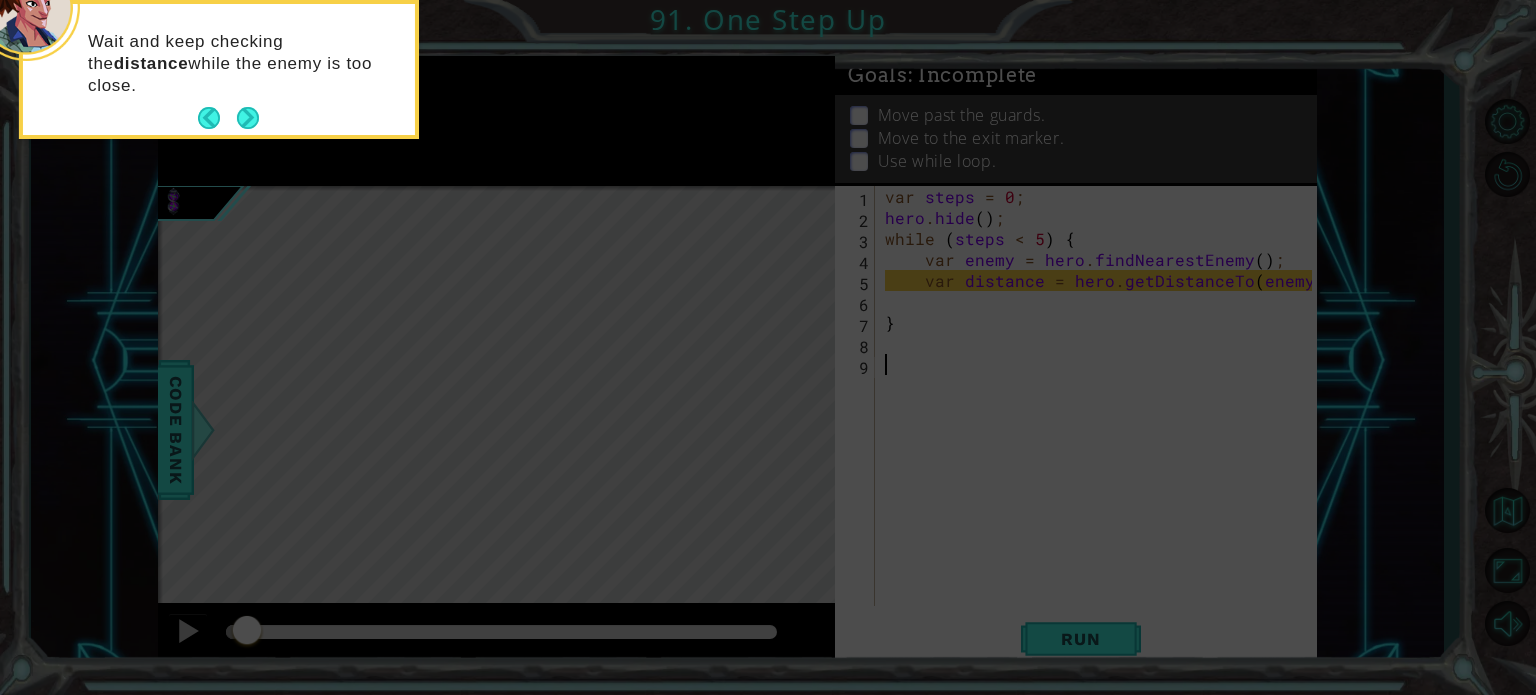 click at bounding box center (248, 118) 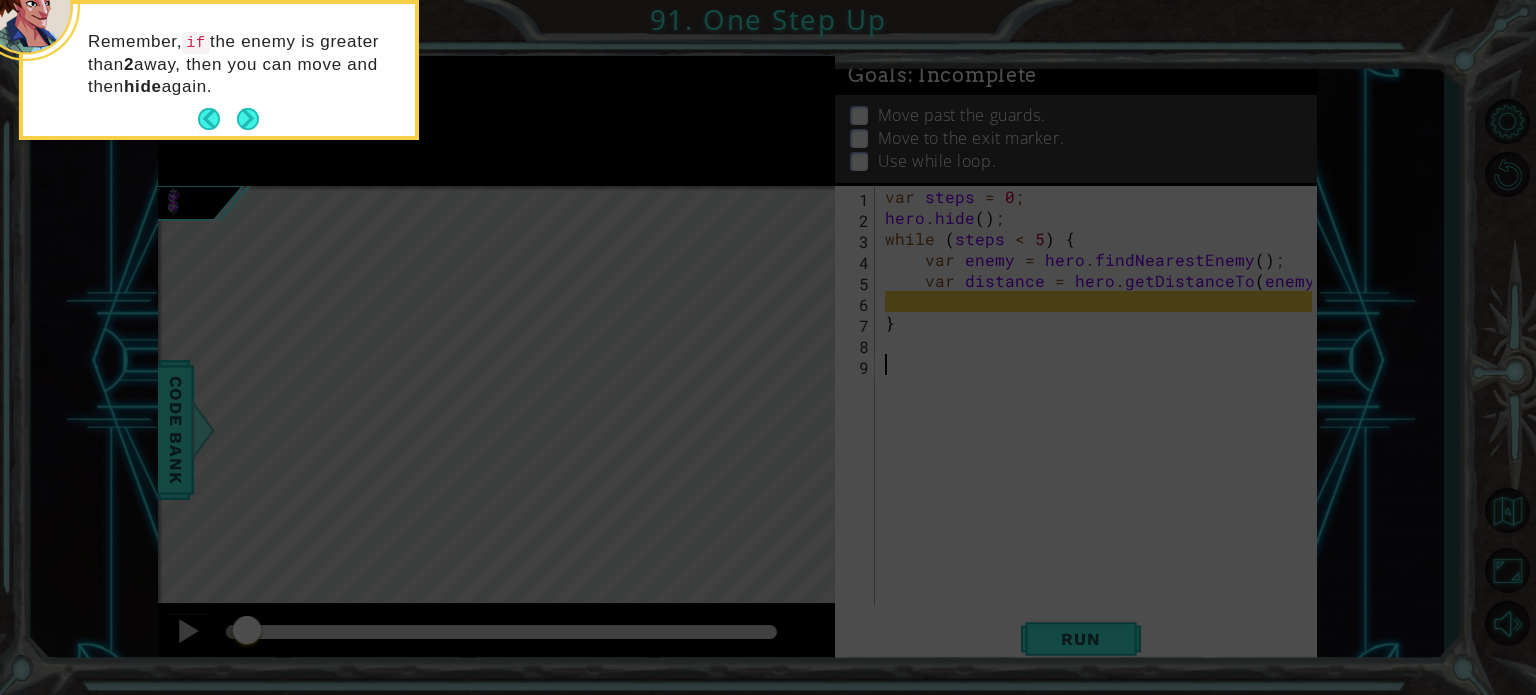 click at bounding box center [248, 119] 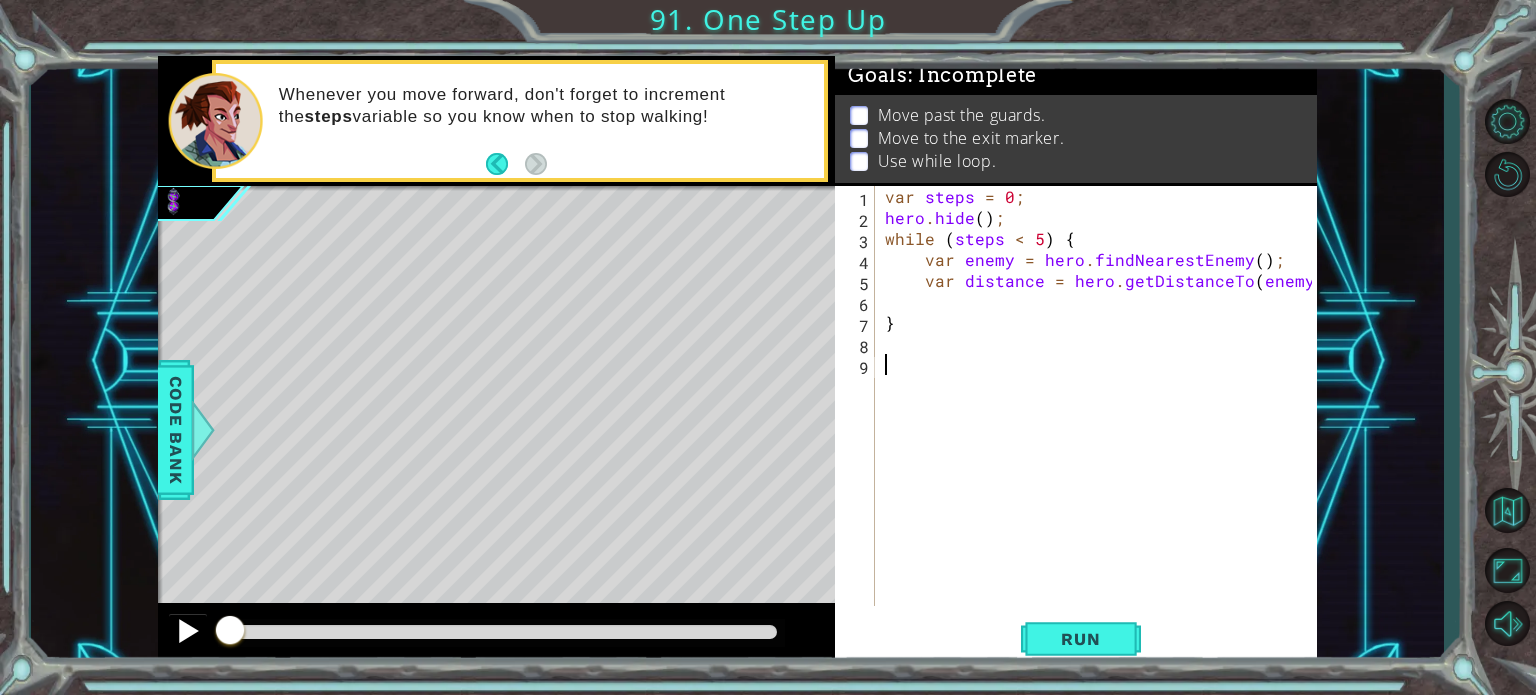 drag, startPoint x: 257, startPoint y: 630, endPoint x: 194, endPoint y: 630, distance: 63 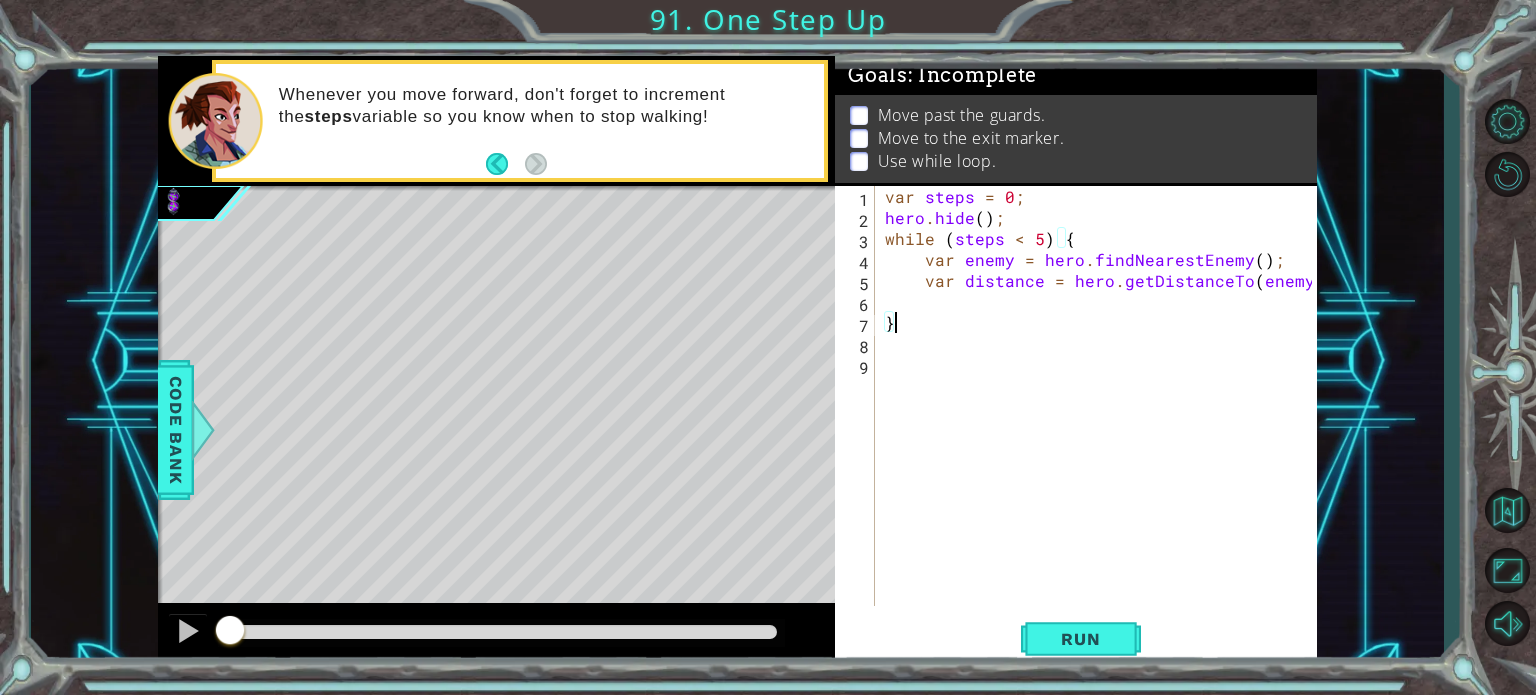click on "var   steps   =   0 ; hero . hide ( ) ; while   ( steps   <   5 )   {      var   enemy   =   hero . findNearestEnemy ( ) ;      var   distance   =   hero . getDistanceTo ( enemy ) ;      }" at bounding box center (1101, 417) 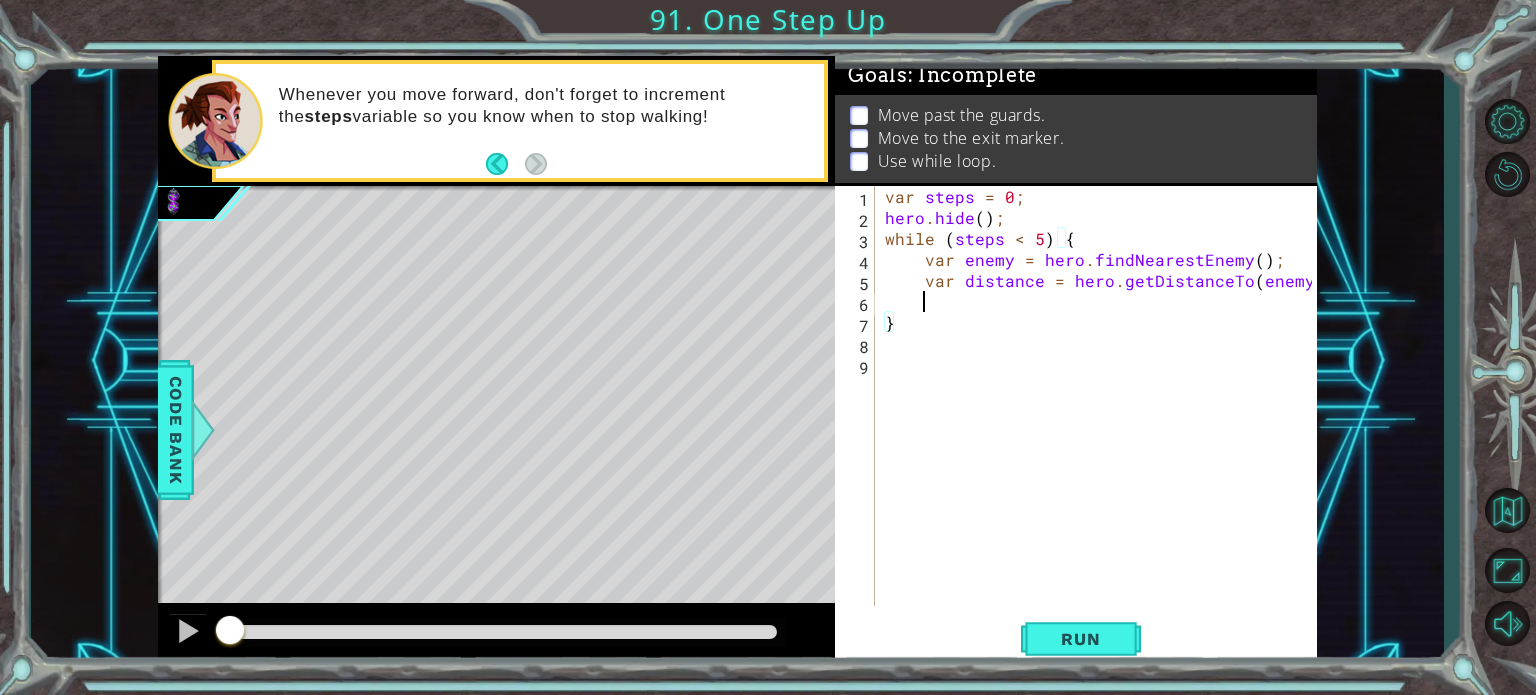 click on "var   steps   =   0 ; hero . hide ( ) ; while   ( steps   <   5 )   {      var   enemy   =   hero . findNearestEnemy ( ) ;      var   distance   =   hero . getDistanceTo ( enemy ) ;      }" at bounding box center [1101, 417] 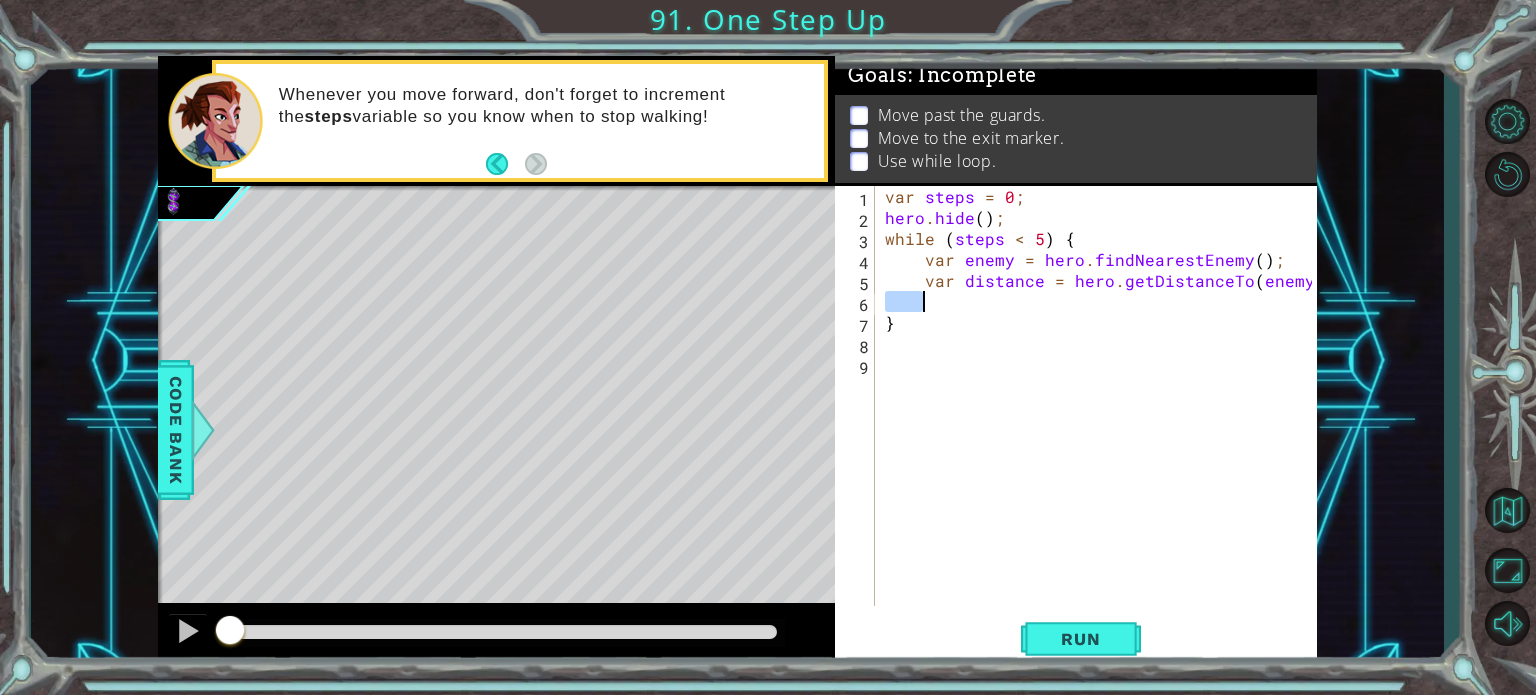 drag, startPoint x: 929, startPoint y: 310, endPoint x: 1273, endPoint y: 305, distance: 344.03635 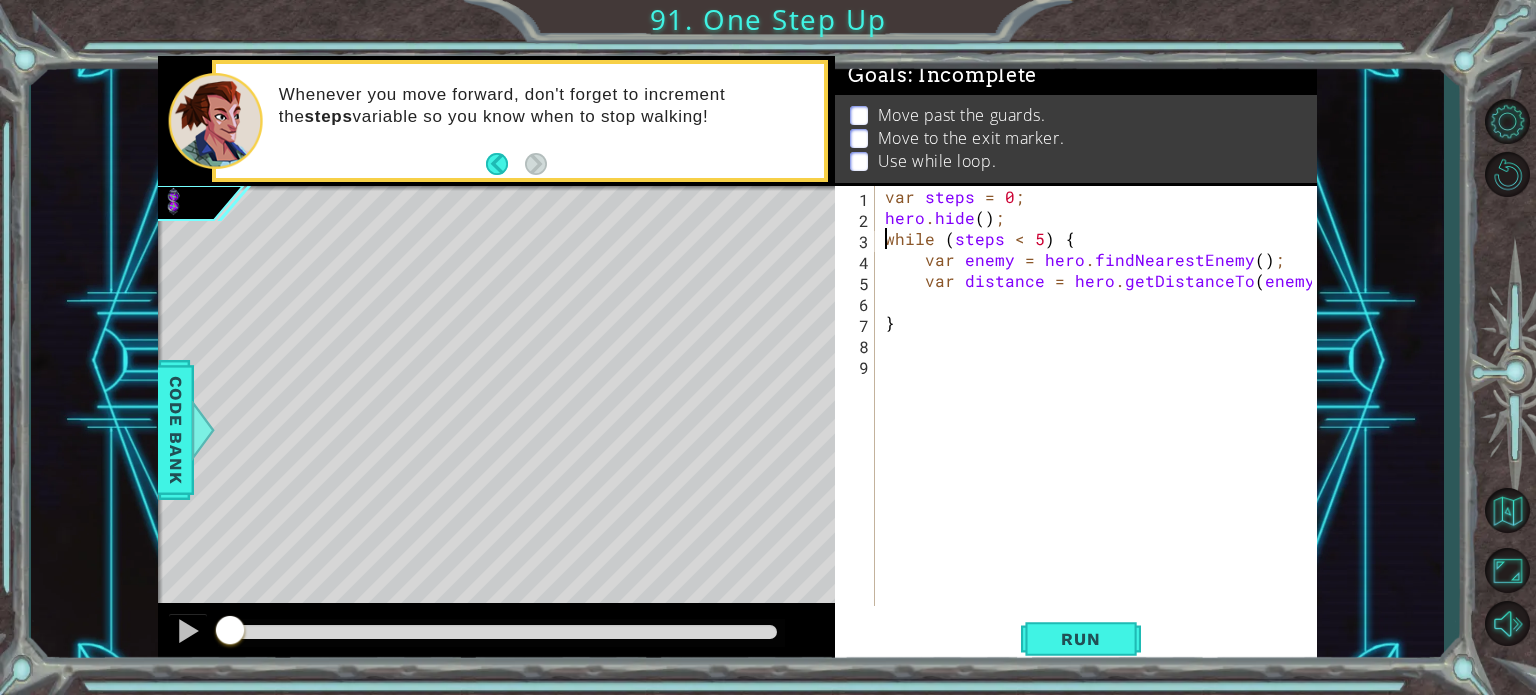 type on "while (steps < 5) {" 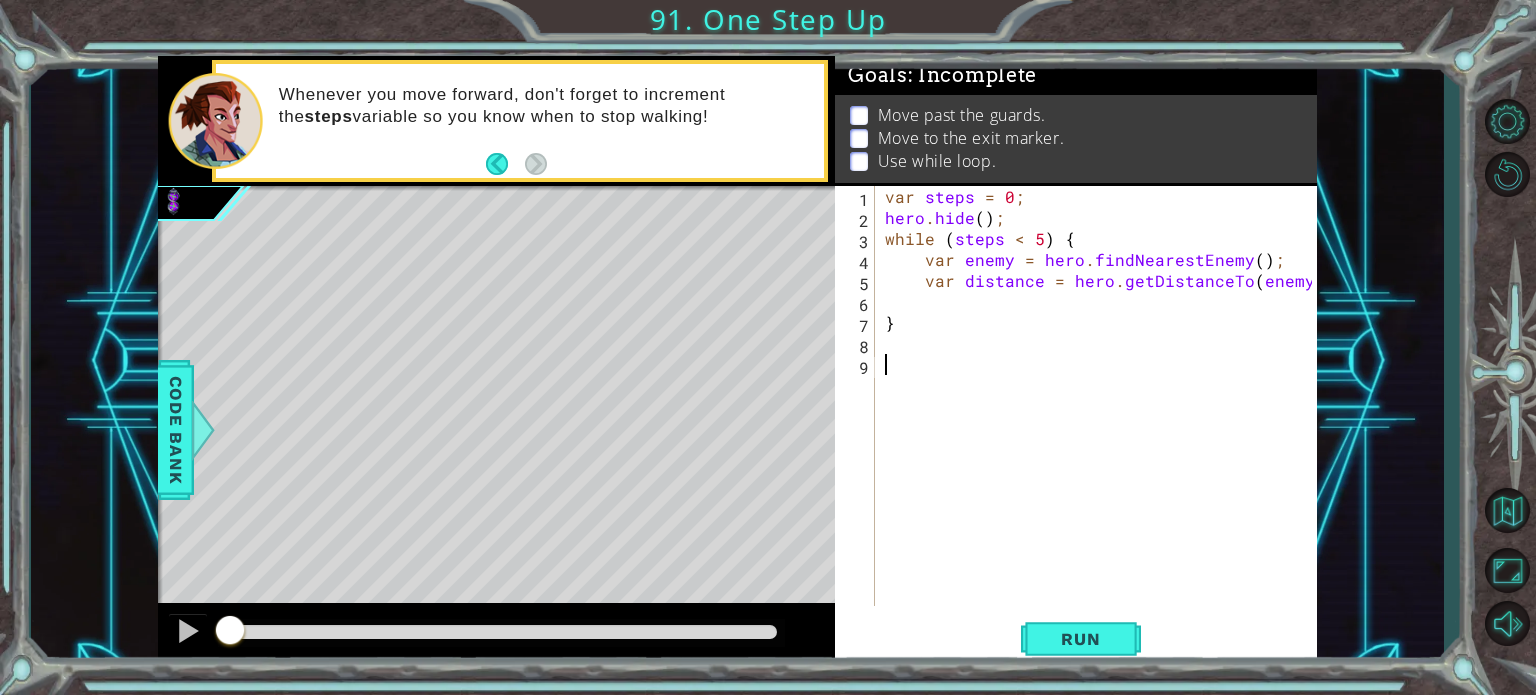 click on "var   steps   =   0 ; hero . hide ( ) ; while   ( steps   <   5 )   {      var   enemy   =   hero . findNearestEnemy ( ) ;      var   distance   =   hero . getDistanceTo ( enemy ) ;      }" at bounding box center (1101, 417) 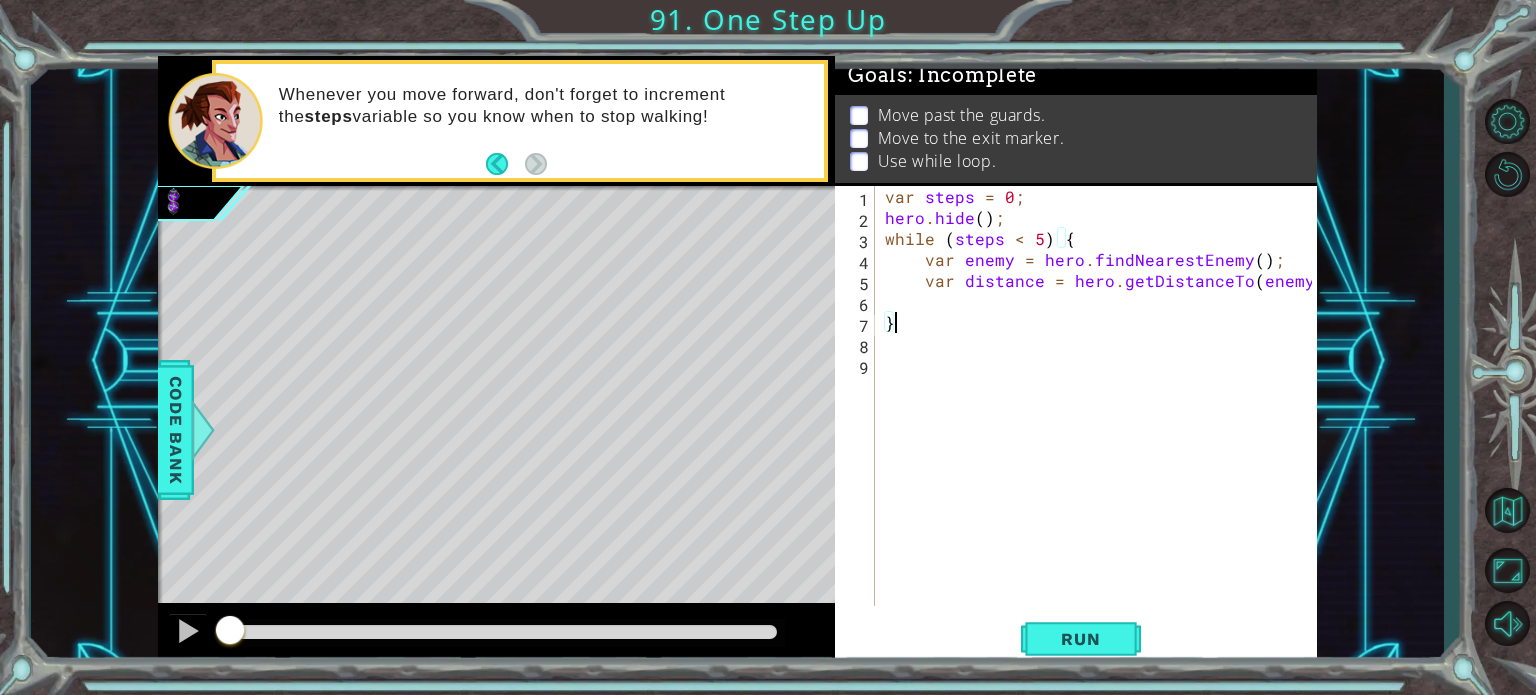 click on "var   steps   =   0 ; hero . hide ( ) ; while   ( steps   <   5 )   {      var   enemy   =   hero . findNearestEnemy ( ) ;      var   distance   =   hero . getDistanceTo ( enemy ) ;      }" at bounding box center [1101, 417] 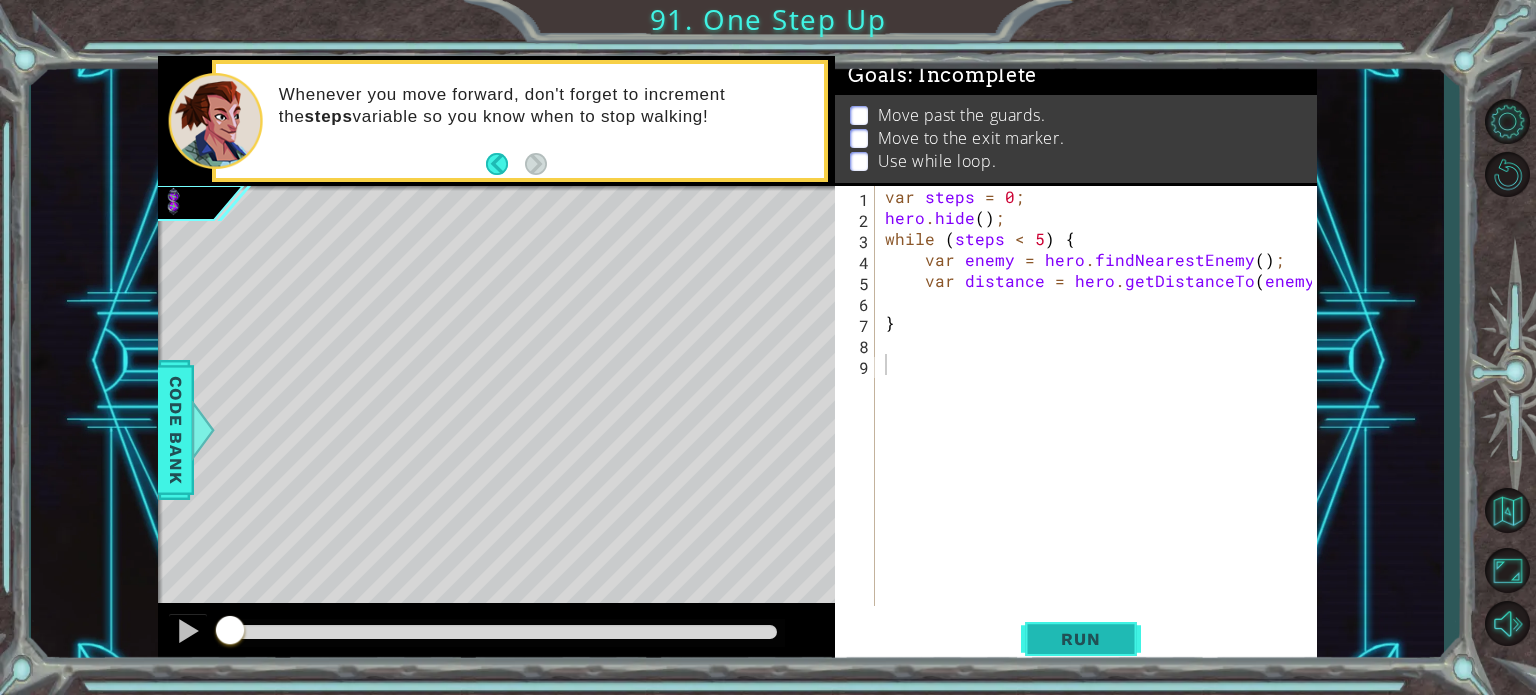 click on "Run" at bounding box center [1081, 639] 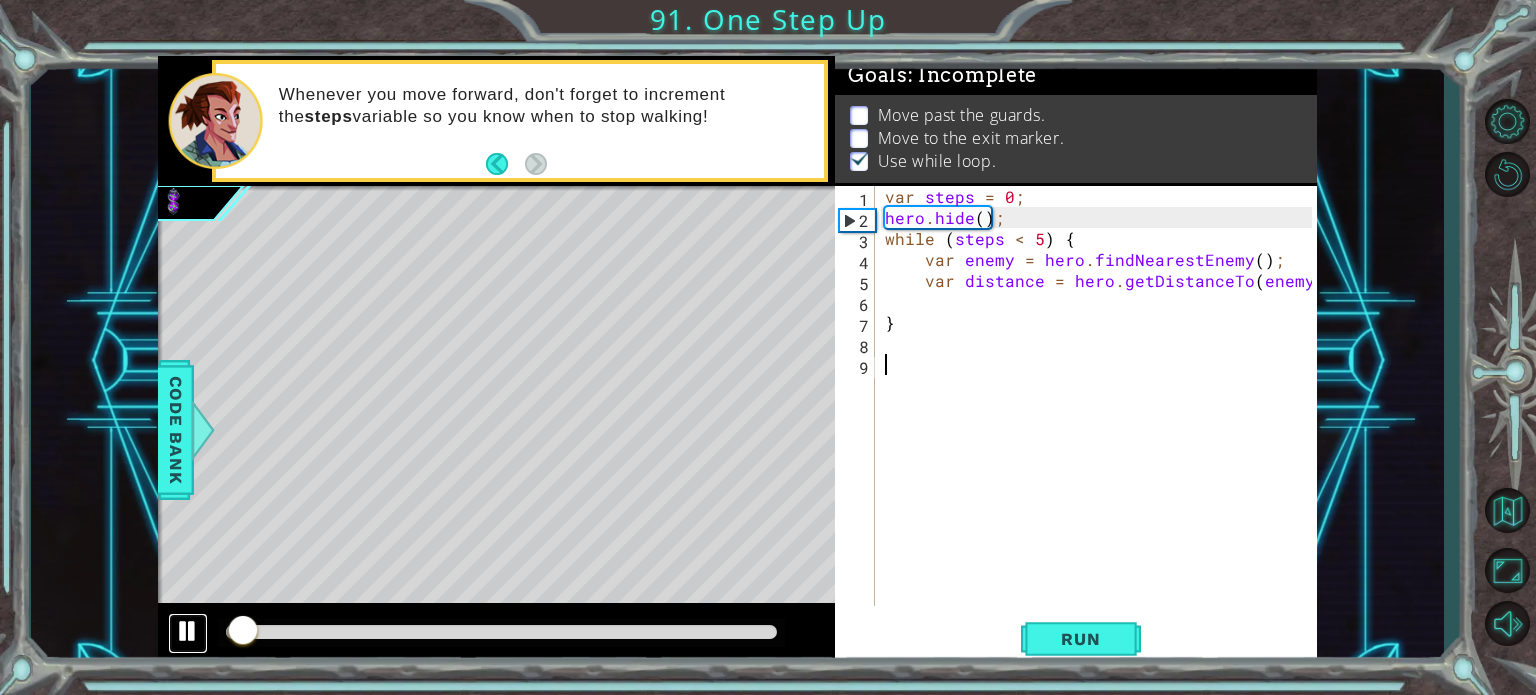 click at bounding box center (188, 631) 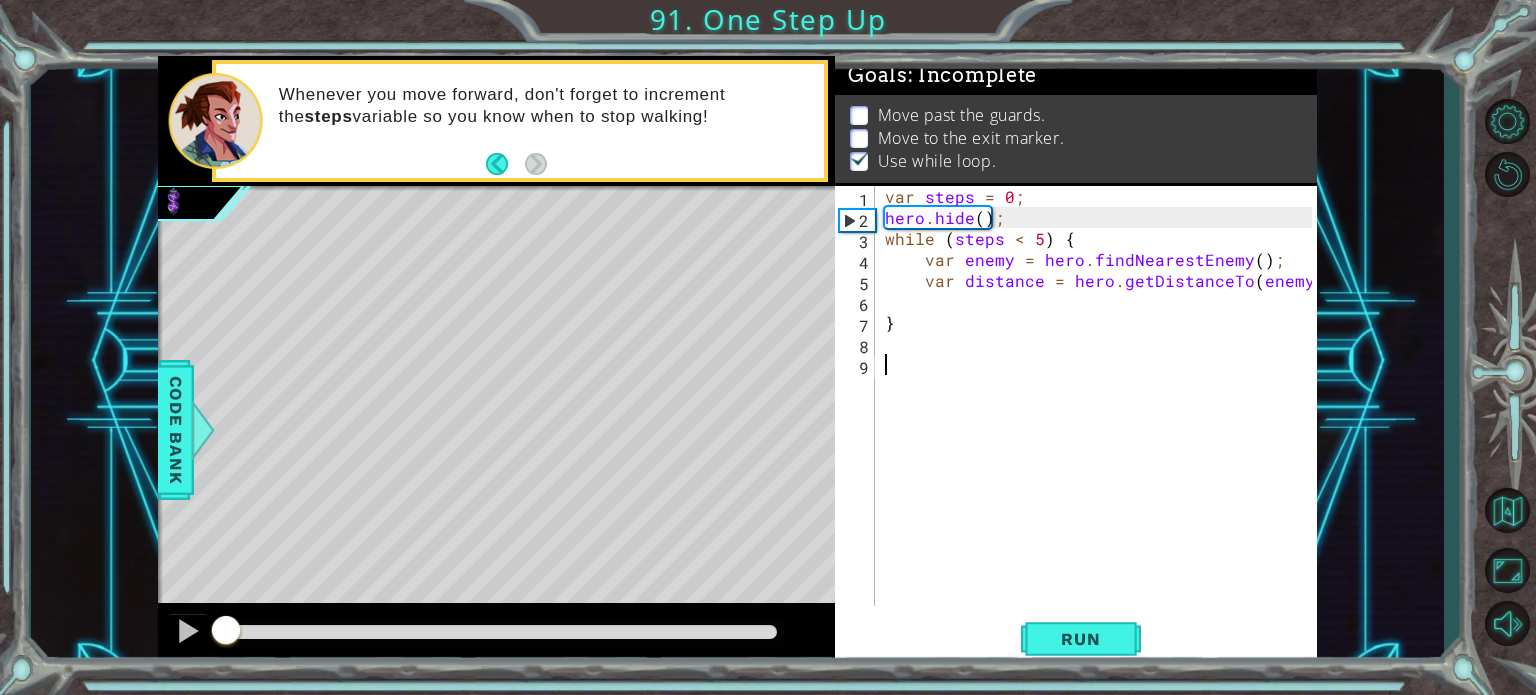 drag, startPoint x: 241, startPoint y: 623, endPoint x: 156, endPoint y: 631, distance: 85.37564 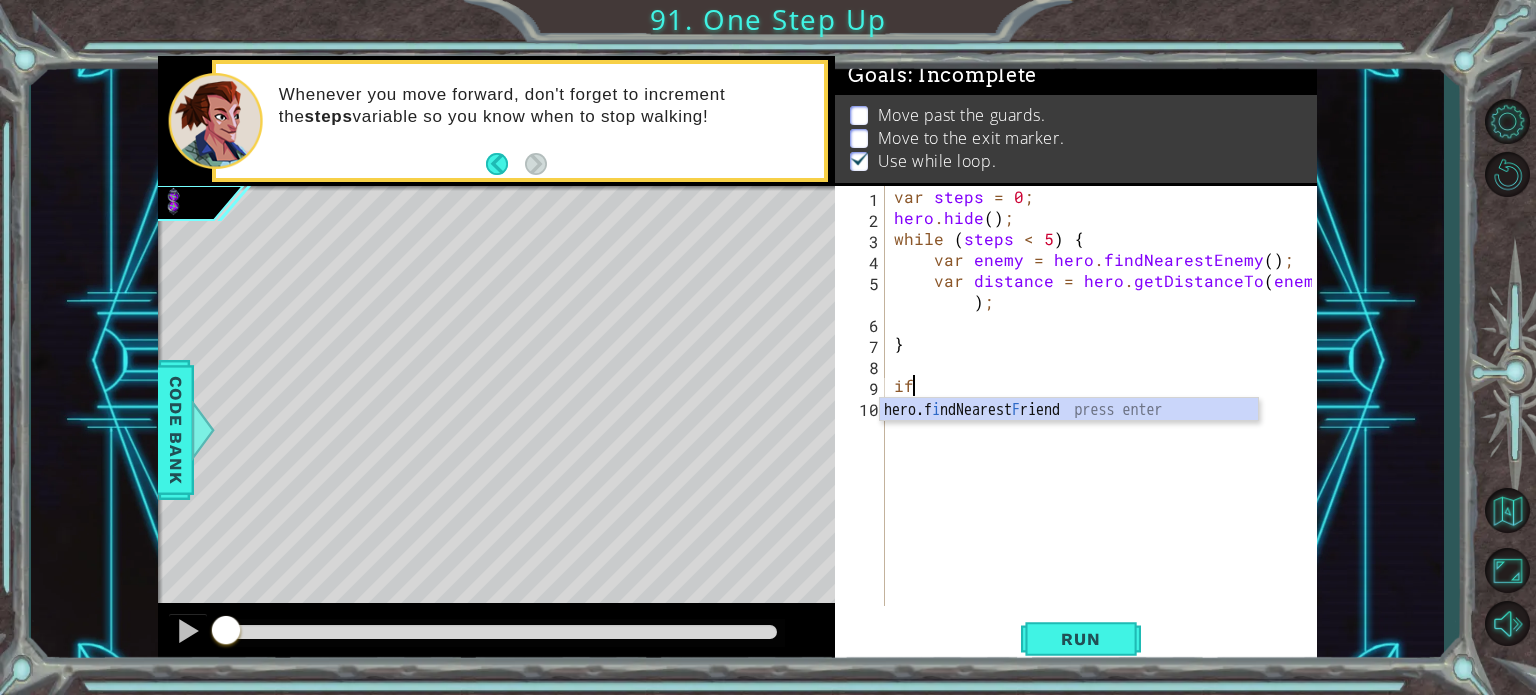 type on "i" 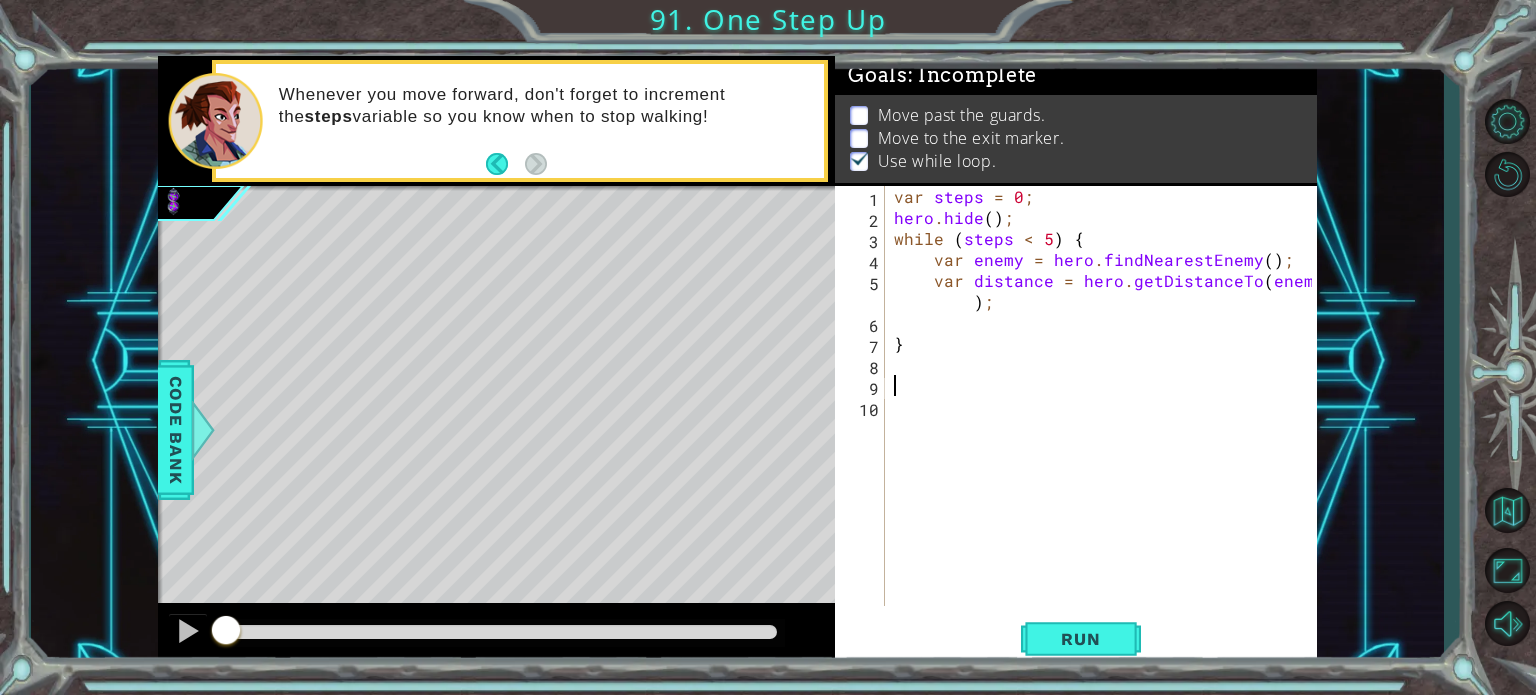 click on "var   steps   =   0 ; hero . hide ( ) ; while   ( steps   <   5 )   {      var   enemy   =   hero . findNearestEnemy ( ) ;      var   distance   =   hero . getDistanceTo ( enemy          ) ;      }" at bounding box center (1106, 417) 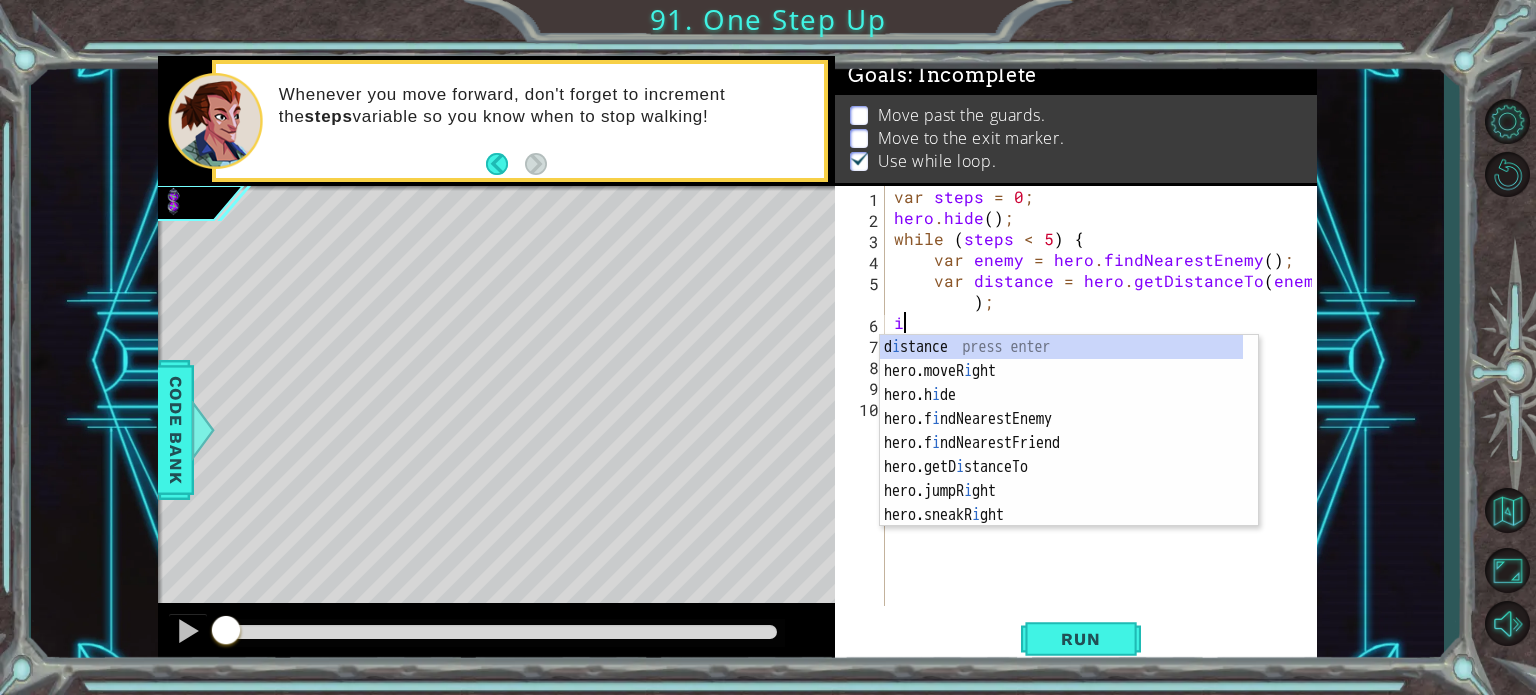 scroll, scrollTop: 0, scrollLeft: 0, axis: both 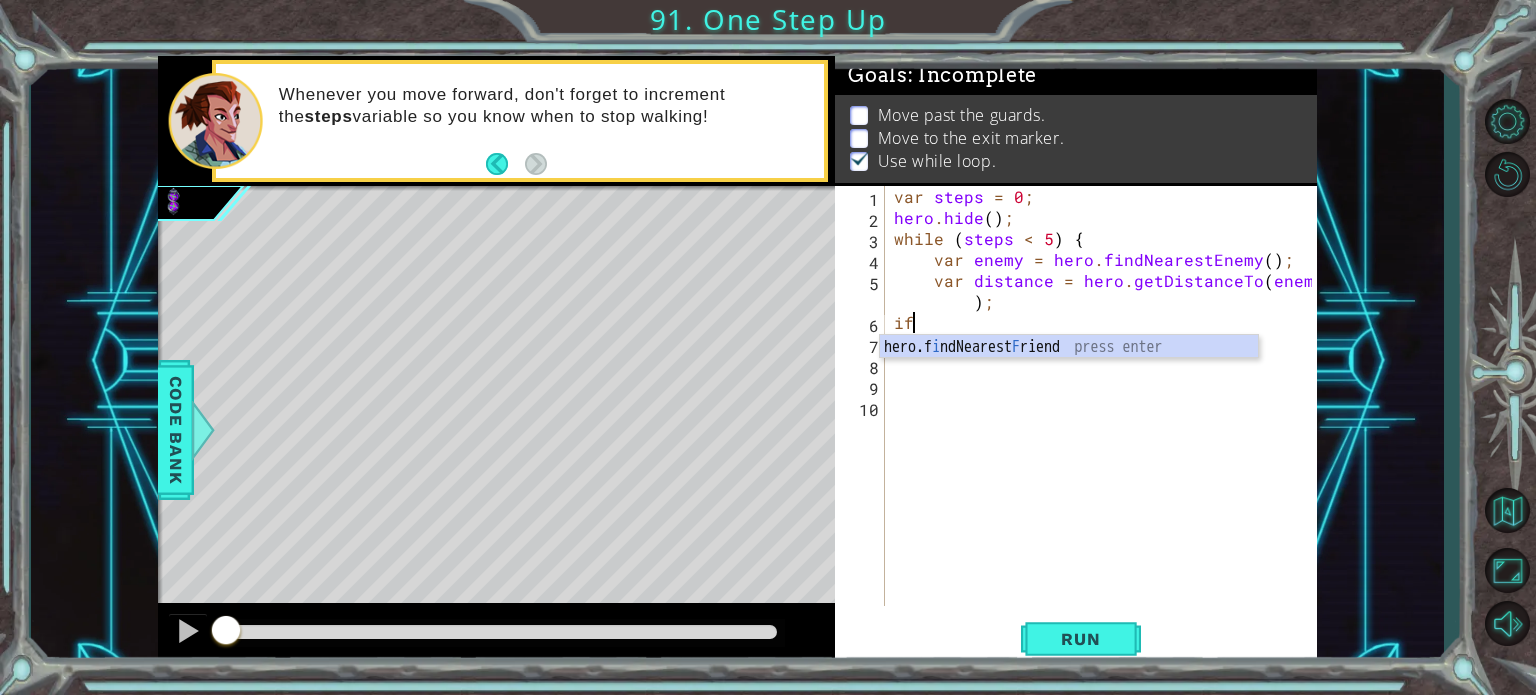 type on "i" 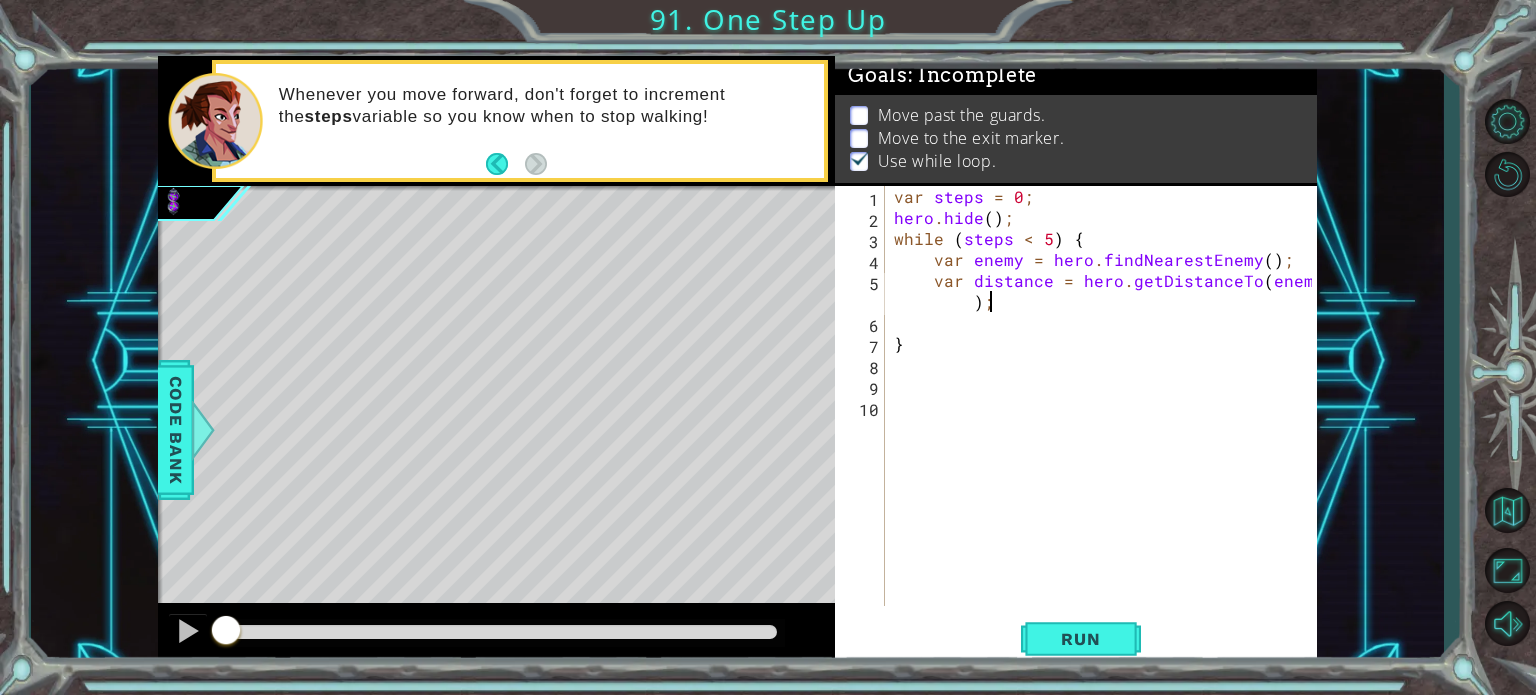 click on "var   steps   =   0 ; hero . hide ( ) ; while   ( steps   <   5 )   {      var   enemy   =   hero . findNearestEnemy ( ) ;      var   distance   =   hero . getDistanceTo ( enemy          ) ;          }" at bounding box center (1106, 417) 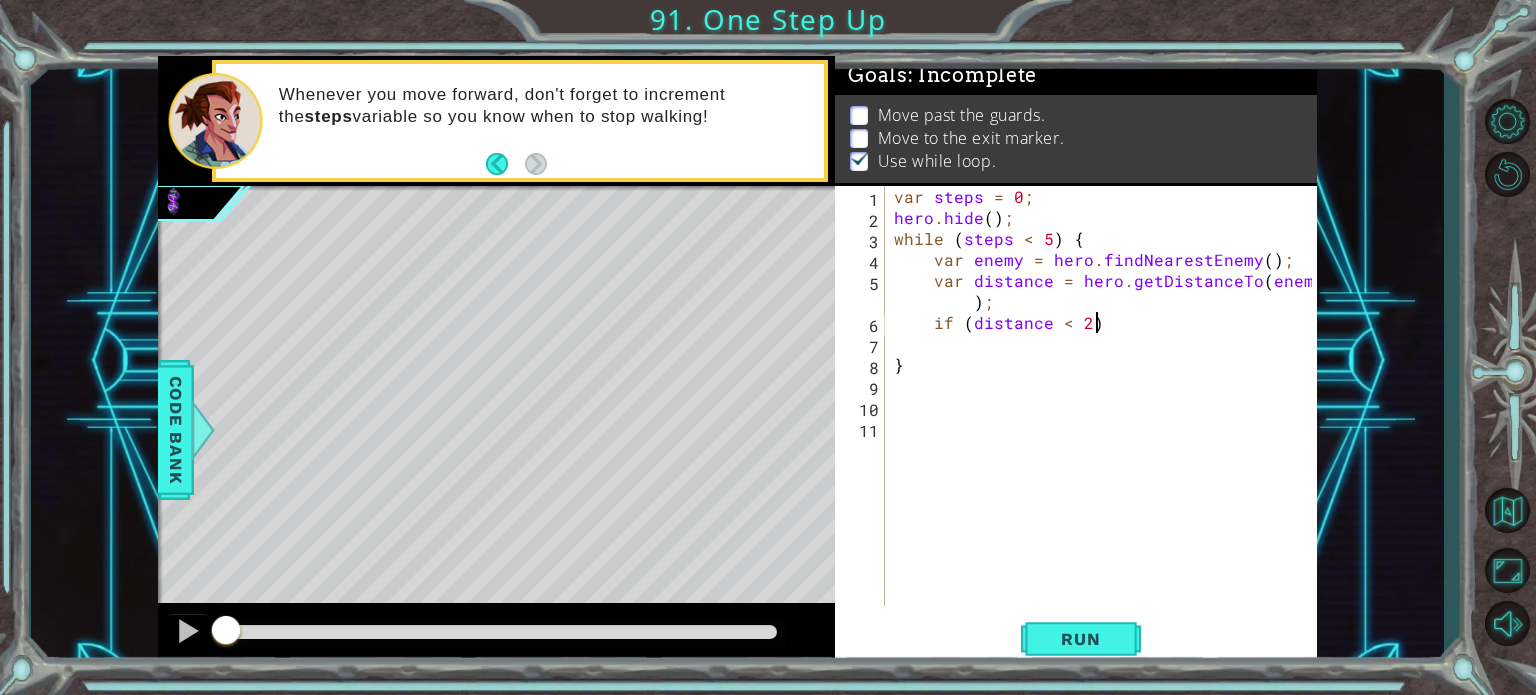 scroll, scrollTop: 0, scrollLeft: 11, axis: horizontal 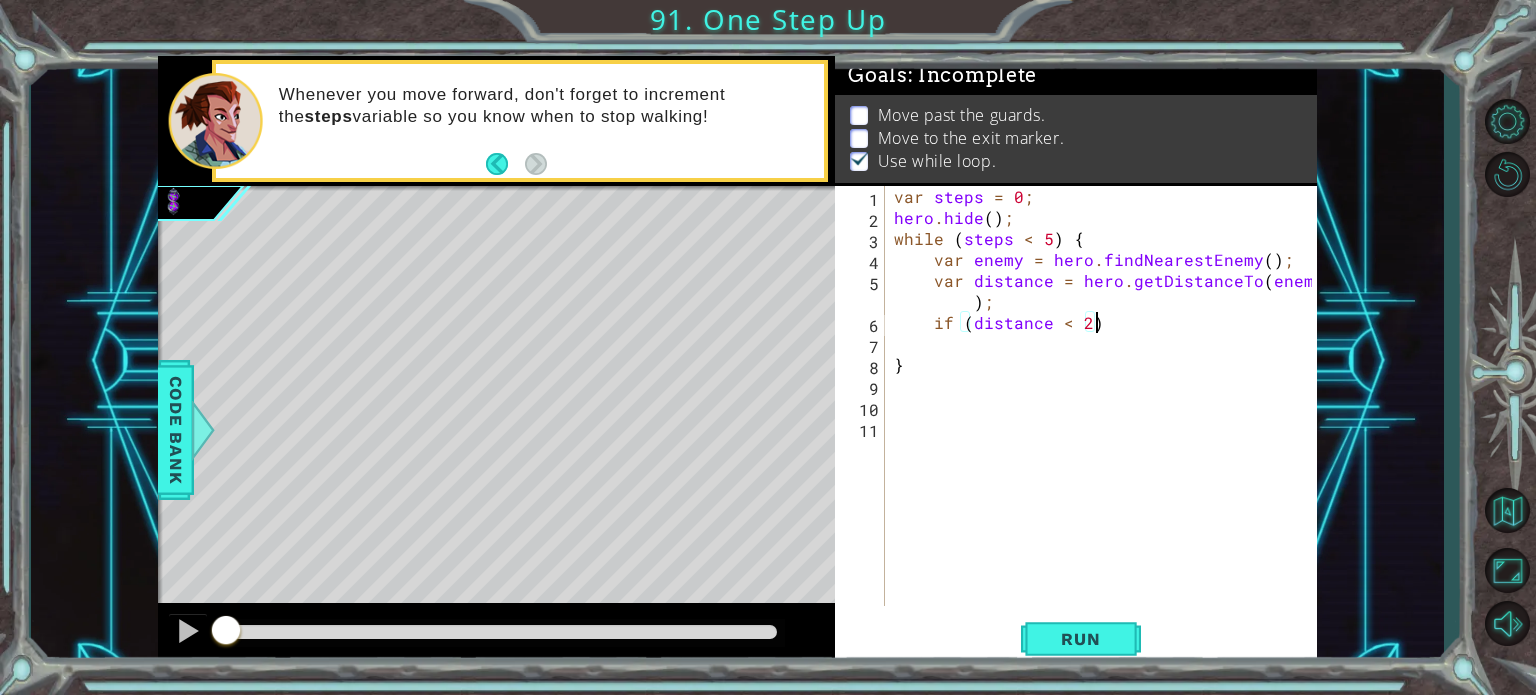 type on "if (distance < 2){" 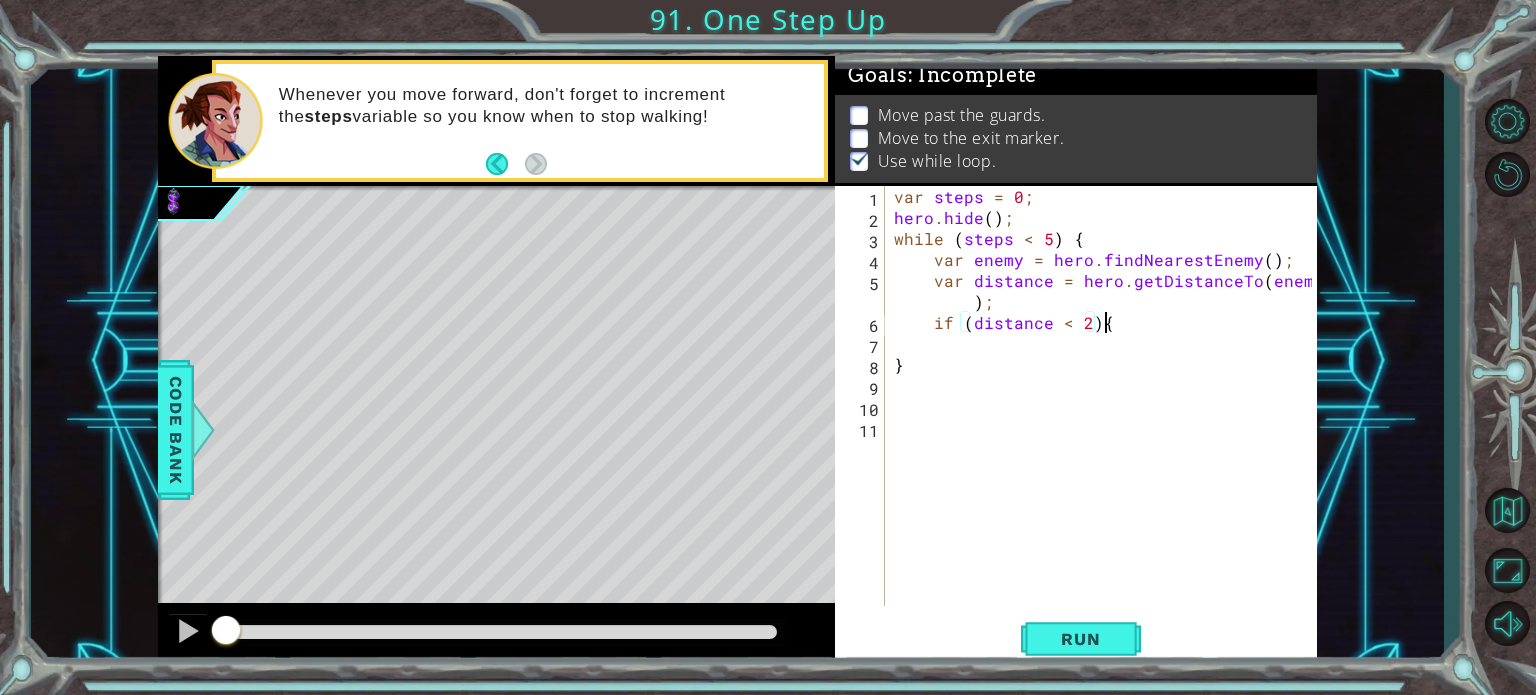 scroll, scrollTop: 0, scrollLeft: 12, axis: horizontal 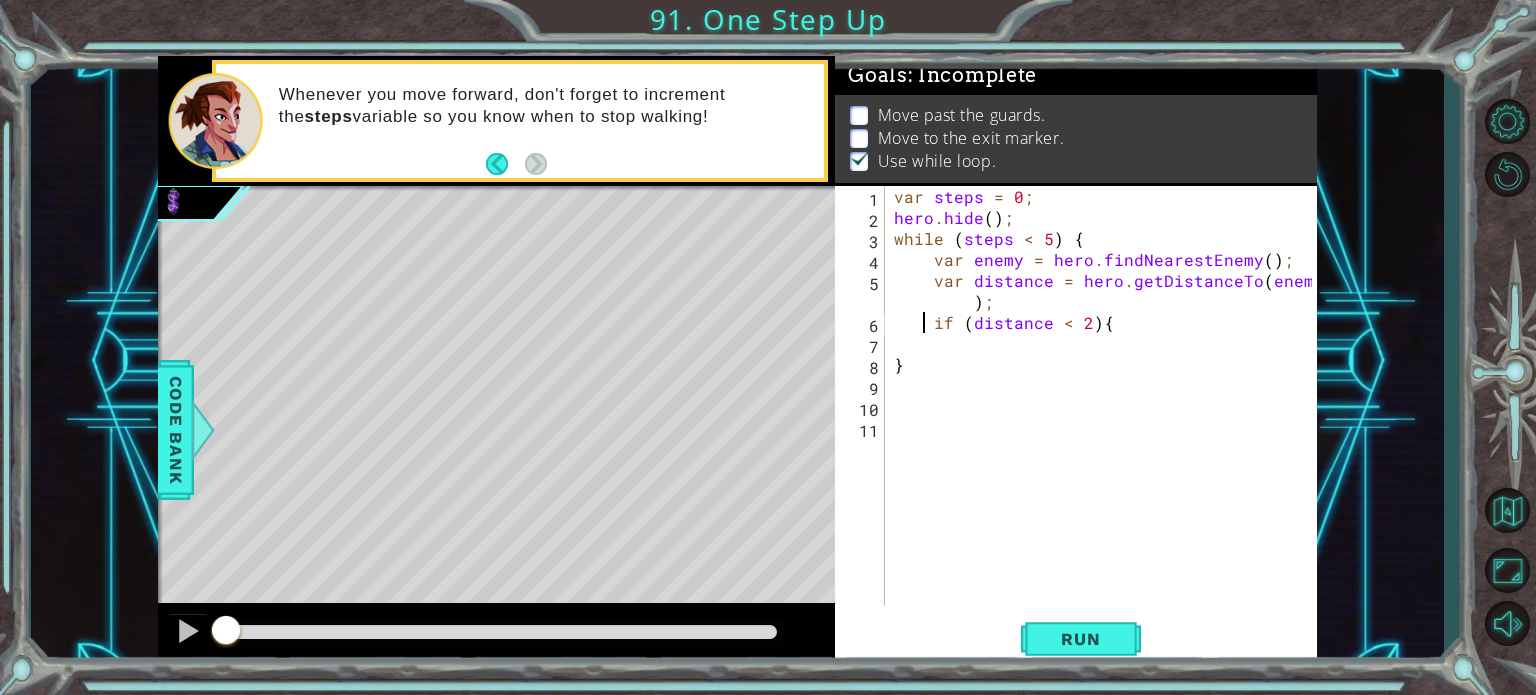 click on "var   steps   =   0 ; hero . hide ( ) ; while   ( steps   <   5 )   {      var   enemy   =   hero . findNearestEnemy ( ) ;      var   distance   =   hero . getDistanceTo ( enemy          ) ;      if   ( distance   <   2 ) {          }" at bounding box center (1106, 417) 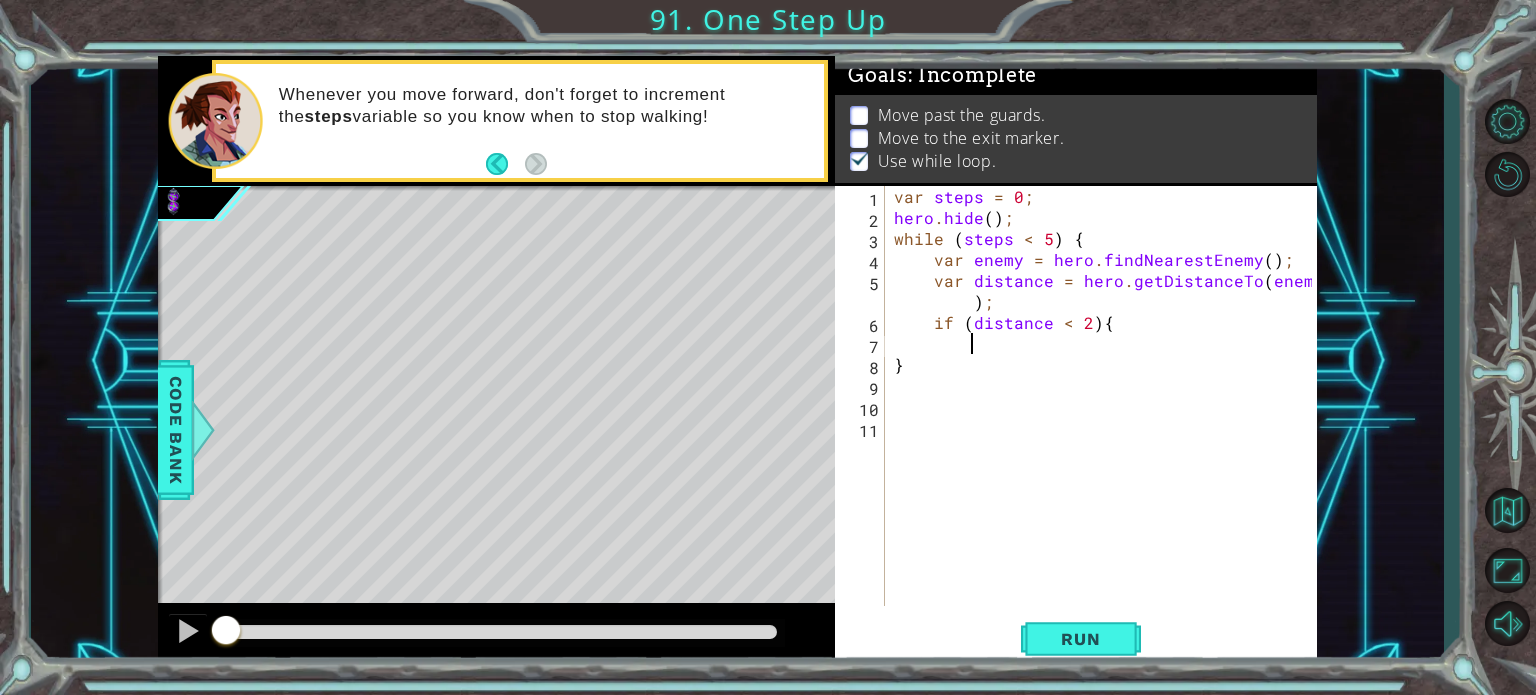 click on "var   steps   =   0 ; hero . hide ( ) ; while   ( steps   <   5 )   {      var   enemy   =   hero . findNearestEnemy ( ) ;      var   distance   =   hero . getDistanceTo ( enemy          ) ;      if   ( distance   <   2 ) {          }" at bounding box center [1106, 417] 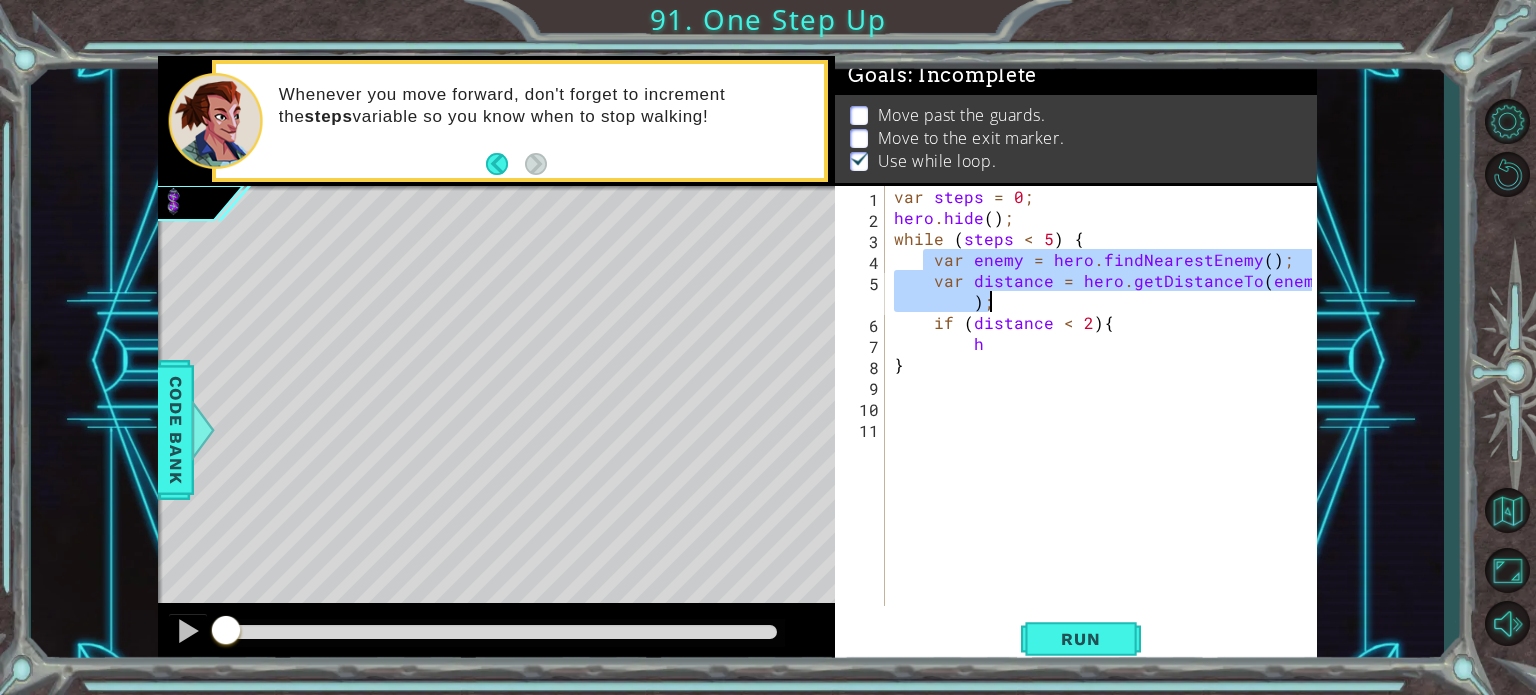 drag, startPoint x: 925, startPoint y: 259, endPoint x: 1328, endPoint y: 298, distance: 404.8827 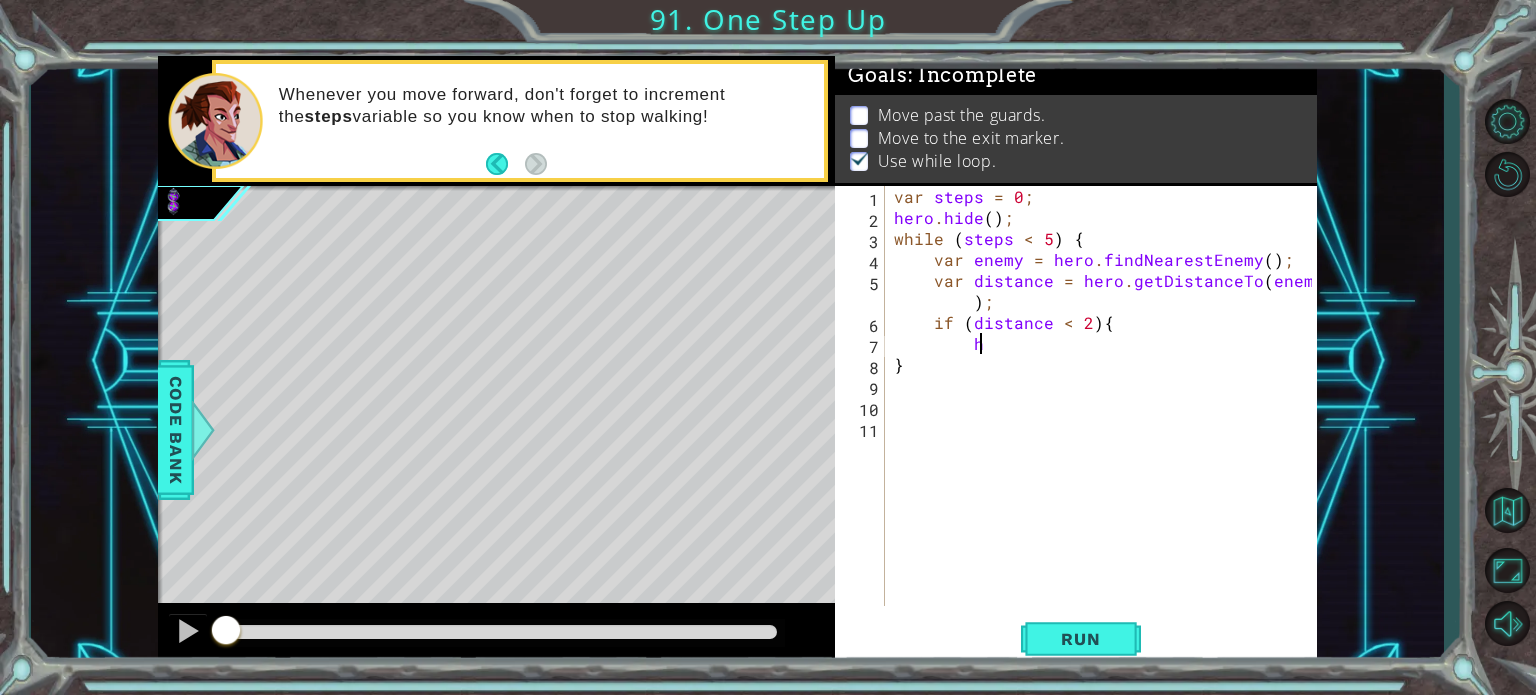 click on "var   steps   =   0 ; hero . hide ( ) ; while   ( steps   <   5 )   {      var   enemy   =   hero . findNearestEnemy ( ) ;      var   distance   =   hero . getDistanceTo ( enemy          ) ;      if   ( distance   <   2 ) {          h }" at bounding box center (1106, 417) 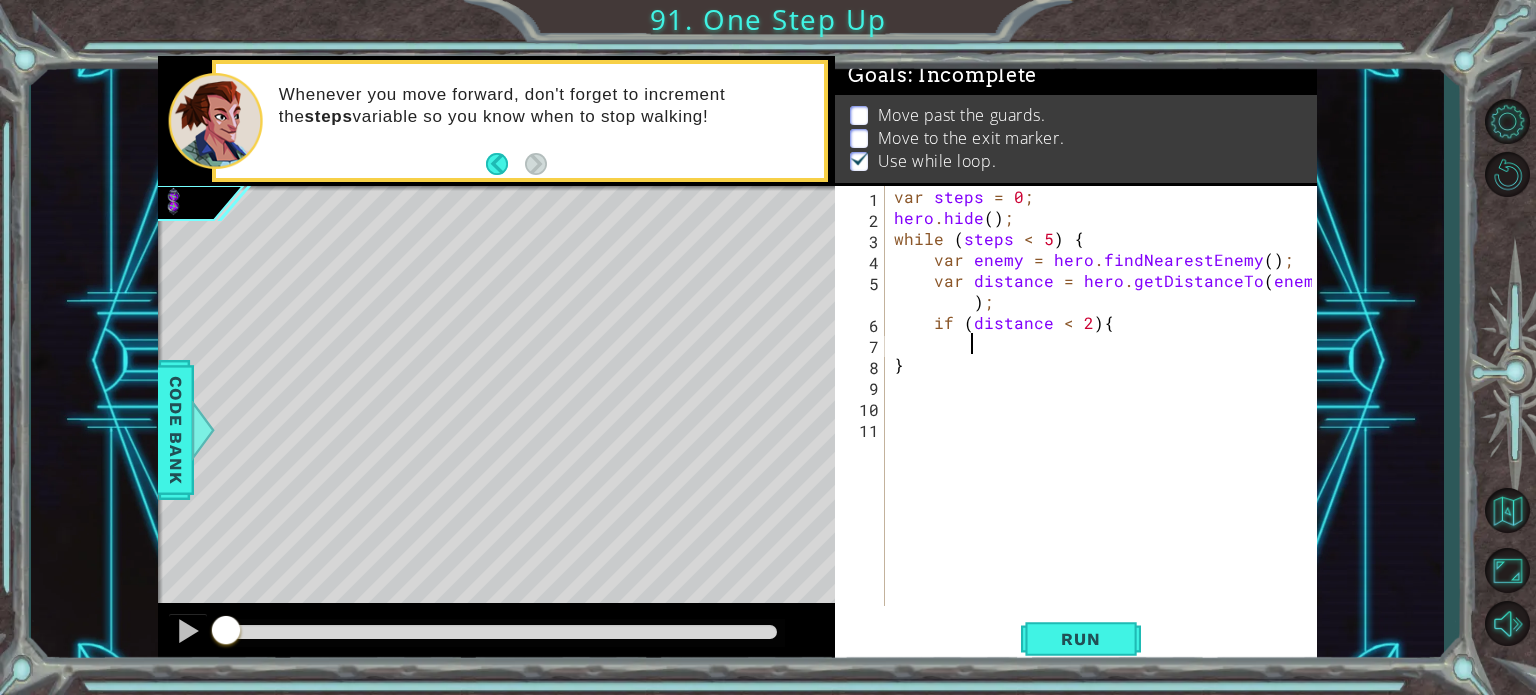 paste on "var distance = hero.getDistanceTo(enemy);" 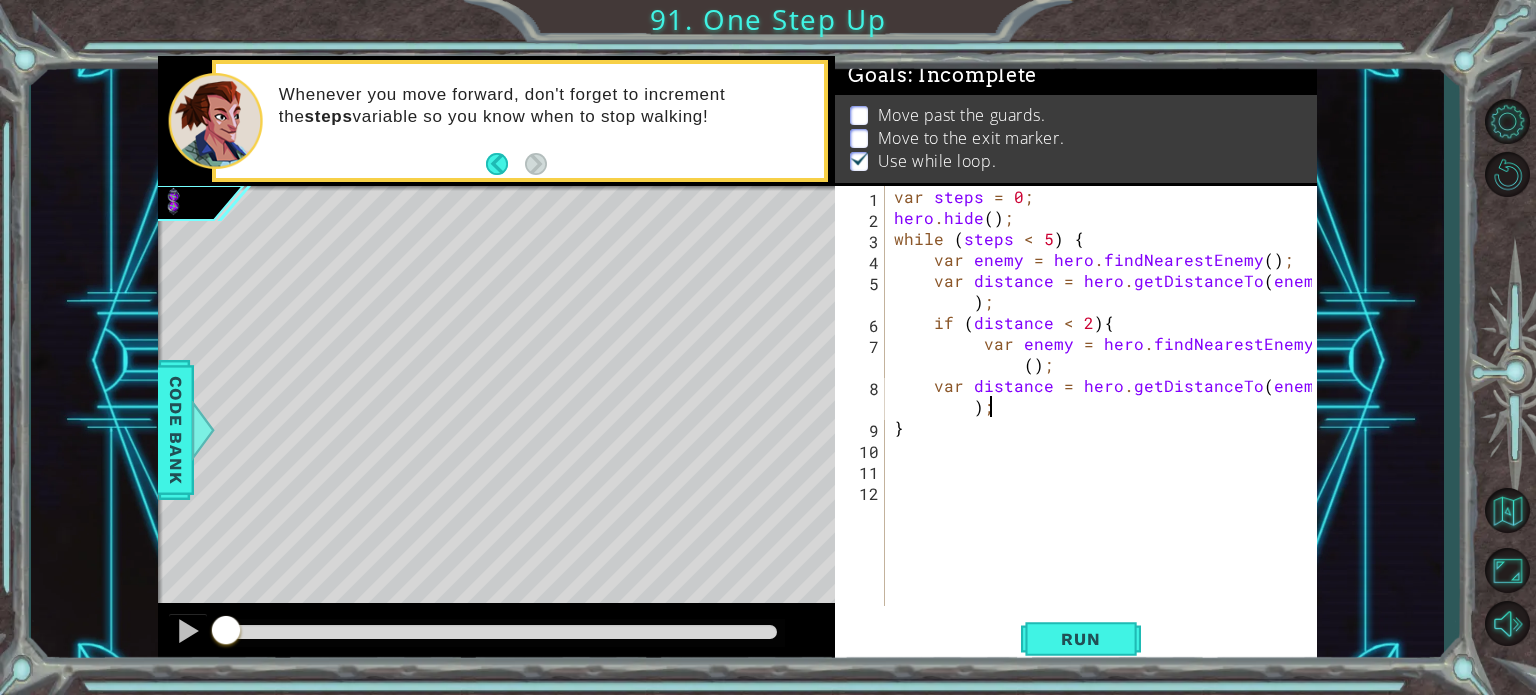 click on "var   steps   =   0 ; hero . hide ( ) ; while   ( steps   <   5 )   {      var   enemy   =   hero . findNearestEnemy ( ) ;      var   distance   =   hero . getDistanceTo ( enemy          ) ;      if   ( distance   <   2 ) {           var   enemy   =   hero . findNearestEnemy               ( ) ;      var   distance   =   hero . getDistanceTo ( enemy          ) ; }" at bounding box center [1106, 417] 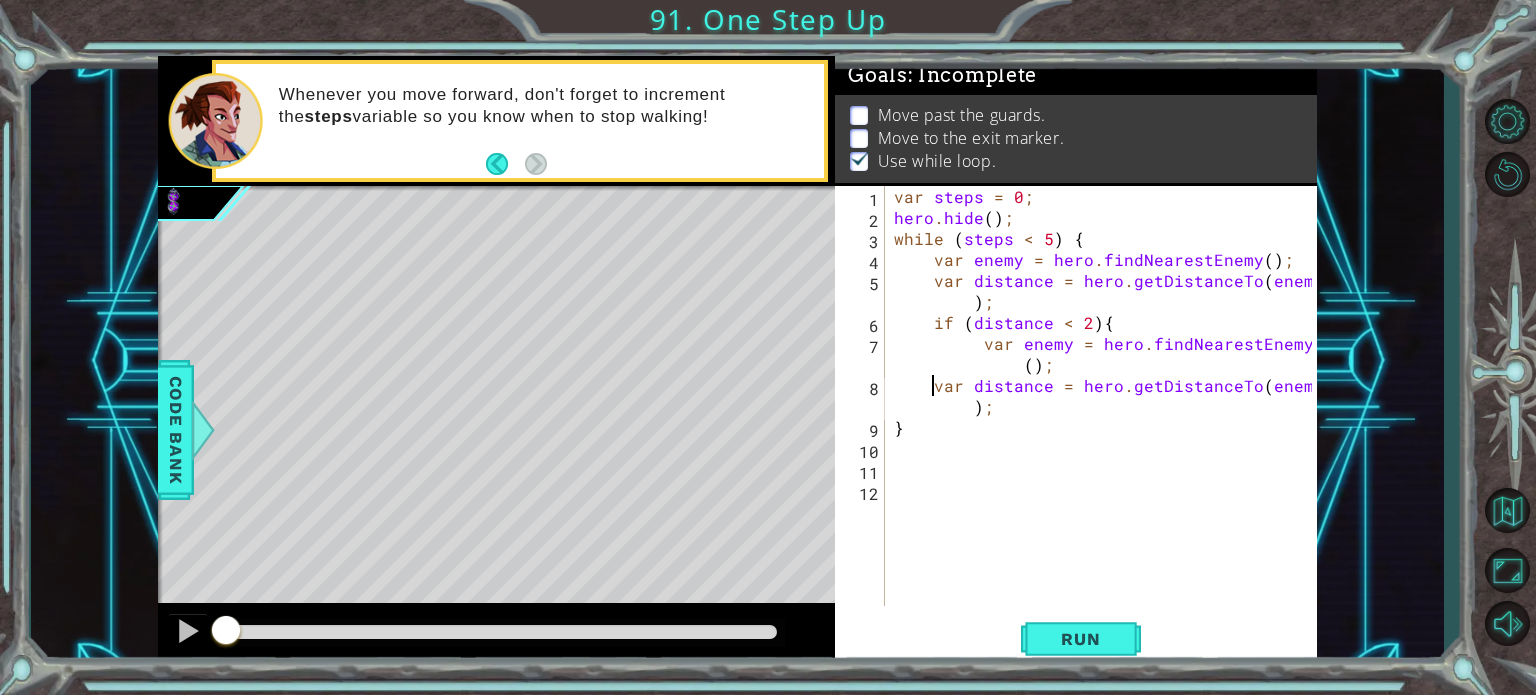 click on "var   steps   =   0 ; hero . hide ( ) ; while   ( steps   <   5 )   {      var   enemy   =   hero . findNearestEnemy ( ) ;      var   distance   =   hero . getDistanceTo ( enemy          ) ;      if   ( distance   <   2 ) {           var   enemy   =   hero . findNearestEnemy               ( ) ;      var   distance   =   hero . getDistanceTo ( enemy          ) ; }" at bounding box center [1106, 417] 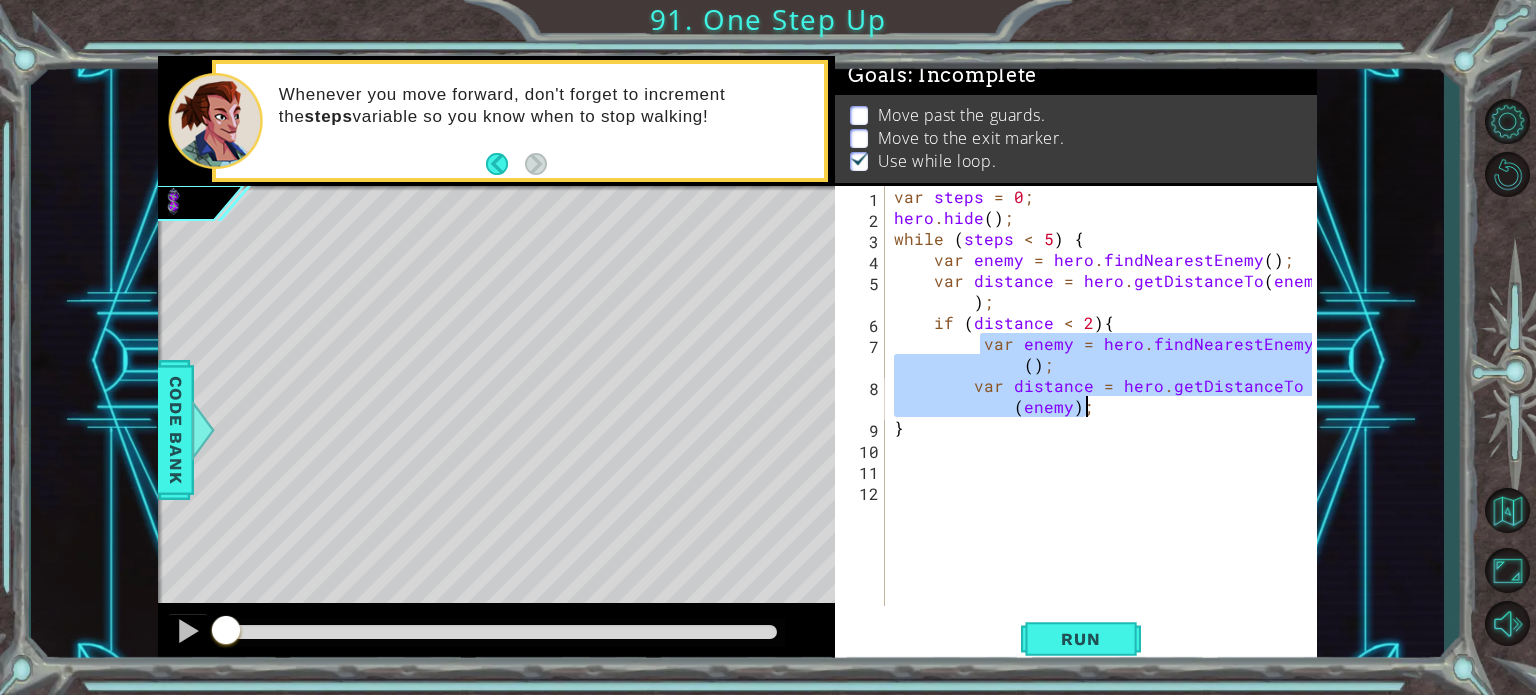 drag, startPoint x: 981, startPoint y: 346, endPoint x: 1232, endPoint y: 415, distance: 260.31134 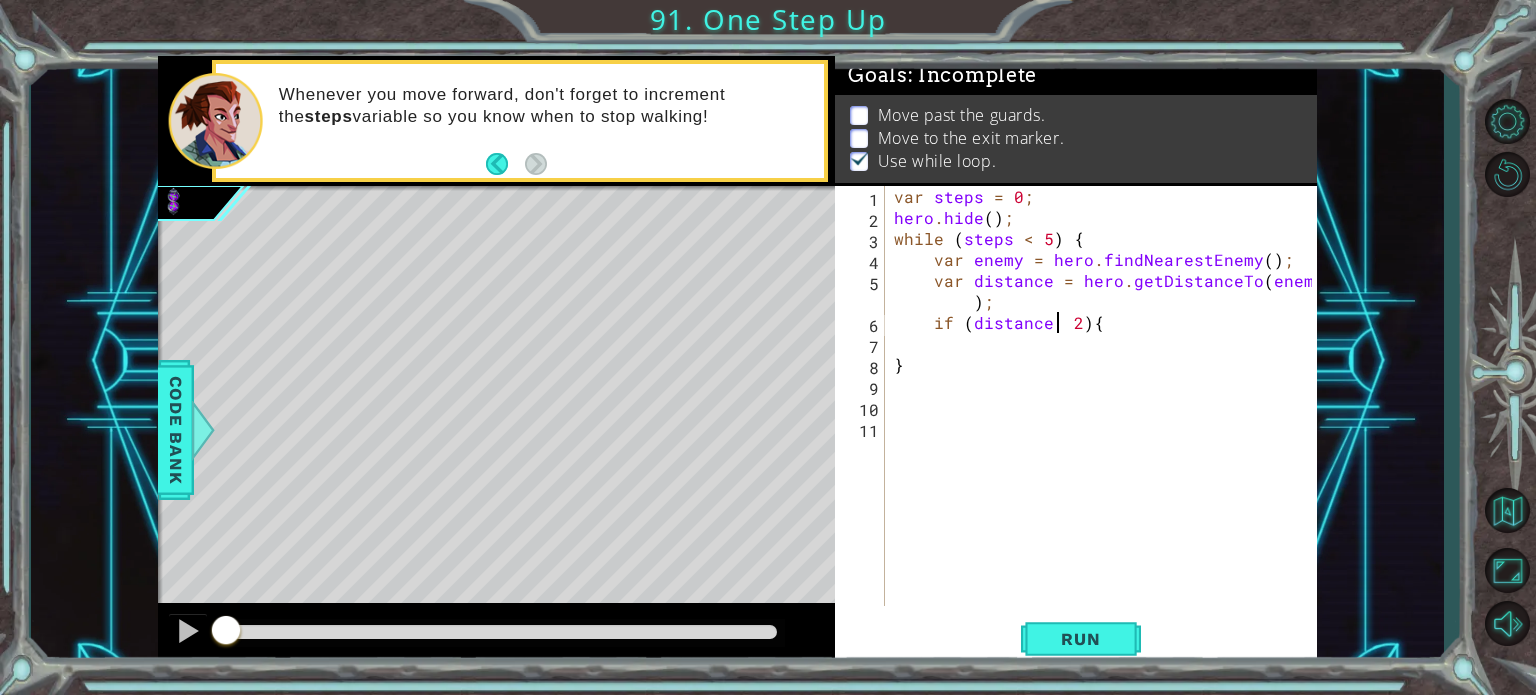 type on "if (distance > 2){" 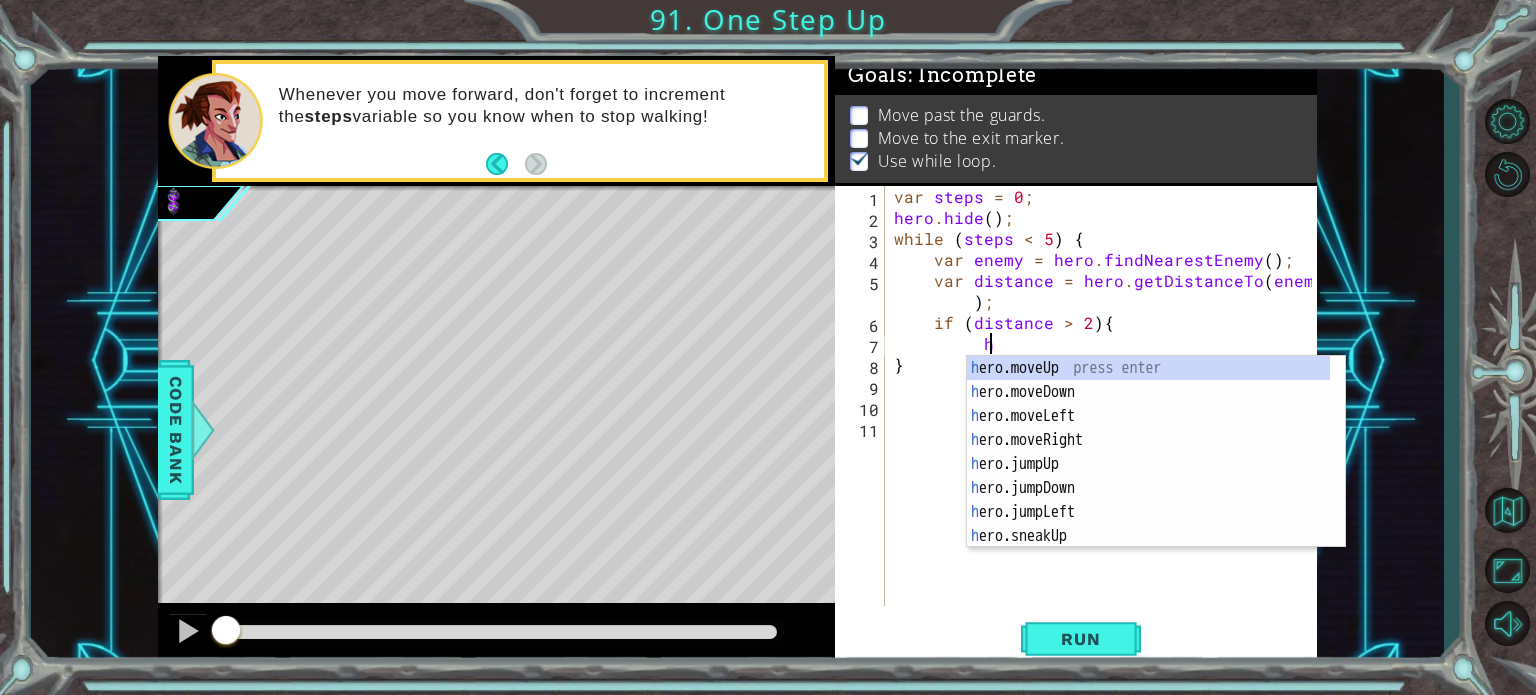 scroll, scrollTop: 0, scrollLeft: 4, axis: horizontal 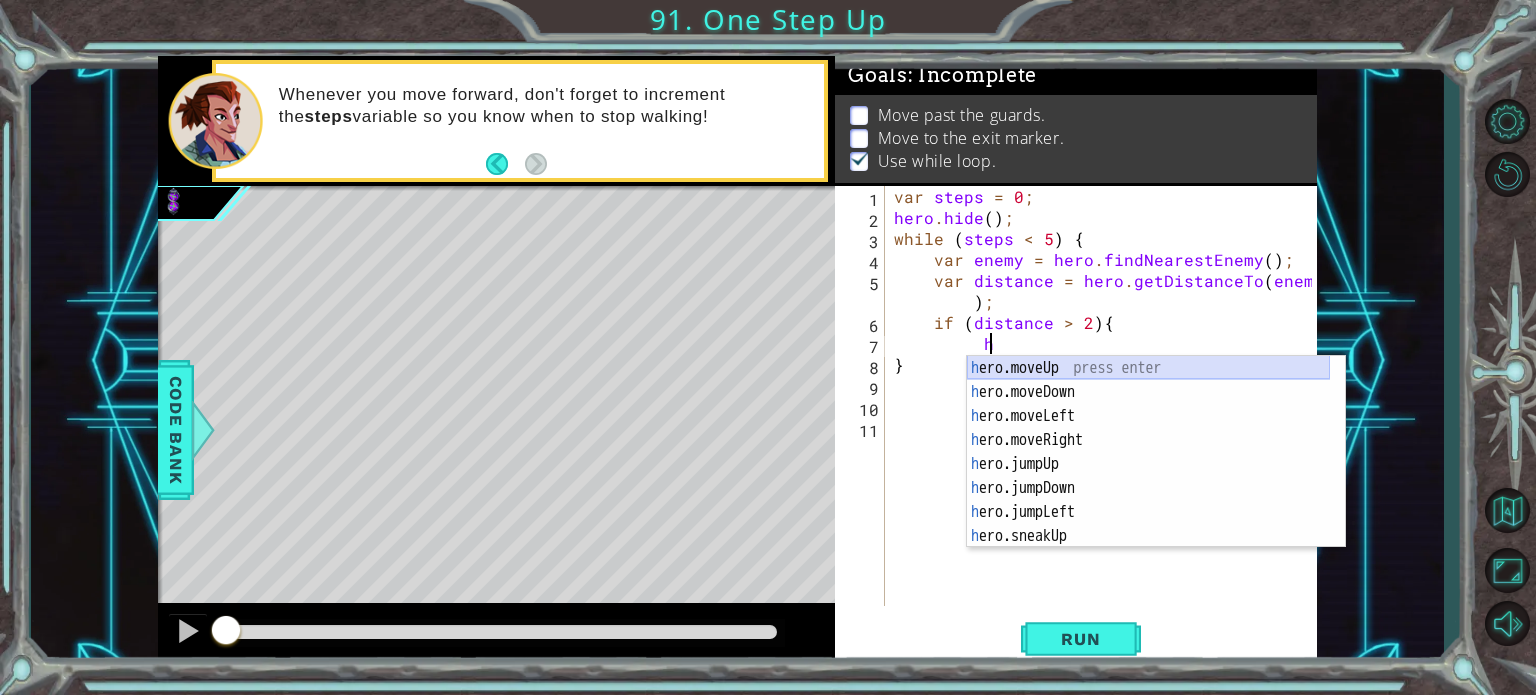 click on "h ero.moveUp press enter h ero.moveDown press enter h ero.moveLeft press enter h ero.moveRight press enter h ero.jumpUp press enter h ero.jumpDown press enter h ero.jumpLeft press enter h ero.sneakUp press enter h ero.jumpRight press enter" at bounding box center (1148, 476) 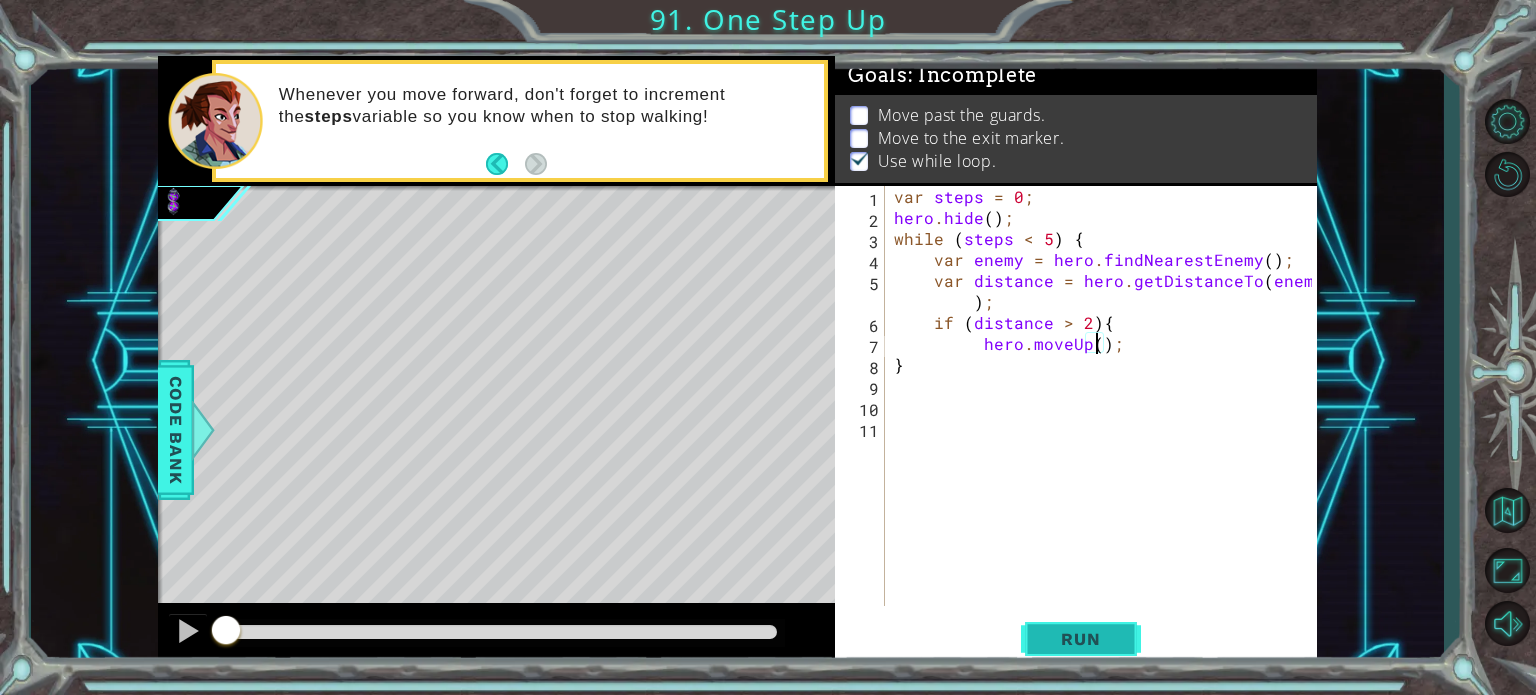 type on "hero.moveUp();" 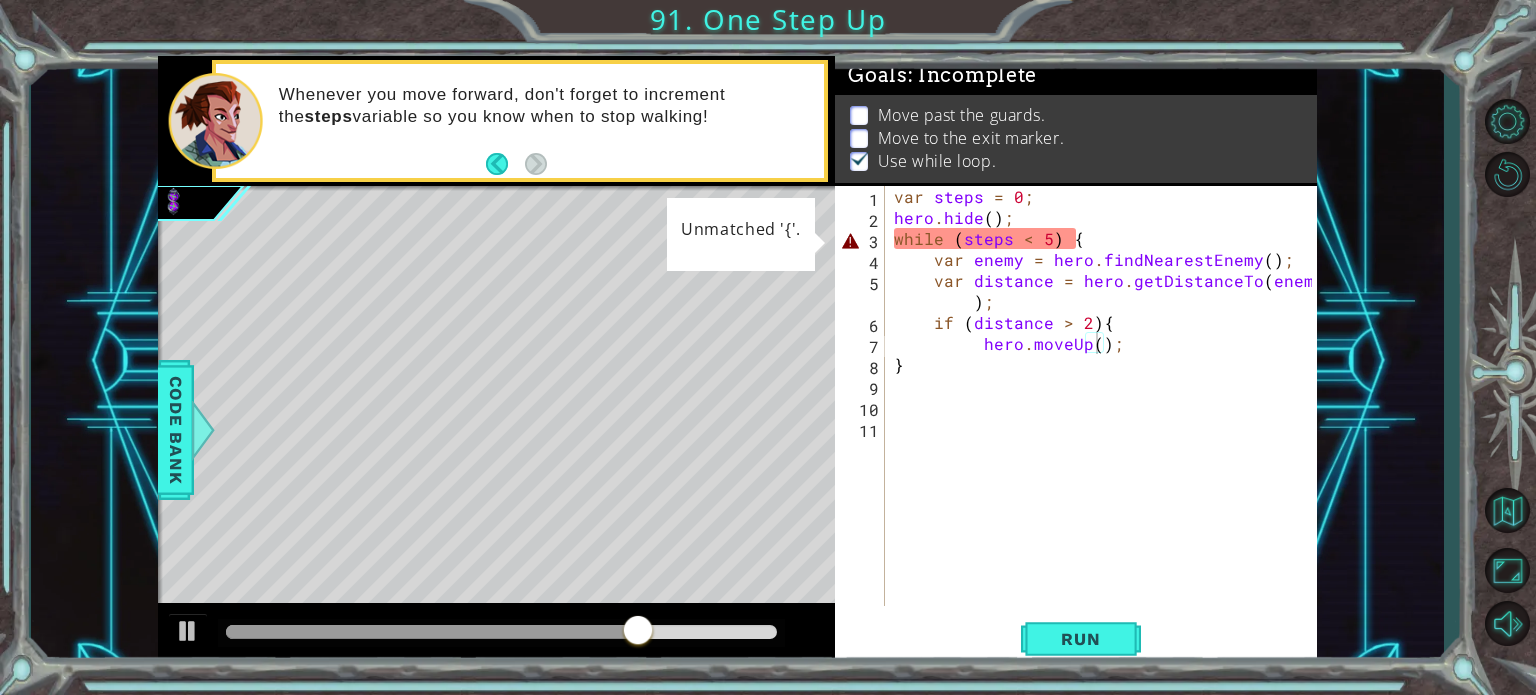click at bounding box center (620, 480) 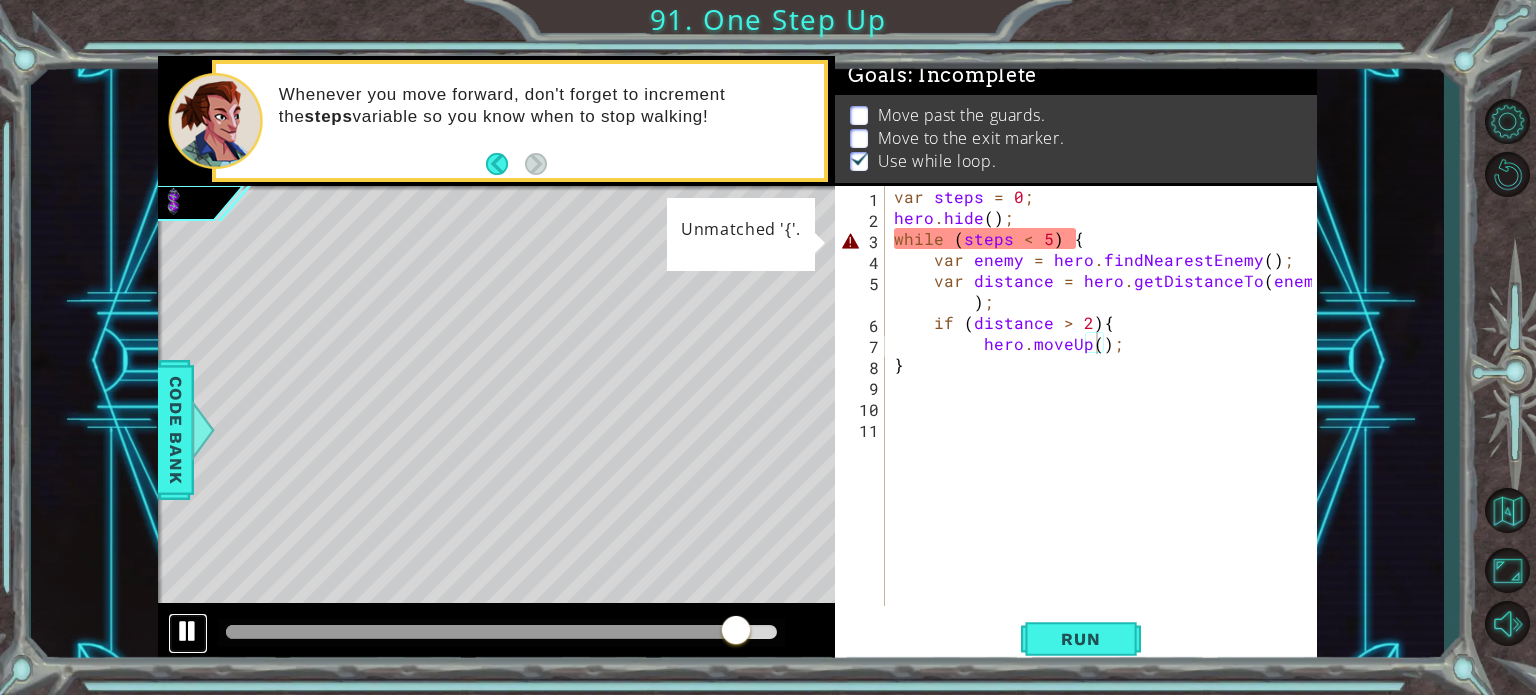 click at bounding box center (188, 631) 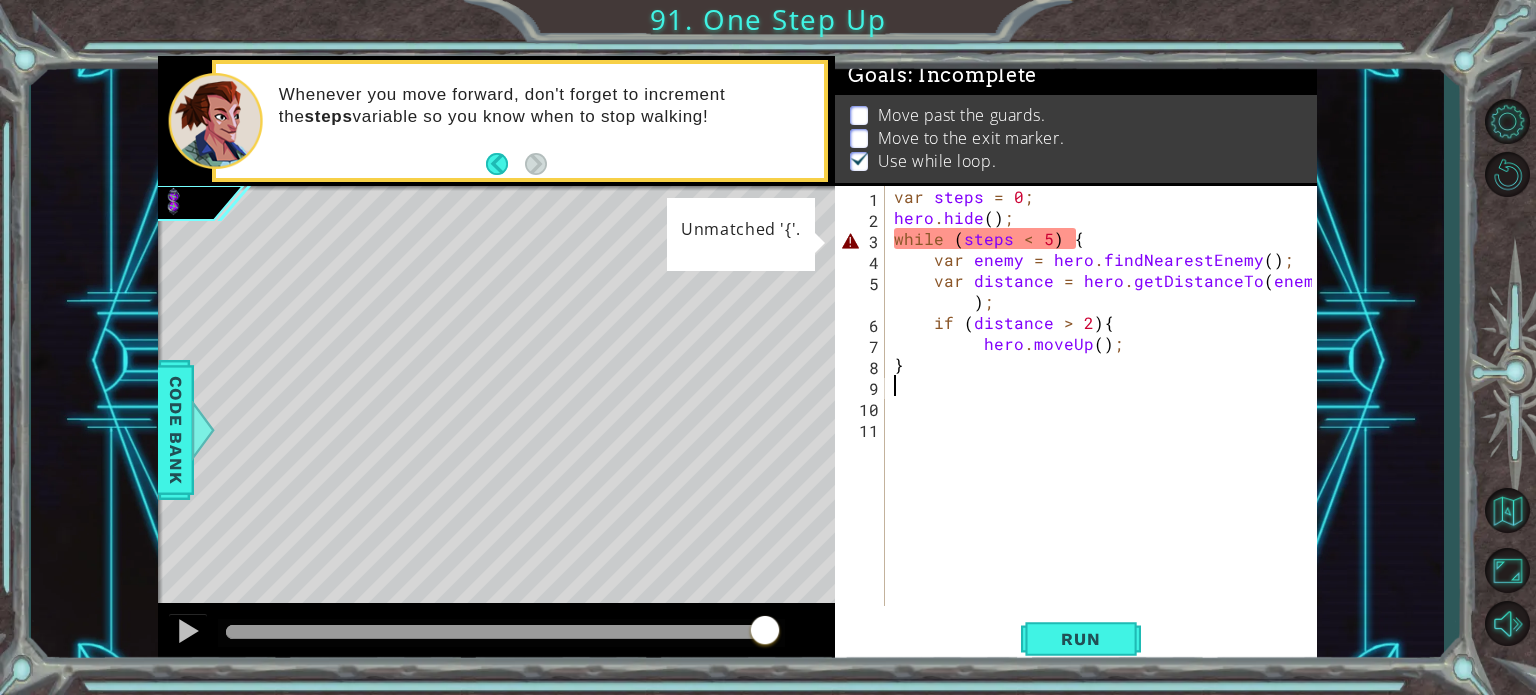 click on "var   steps   =   0 ; hero . hide ( ) ; while   ( steps   <   5 )   {      var   enemy   =   hero . findNearestEnemy ( ) ;      var   distance   =   hero . getDistanceTo ( enemy          ) ;      if   ( distance   >   2 ) {           hero . moveUp ( ) ; }" at bounding box center (1106, 417) 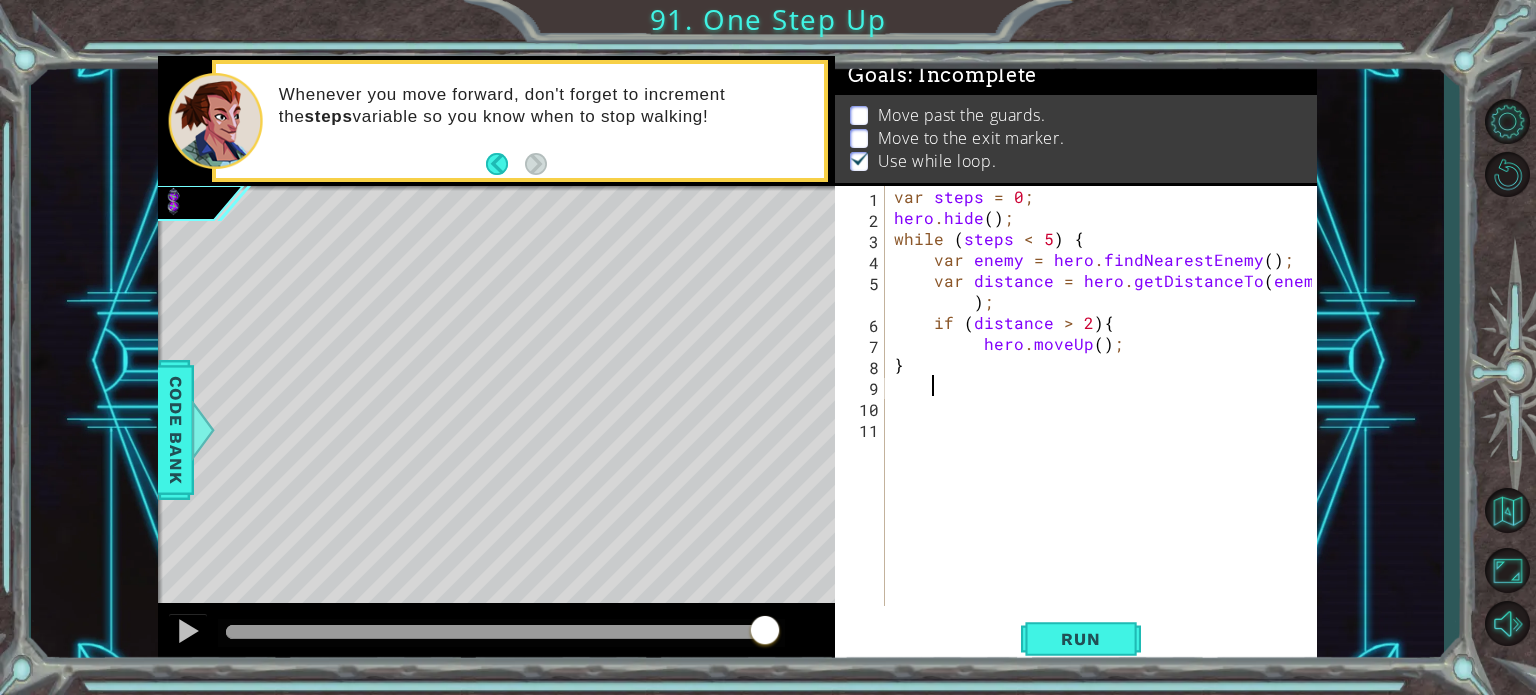 scroll, scrollTop: 0, scrollLeft: 1, axis: horizontal 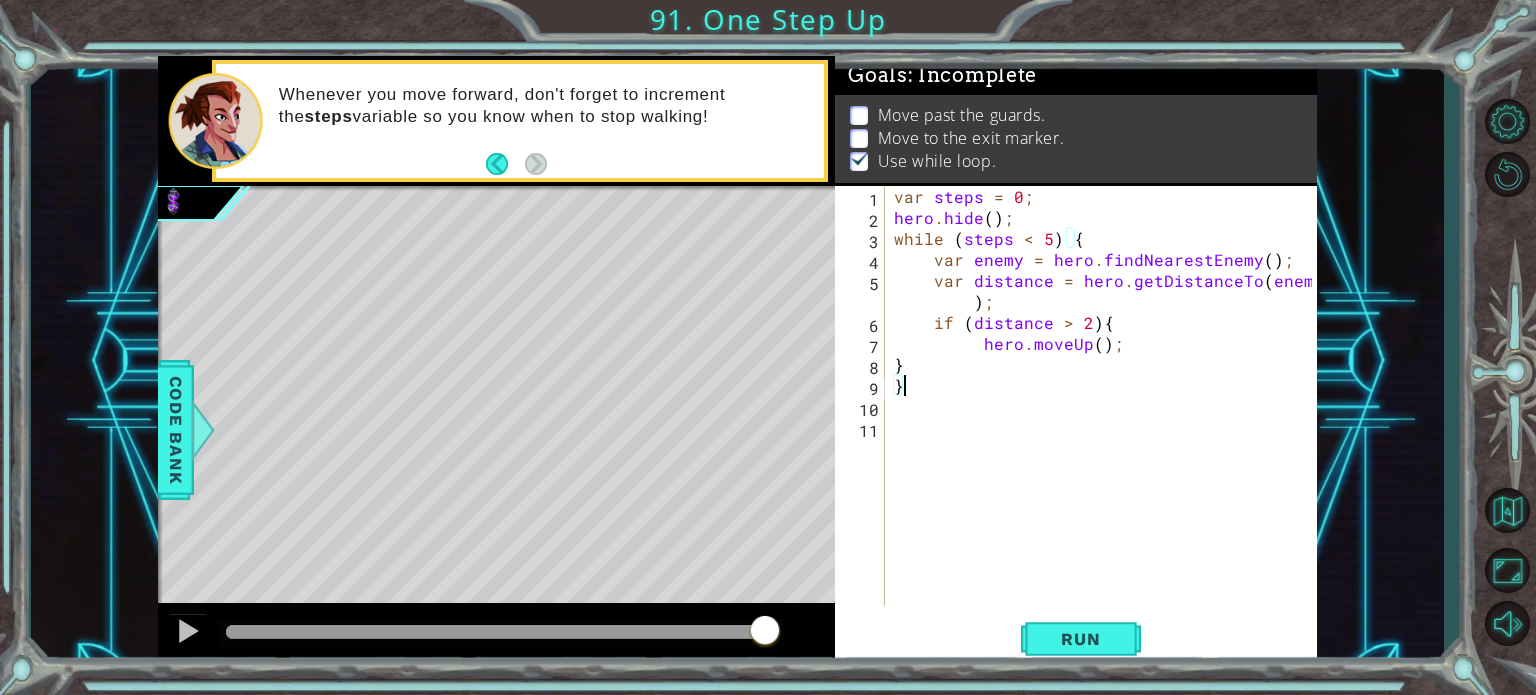 click on "} 1 2 3 4 5 6 7 8 9 10 11 var   steps   =   0 ; hero . hide ( ) ; while   ( steps   <   5 )   {      var   enemy   =   hero . findNearestEnemy ( ) ;      var   distance   =   hero . getDistanceTo ( enemy          ) ;      if   ( distance   >   2 ) {           hero . moveUp ( ) ; } }     הההההההההההההההההההההההההההההההההההההההההההההההההההההההההההההההההההההההההההההההההההההההההההההההההההההההההההההההההההההההההההההההההההההההההההההההההההההההההההההההההההההההההההההההההההההההההההההההההההההההההההההההההההההההההההההההההההההההההההההההההההההההההההההההה" at bounding box center [1073, 396] 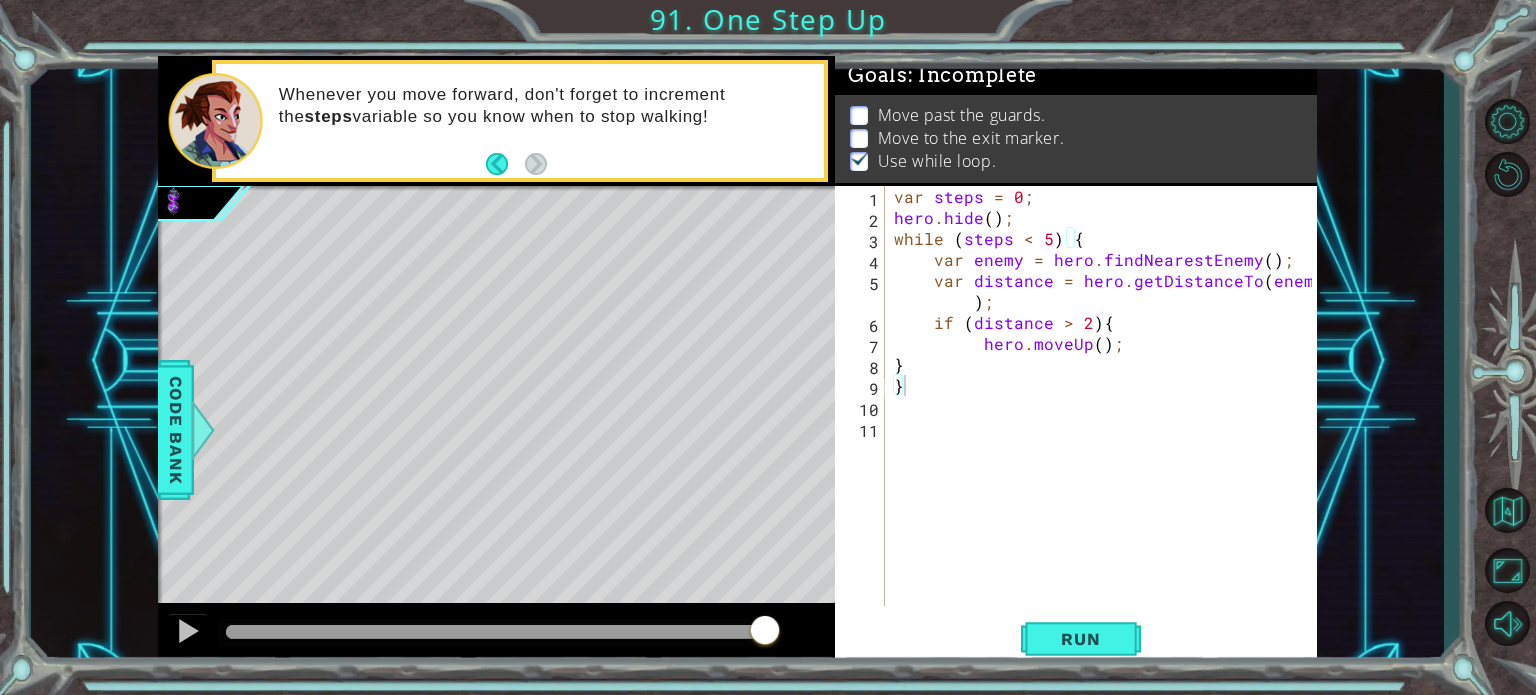 click on "} 1 2 3 4 5 6 7 8 9 10 11 var   steps   =   0 ; hero . hide ( ) ; while   ( steps   <   5 )   {      var   enemy   =   hero . findNearestEnemy ( ) ;      var   distance   =   hero . getDistanceTo ( enemy          ) ;      if   ( distance   >   2 ) {           hero . moveUp ( ) ; } }     הההההההההההההההההההההההההההההההההההההההההההההההההההההההההההההההההההההההההההההההההההההההההההההההההההההההההההההההההההההההההההההההההההההההההההההההההההההההההההההההההההההההההההההההההההההההההההההההההההההההההההההההההההההההההההההההההההההההההההההההההההההההההההההההה" at bounding box center [1073, 396] 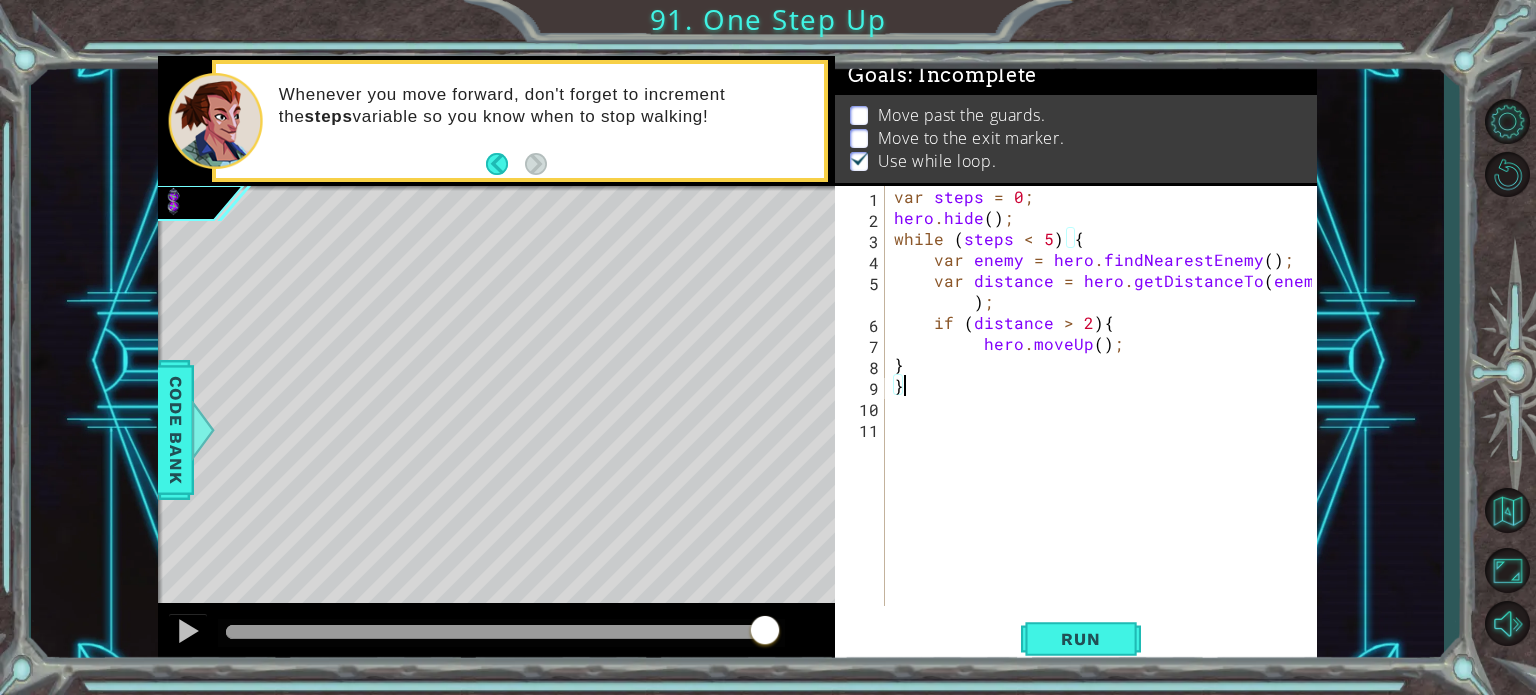 click on "var   steps   =   0 ; hero . hide ( ) ; while   ( steps   <   5 )   {      var   enemy   =   hero . findNearestEnemy ( ) ;      var   distance   =   hero . getDistanceTo ( enemy          ) ;      if   ( distance   >   2 ) {           hero . moveUp ( ) ; } }" at bounding box center [1106, 417] 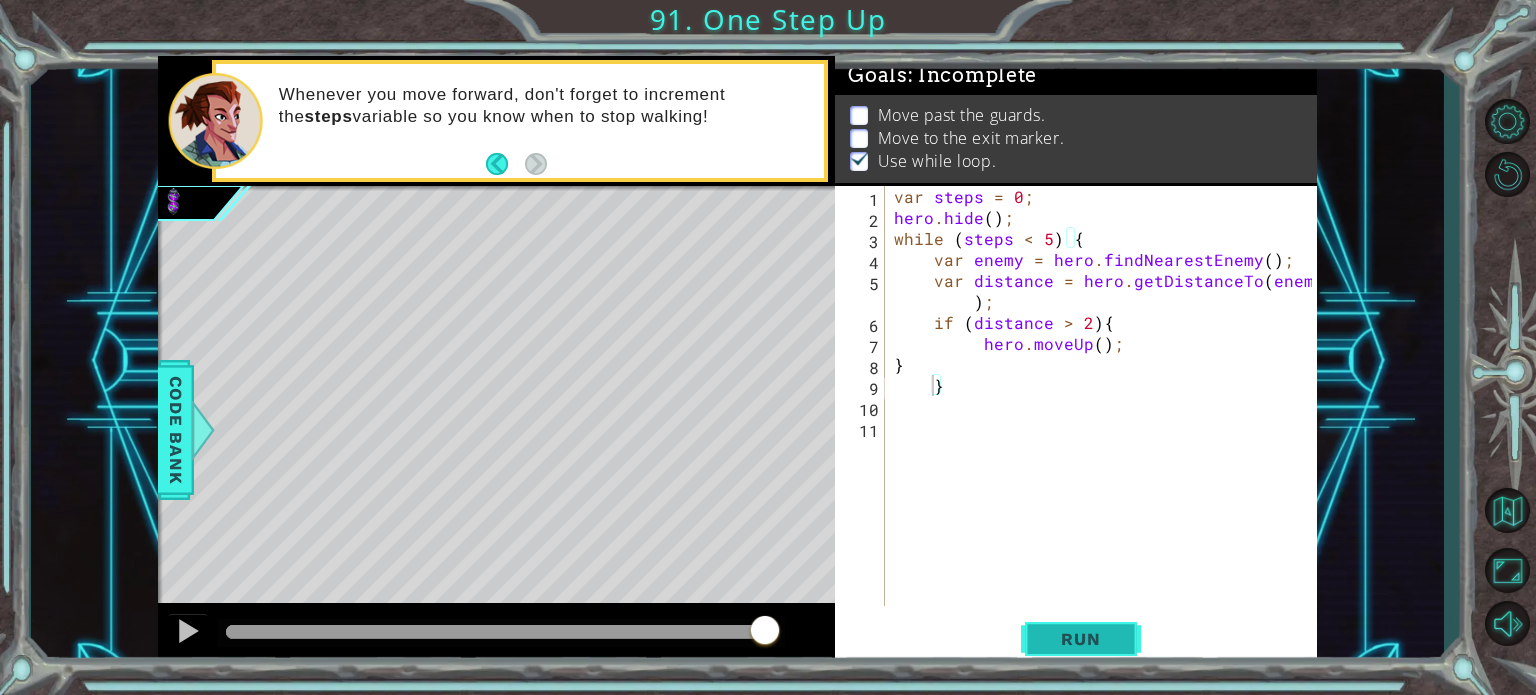 click on "Run" at bounding box center [1080, 639] 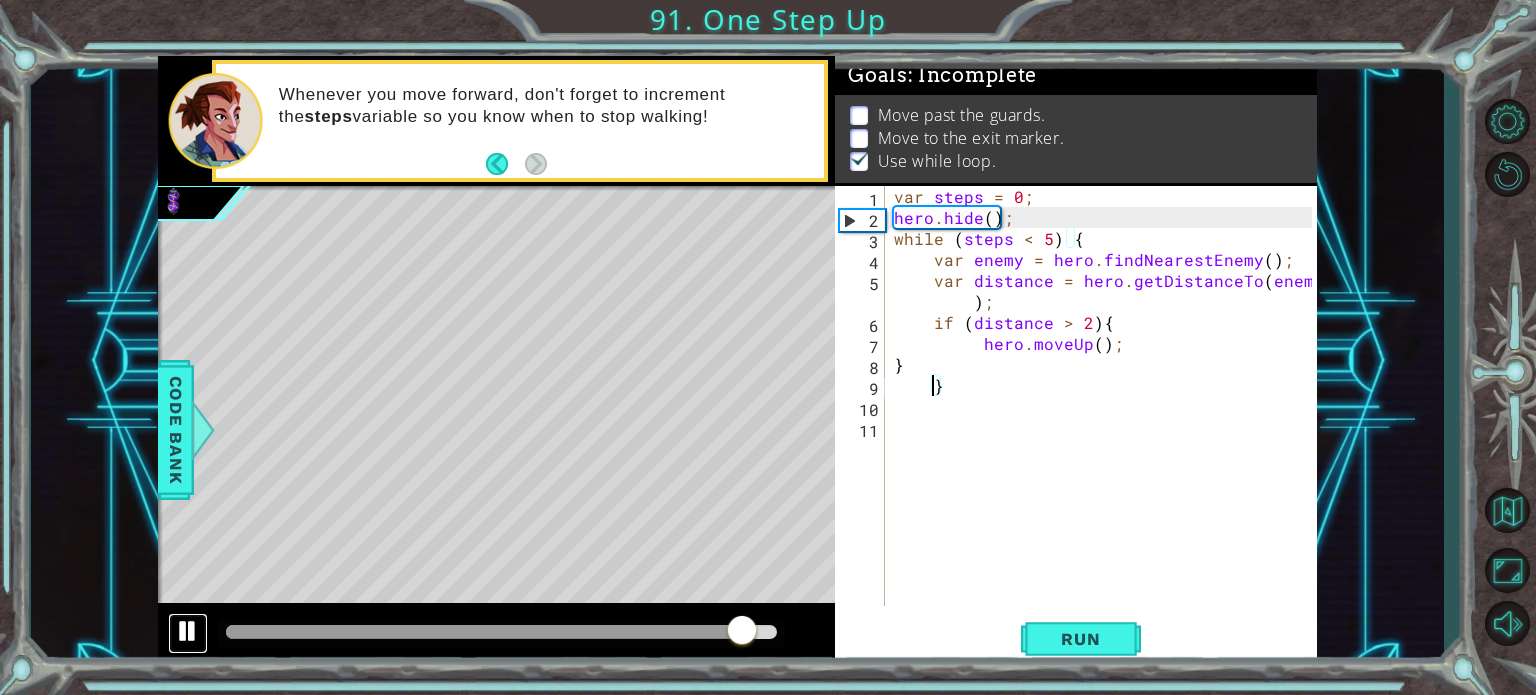 click at bounding box center [188, 631] 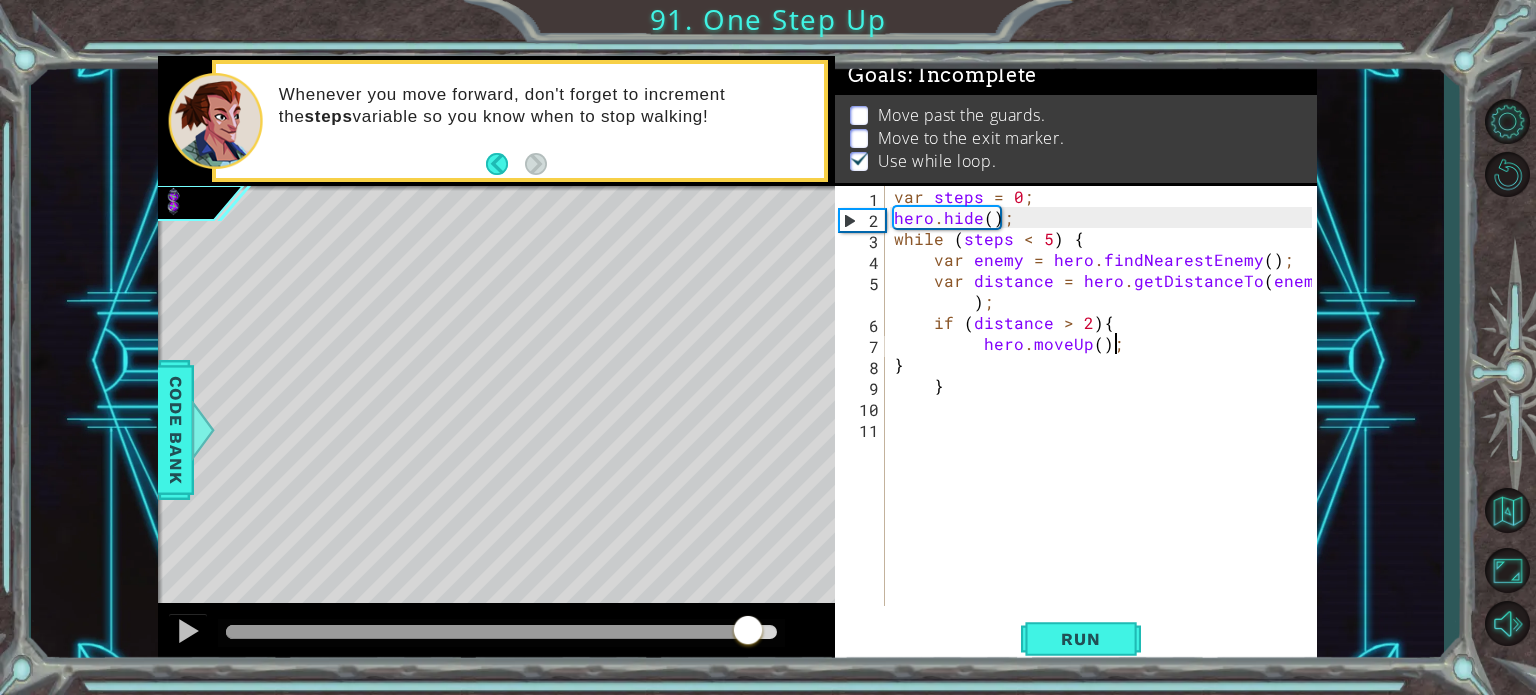 click on "var   steps   =   0 ; hero . hide ( ) ; while   ( steps   <   5 )   {      var   enemy   =   hero . findNearestEnemy ( ) ;      var   distance   =   hero . getDistanceTo ( enemy          ) ;      if   ( distance   >   2 ) {           hero . moveUp ( ) ; }      }" at bounding box center [1106, 417] 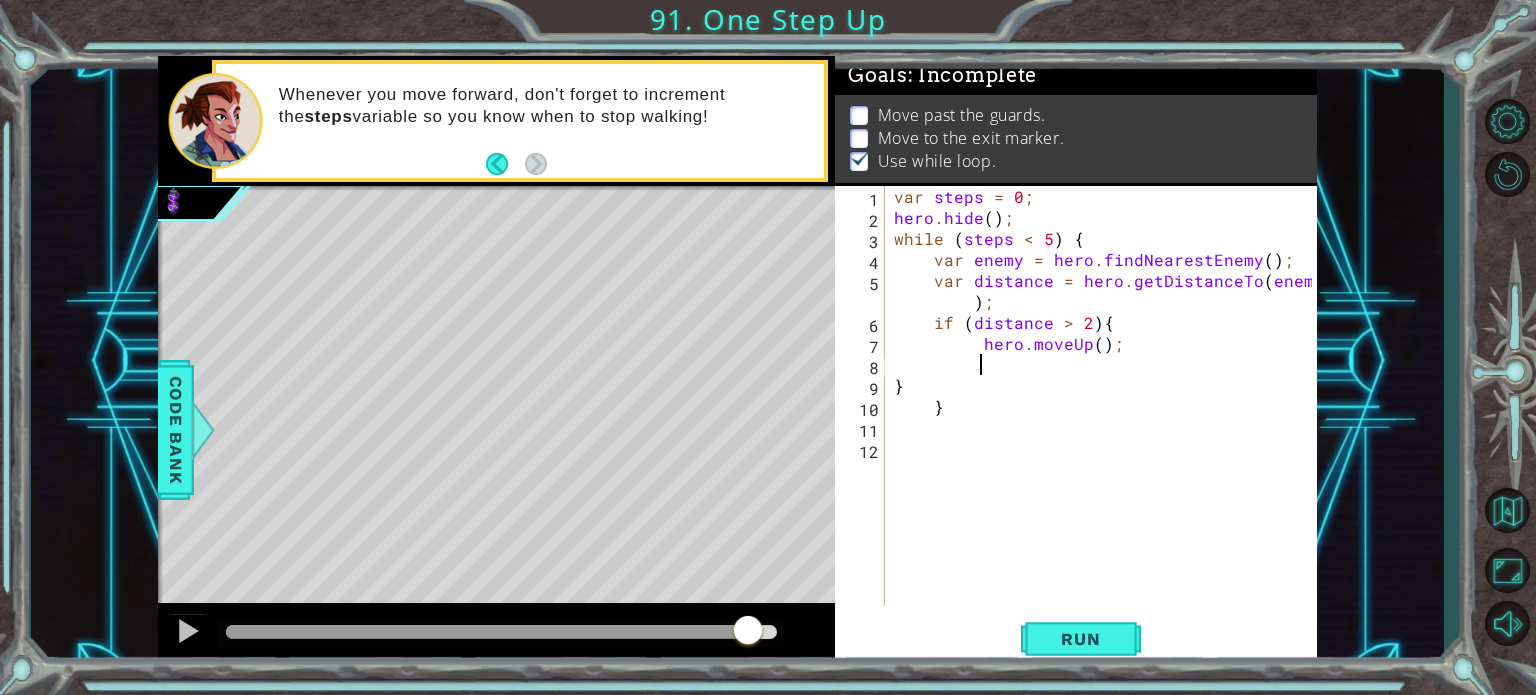 type on "h" 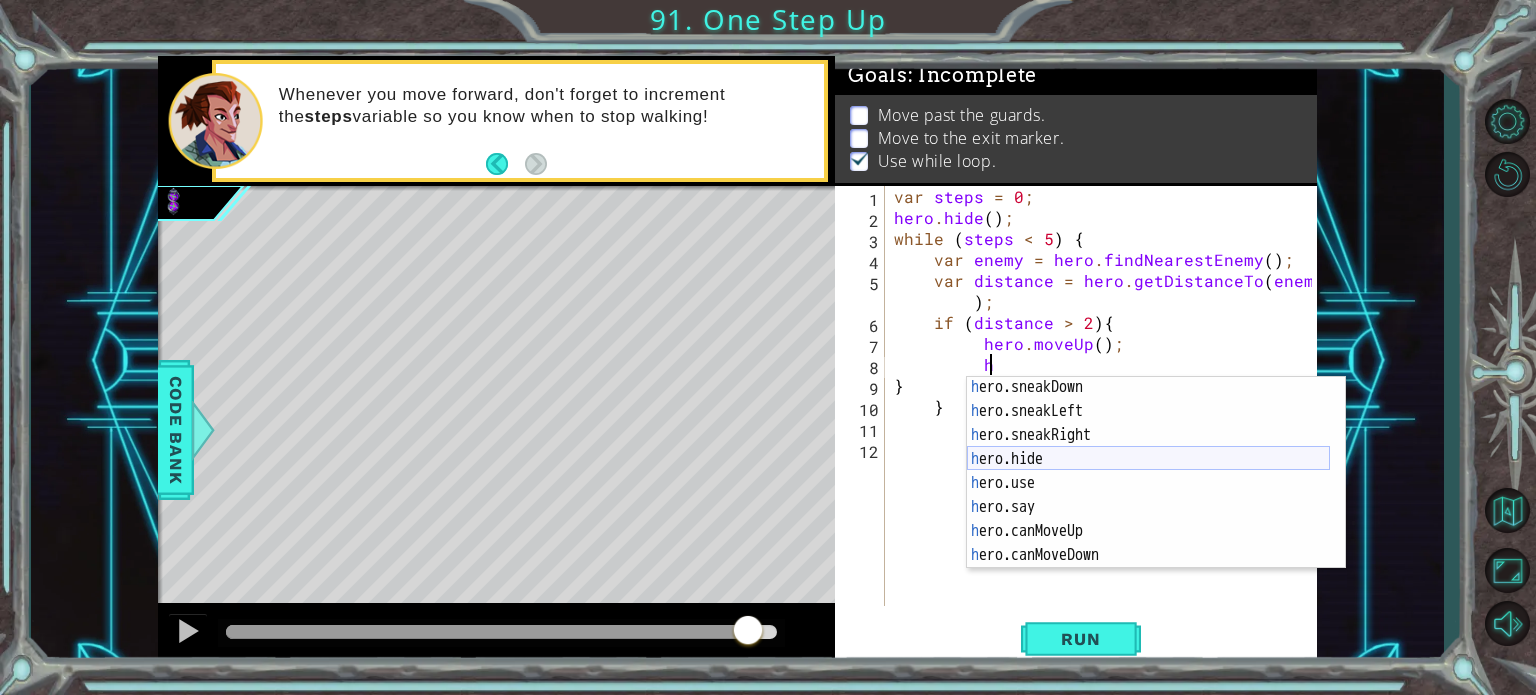 scroll, scrollTop: 250, scrollLeft: 0, axis: vertical 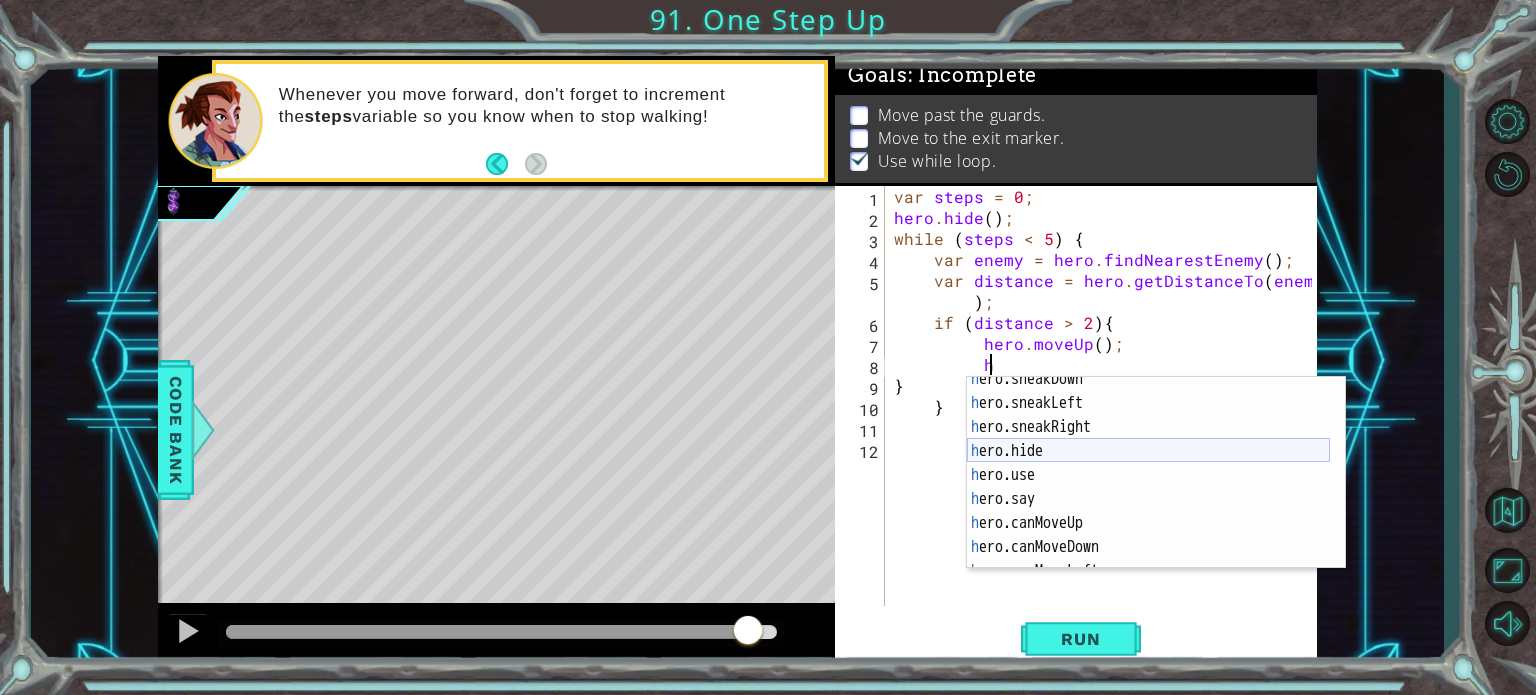 click on "h ero.sneakDown press enter h ero.sneakLeft press enter h ero.sneakRight press enter h ero.hide press enter h ero.use press enter h ero.say press enter h ero.canMoveUp press enter h ero.canMoveDown press enter h ero.canMoveLeft press enter" at bounding box center [1148, 487] 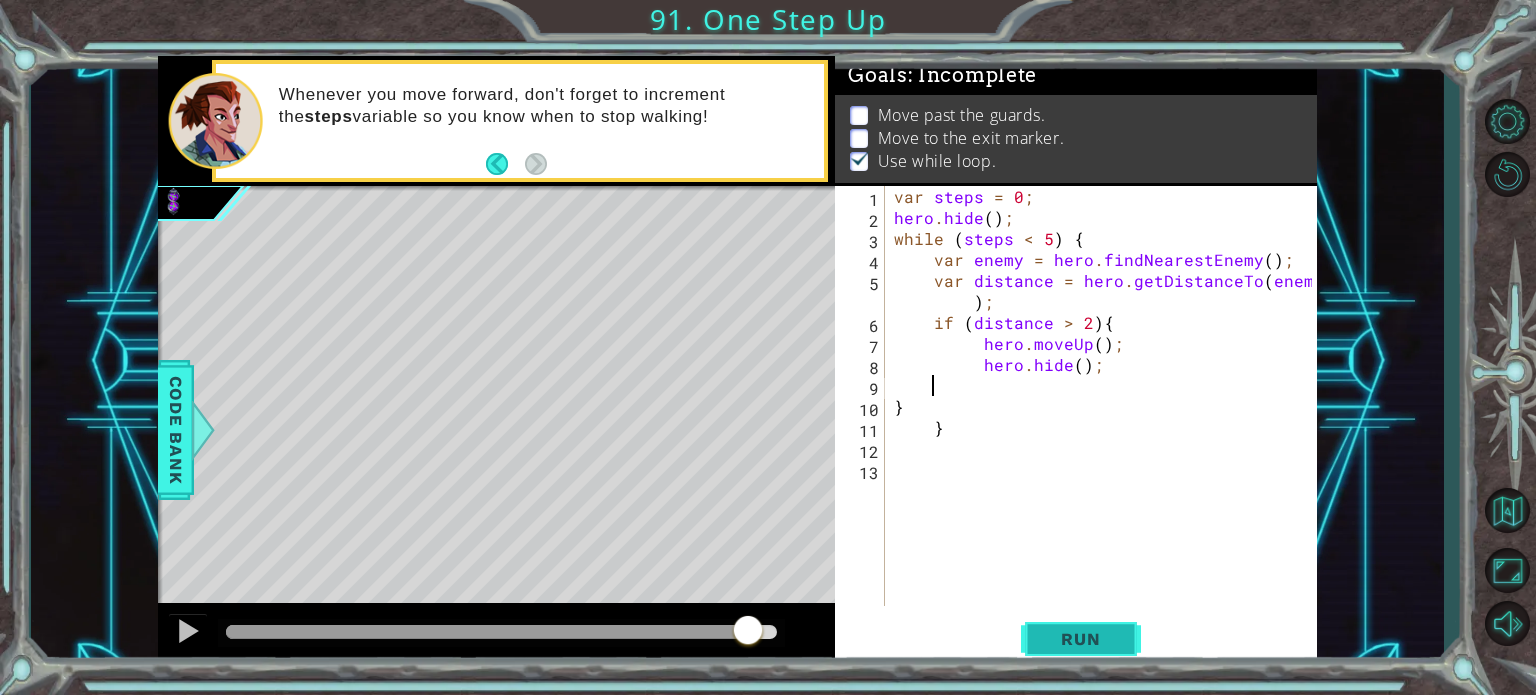 scroll, scrollTop: 0, scrollLeft: 0, axis: both 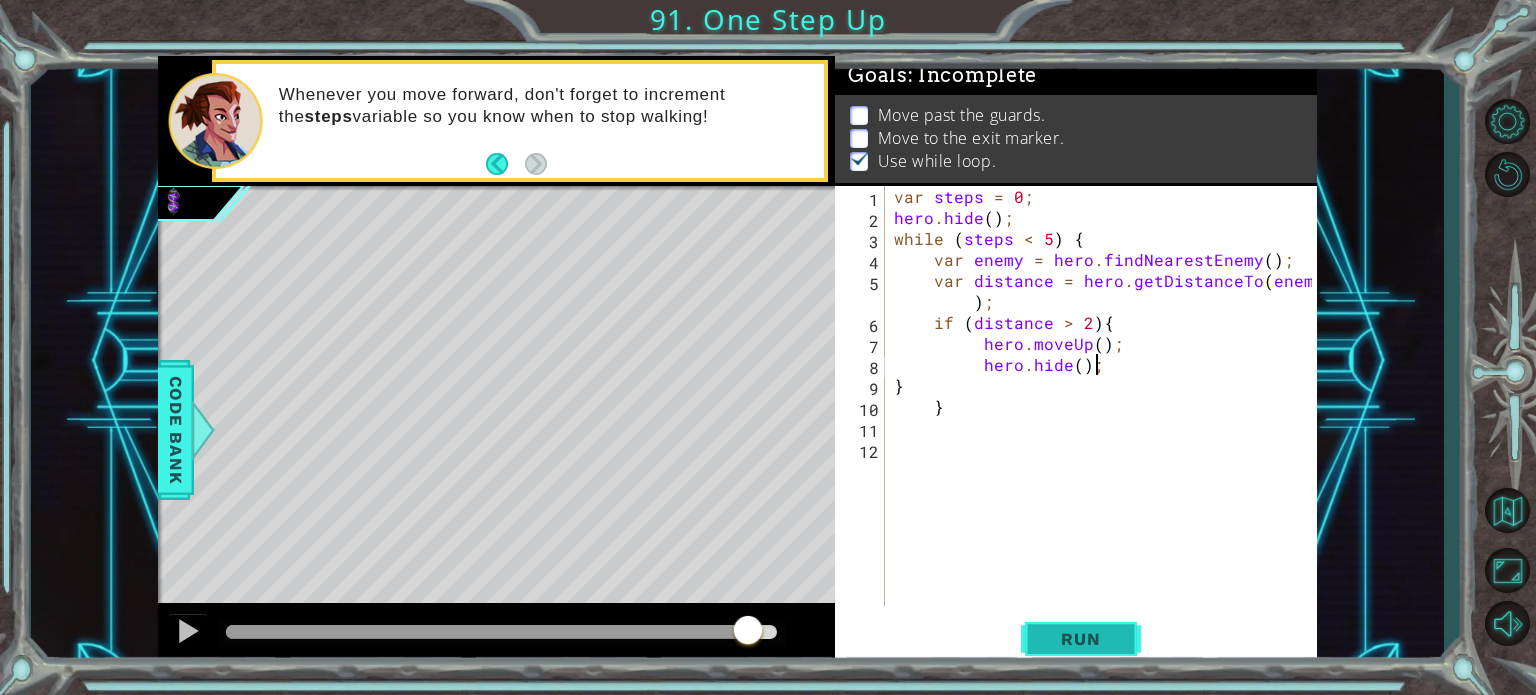 type on "hero.hide();" 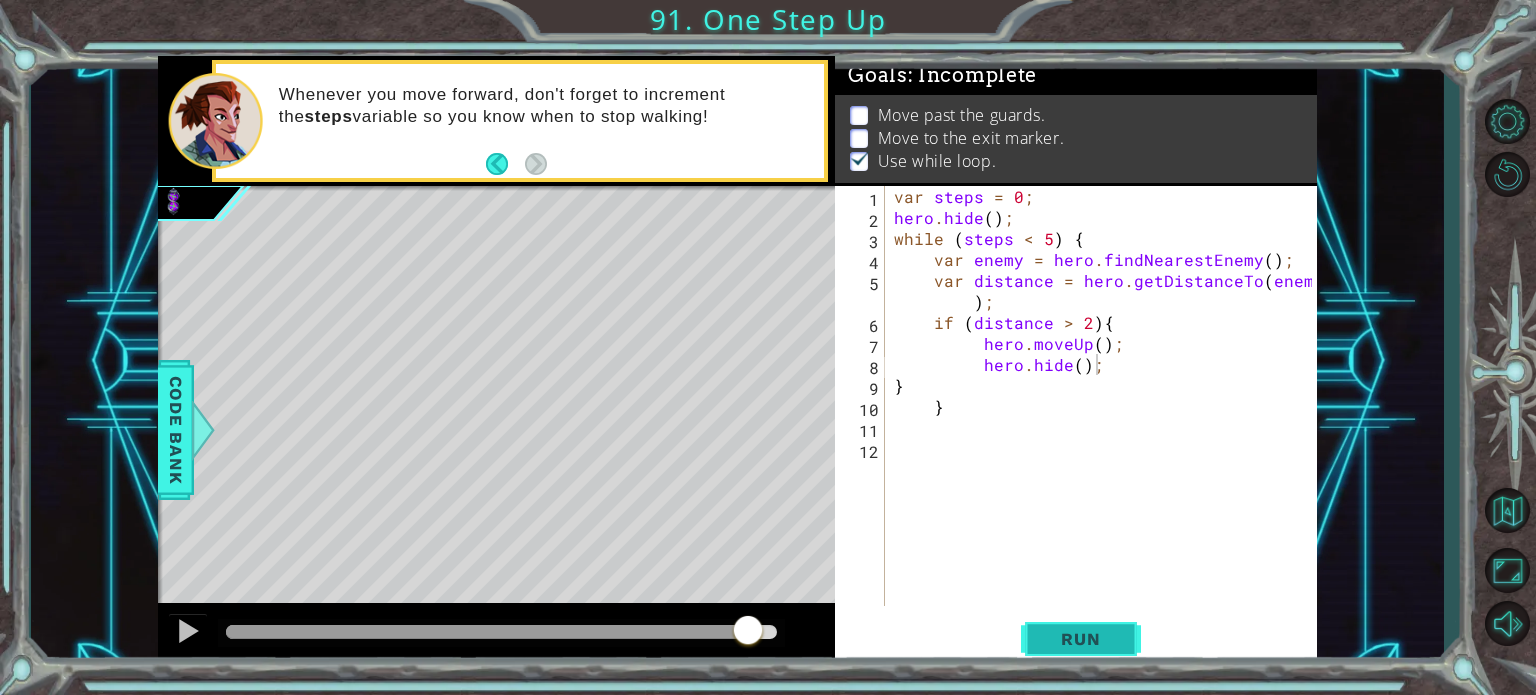 click on "Run" at bounding box center [1080, 639] 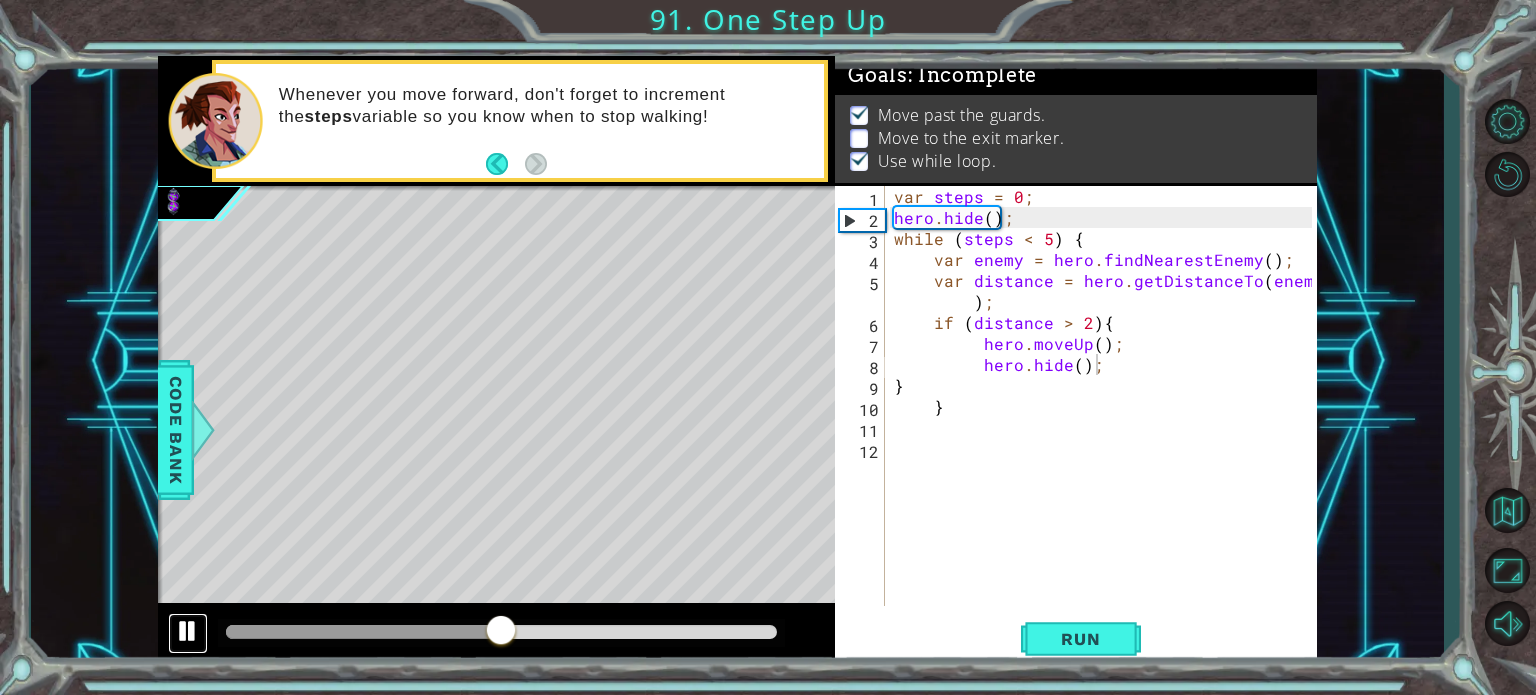 click at bounding box center (188, 633) 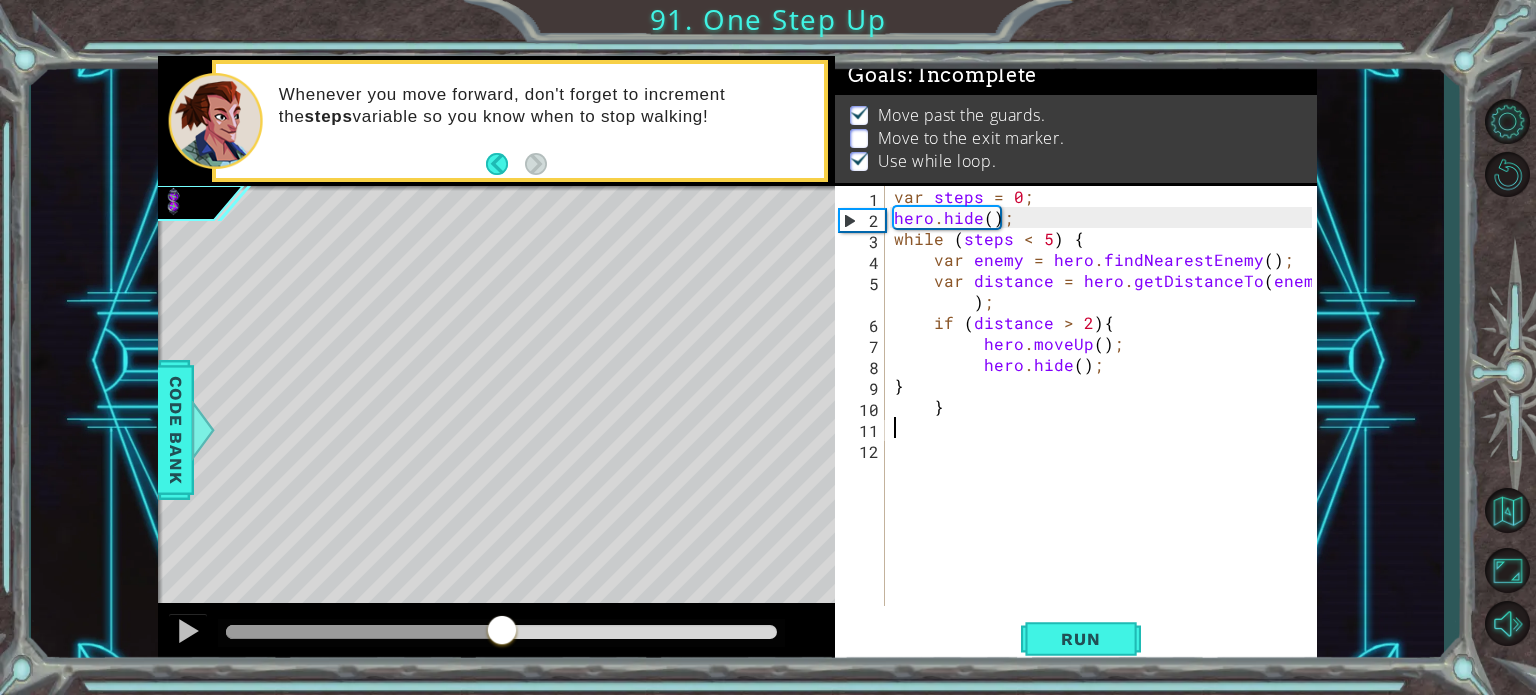 click on "var   steps   =   0 ; hero . hide ( ) ; while   ( steps   <   5 )   {      var   enemy   =   hero . findNearestEnemy ( ) ;      var   distance   =   hero . getDistanceTo ( enemy          ) ;      if   ( distance   >   2 ) {           hero . moveUp ( ) ;           hero . hide ( ) ; }      }" at bounding box center (1106, 417) 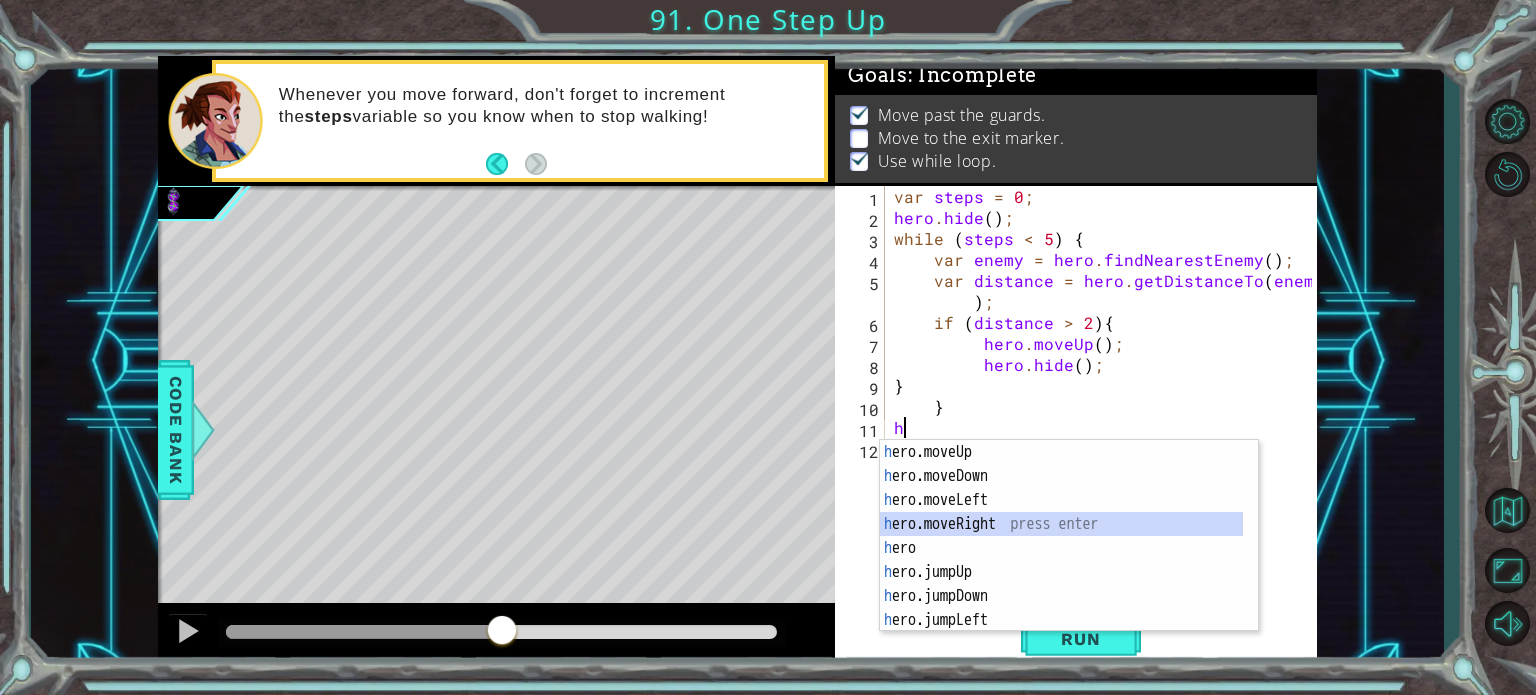 click on "h ero.moveUp press enter h ero.moveDown press enter h ero.moveLeft press enter h ero.moveRight press enter h ero press enter h ero.jumpUp press enter h ero.jumpDown press enter h ero.jumpLeft press enter h ero.sneakUp press enter" at bounding box center (1061, 560) 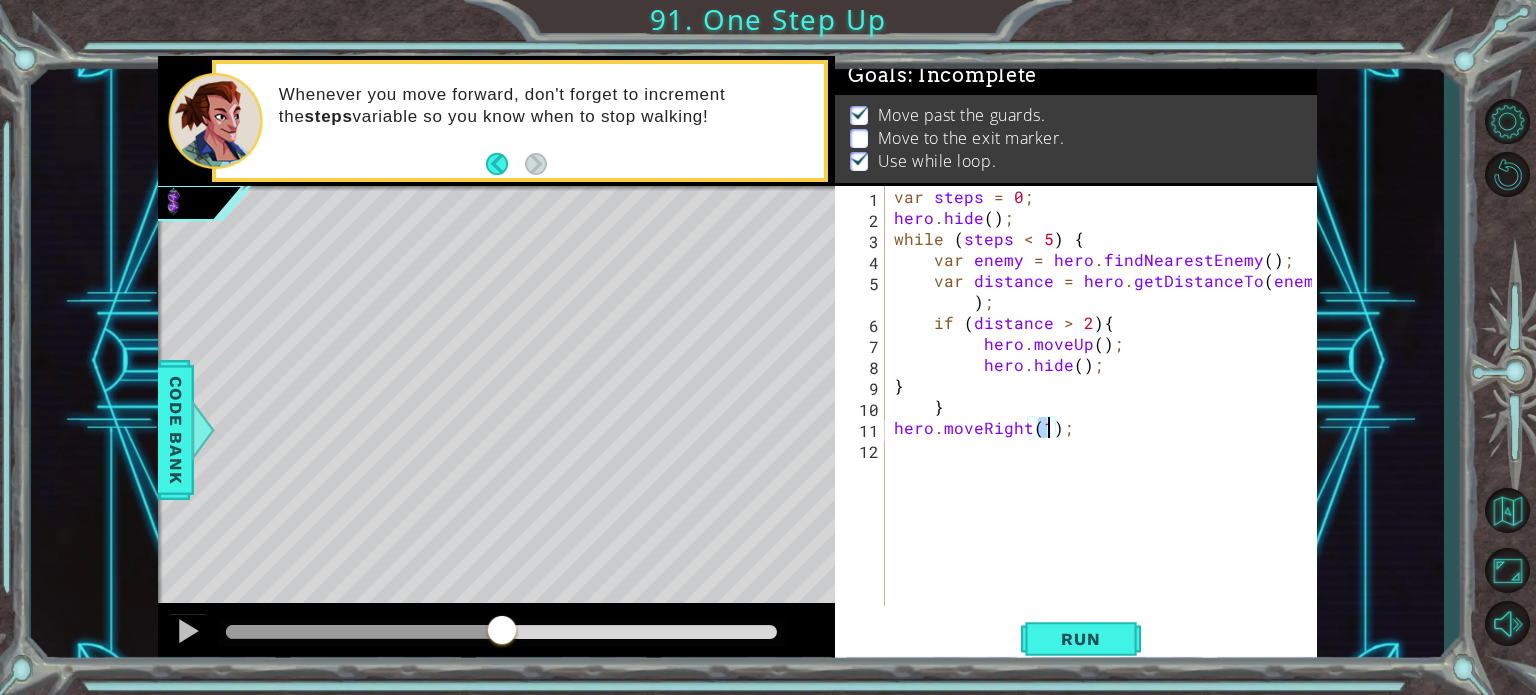 type on "hero.moveRight();" 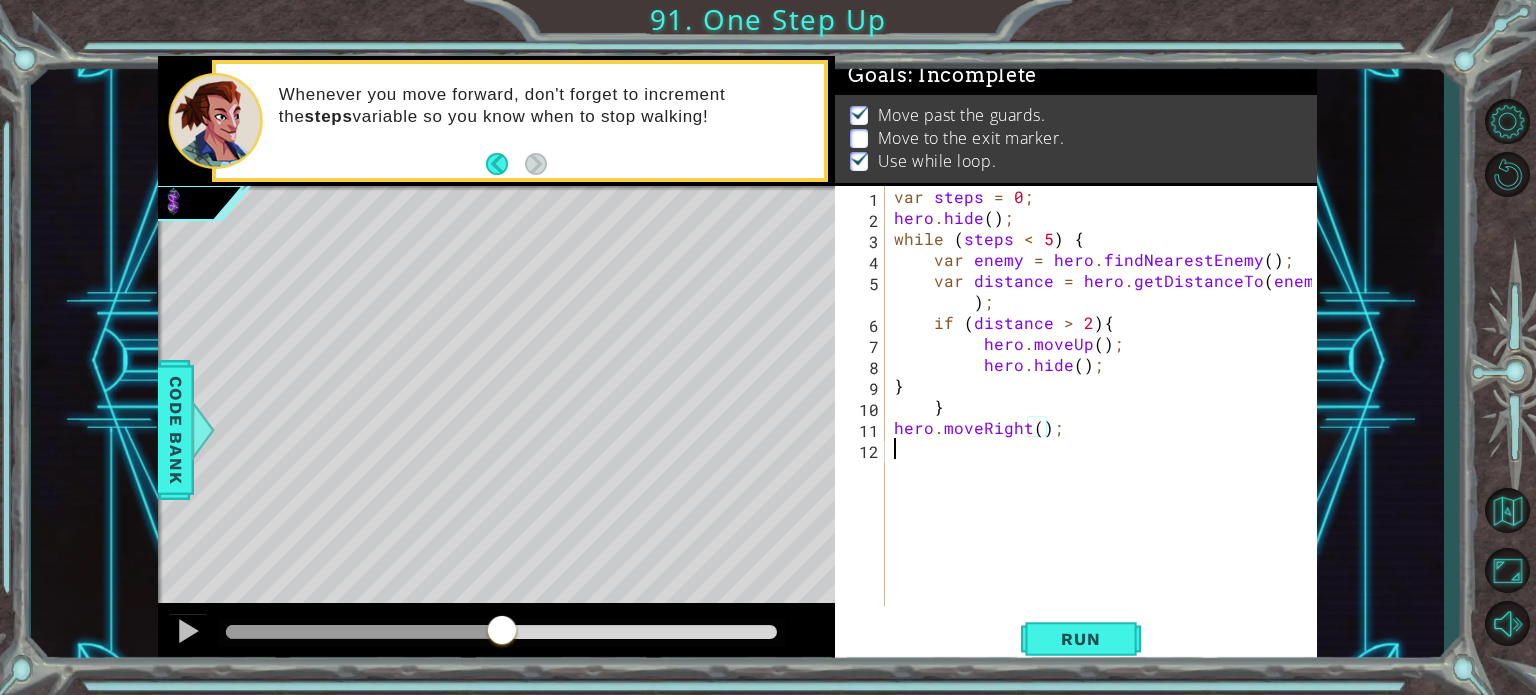 click on "var   steps   =   0 ; hero . hide ( ) ; while   ( steps   <   5 )   {      var   enemy   =   hero . findNearestEnemy ( ) ;      var   distance   =   hero . getDistanceTo ( enemy          ) ;      if   ( distance   >   2 ) {           hero . moveUp ( ) ;           hero . hide ( ) ; }      } hero . moveRight ( ) ;" at bounding box center [1106, 417] 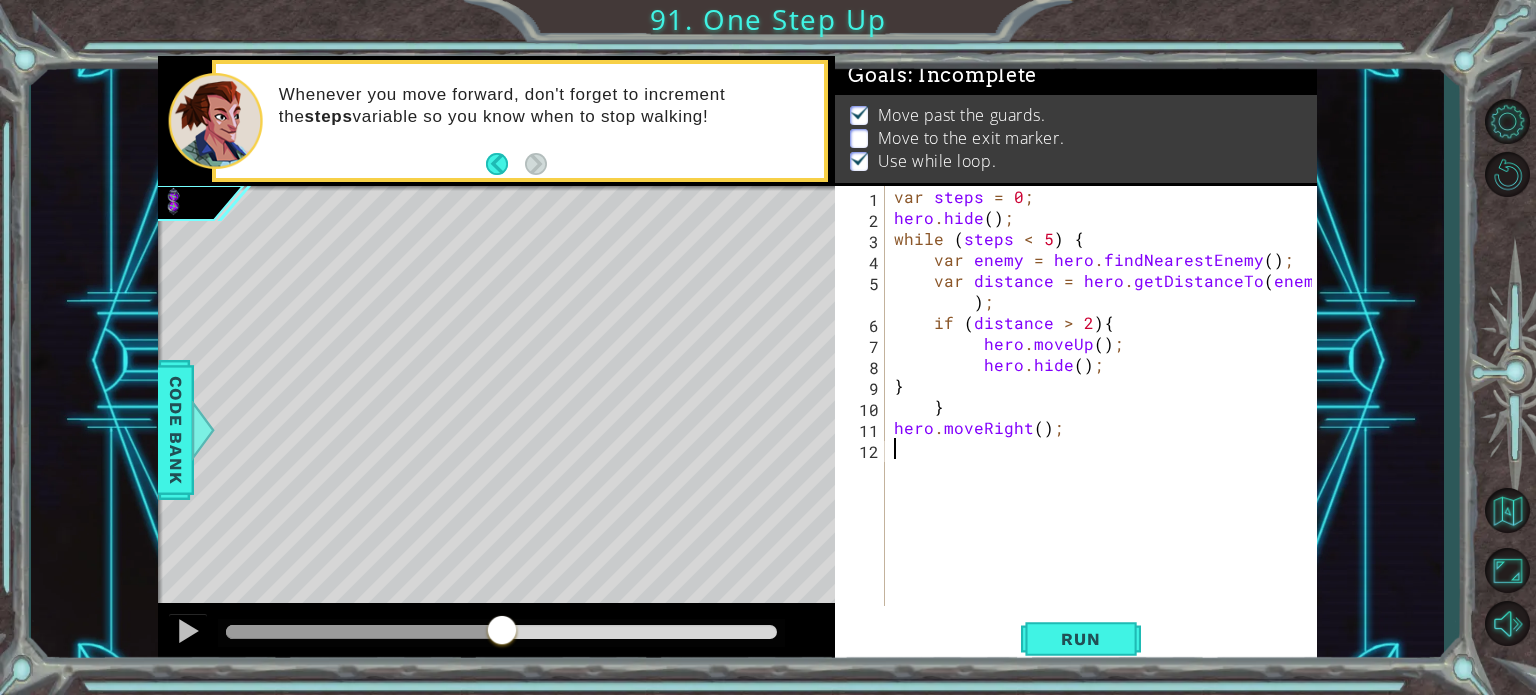 type on "h" 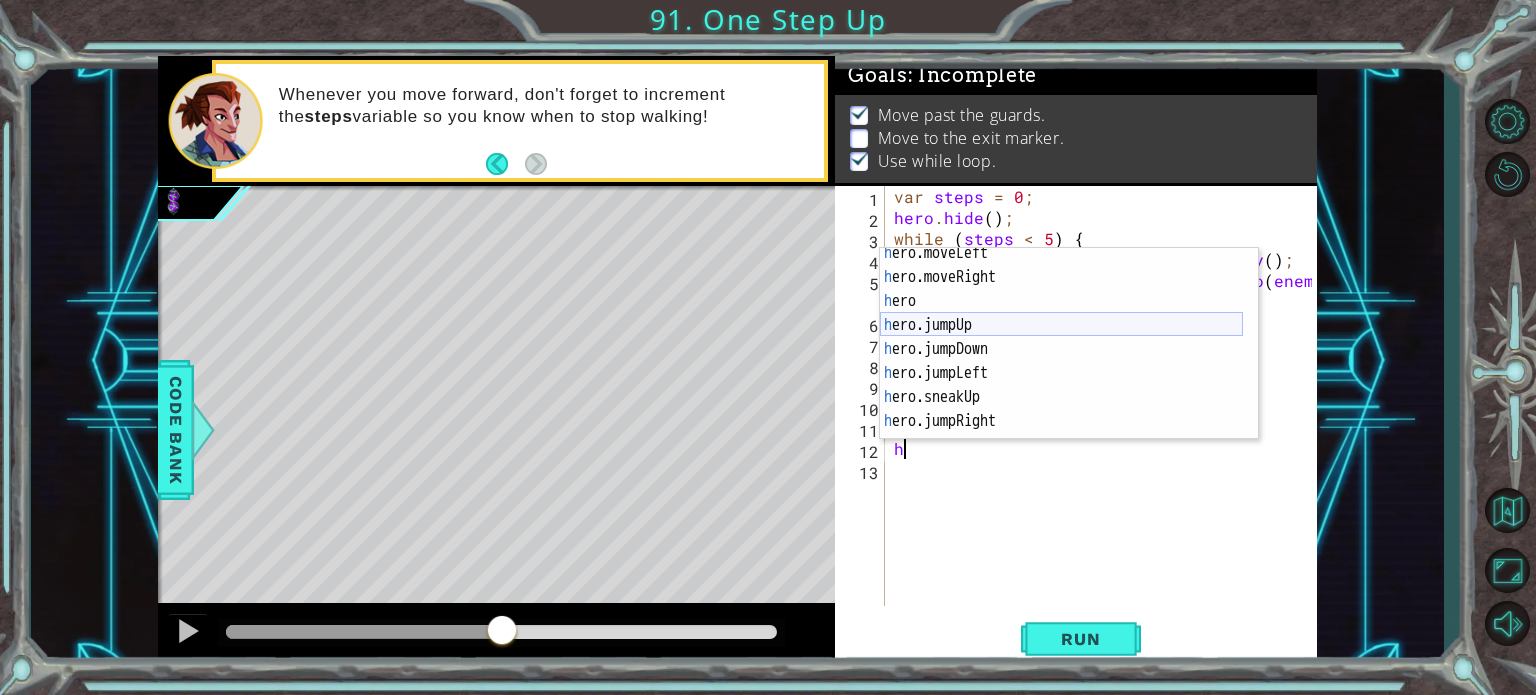 scroll, scrollTop: 69, scrollLeft: 0, axis: vertical 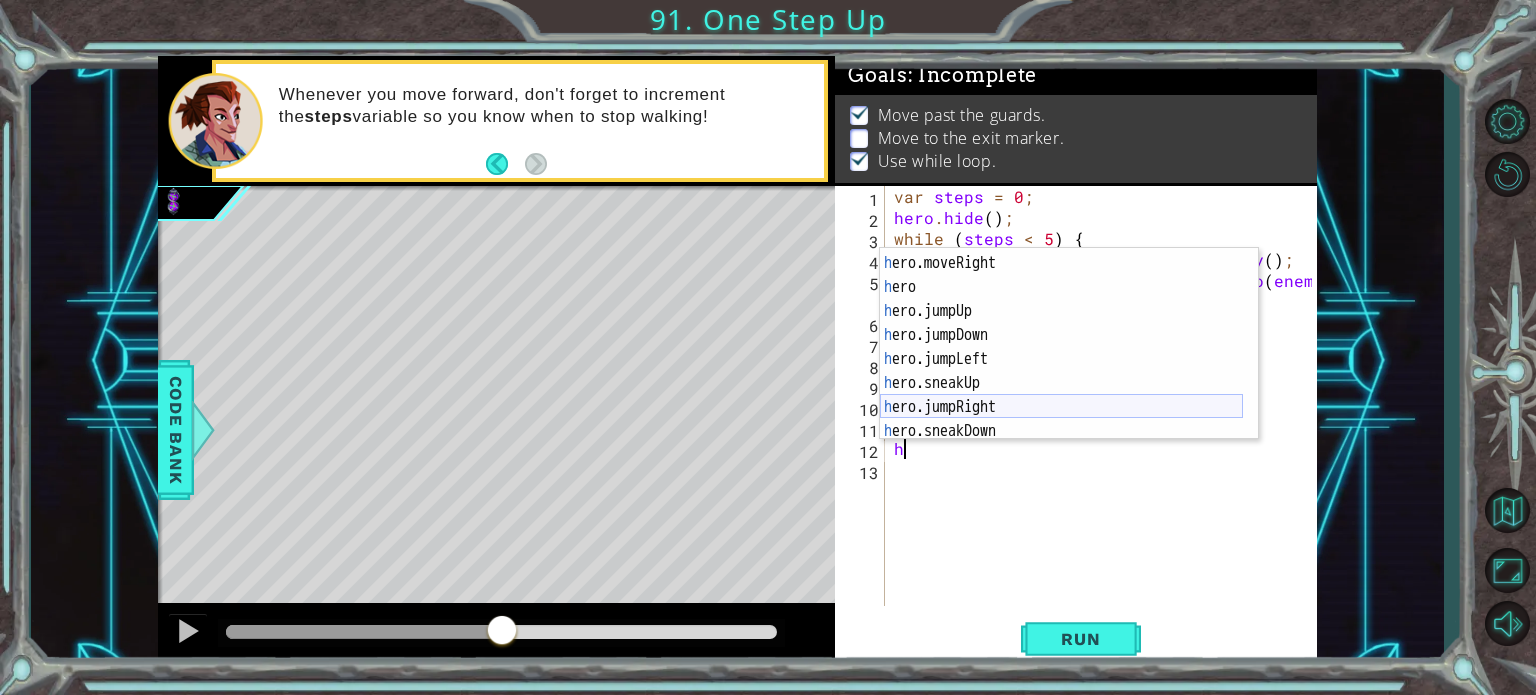 click on "h ero.moveLeft press enter h ero.moveRight press enter h ero press enter h ero.jumpUp press enter h ero.jumpDown press enter h ero.jumpLeft press enter h ero.sneakUp press enter h ero.jumpRight press enter h ero.sneakDown press enter" at bounding box center (1061, 347) 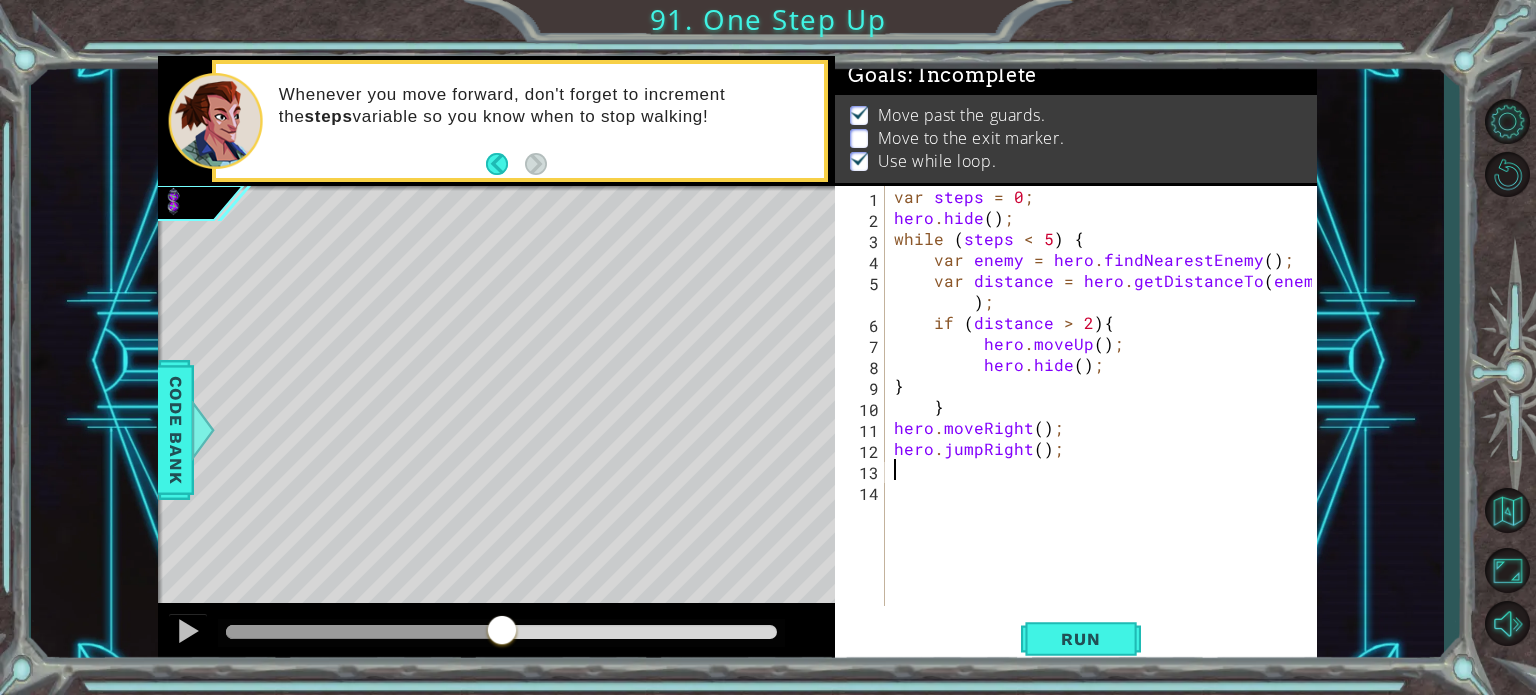 scroll, scrollTop: 0, scrollLeft: 0, axis: both 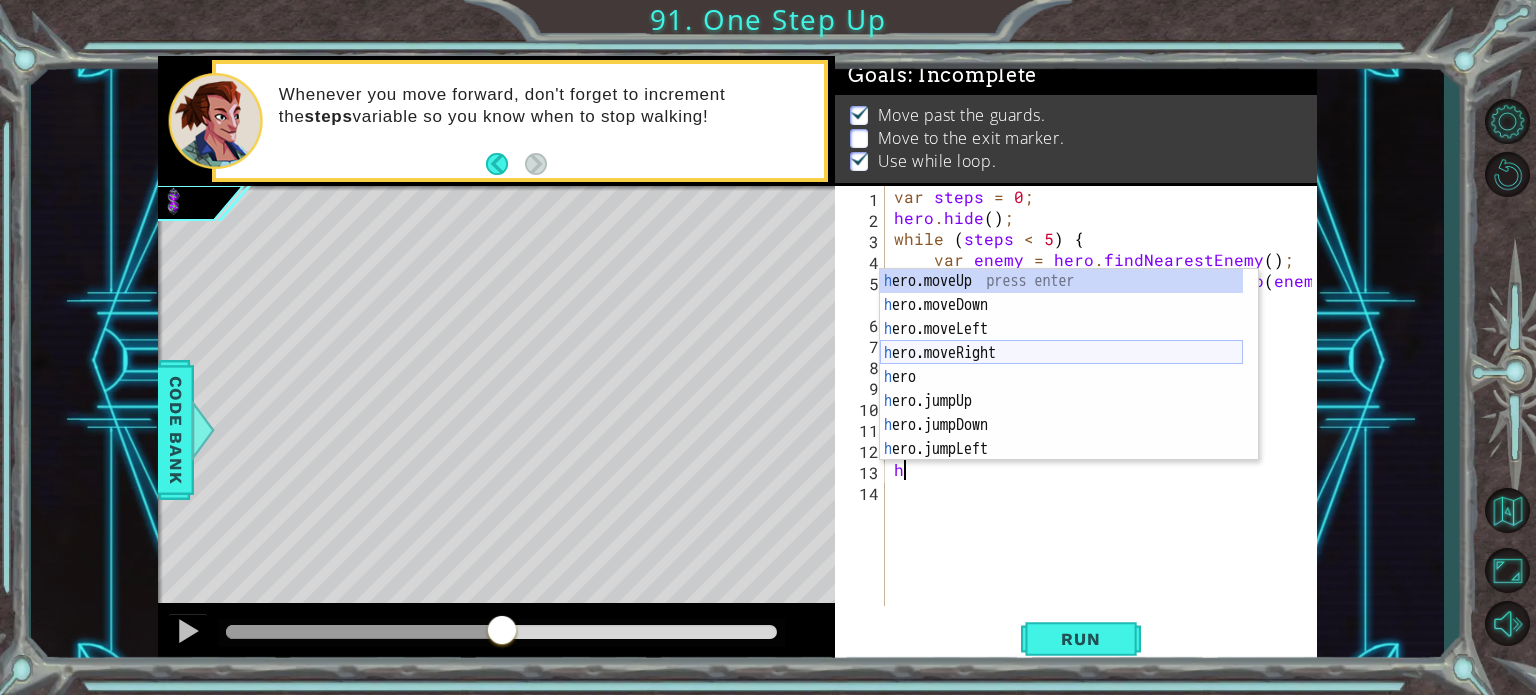 click on "h ero.moveUp press enter h ero.moveDown press enter h ero.moveLeft press enter h ero.moveRight press enter h ero press enter h ero.jumpUp press enter h ero.jumpDown press enter h ero.jumpLeft press enter h ero.sneakUp press enter" at bounding box center (1061, 389) 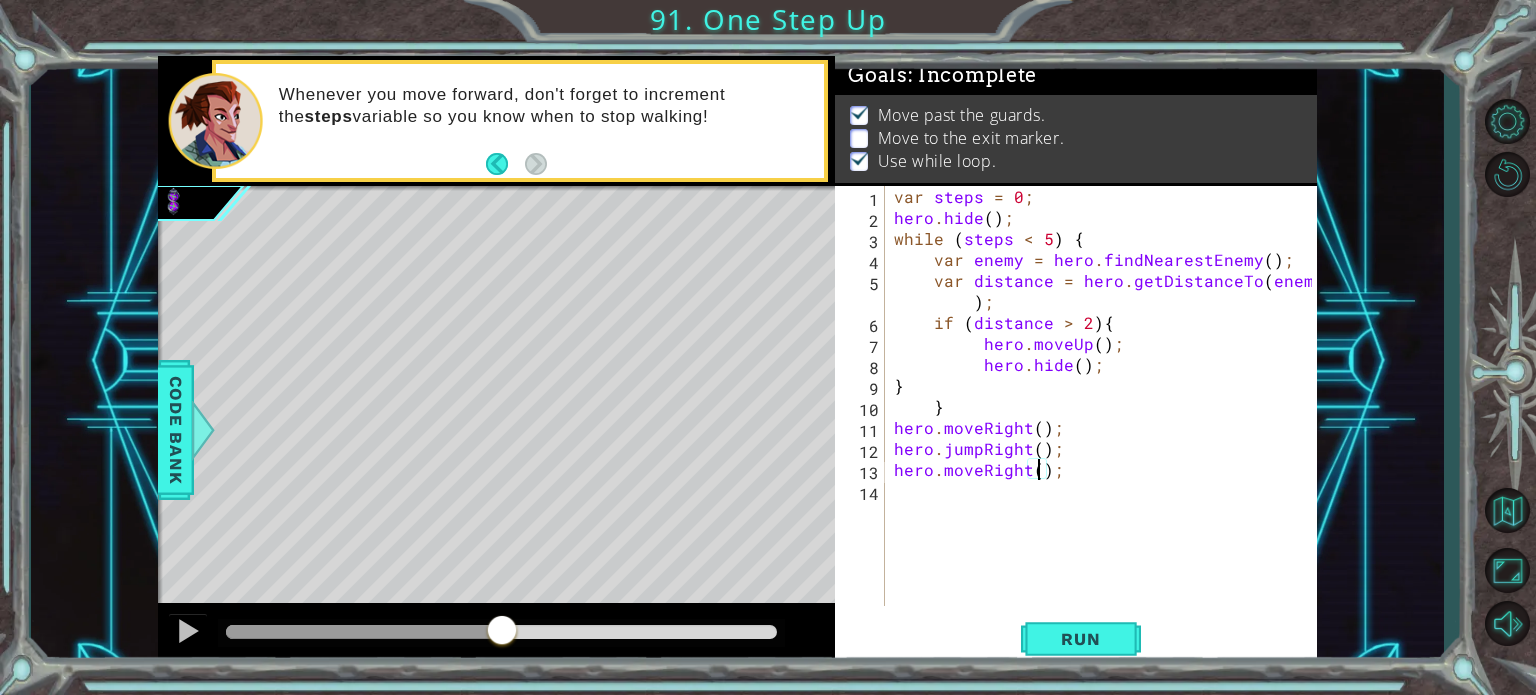 scroll, scrollTop: 0, scrollLeft: 8, axis: horizontal 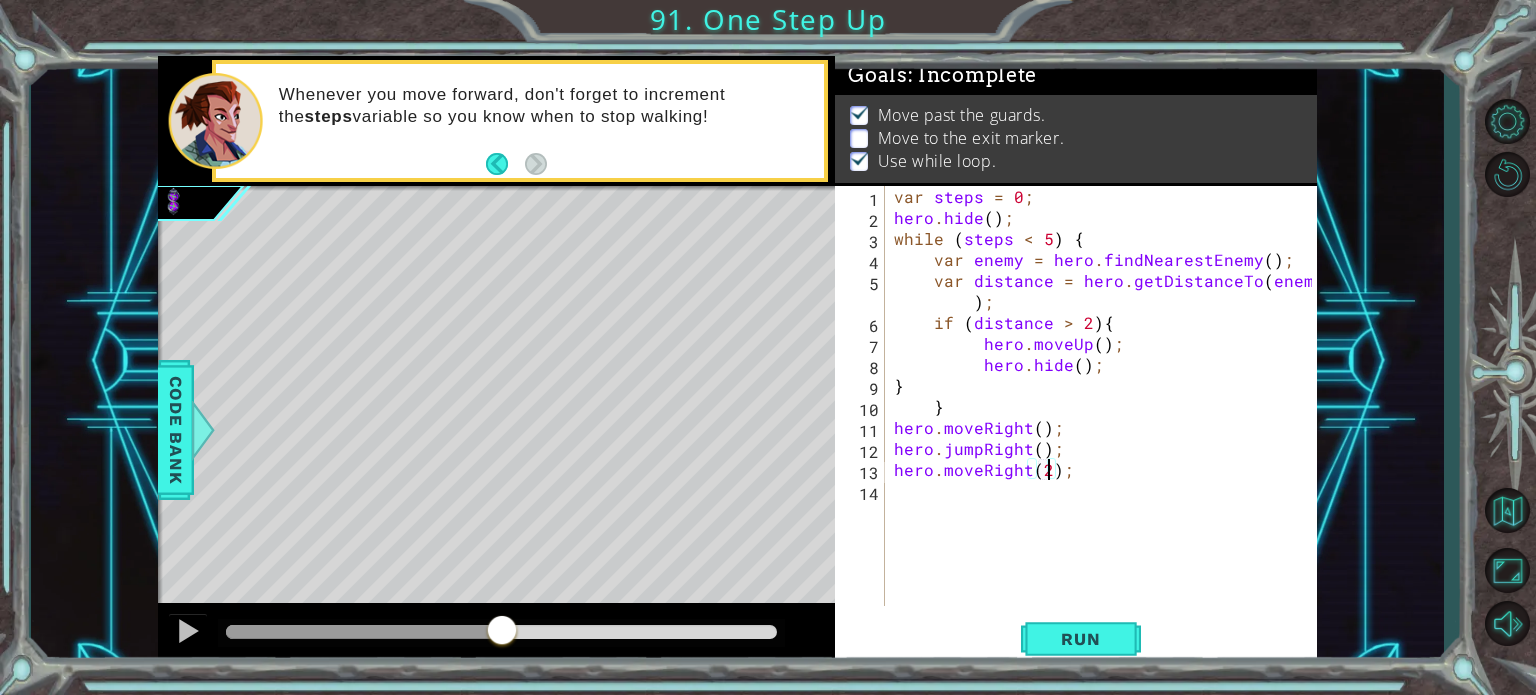 type on "hero.moveRight(2);" 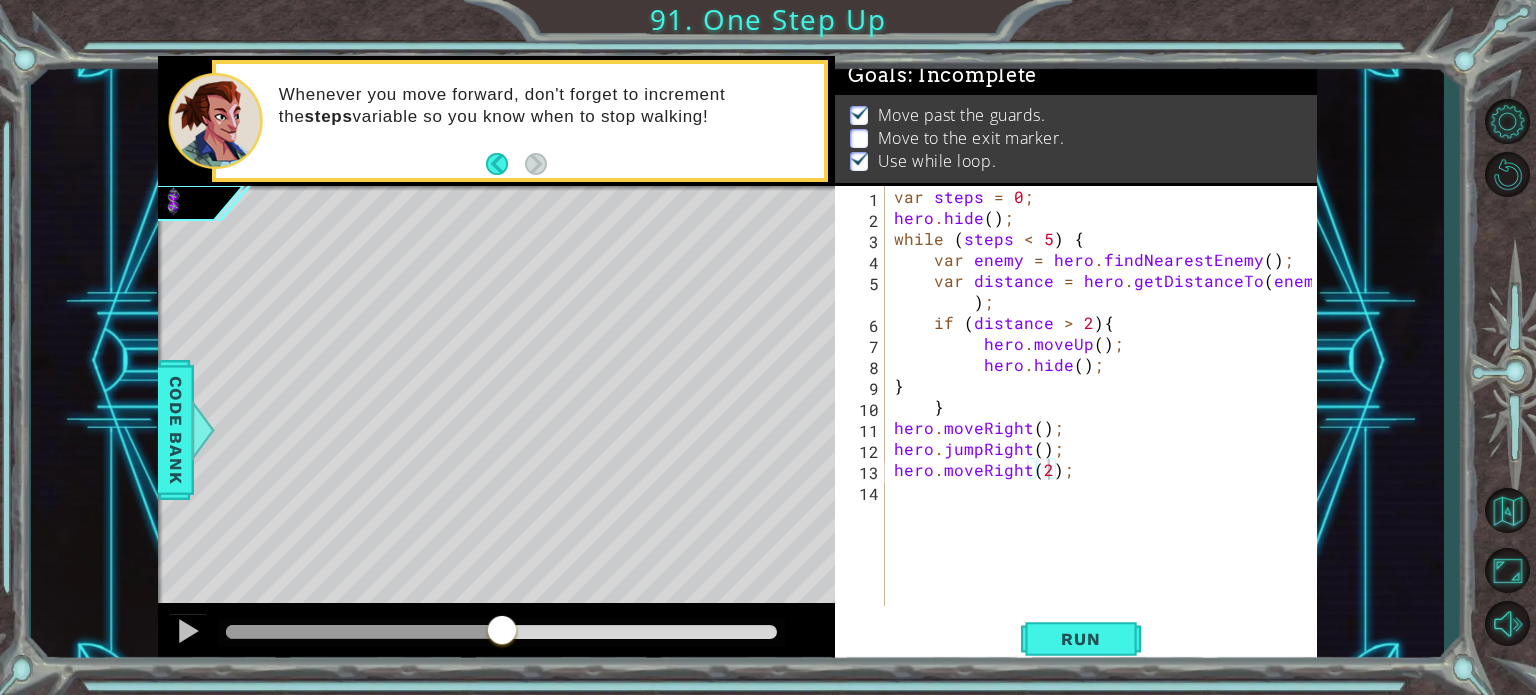 click on "hero.moveRight(2); 1 2 3 4 5 6 7 8 9 10 11 12 13 14 var   steps   =   0 ; hero . hide ( ) ; while   ( steps   <   5 )   {      var   enemy   =   hero . findNearestEnemy ( ) ;      var   distance   =   hero . getDistanceTo ( enemy          ) ;      if   ( distance   >   2 ) {           hero . moveUp ( ) ;           hero . hide ( ) ; }      } hero . moveRight ( ) ; hero . jumpRight ( ) ; hero . moveRight ( 2 ) ;     הההההההההההההההההההההההההההההההההההההההההההההההההההההההההההההההההההההההההההההההההההההההההההההההההההההההההההההההההההההההההההההההההההההההההההההההההההההההההההההההההההההההההההההההההההההההההההההההההההההההההההההההההההההההההההההההההההההההההההההההההההההההההההההההה" at bounding box center [1073, 396] 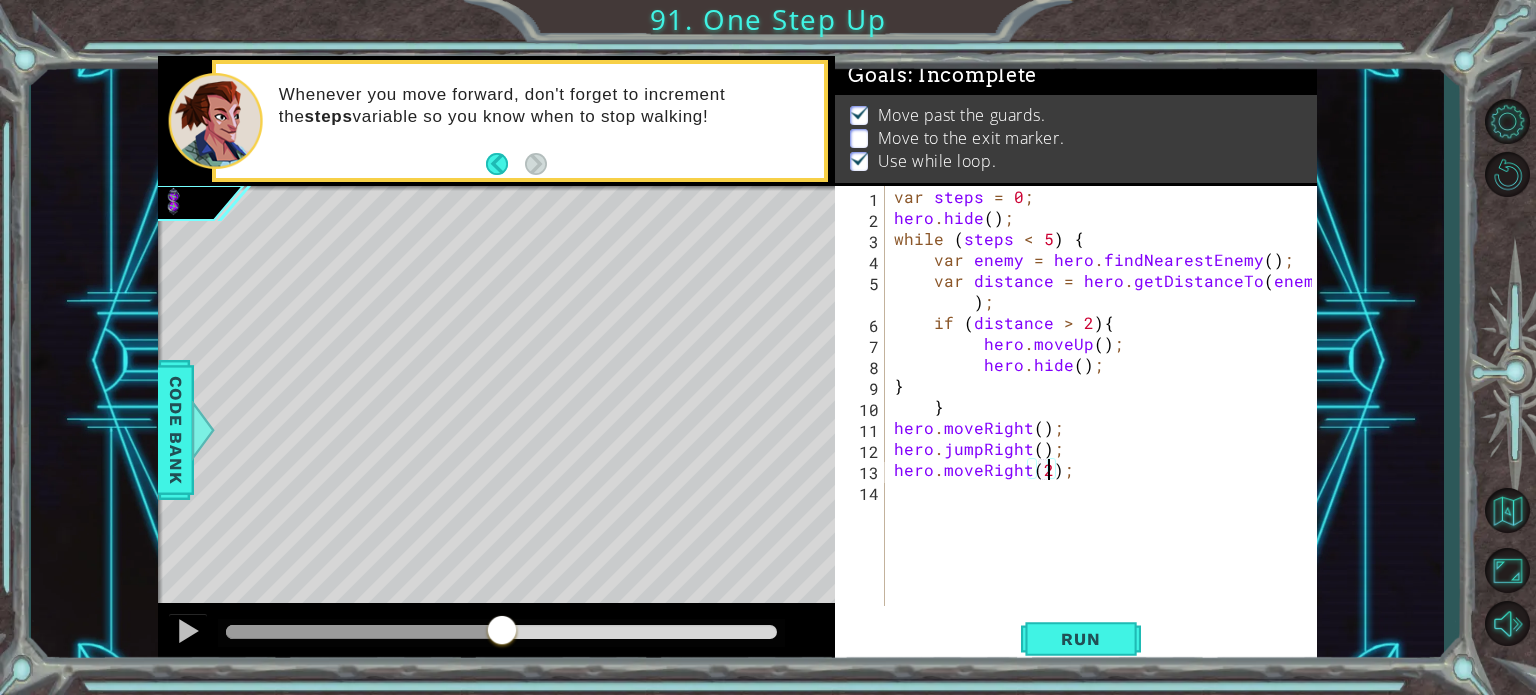 click on "var   steps   =   0 ; hero . hide ( ) ; while   ( steps   <   5 )   {      var   enemy   =   hero . findNearestEnemy ( ) ;      var   distance   =   hero . getDistanceTo ( enemy          ) ;      if   ( distance   >   2 ) {           hero . moveUp ( ) ;           hero . hide ( ) ; }      } hero . moveRight ( ) ; hero . jumpRight ( ) ; hero . moveRight ( 2 ) ;" at bounding box center (1106, 417) 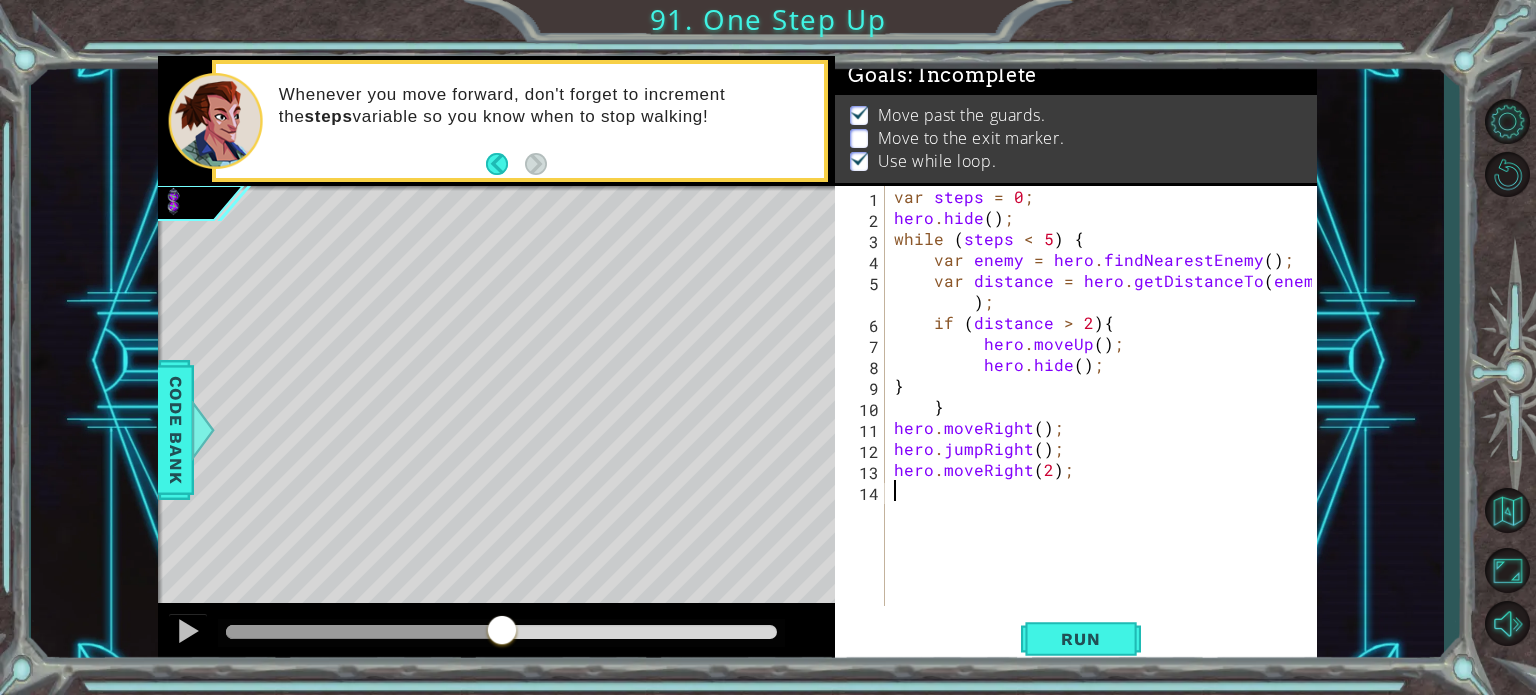 scroll, scrollTop: 0, scrollLeft: 0, axis: both 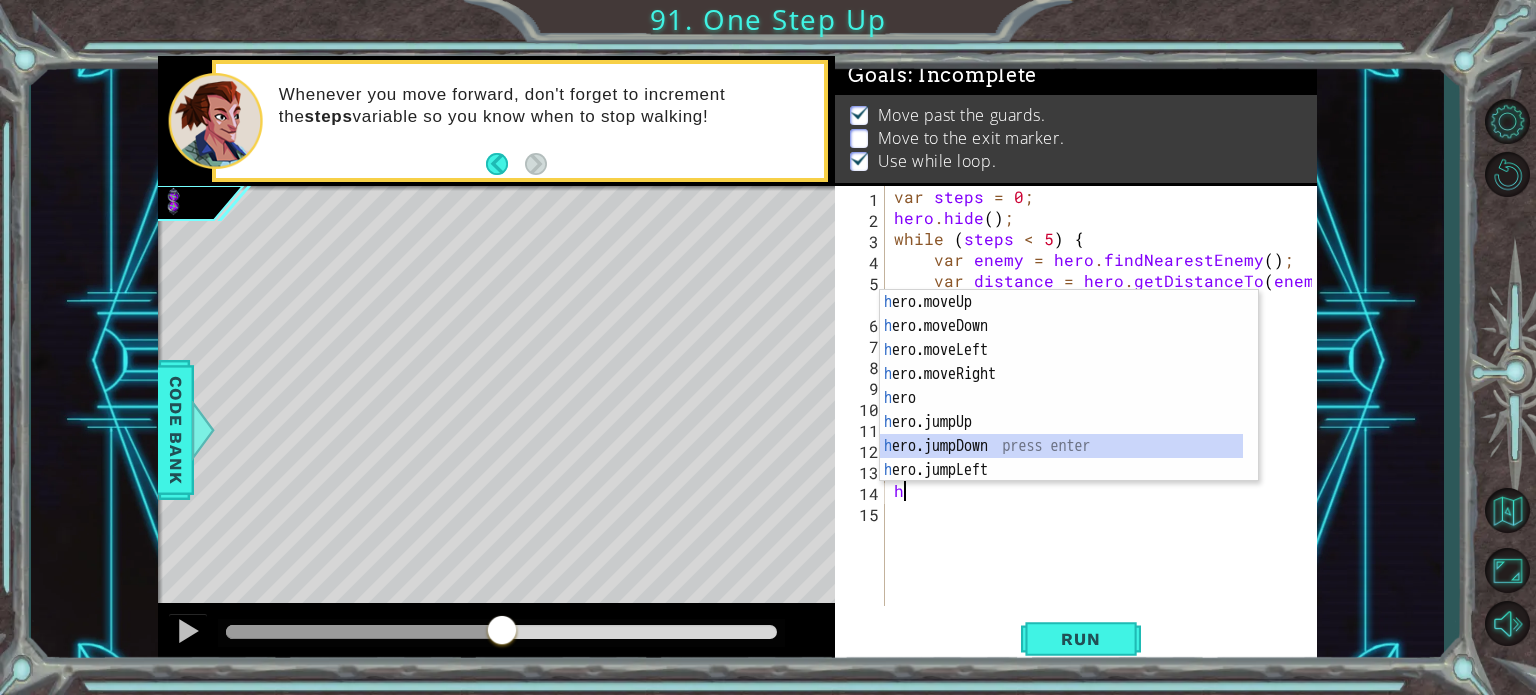 click on "h ero.moveUp press enter h ero.moveDown press enter h ero.moveLeft press enter h ero.moveRight press enter h ero press enter h ero.jumpUp press enter h ero.jumpDown press enter h ero.jumpLeft press enter h ero.sneakUp press enter" at bounding box center [1061, 410] 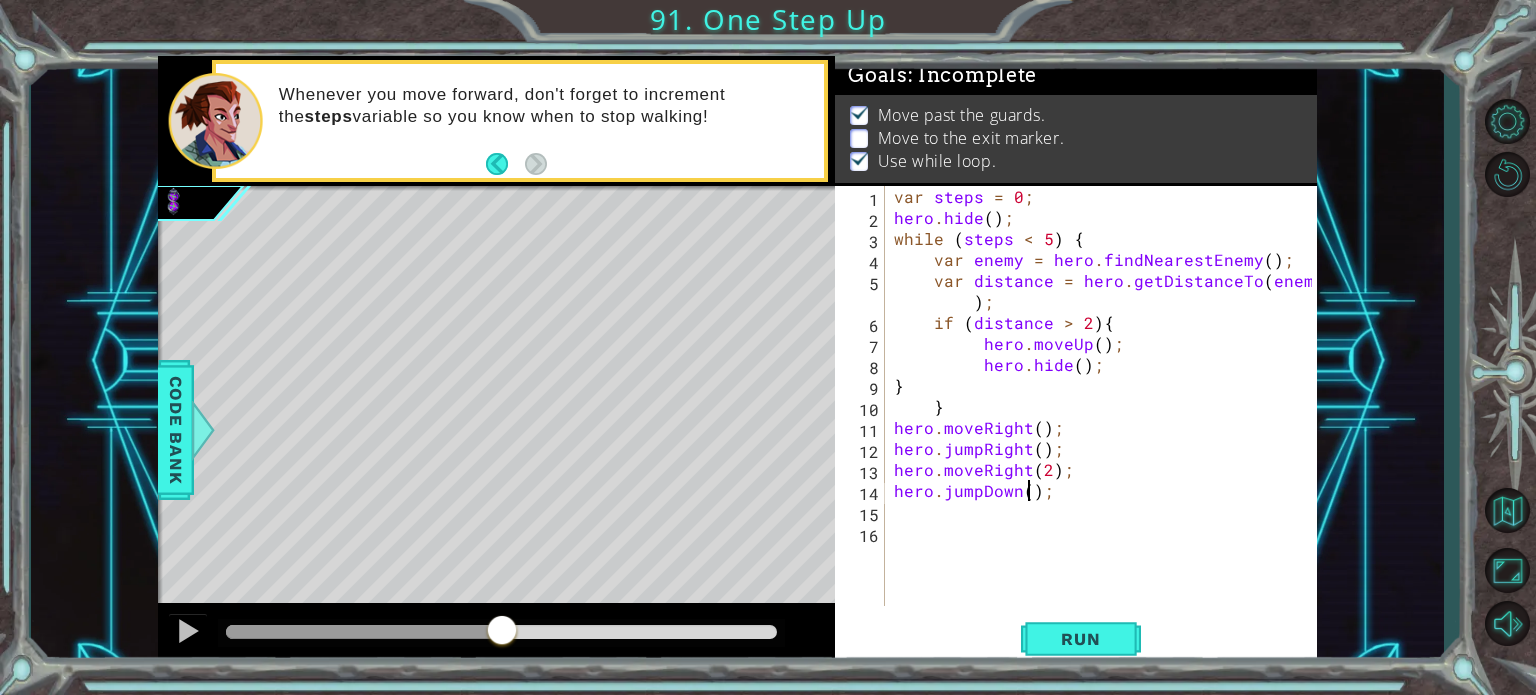 click on "var   steps   =   0 ; hero . hide ( ) ; while   ( steps   <   5 )   {      var   enemy   =   hero . findNearestEnemy ( ) ;      var   distance   =   hero . getDistanceTo ( enemy          ) ;      if   ( distance   >   2 ) {           hero . moveUp ( ) ;           hero . hide ( ) ; }      } hero . moveRight ( ) ; hero . jumpRight ( ) ; hero . moveRight ( 2 ) ; hero . jumpDown ( ) ;" at bounding box center [1106, 417] 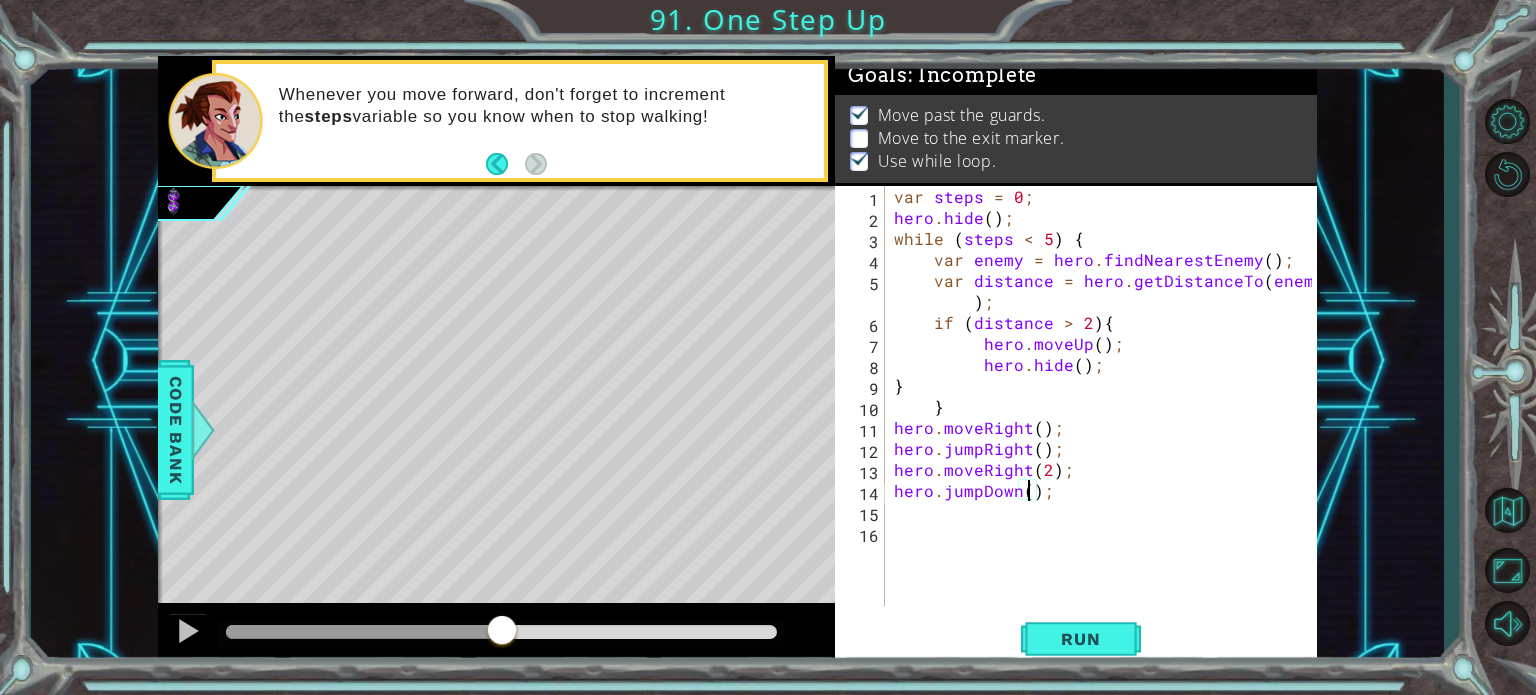 type on "hero.jumpDown(2);" 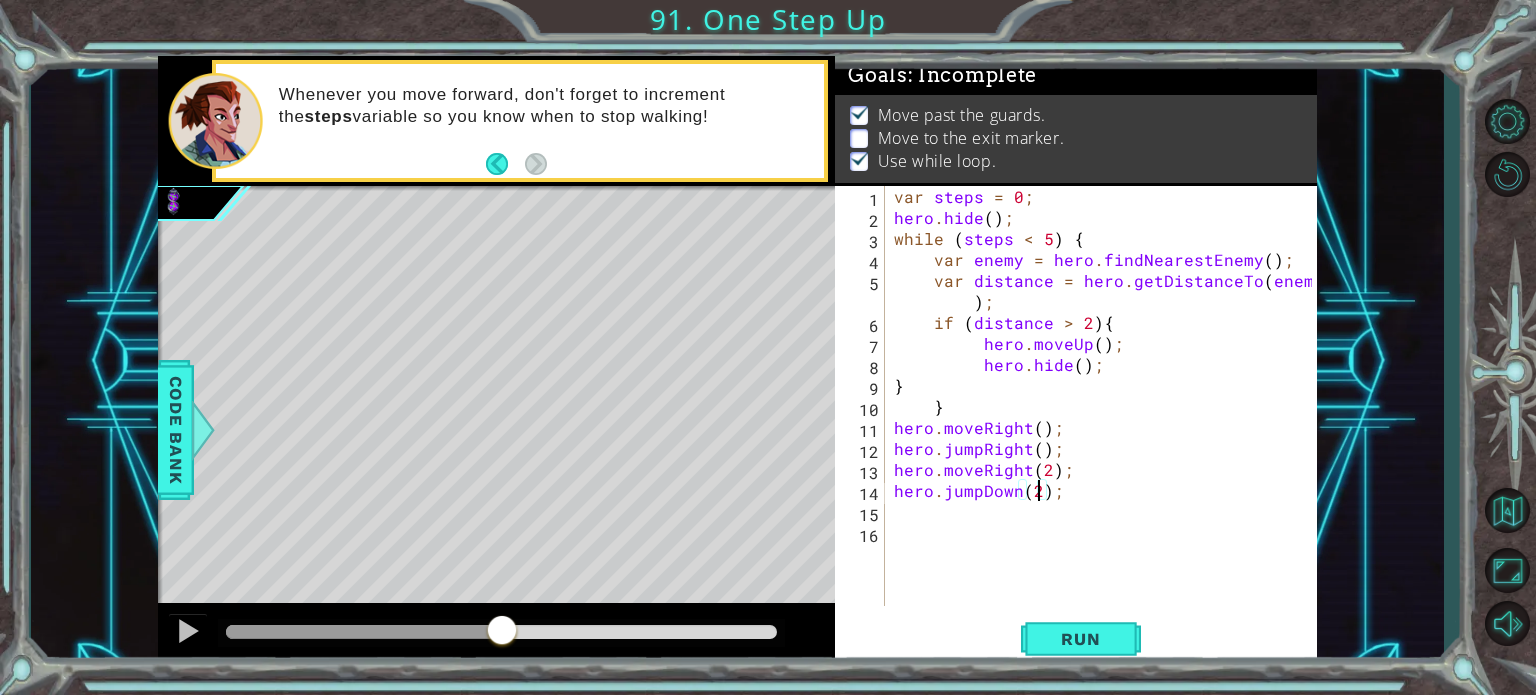 click on "var   steps   =   0 ; hero . hide ( ) ; while   ( steps   <   5 )   {      var   enemy   =   hero . findNearestEnemy ( ) ;      var   distance   =   hero . getDistanceTo ( enemy          ) ;      if   ( distance   >   2 ) {           hero . moveUp ( ) ;           hero . hide ( ) ; }      } hero . moveRight ( ) ; hero . jumpRight ( ) ; hero . moveRight ( 2 ) ; hero . jumpDown ( 2 ) ;" at bounding box center (1106, 417) 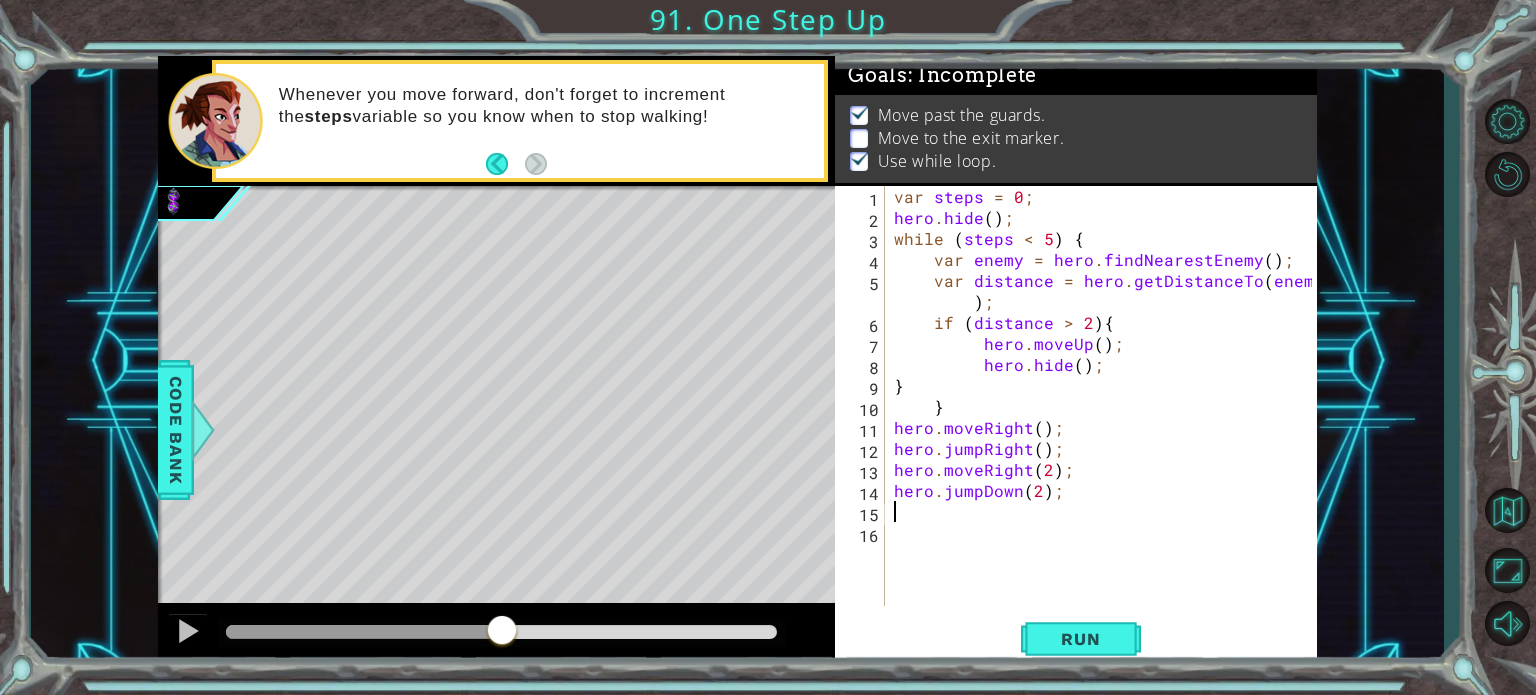scroll, scrollTop: 0, scrollLeft: 0, axis: both 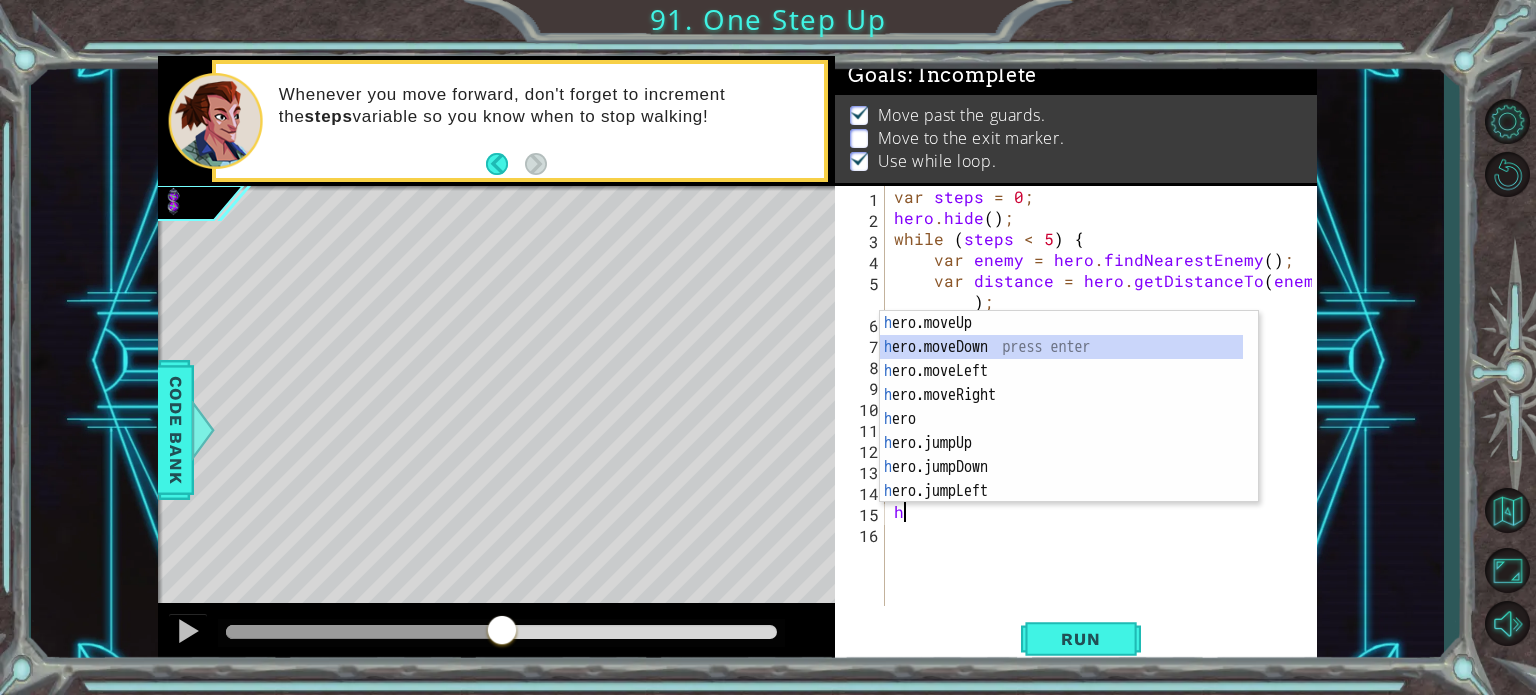 click on "h ero.moveUp press enter h ero.moveDown press enter h ero.moveLeft press enter h ero.moveRight press enter h ero press enter h ero.jumpUp press enter h ero.jumpDown press enter h ero.jumpLeft press enter h ero.sneakUp press enter" at bounding box center [1061, 431] 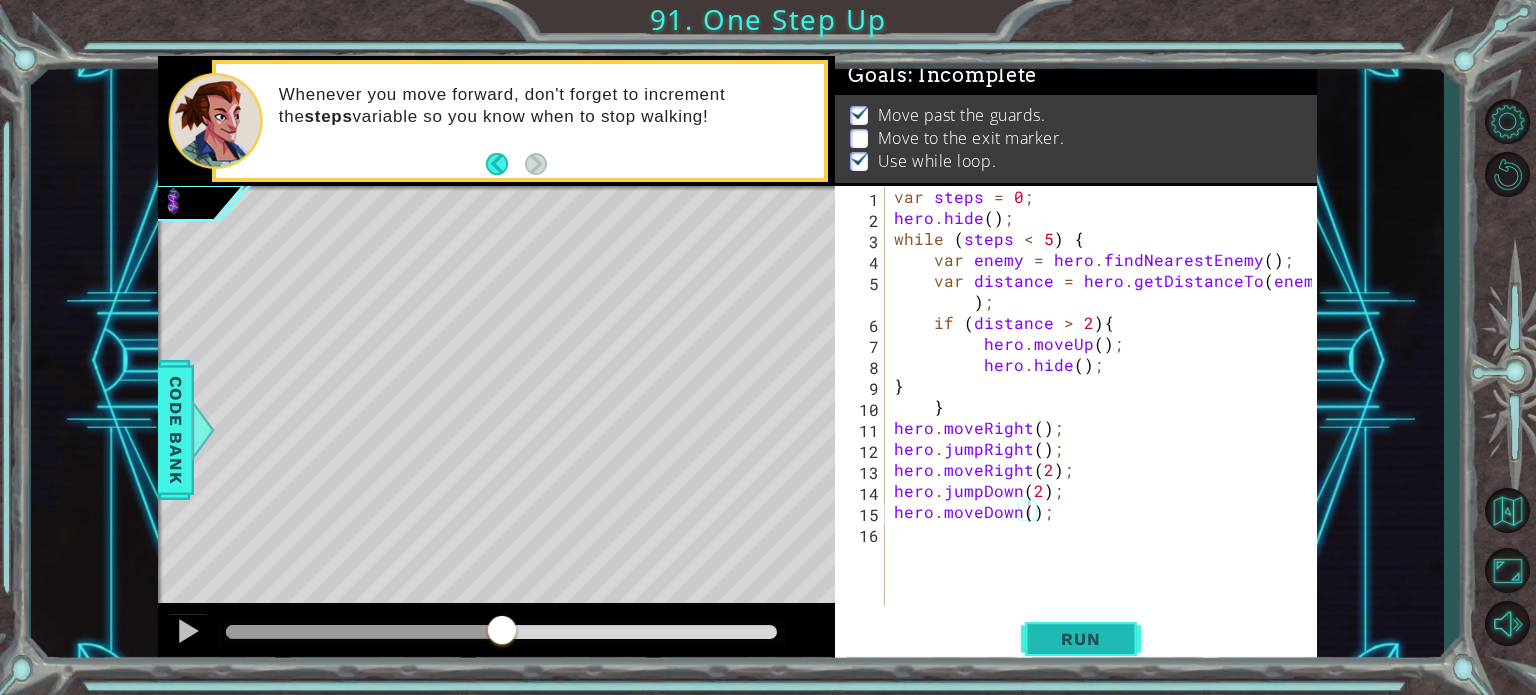 click on "Run" at bounding box center (1081, 639) 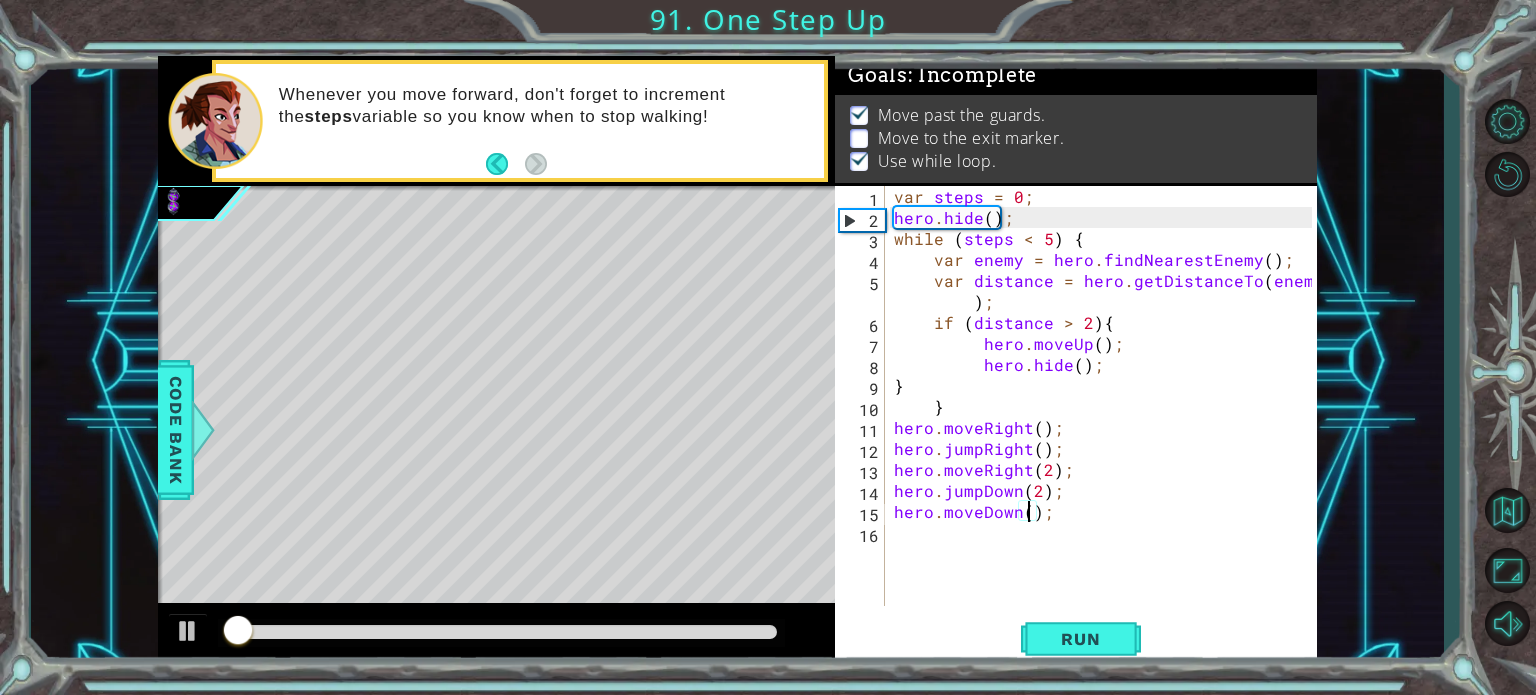 click at bounding box center (620, 480) 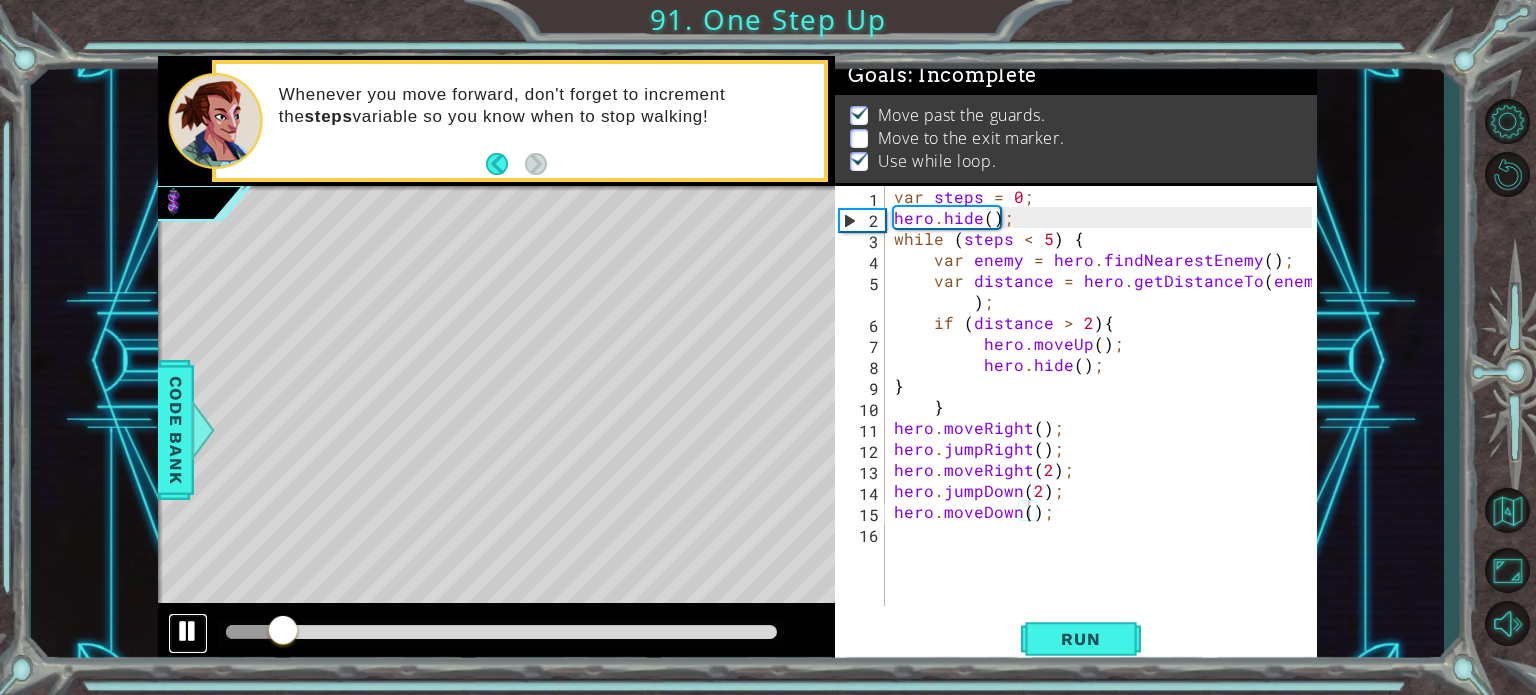 click at bounding box center [188, 631] 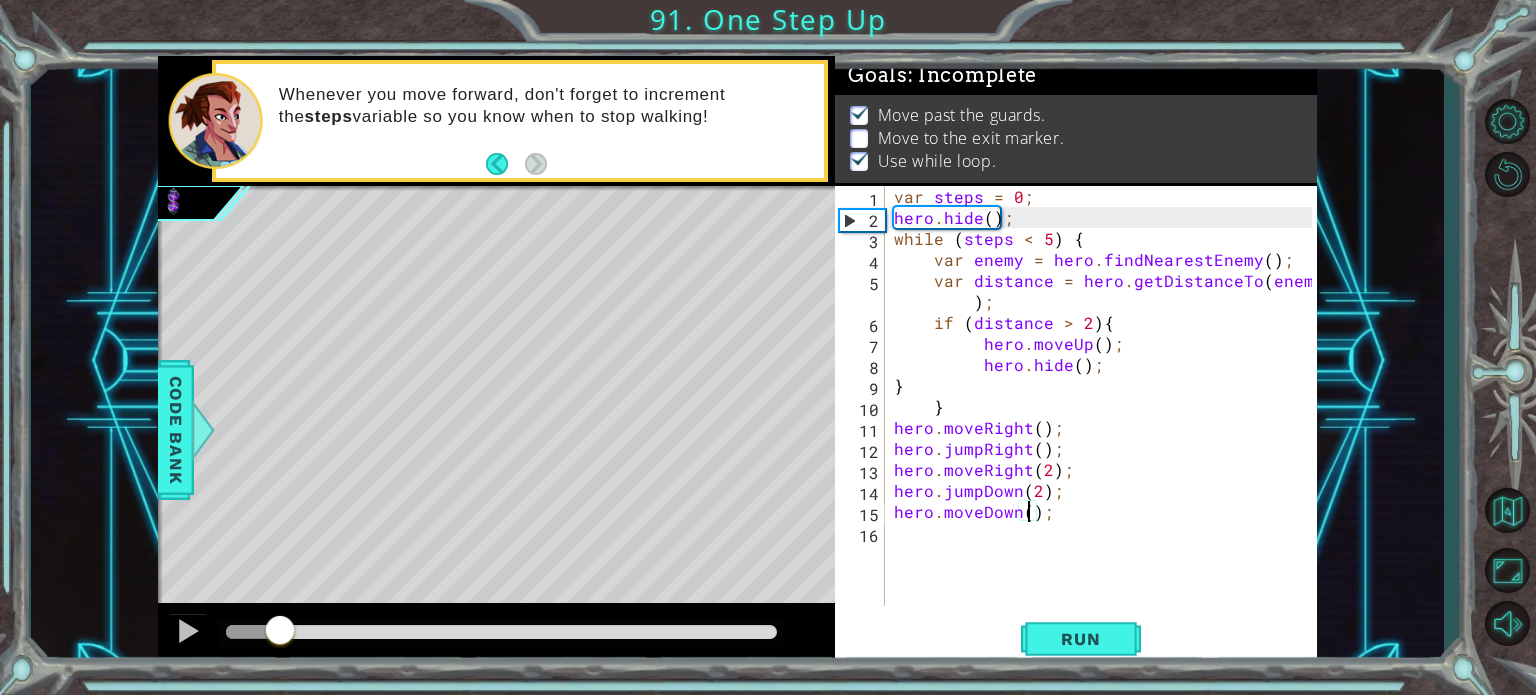 drag, startPoint x: 280, startPoint y: 624, endPoint x: 126, endPoint y: 630, distance: 154.11684 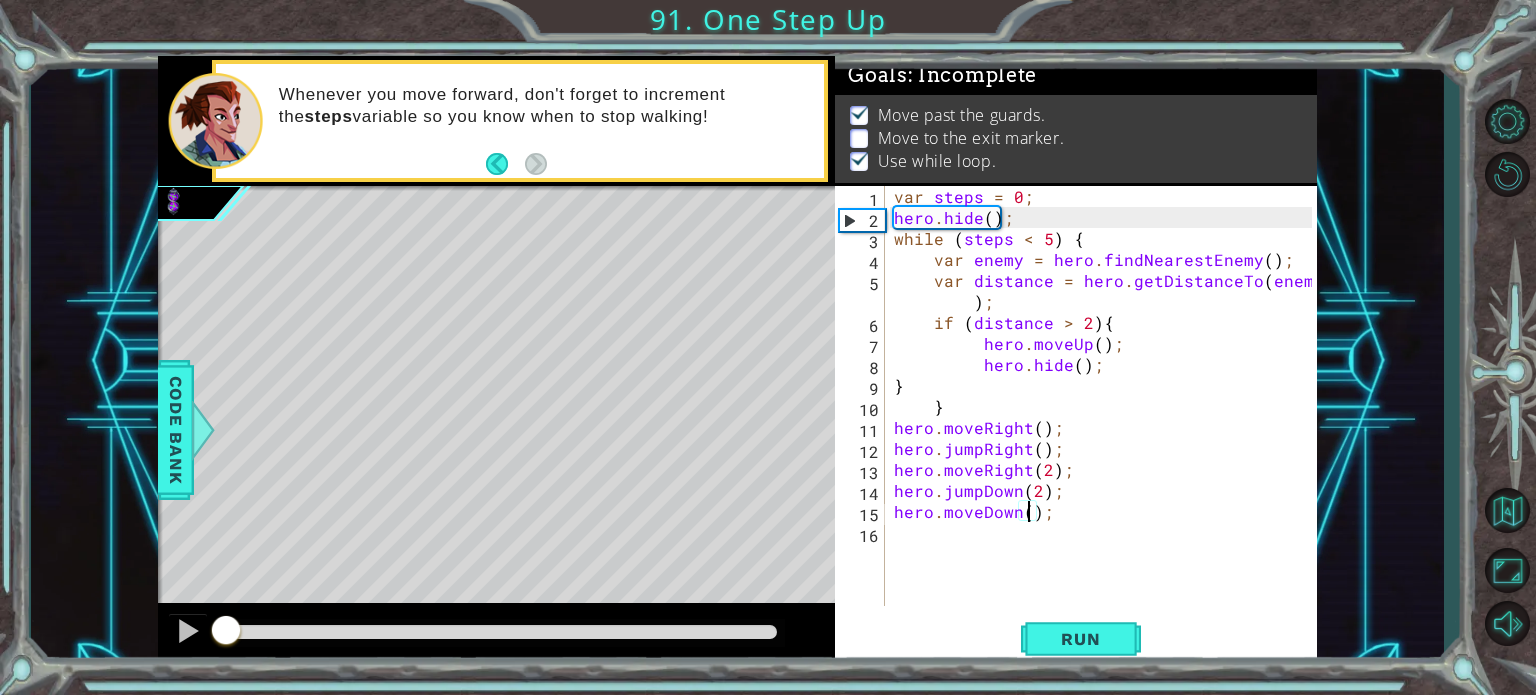 click on "var   steps   =   0 ; hero . hide ( ) ; while   ( steps   <   5 )   {      var   enemy   =   hero . findNearestEnemy ( ) ;      var   distance   =   hero . getDistanceTo ( enemy          ) ;      if   ( distance   >   2 ) {           hero . moveUp ( ) ;           hero . hide ( ) ; }      } hero . moveRight ( ) ; hero . jumpRight ( ) ; hero . moveRight ( 2 ) ; hero . jumpDown ( 2 ) ; hero . moveDown ( ) ;" at bounding box center [1106, 417] 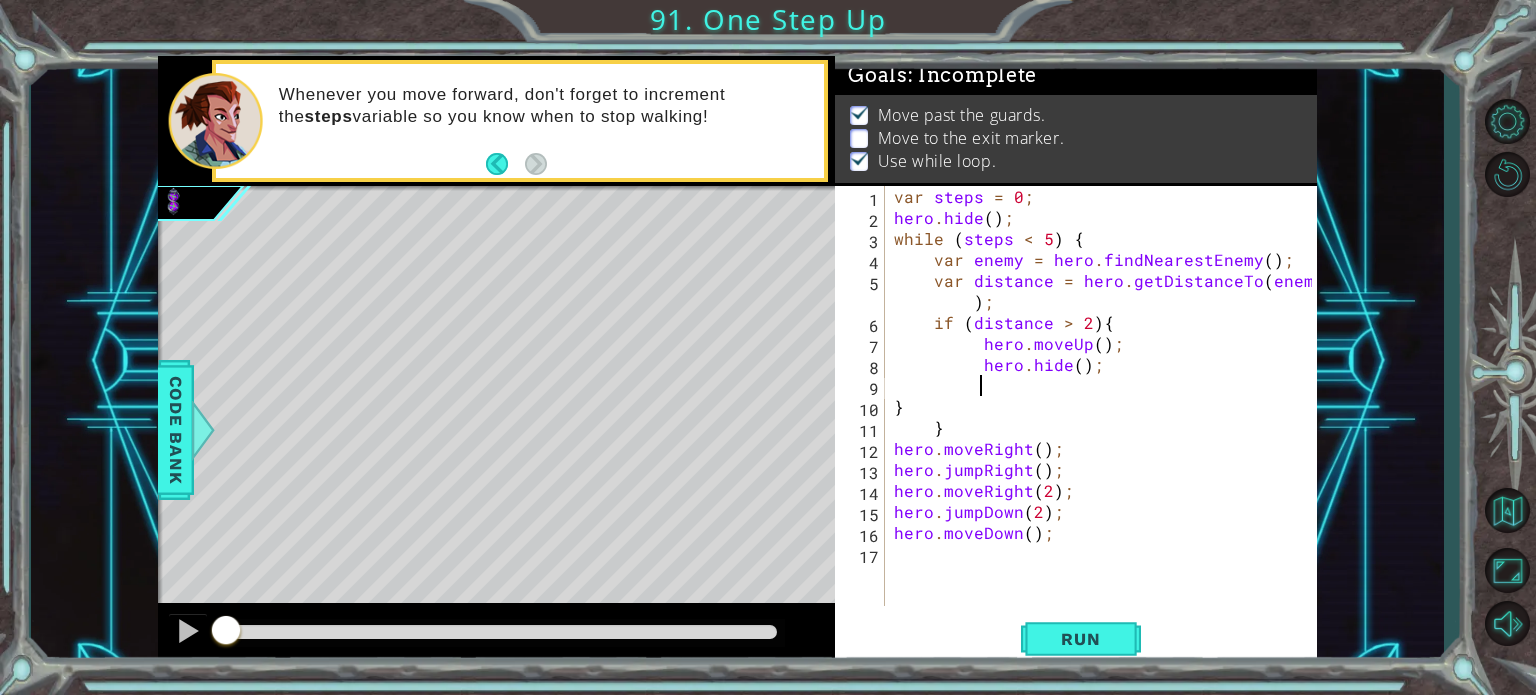 scroll, scrollTop: 0, scrollLeft: 4, axis: horizontal 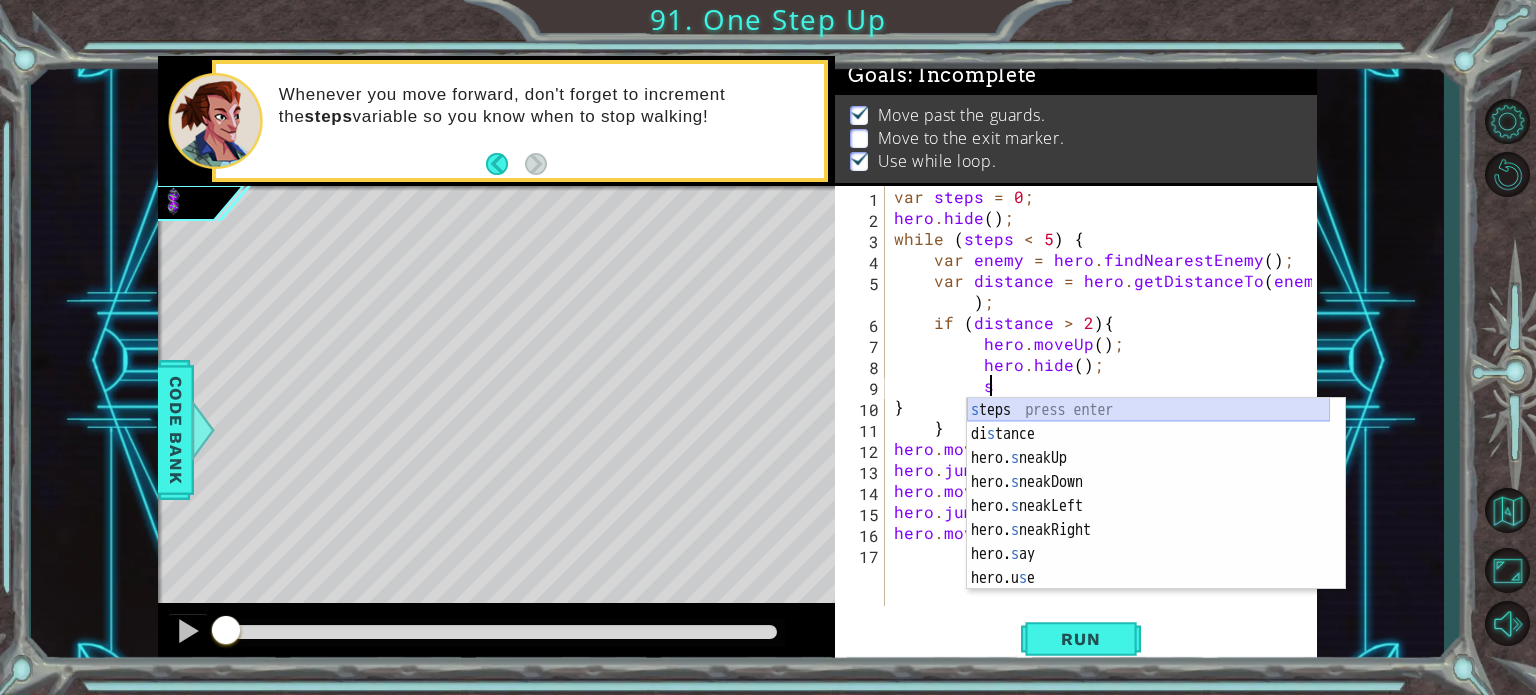 click on "s teps press enter di s tance press enter hero. s neakUp press enter hero. s neakDown press enter hero. s neakLeft press enter hero. s neakRight press enter hero. s ay press enter hero.u s e press enter hero.getDi s tanceTo press enter" at bounding box center (1148, 518) 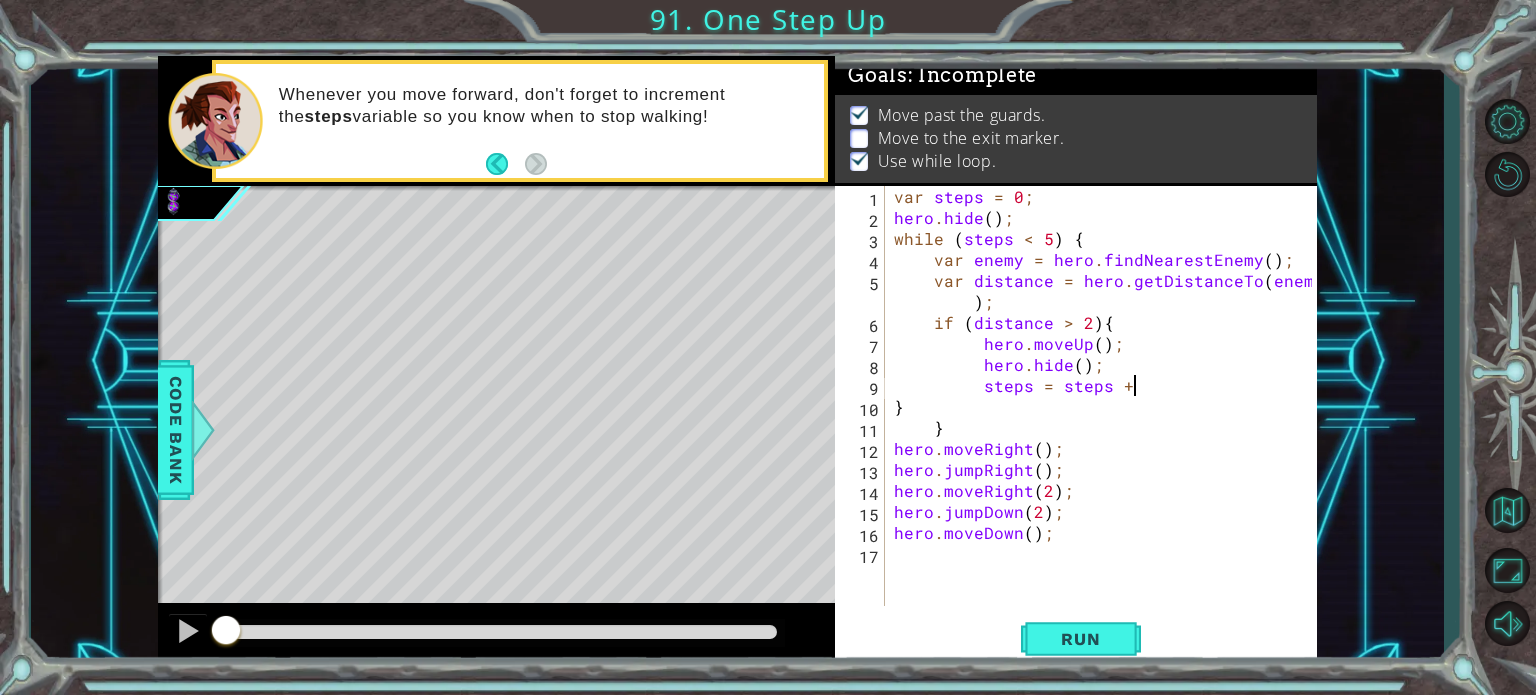 scroll, scrollTop: 0, scrollLeft: 14, axis: horizontal 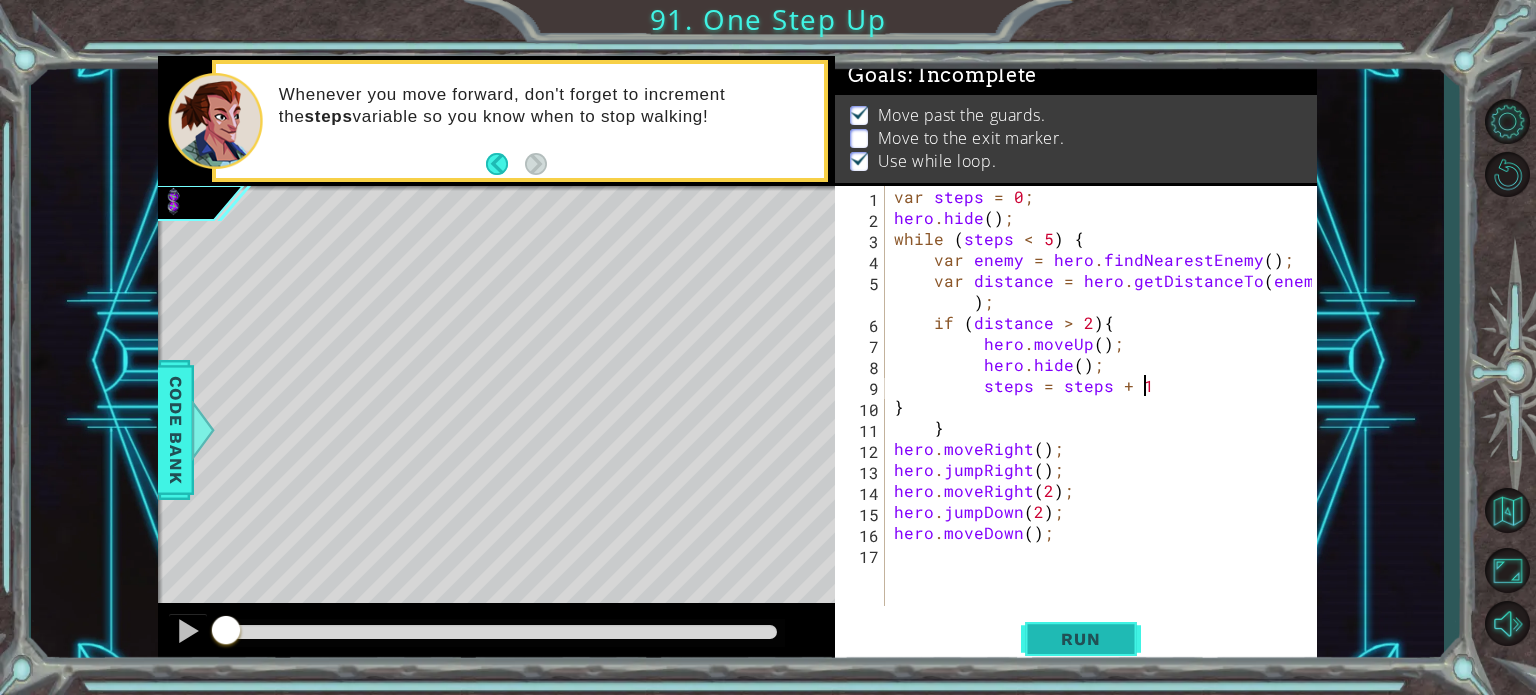 click on "Run" at bounding box center (1080, 639) 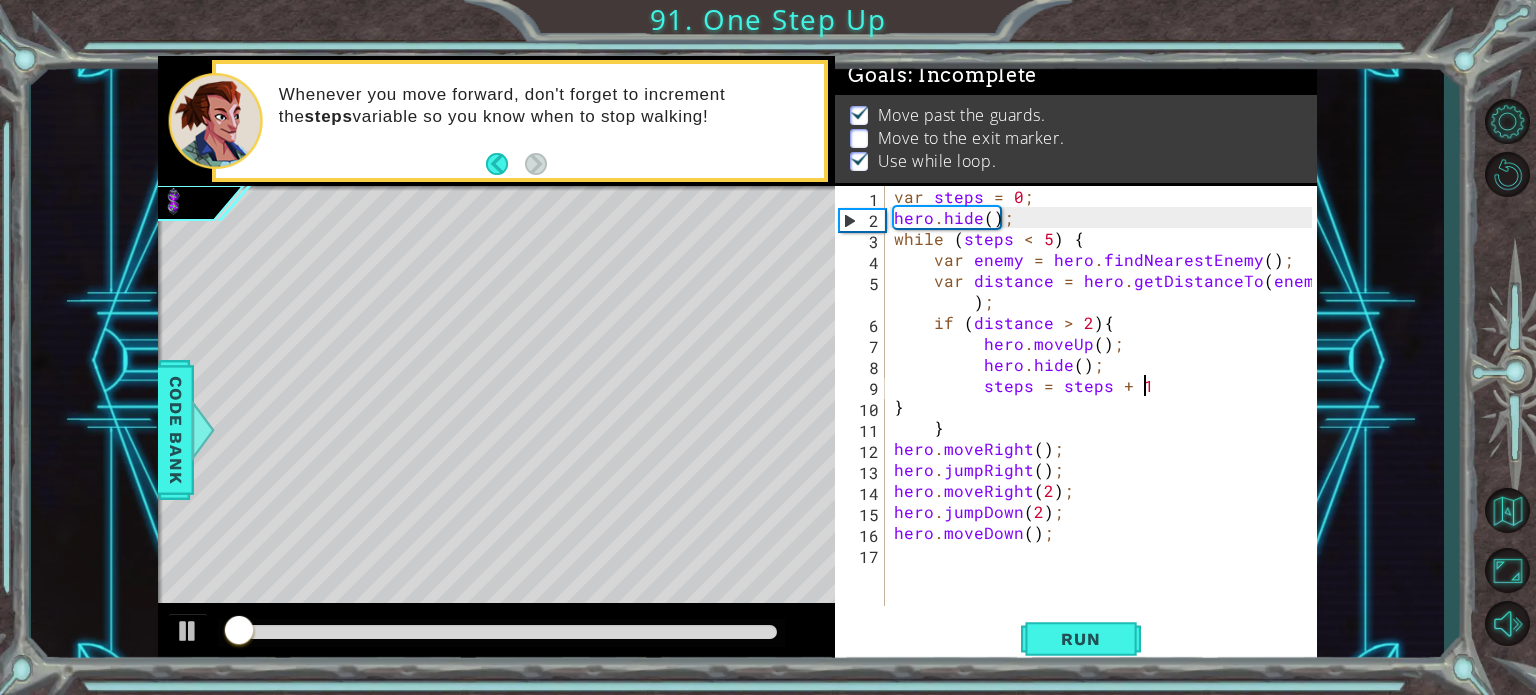 click on "steps = steps + 1 1 2 3 4 5 6 7 8 9 10 11 12 13 14 15 16 17 var   steps   =   0 ; hero . hide ( ) ; while   ( steps   <   5 )   {      var   enemy   =   hero . findNearestEnemy ( ) ;      var   distance   =   hero . getDistanceTo ( enemy          ) ;      if   ( distance   >   2 ) {           hero . moveUp ( ) ;           hero . hide ( ) ;           steps   =   steps   +   1 }      } hero . moveRight ( ) ; hero . jumpRight ( ) ; hero . moveRight ( 2 ) ; hero . jumpDown ( 2 ) ; hero . moveDown ( ) ;     XXXXXXXXXXXXXXXXXXXXXXXXXXXXXXXXXXXXXXXXXXXXXXXXXXXXXXXXXXXXXXXXXXXXXXXXXXXXXXXXXXXXXXXXXXXXXXXXXXXXXXXXXXXXXXXXXXXXXXXXXXXXXXXXXXXXXXXXXXXXXXXXXXXXXXXXXXXXXXXXXXXXXXXXXXXXXXXXXXXXXXXXXXXXXXXXXXXXXXXXXXXXXXXXXXXXXXXXXXXXXXXXXXXXXXXXXXXXXXXXXXXXXXXXXXXXXXXX Code Saved Run Statement   /  Call   /  is greater than" at bounding box center (1076, 426) 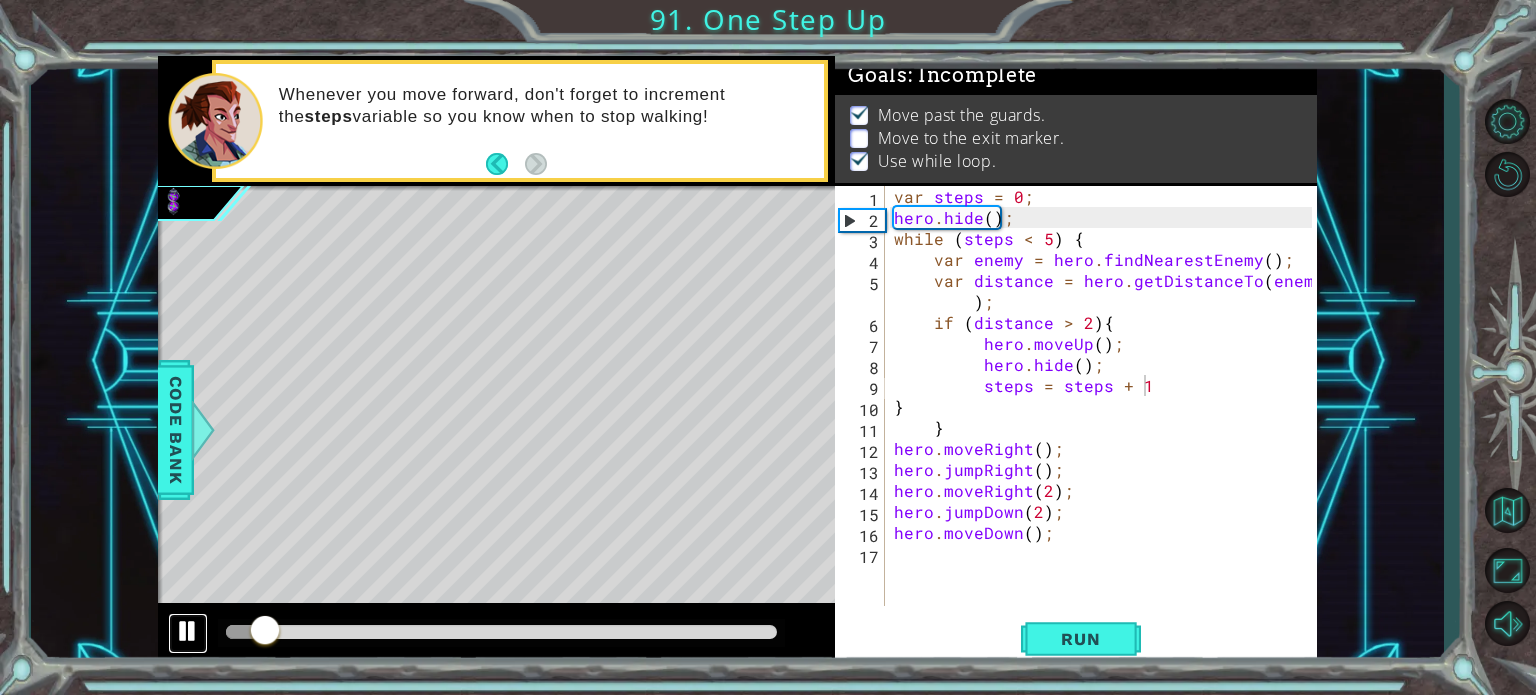 click at bounding box center [188, 631] 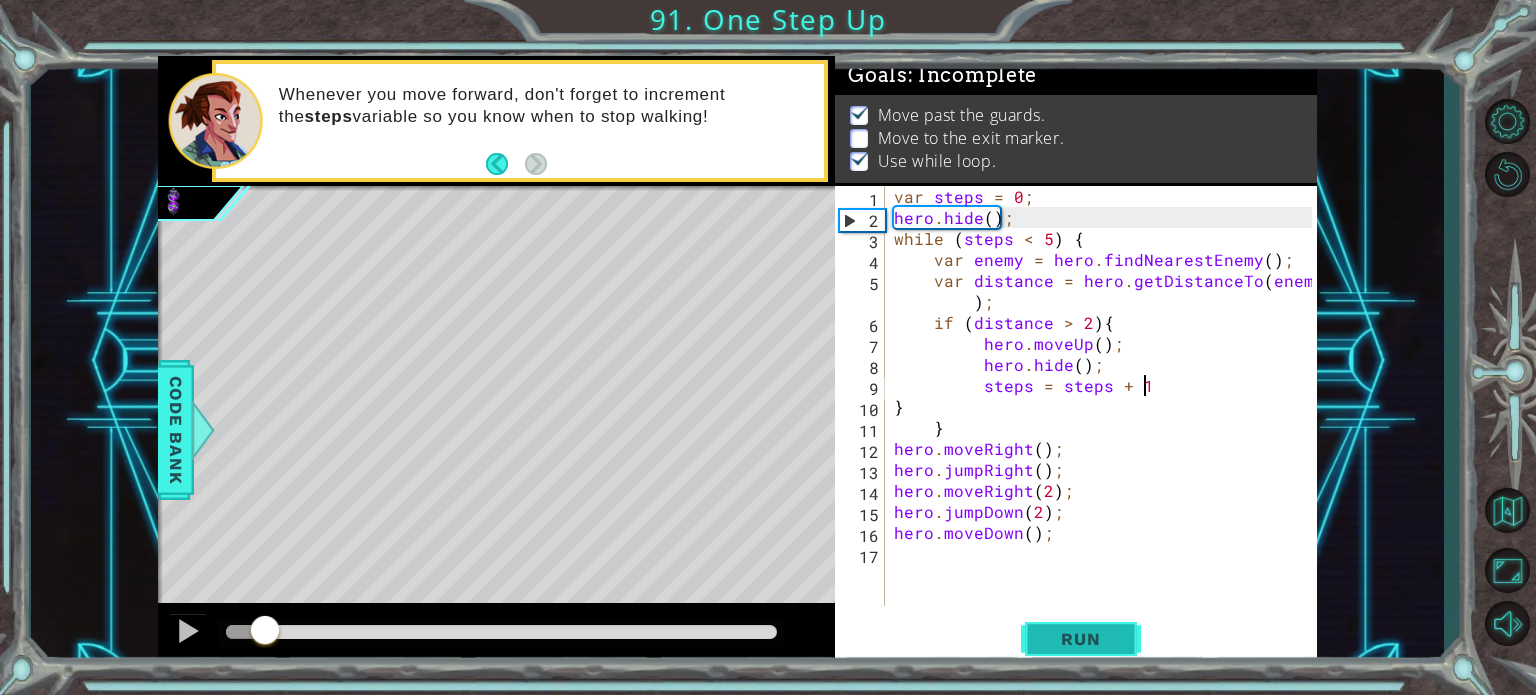 click on "Run" at bounding box center [1080, 639] 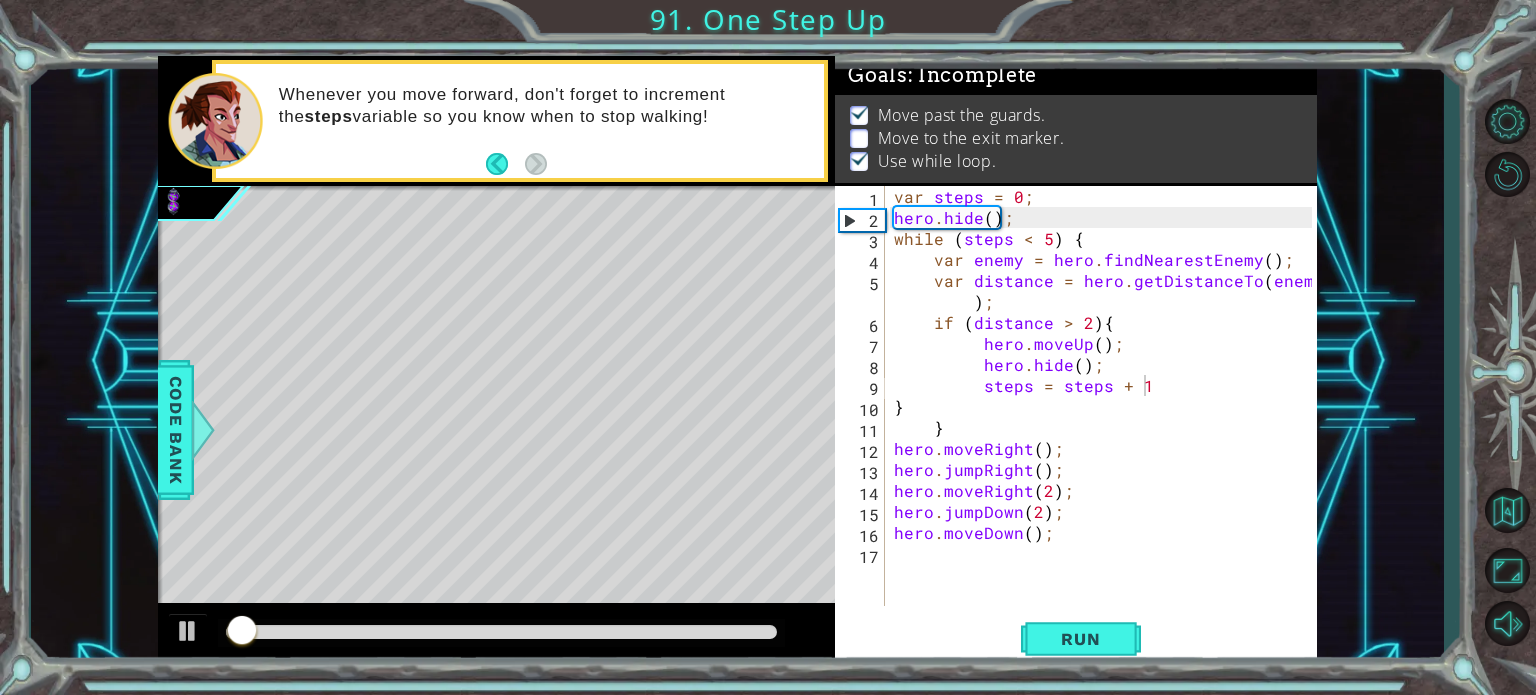 drag, startPoint x: 407, startPoint y: 564, endPoint x: 359, endPoint y: 605, distance: 63.126858 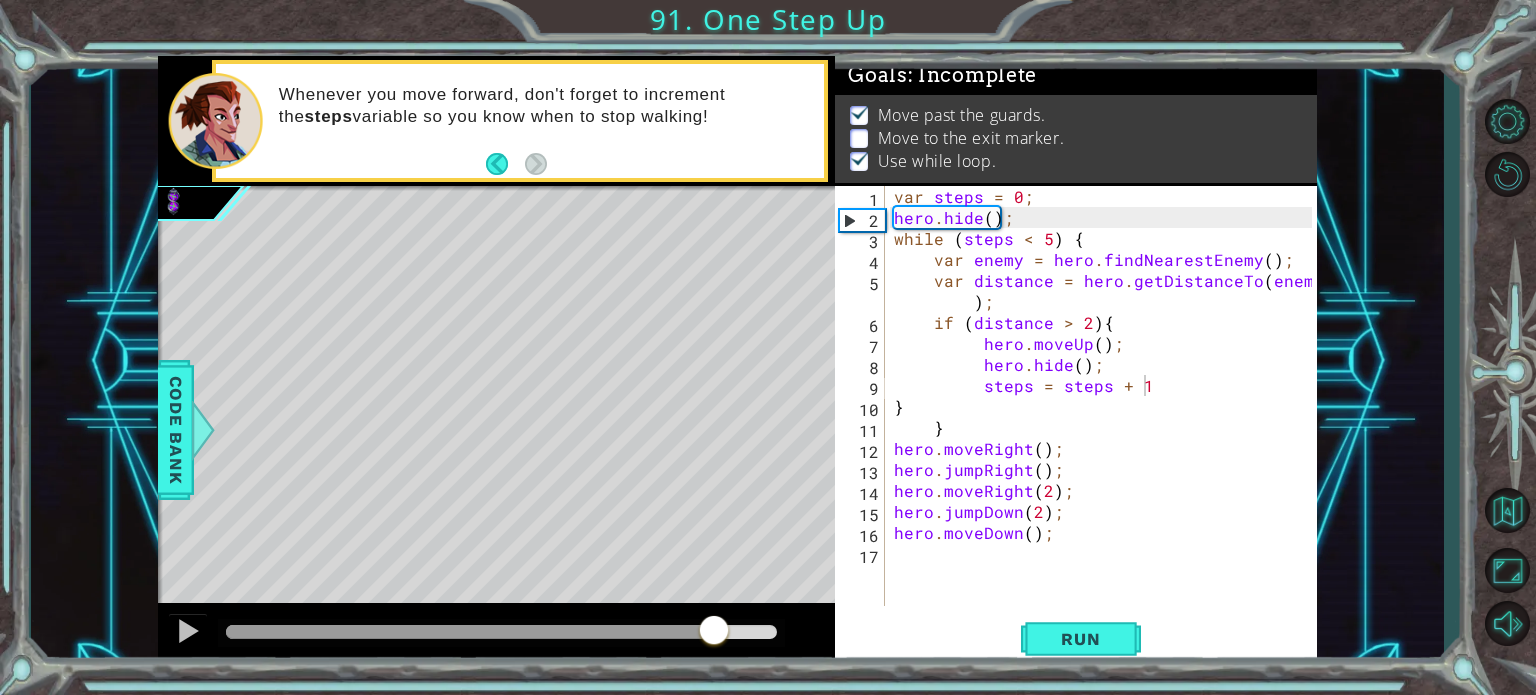drag, startPoint x: 244, startPoint y: 631, endPoint x: 715, endPoint y: 677, distance: 473.24097 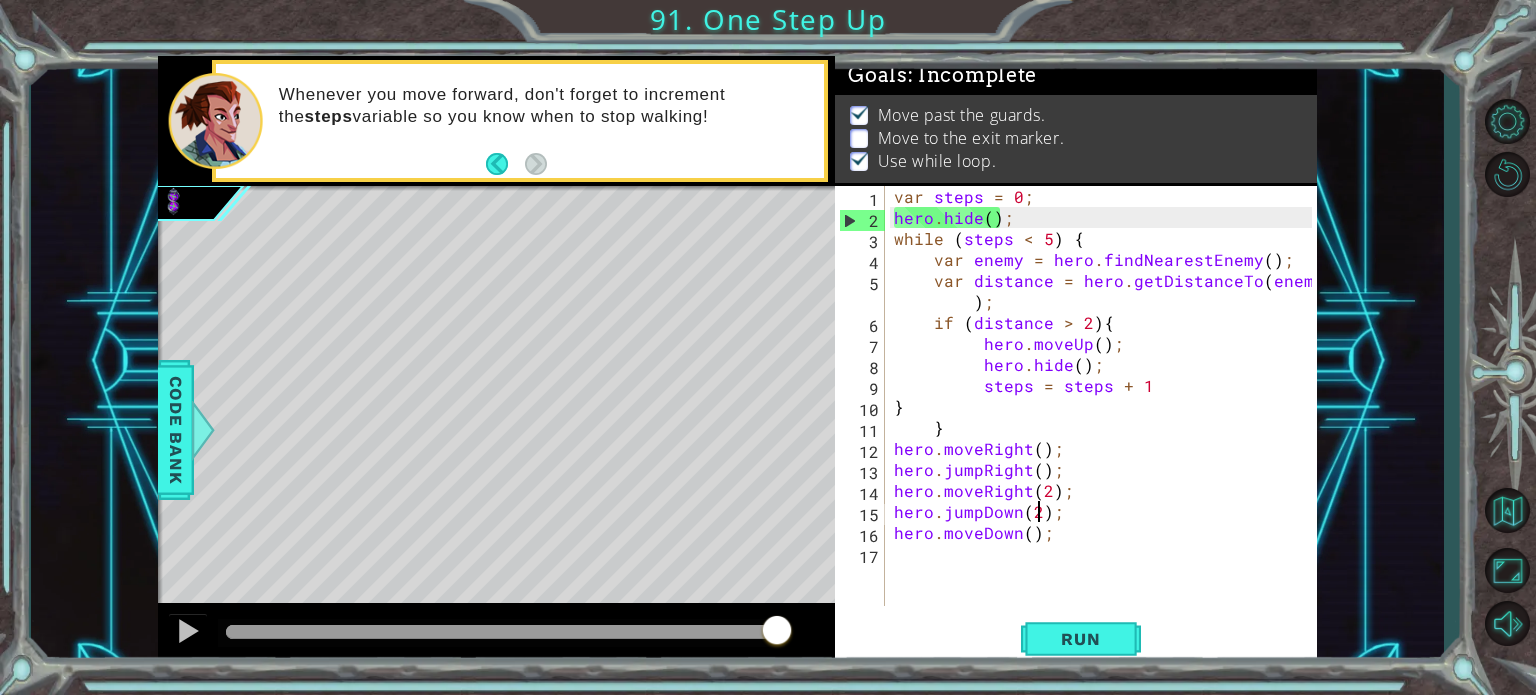 click on "var   steps   =   0 ; hero . hide ( ) ; while   ( steps   <   5 )   {      var   enemy   =   hero . findNearestEnemy ( ) ;      var   distance   =   hero . getDistanceTo ( enemy          ) ;      if   ( distance   >   2 ) {           hero . moveUp ( ) ;           hero . hide ( ) ;           steps   =   steps   +   1 }      } hero . moveRight ( ) ; hero . jumpRight ( ) ; hero . moveRight ( 2 ) ; hero . jumpDown ( 2 ) ; hero . moveDown ( ) ;" at bounding box center (1106, 417) 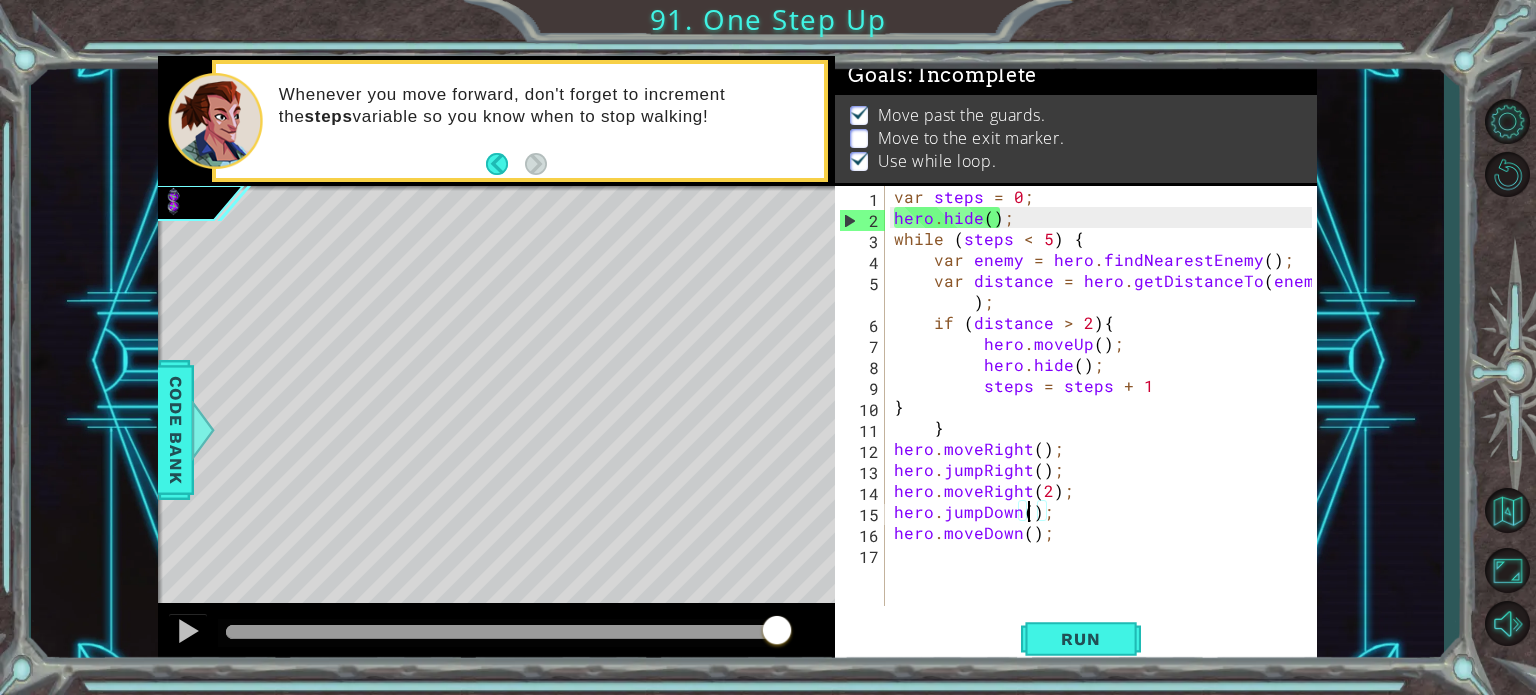 scroll, scrollTop: 0, scrollLeft: 8, axis: horizontal 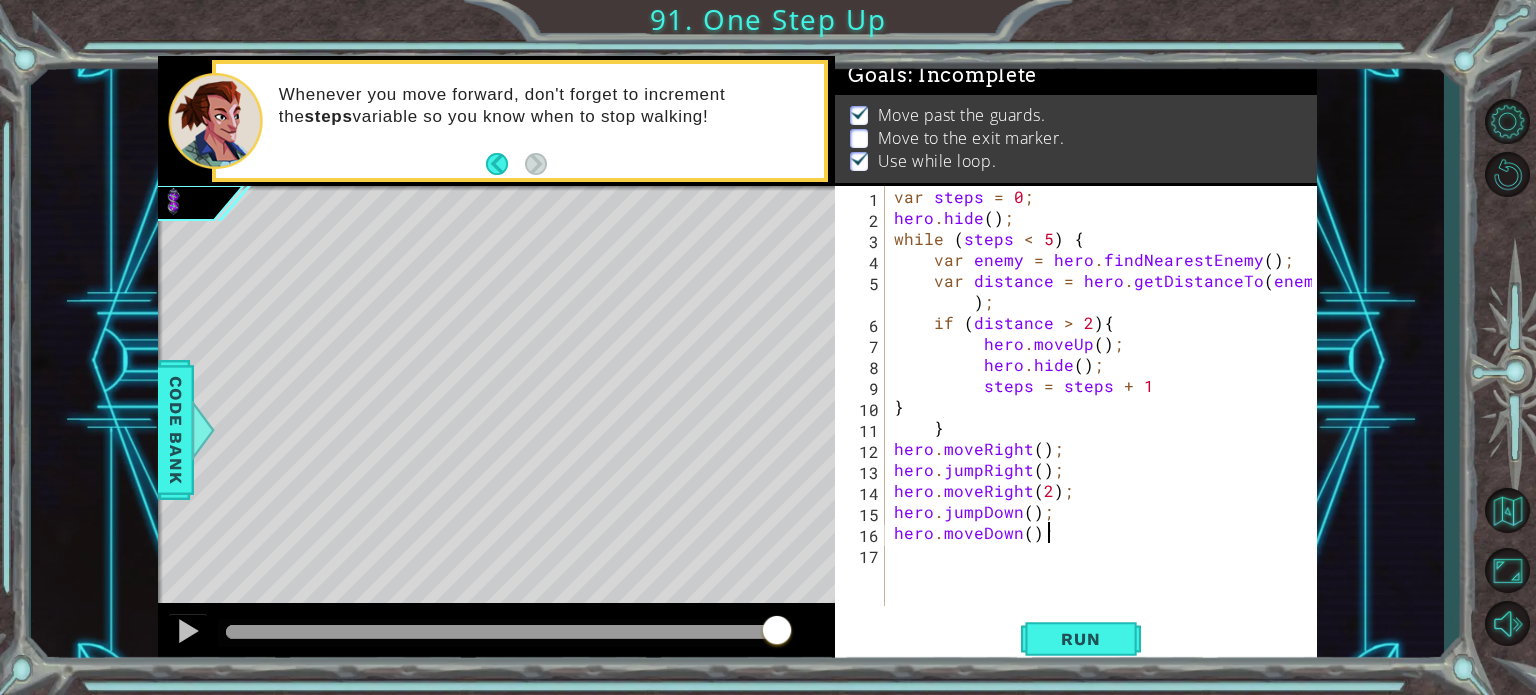 type on "hero.jumpDown();" 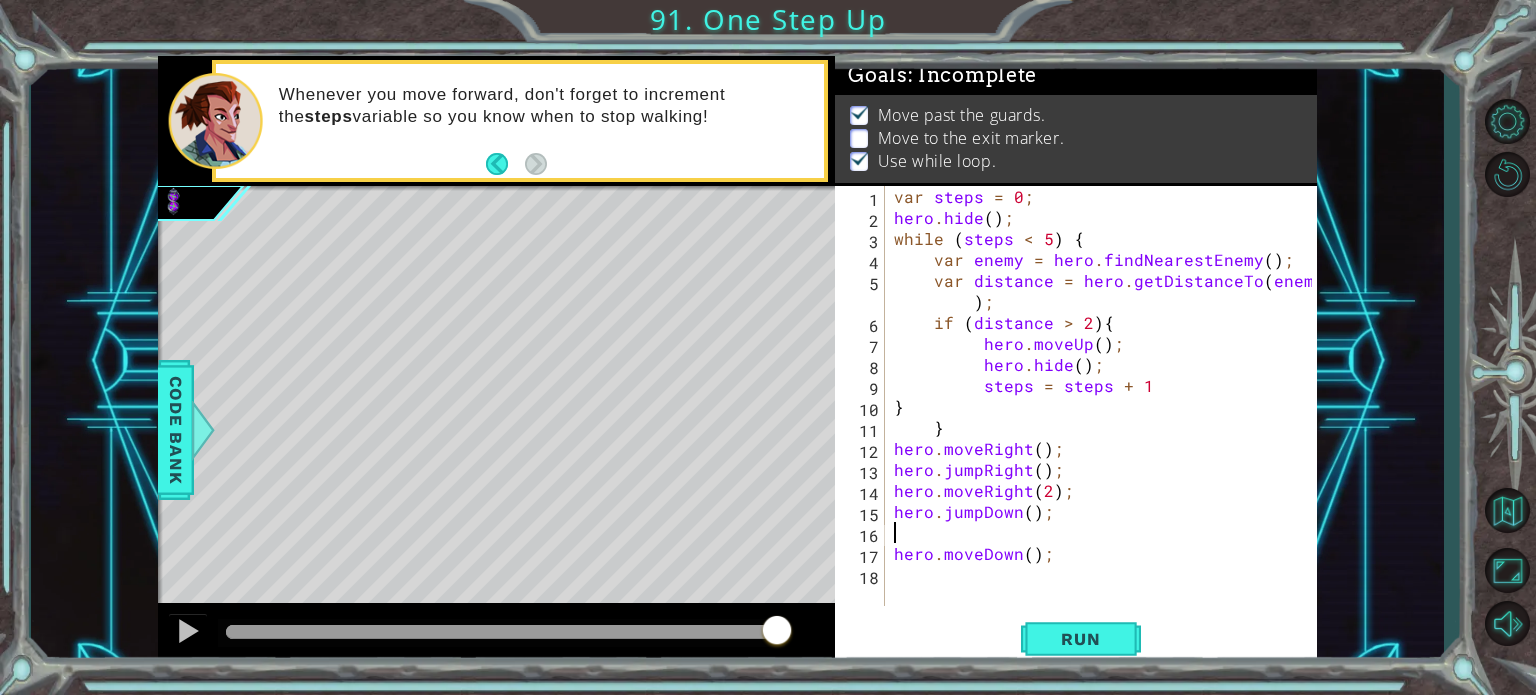 scroll, scrollTop: 0, scrollLeft: 0, axis: both 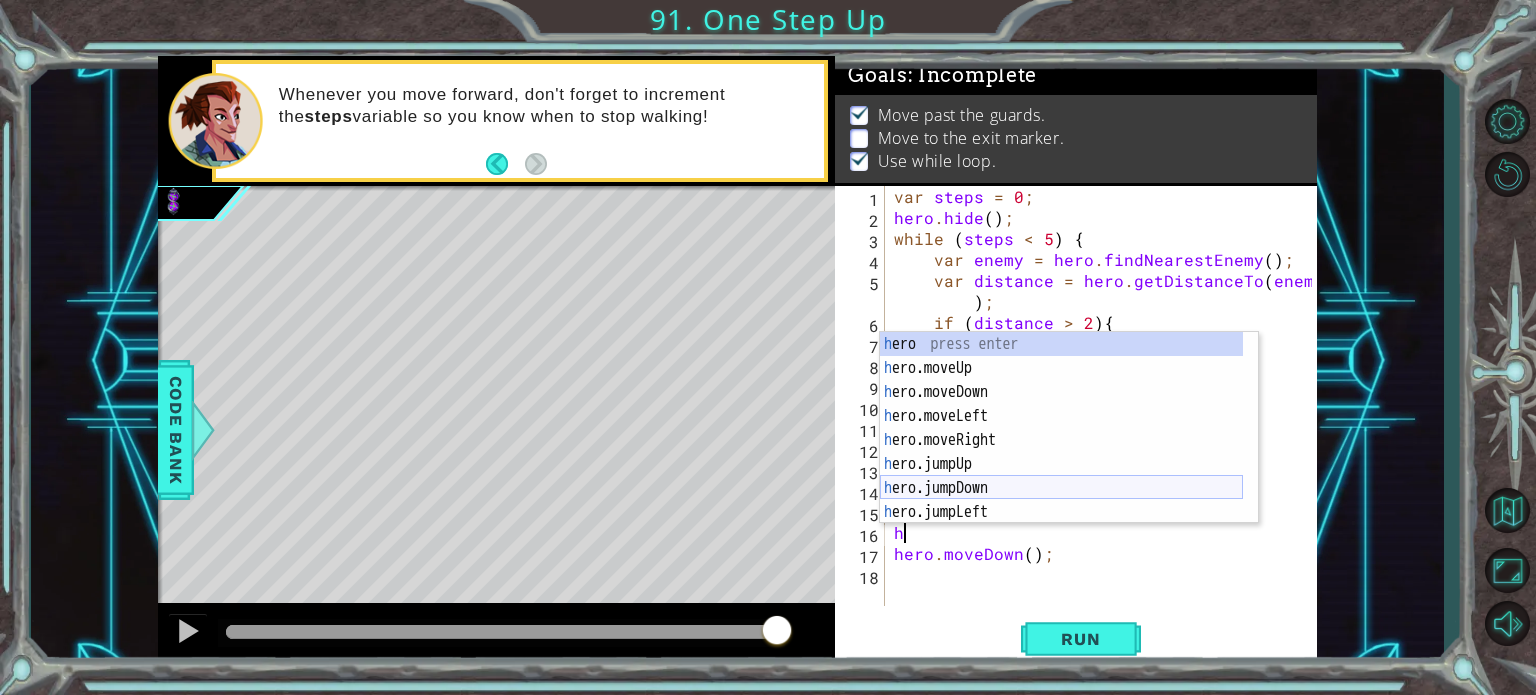click on "h ero press enter h ero.moveUp press enter h ero.moveDown press enter h ero.moveLeft press enter h ero.moveRight press enter h ero.jumpUp press enter h ero.jumpDown press enter h ero.jumpLeft press enter h ero.sneakUp press enter" at bounding box center (1061, 452) 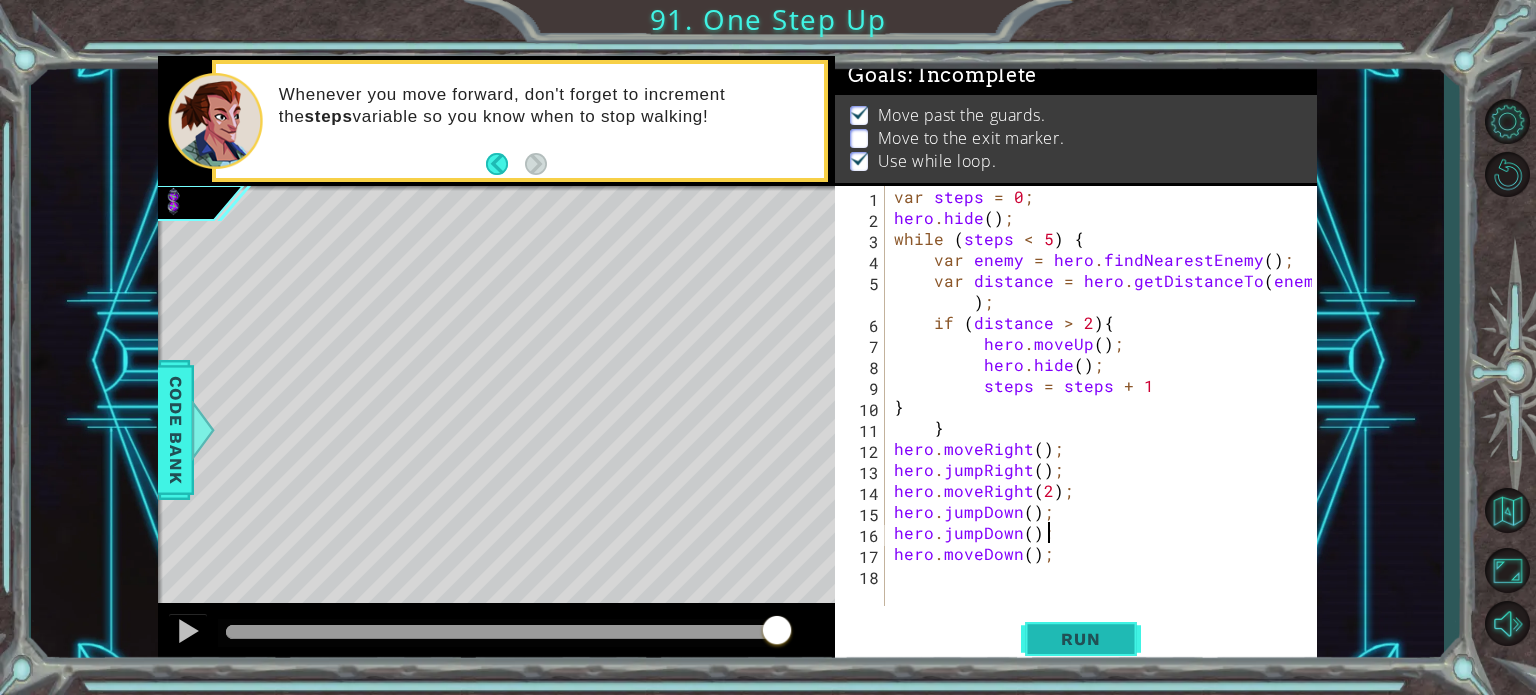 type on "hero.jumpDown();" 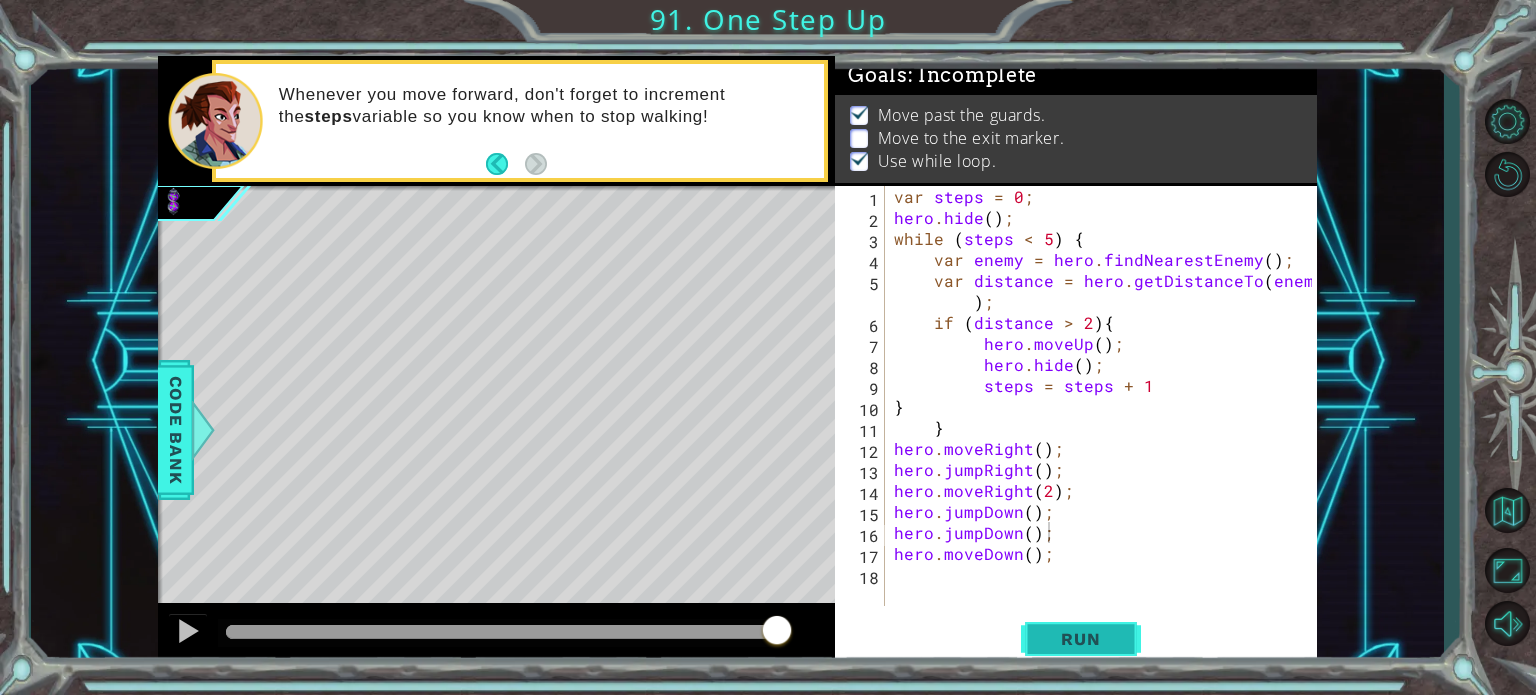 click on "Run" at bounding box center [1080, 639] 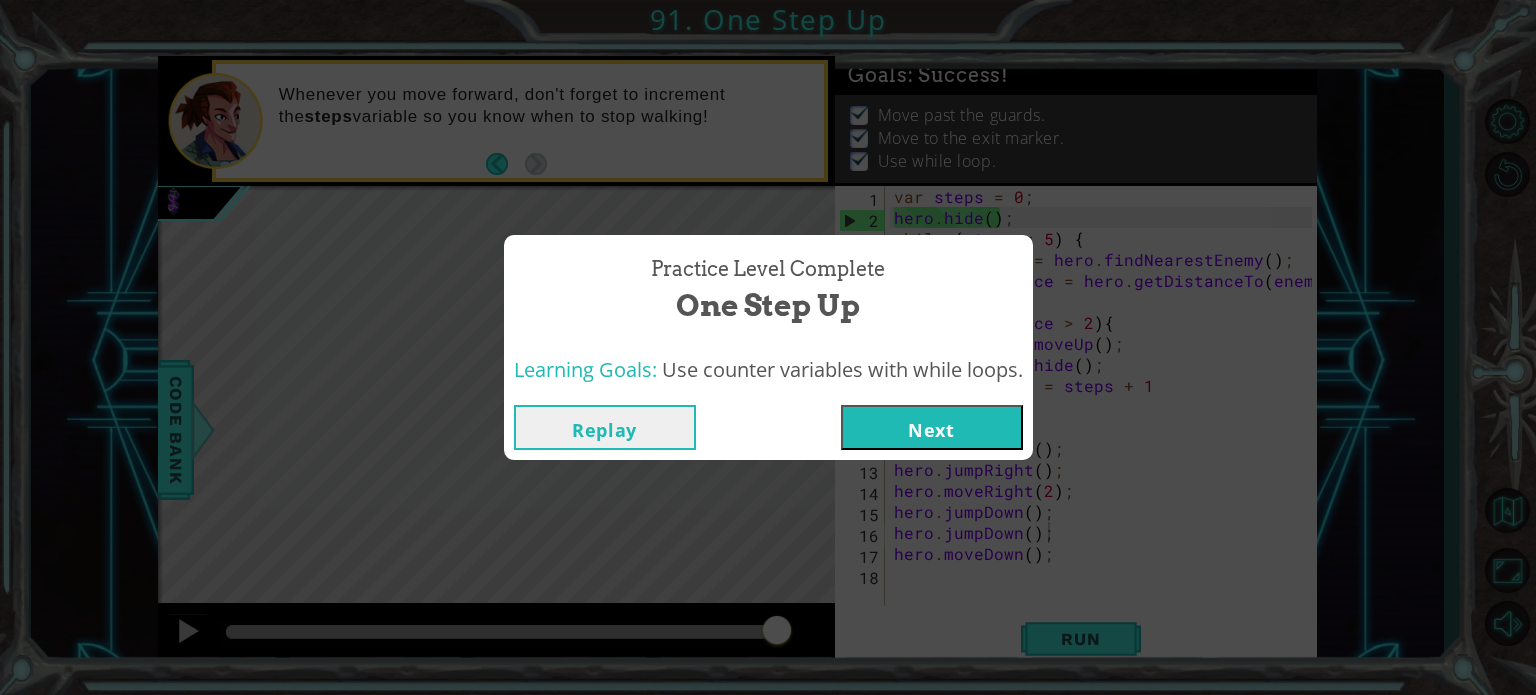 click on "Next" at bounding box center [932, 427] 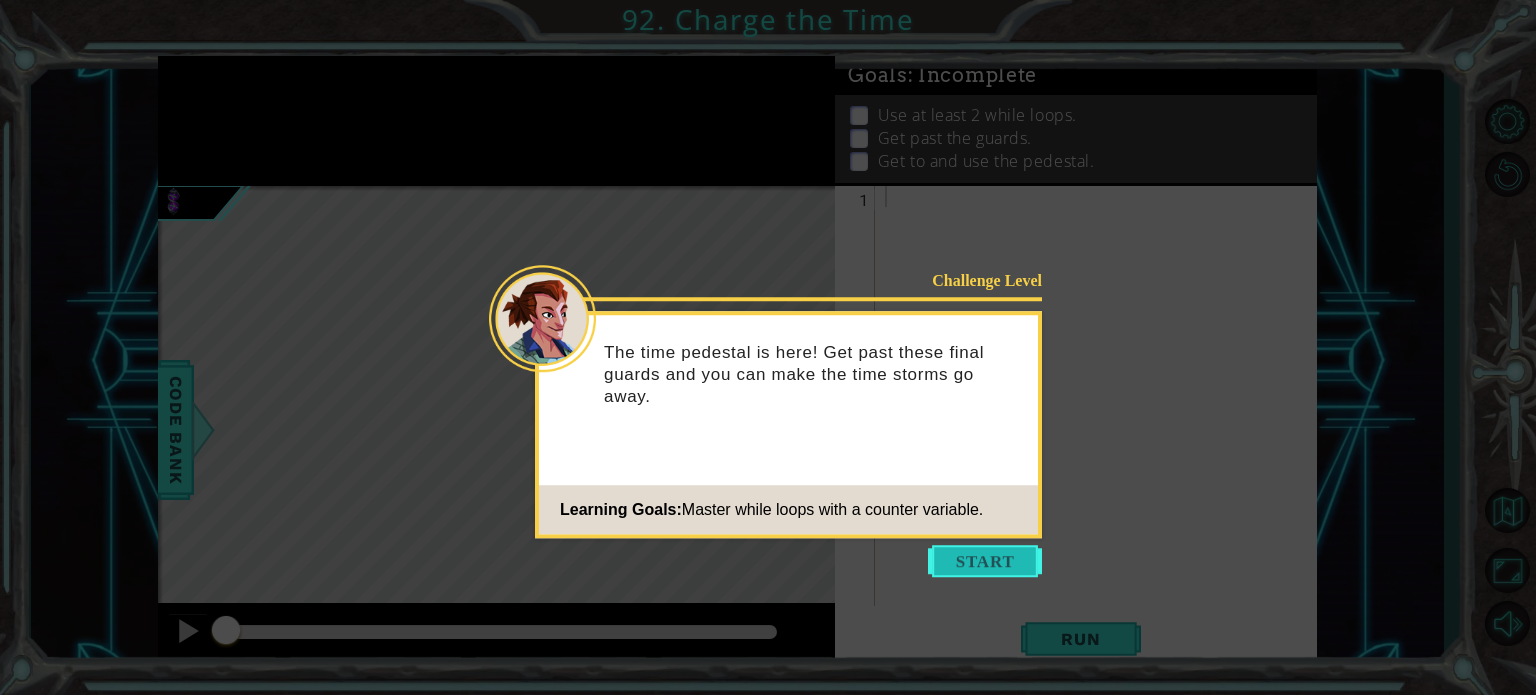 click at bounding box center (985, 561) 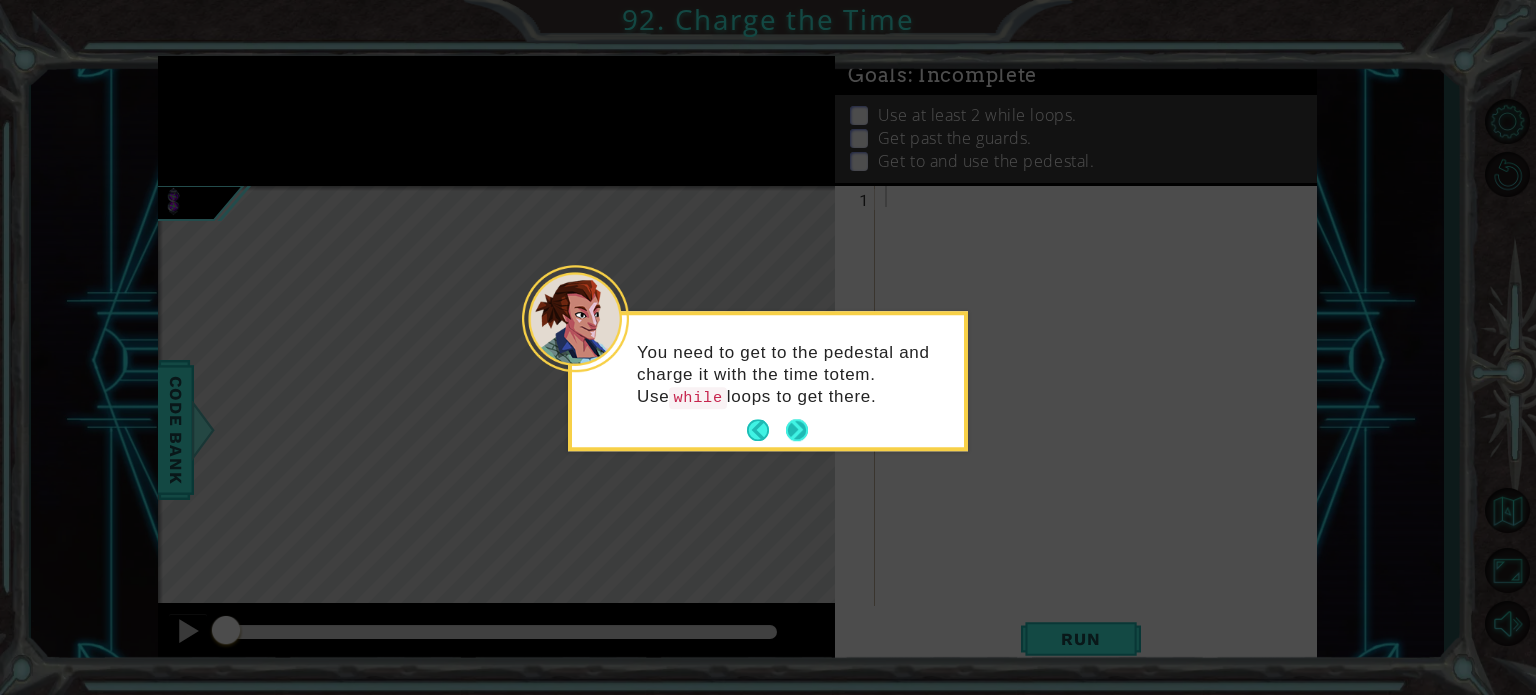 click at bounding box center (797, 431) 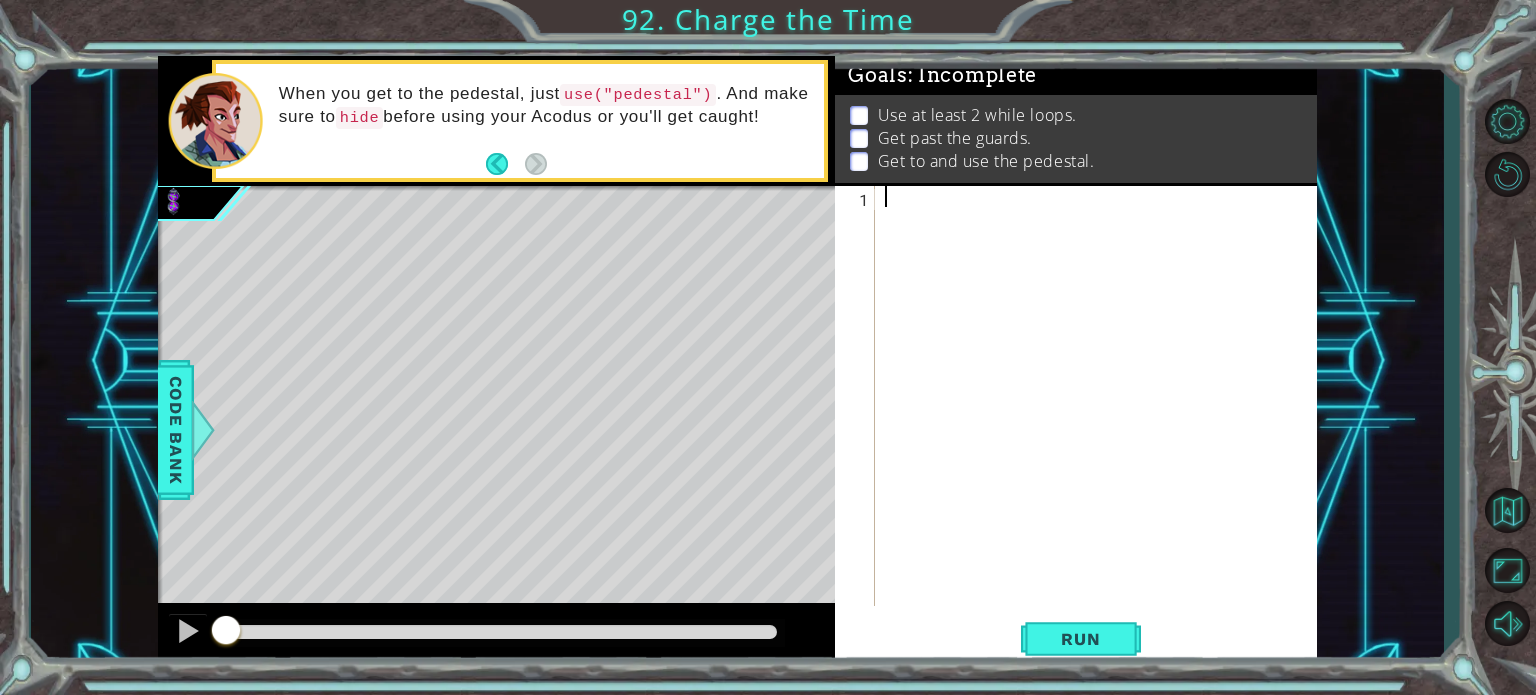 type on "h" 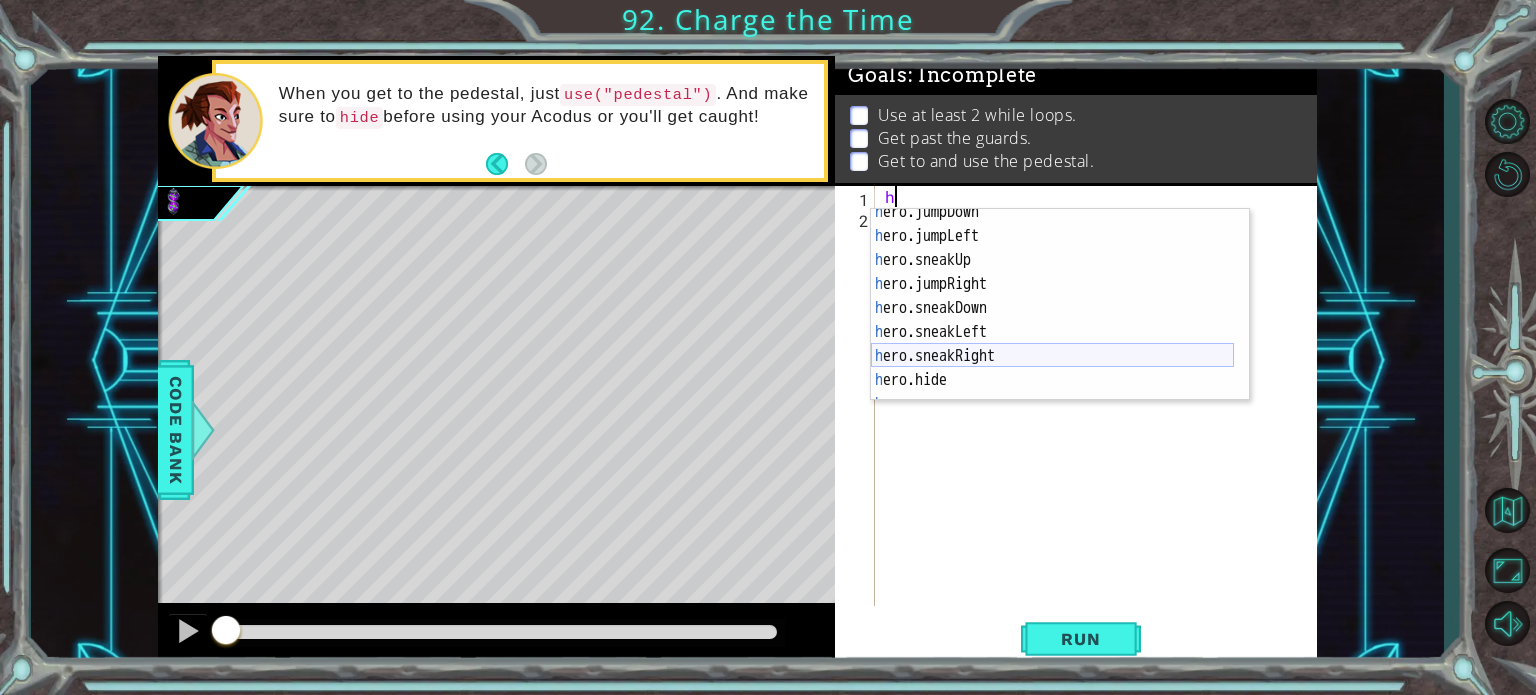 scroll, scrollTop: 130, scrollLeft: 0, axis: vertical 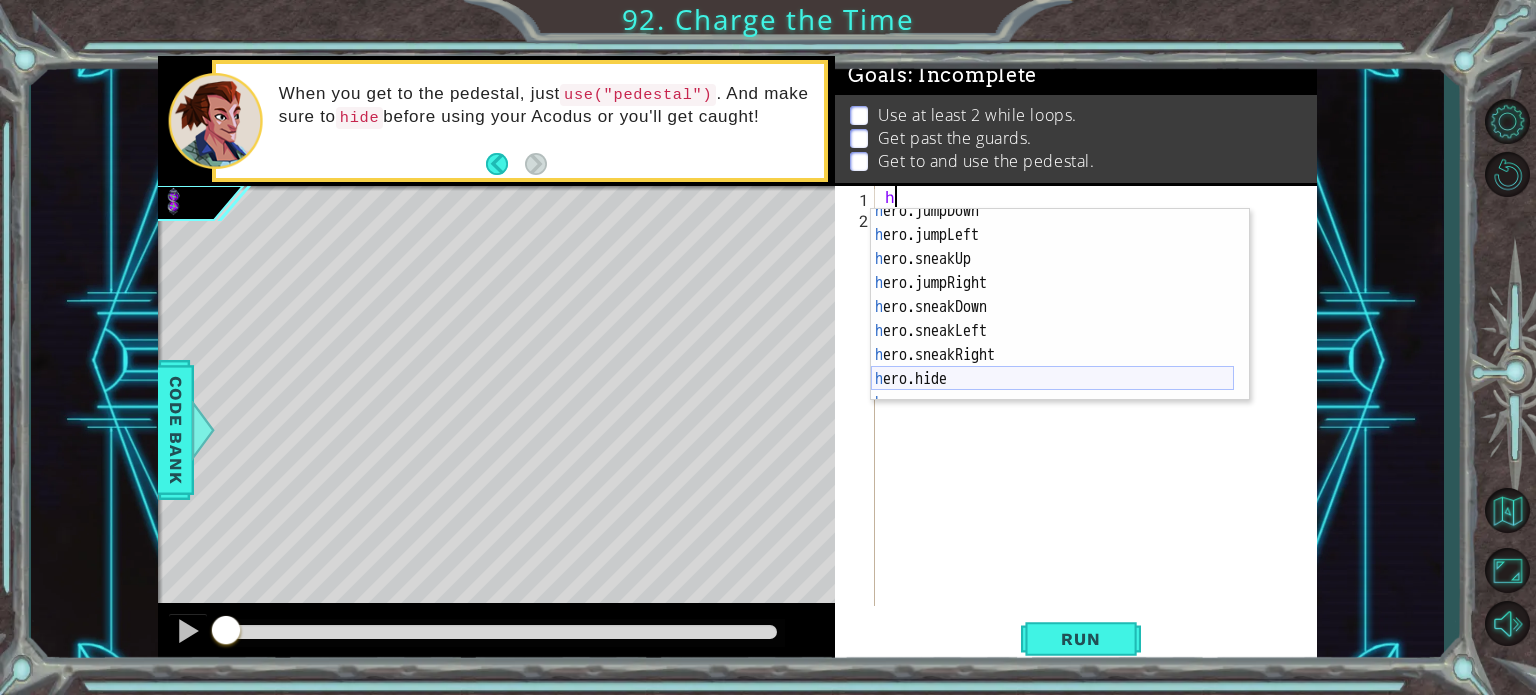 click on "h ero.jumpDown press enter h ero.jumpLeft press enter h ero.sneakUp press enter h ero.jumpRight press enter h ero.sneakDown press enter h ero.sneakLeft press enter h ero.sneakRight press enter h ero.hide press enter h ero.use press enter" at bounding box center [1052, 319] 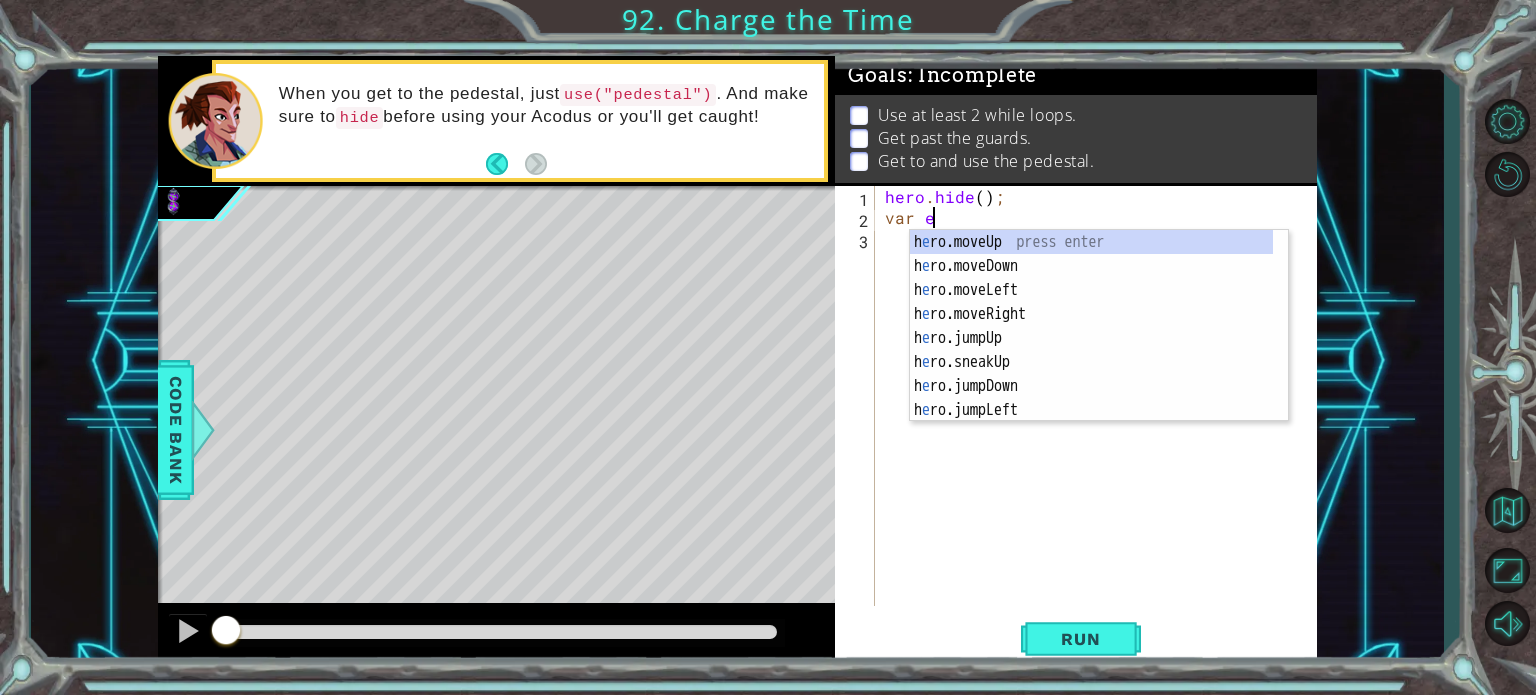 scroll, scrollTop: 0, scrollLeft: 1, axis: horizontal 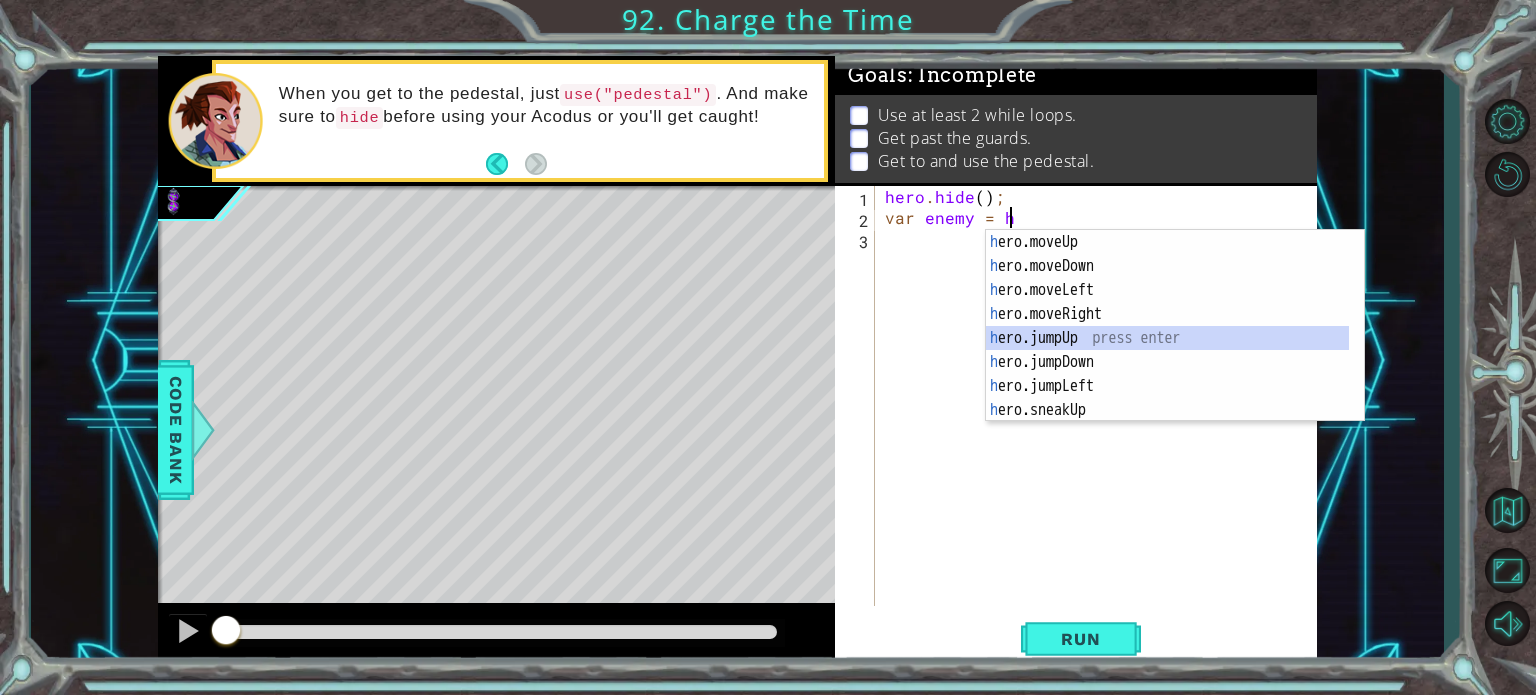 drag, startPoint x: 1119, startPoint y: 331, endPoint x: 1172, endPoint y: 24, distance: 311.54132 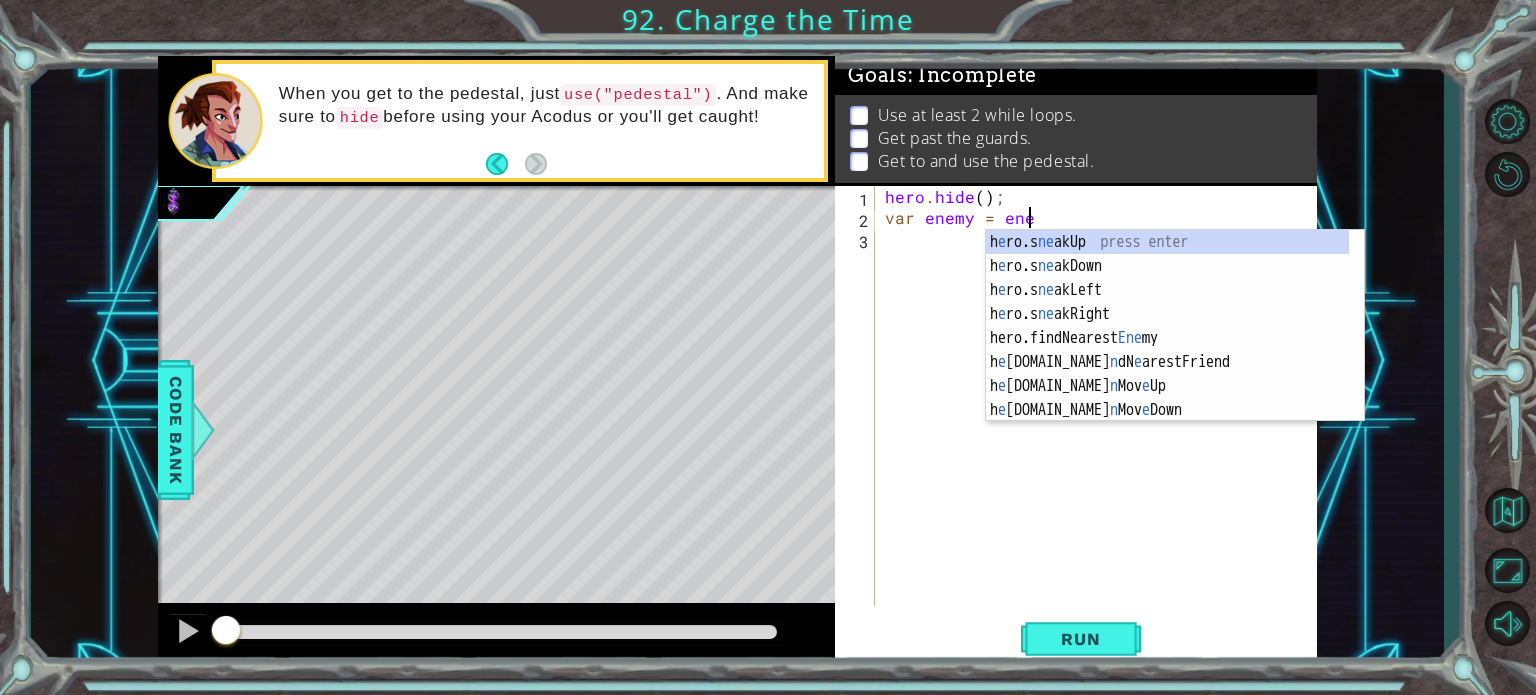 scroll, scrollTop: 0, scrollLeft: 8, axis: horizontal 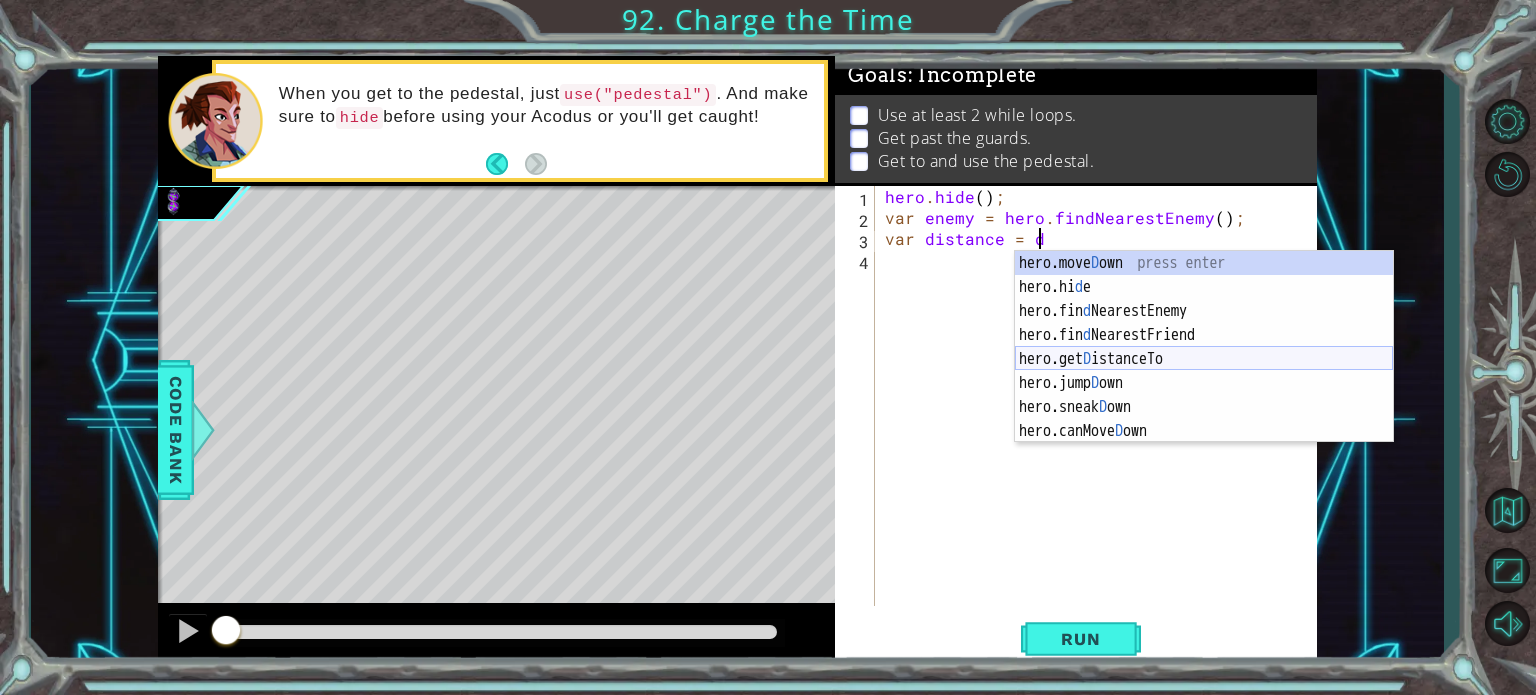 click on "hero.[PERSON_NAME] own press enter hero.hi d e press enter hero.fin d NearestEnemy press enter hero.fin d NearestFriend press enter hero.get D istanceTo press enter hero.jump D own press enter hero.sneak D own press enter hero.canMove D own press enter" at bounding box center (1204, 371) 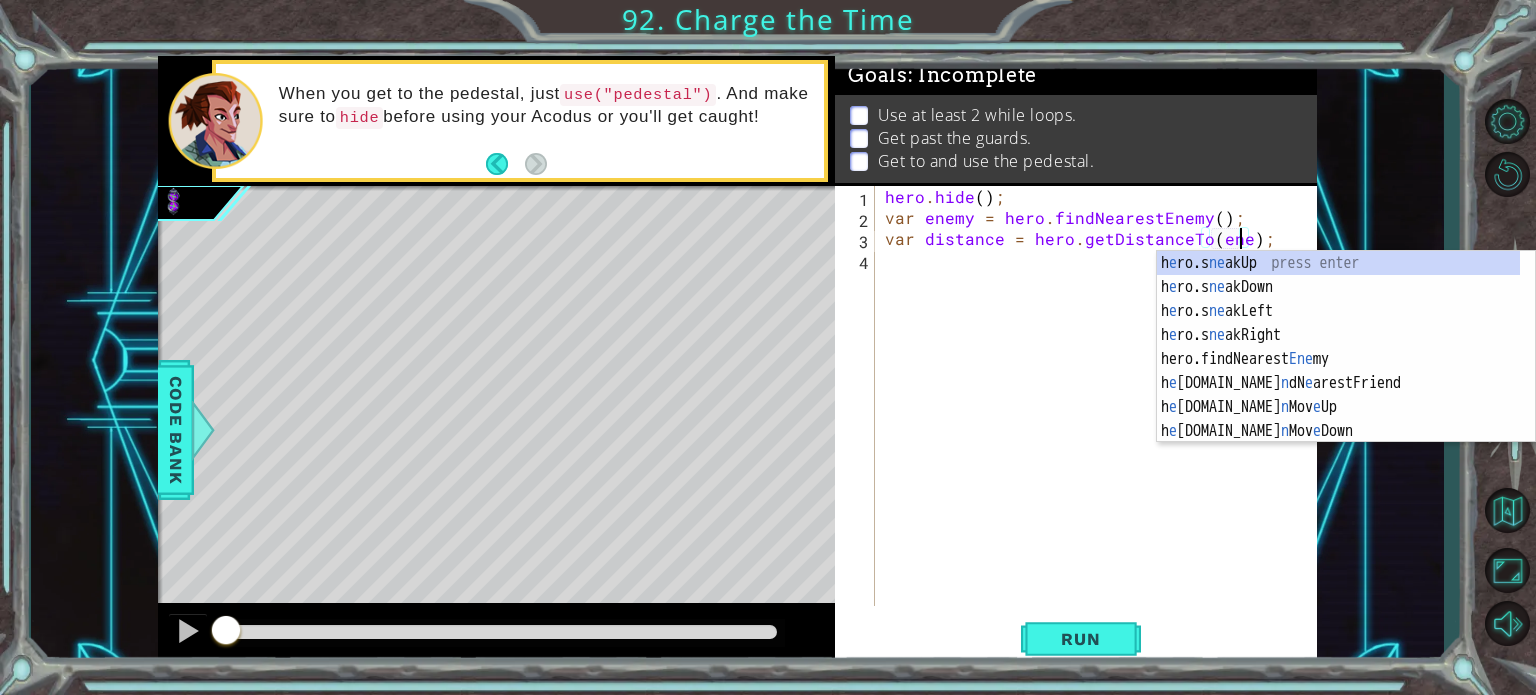scroll, scrollTop: 0, scrollLeft: 22, axis: horizontal 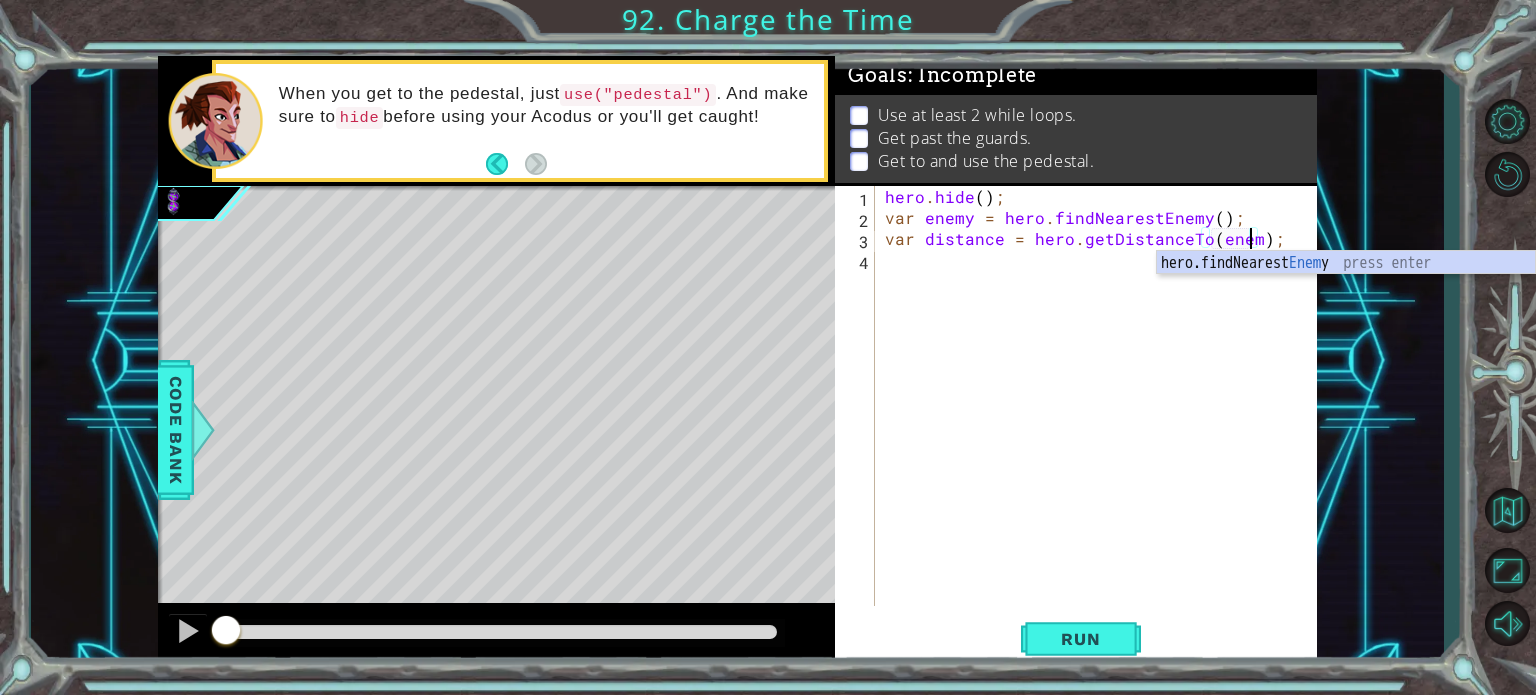 type on "var distance = hero.getDistanceTo(enemy);" 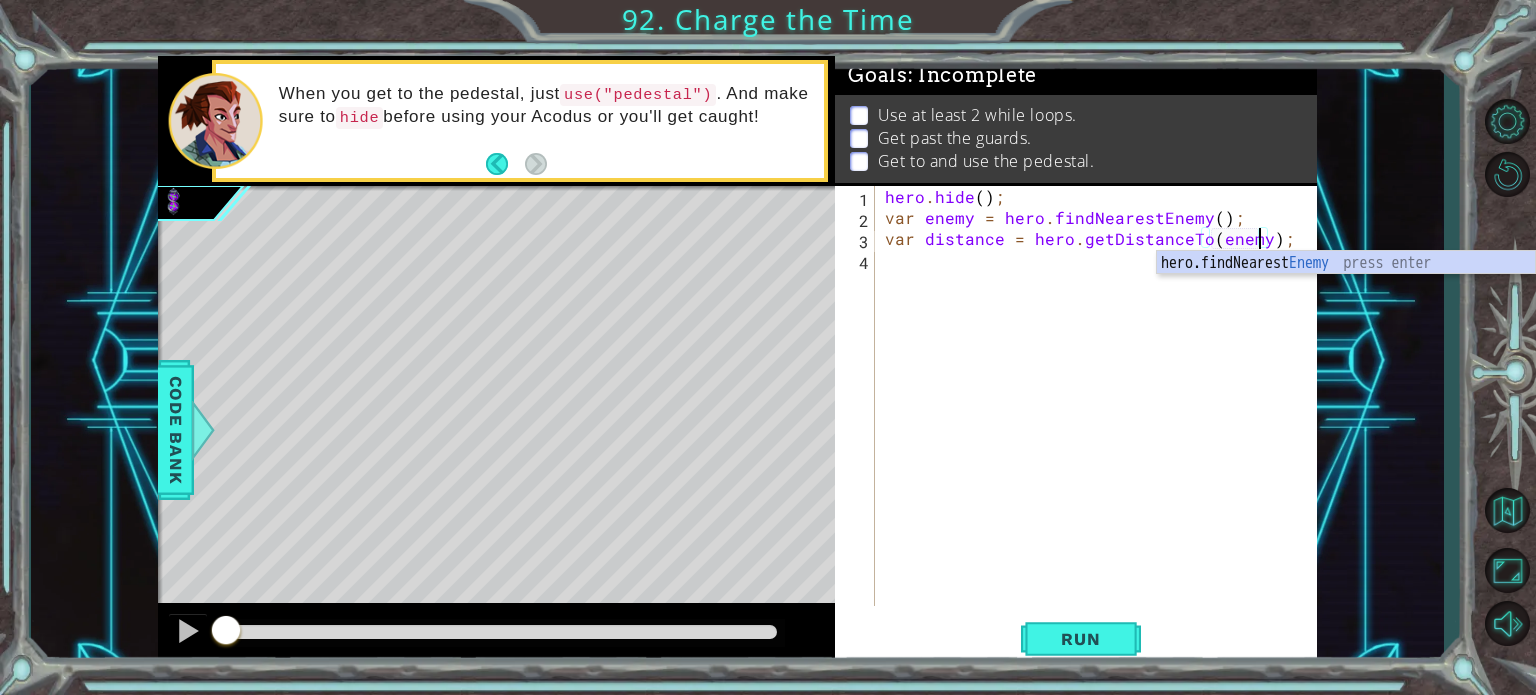 scroll, scrollTop: 0, scrollLeft: 23, axis: horizontal 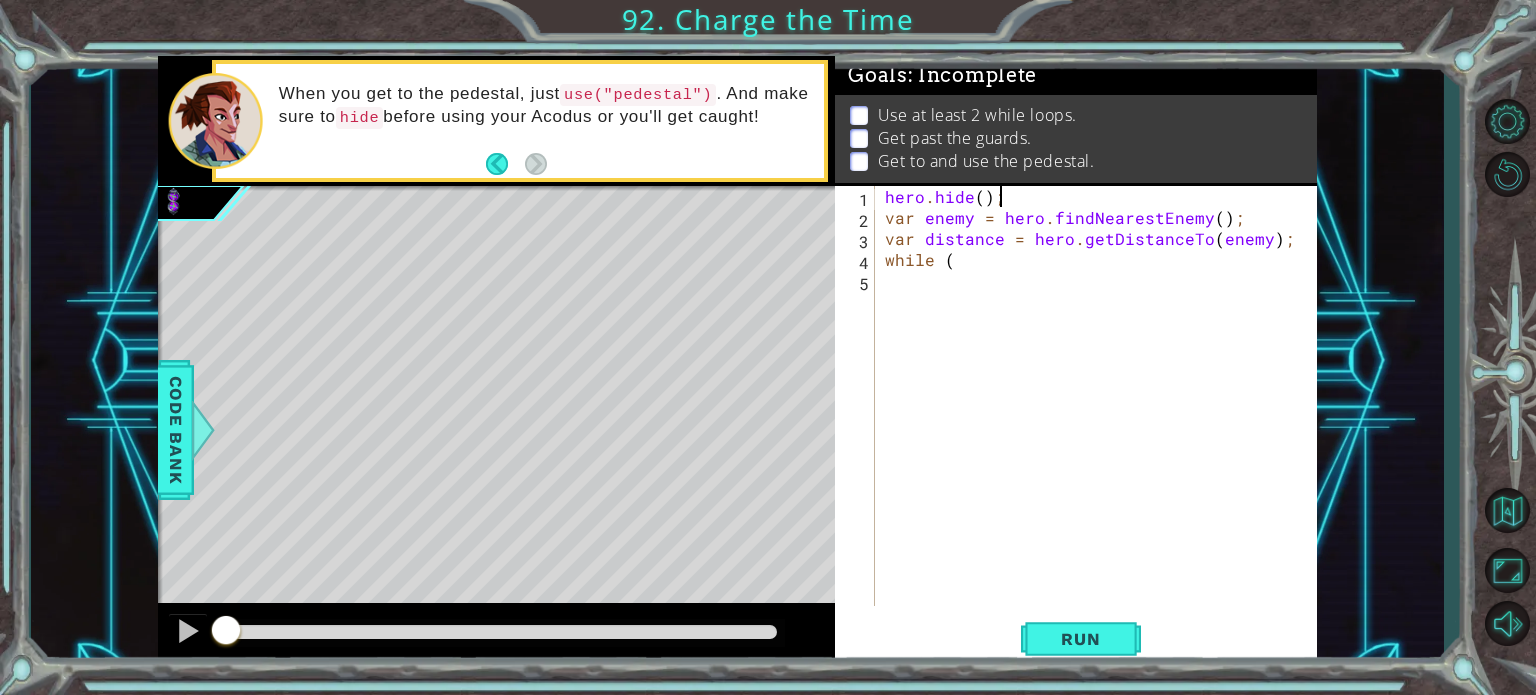click on "hero . hide ( ) ; var   enemy   =   hero . findNearestEnemy ( ) ; var   distance   =   hero . getDistanceTo ( enemy ) ; while   (" at bounding box center [1101, 417] 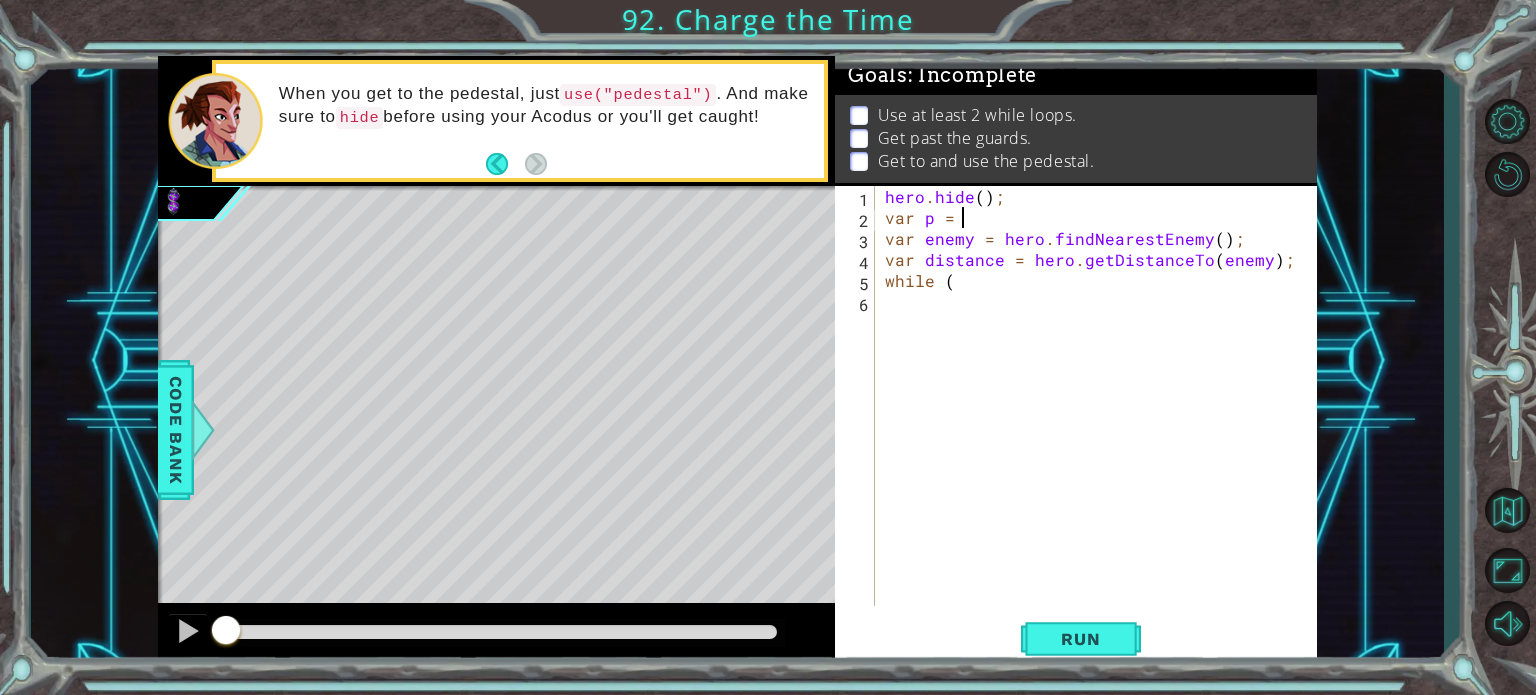 scroll, scrollTop: 0, scrollLeft: 4, axis: horizontal 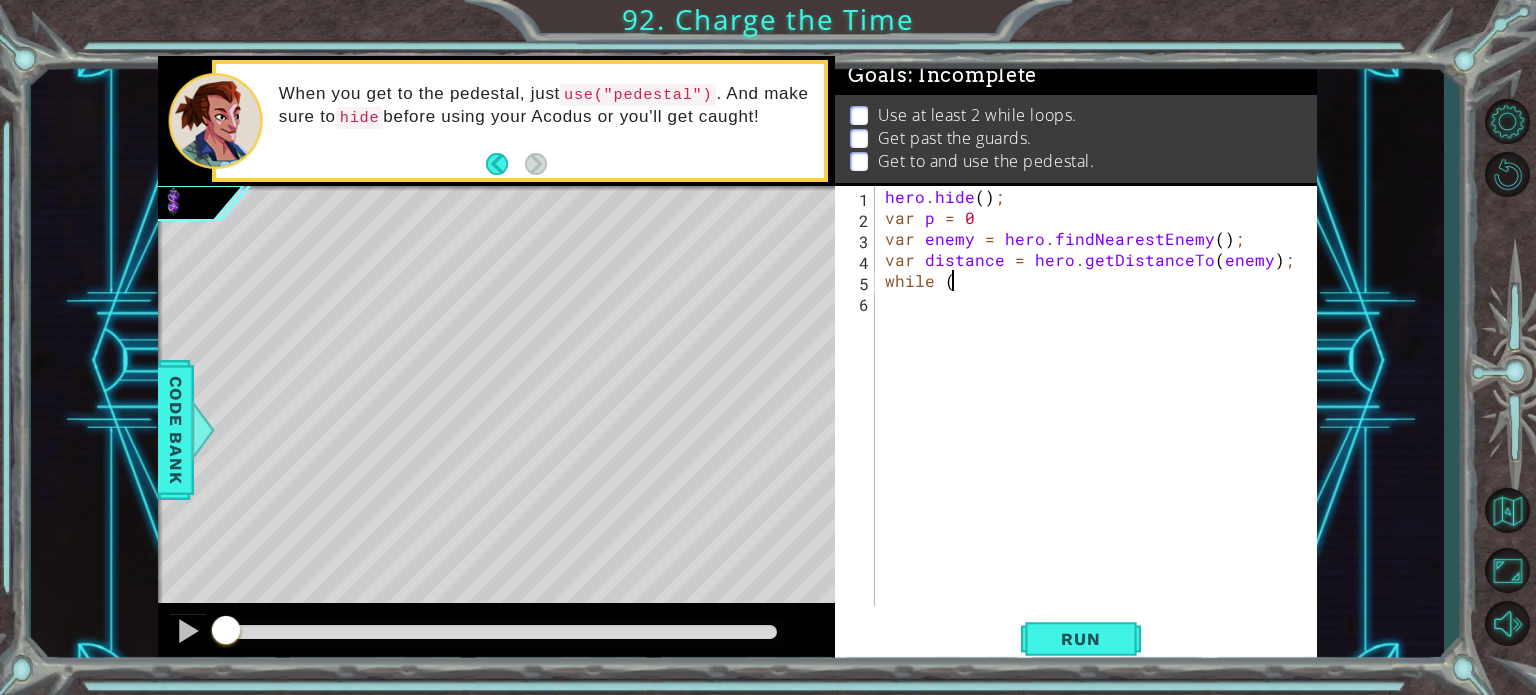 click on "hero . hide ( ) ; var   p   =   0 var   enemy   =   hero . findNearestEnemy ( ) ; var   distance   =   hero . getDistanceTo ( enemy ) ; while   (" at bounding box center (1101, 417) 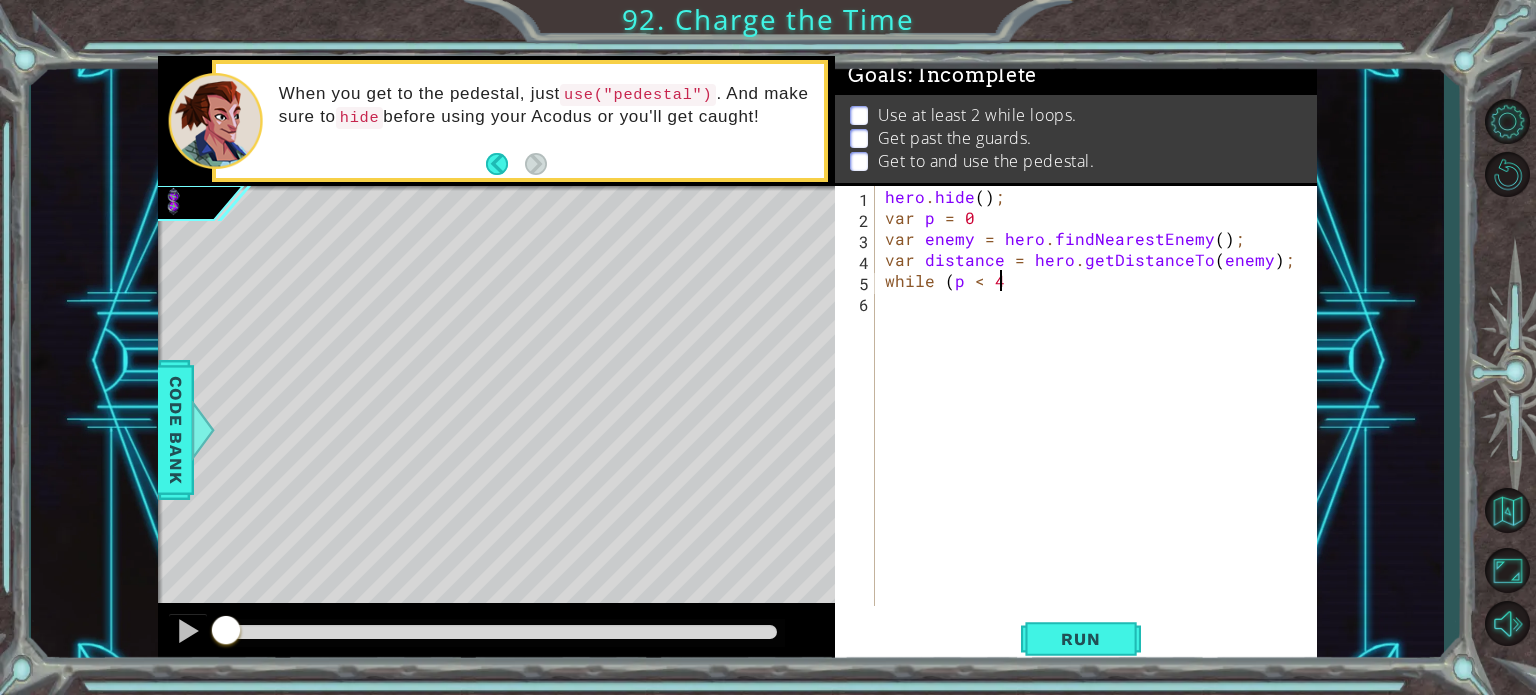 scroll, scrollTop: 0, scrollLeft: 6, axis: horizontal 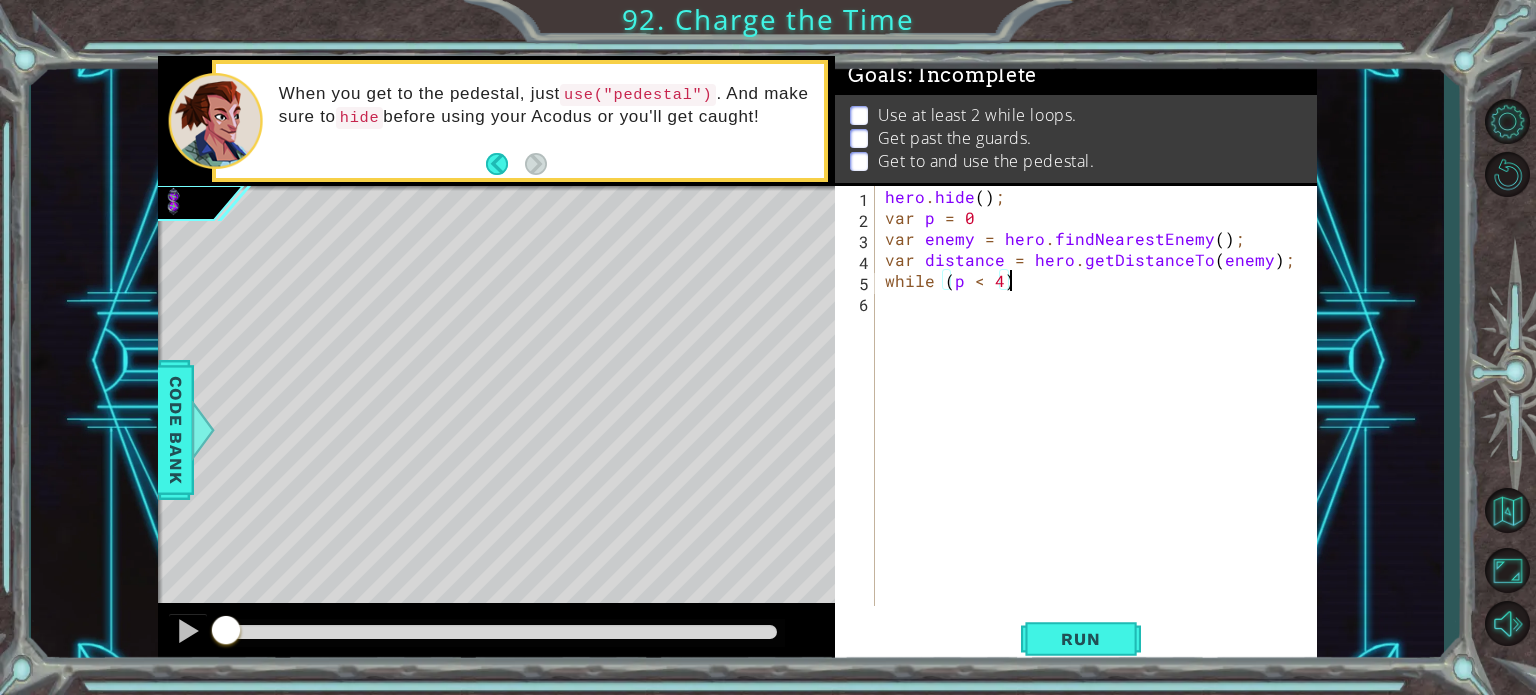 type on "while (p < 4){" 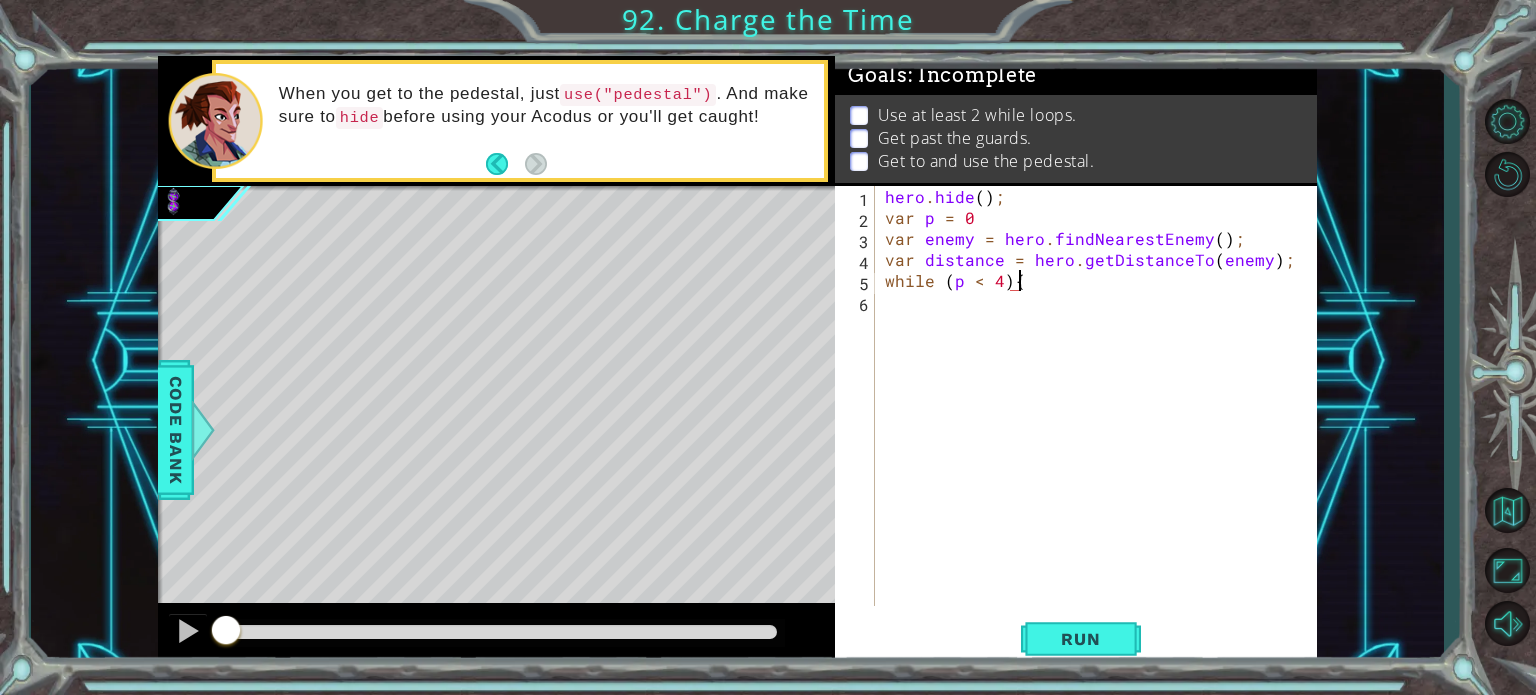 scroll, scrollTop: 0, scrollLeft: 0, axis: both 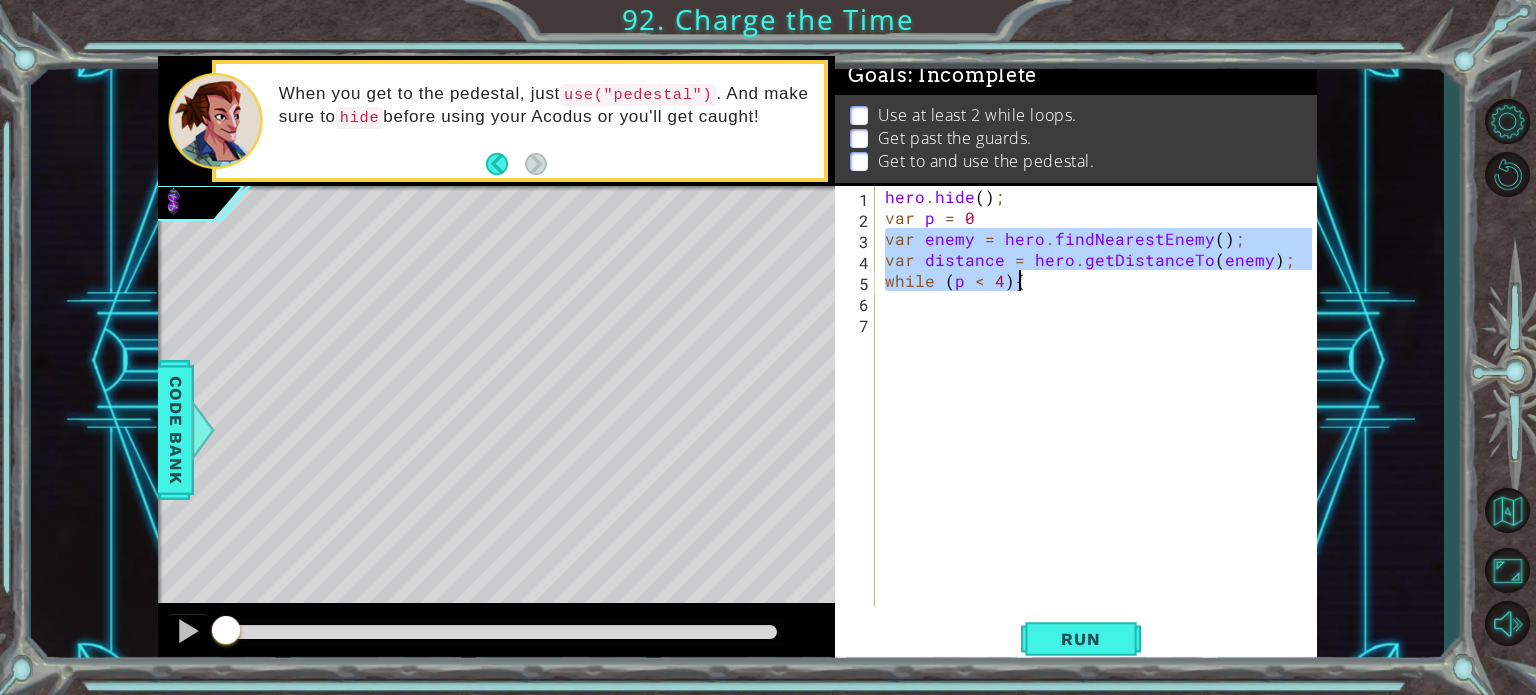 drag, startPoint x: 883, startPoint y: 235, endPoint x: 1324, endPoint y: 292, distance: 444.66843 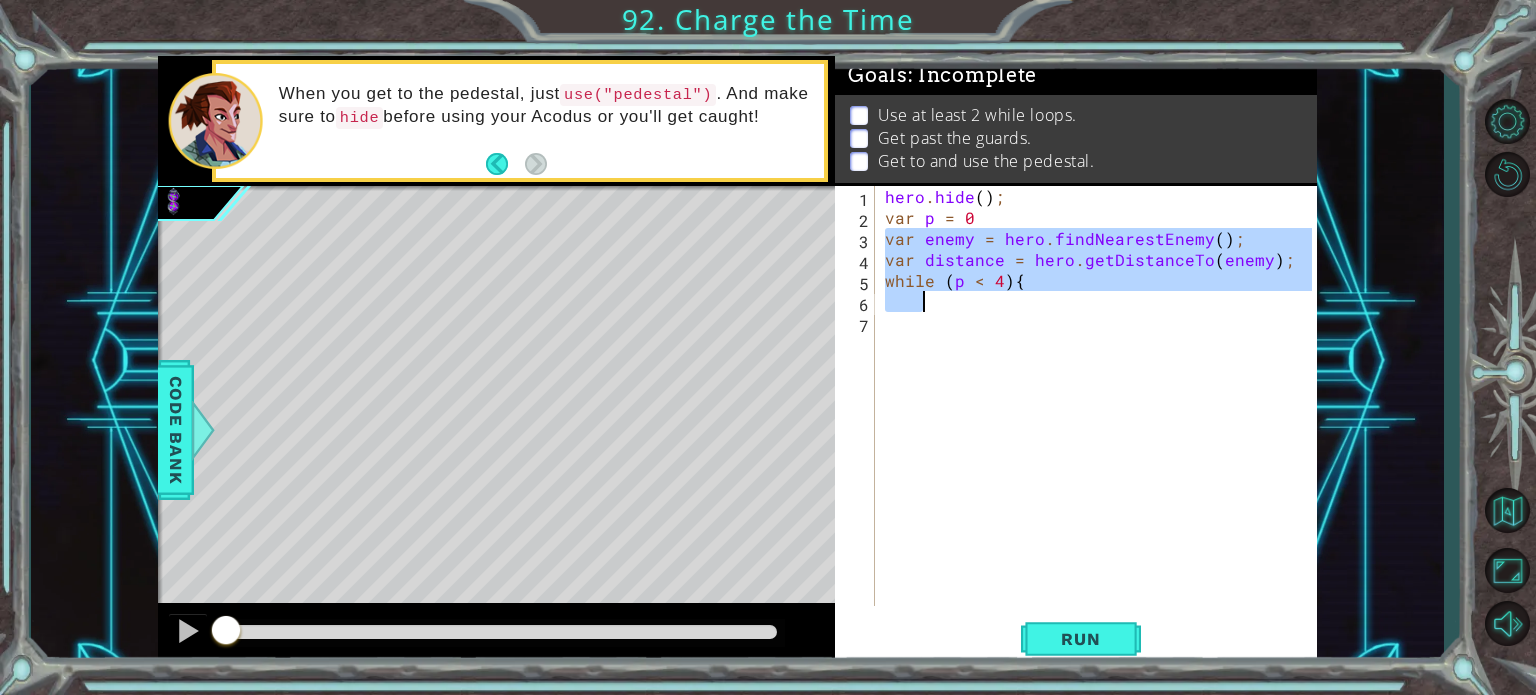 click on "hero . hide ( ) ; var   p   =   0 var   enemy   =   hero . findNearestEnemy ( ) ; var   distance   =   hero . getDistanceTo ( enemy ) ; while   ( p   <   4 ) {" at bounding box center (1096, 396) 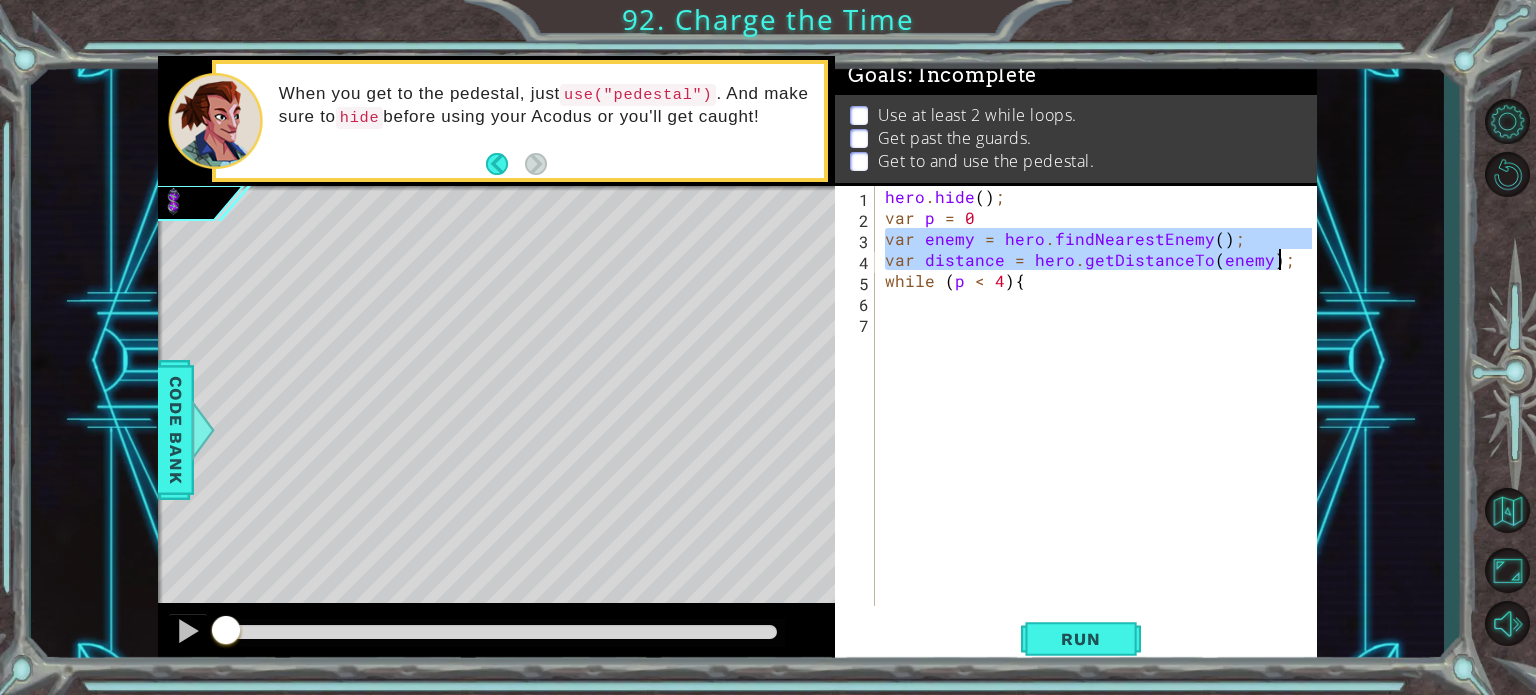 drag, startPoint x: 882, startPoint y: 235, endPoint x: 1296, endPoint y: 259, distance: 414.69507 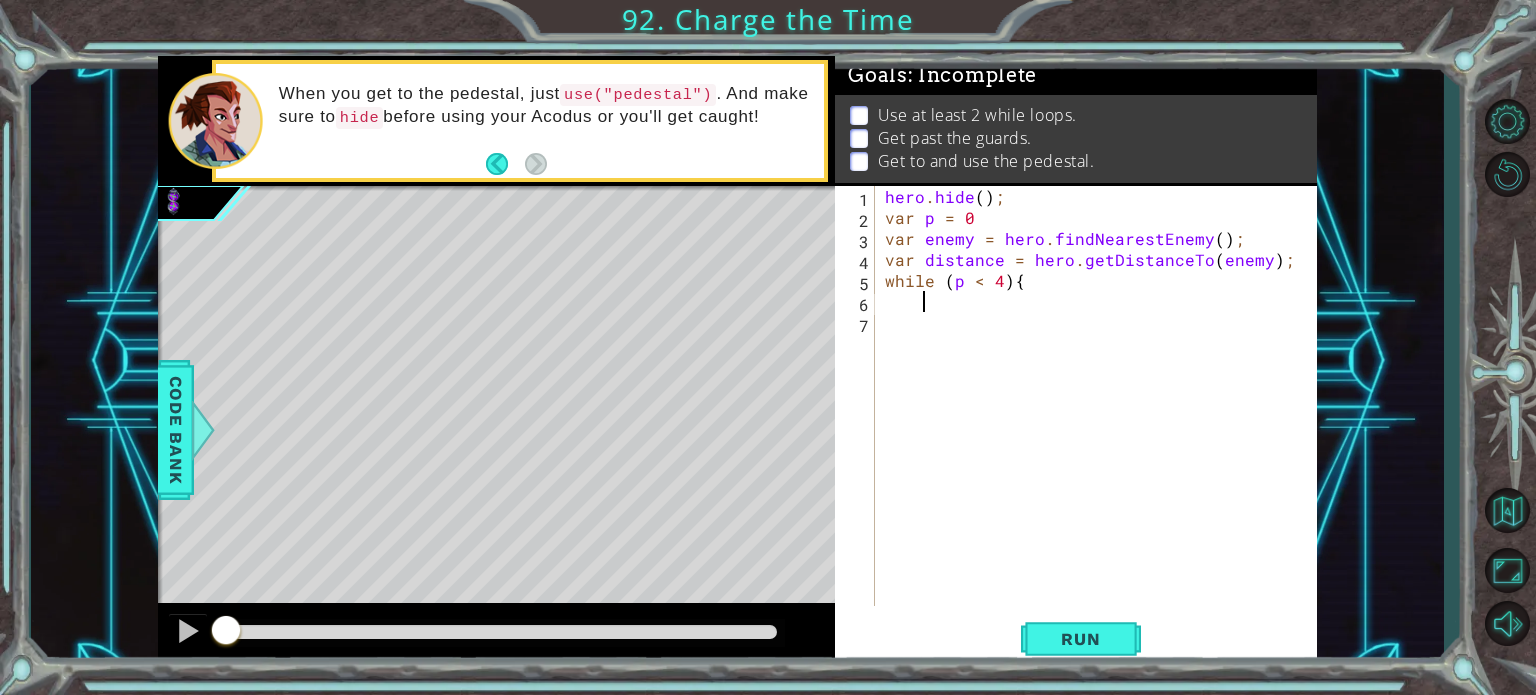 click on "hero . hide ( ) ; var   p   =   0 var   enemy   =   hero . findNearestEnemy ( ) ; var   distance   =   hero . getDistanceTo ( enemy ) ; while   ( p   <   4 ) {" at bounding box center (1101, 417) 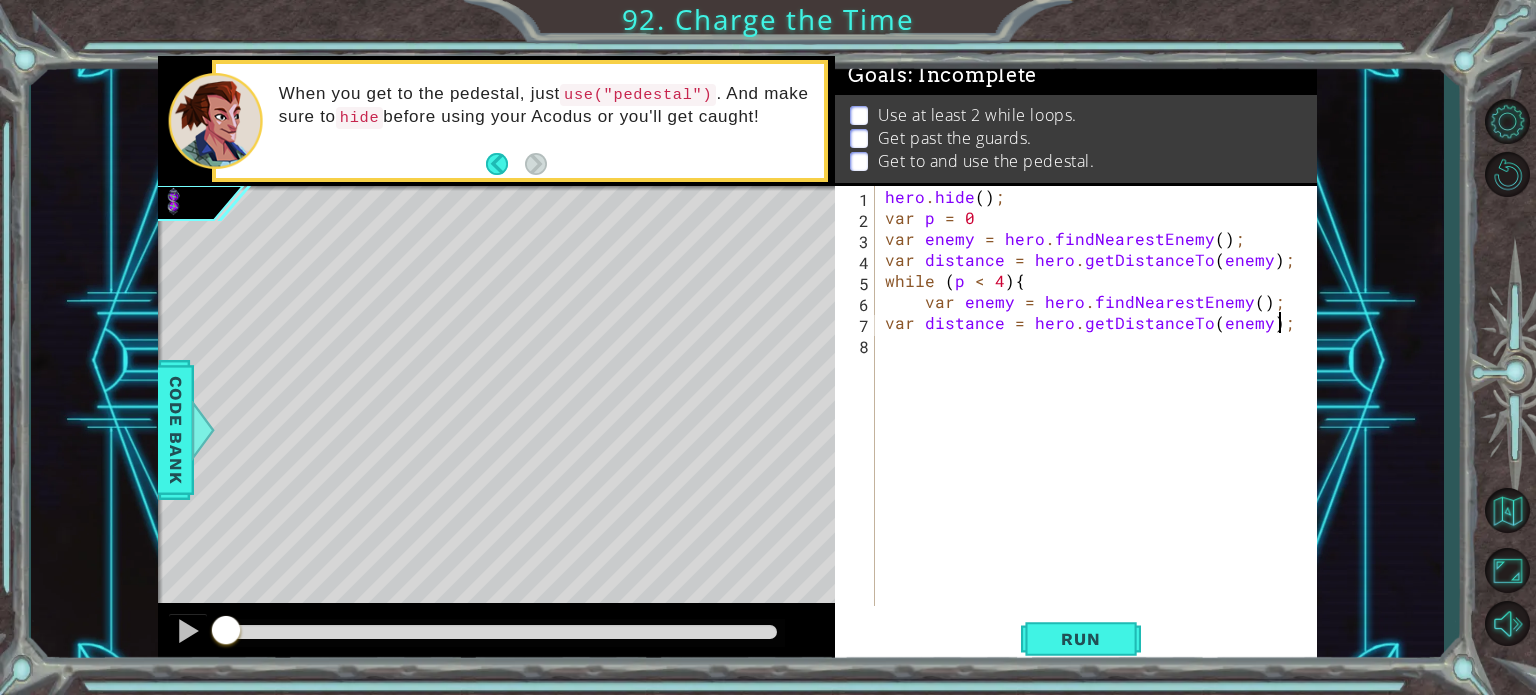 click on "hero . hide ( ) ; var   p   =   0 var   enemy   =   hero . findNearestEnemy ( ) ; var   distance   =   hero . getDistanceTo ( enemy ) ; while   ( p   <   4 ) {      var   enemy   =   hero . findNearestEnemy ( ) ; var   distance   =   hero . getDistanceTo ( enemy ) ;" at bounding box center [1101, 417] 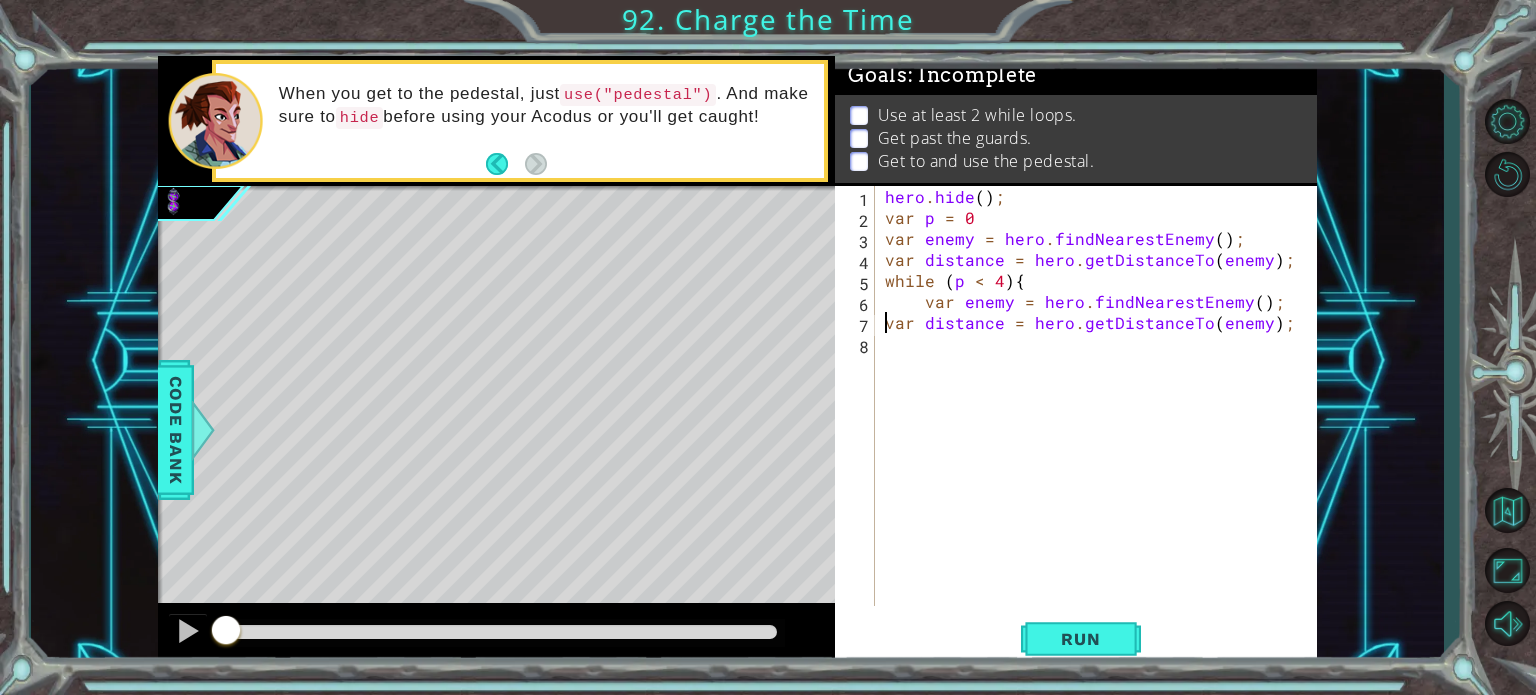 type on "var distance = hero.getDistanceTo(enemy);" 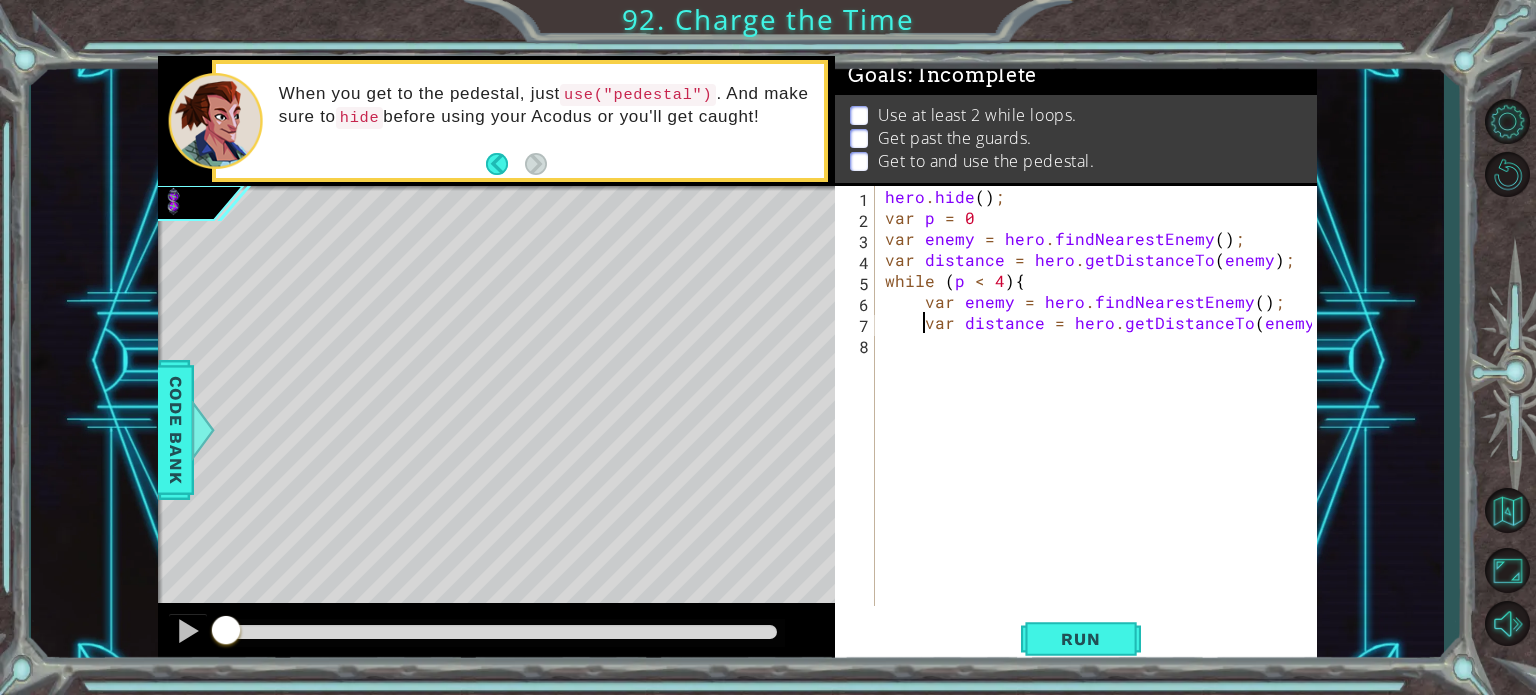 click on "hero . hide ( ) ; var   p   =   0 var   enemy   =   hero . findNearestEnemy ( ) ; var   distance   =   hero . getDistanceTo ( enemy ) ; while   ( p   <   4 ) {      var   enemy   =   hero . findNearestEnemy ( ) ;      var   distance   =   hero . getDistanceTo ( enemy ) ;" at bounding box center [1101, 417] 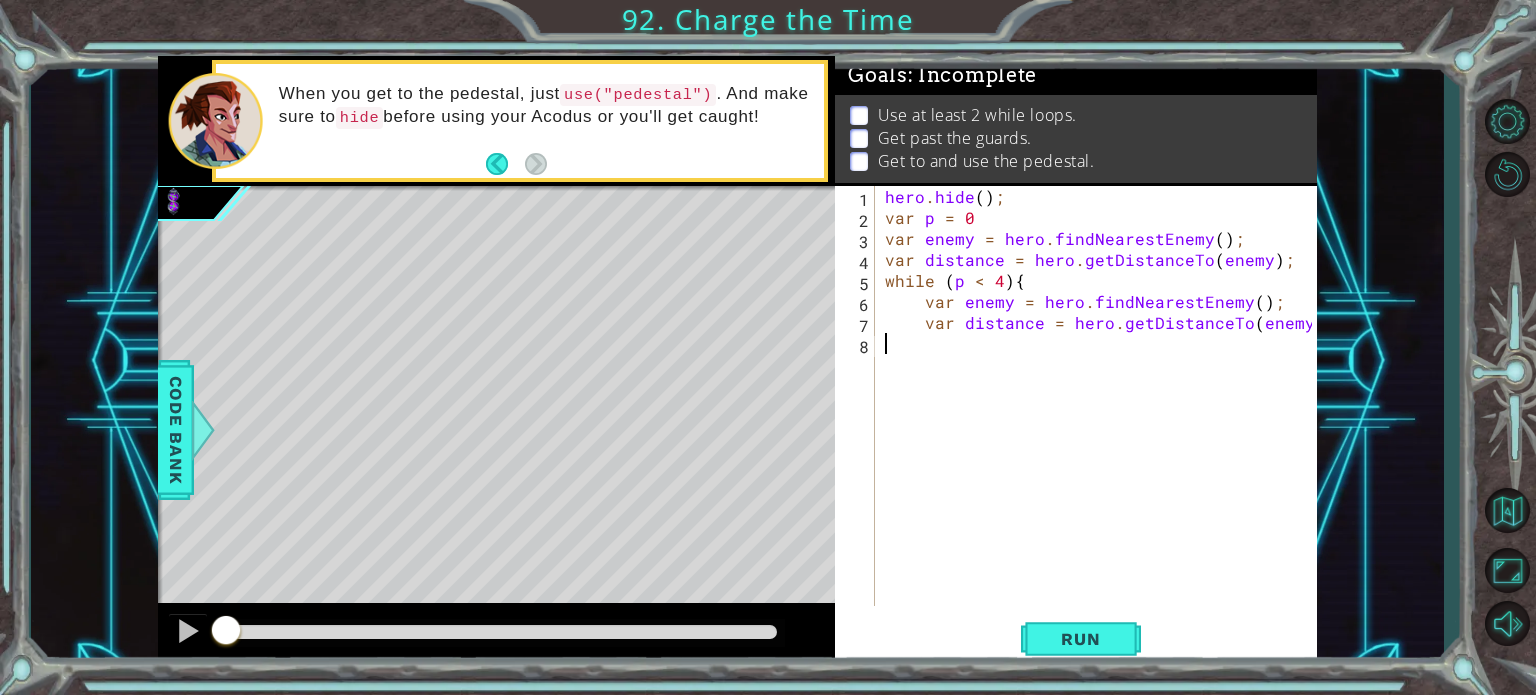 scroll, scrollTop: 0, scrollLeft: 0, axis: both 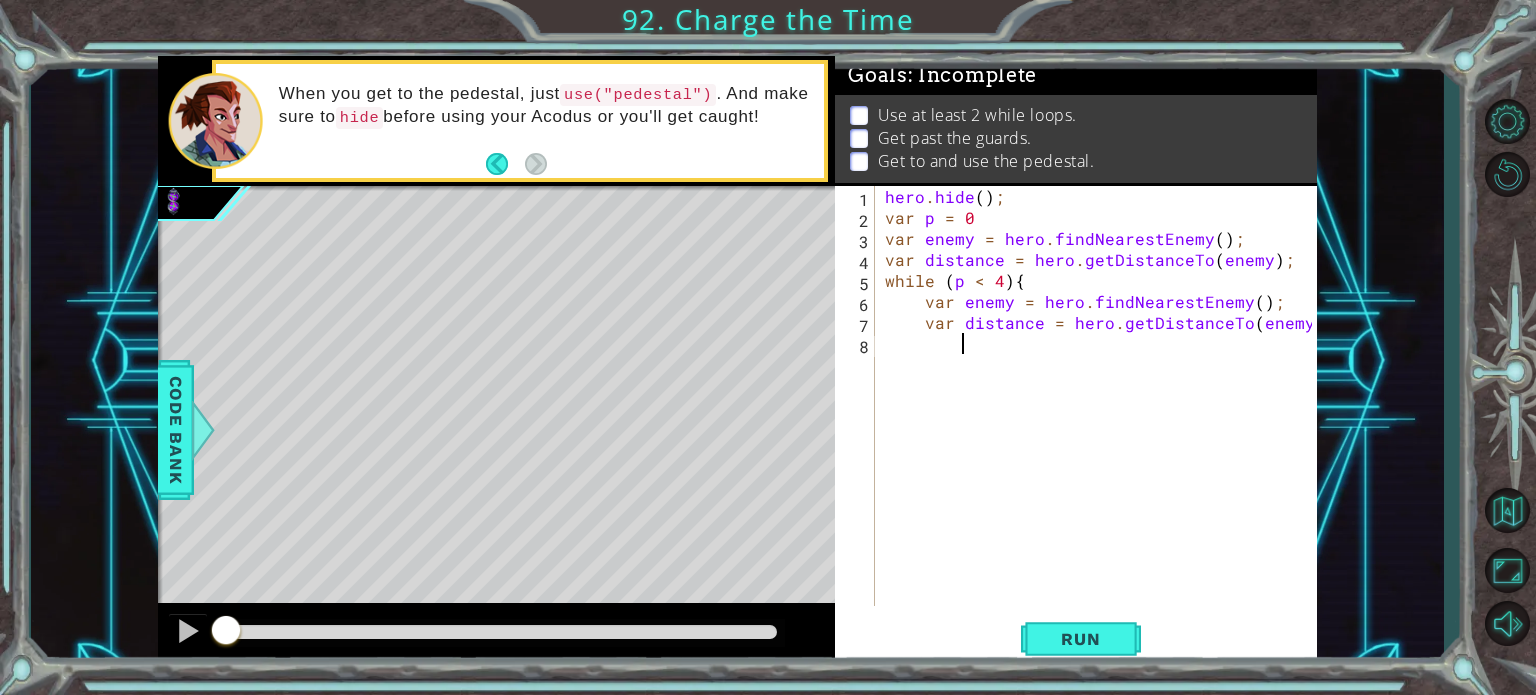 click on "hero . hide ( ) ; var   p   =   0 var   enemy   =   hero . findNearestEnemy ( ) ; var   distance   =   hero . getDistanceTo ( enemy ) ; while   ( p   <   4 ) {      var   enemy   =   hero . findNearestEnemy ( ) ;      var   distance   =   hero . getDistanceTo ( enemy ) ;" at bounding box center [1101, 417] 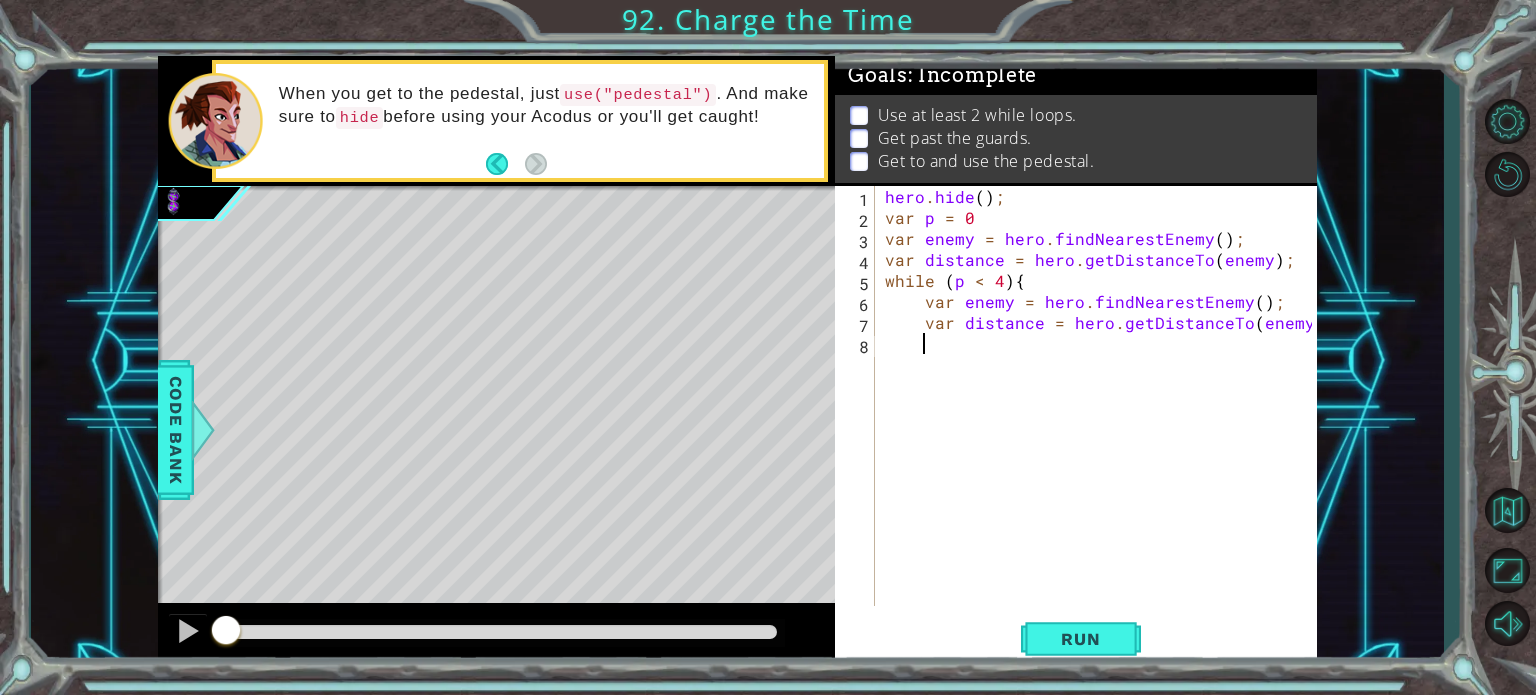 click on "hero . hide ( ) ; var   p   =   0 var   enemy   =   hero . findNearestEnemy ( ) ; var   distance   =   hero . getDistanceTo ( enemy ) ; while   ( p   <   4 ) {      var   enemy   =   hero . findNearestEnemy ( ) ;      var   distance   =   hero . getDistanceTo ( enemy ) ;" at bounding box center [1101, 417] 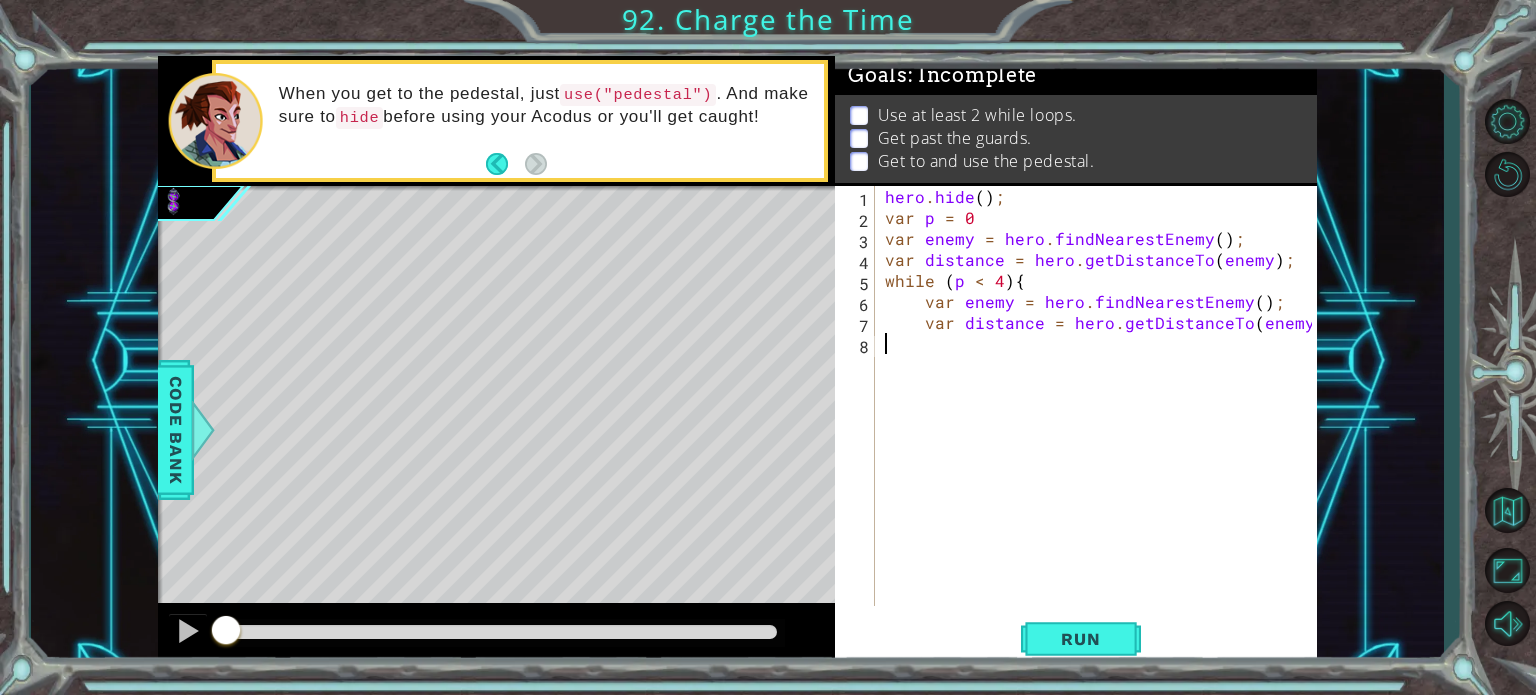 click on "hero . hide ( ) ; var   p   =   0 var   enemy   =   hero . findNearestEnemy ( ) ; var   distance   =   hero . getDistanceTo ( enemy ) ; while   ( p   <   4 ) {      var   enemy   =   hero . findNearestEnemy ( ) ;      var   distance   =   hero . getDistanceTo ( enemy ) ;" at bounding box center [1101, 417] 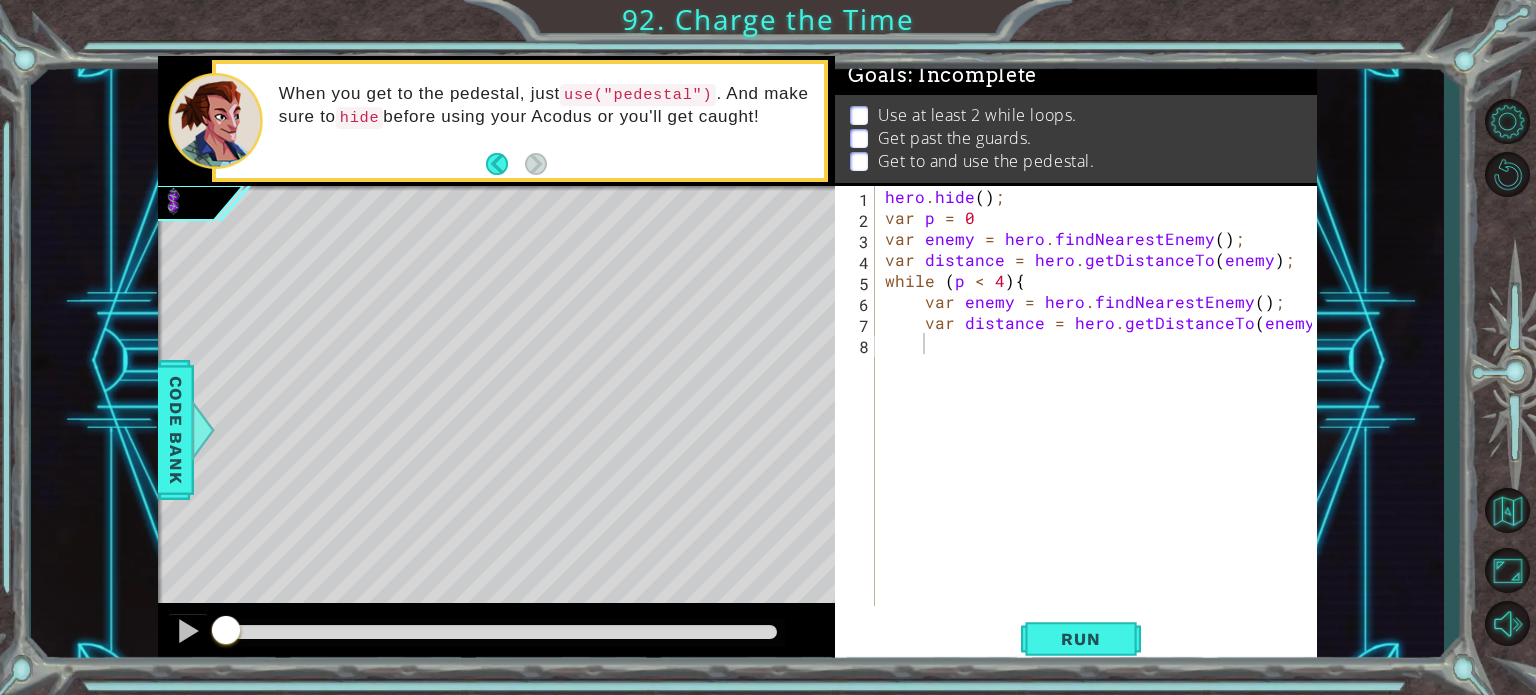 click on "1 2 3 4 5 6 7 8 hero . hide ( ) ; var   p   =   0 var   enemy   =   hero . findNearestEnemy ( ) ; var   distance   =   hero . getDistanceTo ( enemy ) ; while   ( p   <   4 ) {      var   enemy   =   hero . findNearestEnemy ( ) ;      var   distance   =   hero . getDistanceTo ( enemy ) ;              הההההההההההההההההההההההההההההההההההההההההההההההההההההההההההההההההההההההההההההההההההההההההההההההההההההההההההההההההההההההההההההההההההההההההההההההההההההההההההההההההההההההההההההההההההההההההההההההההההההההההההההההההההההההההההההההההההההההההההההההההההההההההההההההה" at bounding box center (1073, 396) 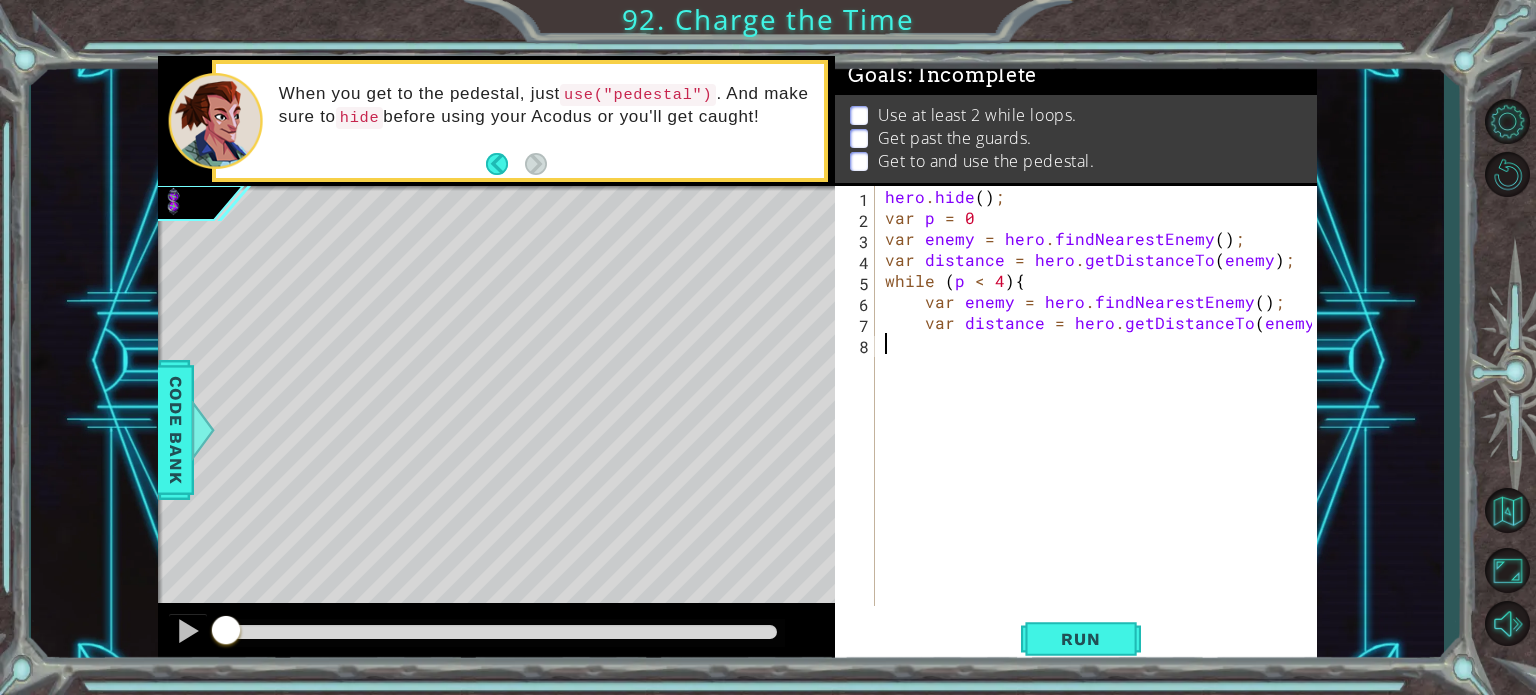 click on "hero . hide ( ) ; var   p   =   0 var   enemy   =   hero . findNearestEnemy ( ) ; var   distance   =   hero . getDistanceTo ( enemy ) ; while   ( p   <   4 ) {      var   enemy   =   hero . findNearestEnemy ( ) ;      var   distance   =   hero . getDistanceTo ( enemy ) ;" at bounding box center (1101, 417) 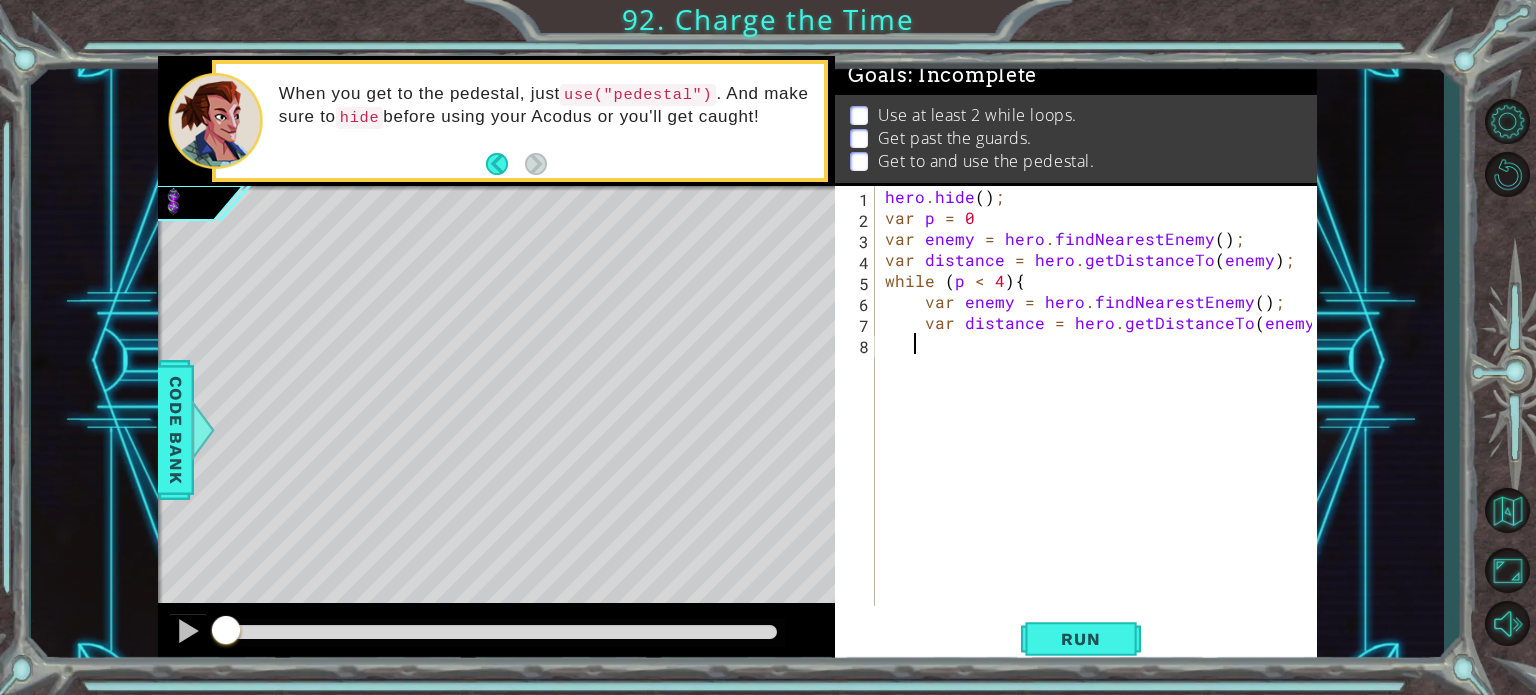 click on "hero . hide ( ) ; var   p   =   0 var   enemy   =   hero . findNearestEnemy ( ) ; var   distance   =   hero . getDistanceTo ( enemy ) ; while   ( p   <   4 ) {      var   enemy   =   hero . findNearestEnemy ( ) ;      var   distance   =   hero . getDistanceTo ( enemy ) ;" at bounding box center (1101, 417) 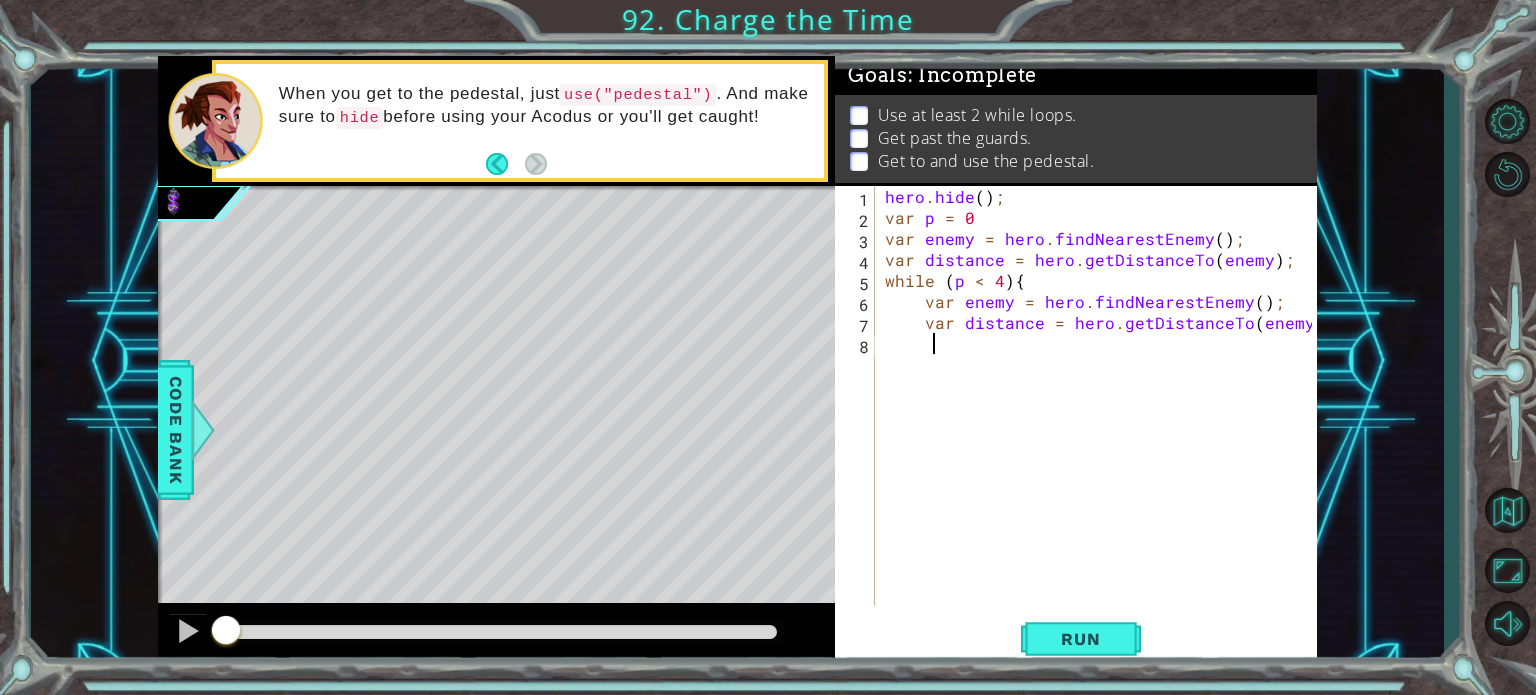 click on "hero . hide ( ) ; var   p   =   0 var   enemy   =   hero . findNearestEnemy ( ) ; var   distance   =   hero . getDistanceTo ( enemy ) ; while   ( p   <   4 ) {      var   enemy   =   hero . findNearestEnemy ( ) ;      var   distance   =   hero . getDistanceTo ( enemy ) ;" at bounding box center [1101, 417] 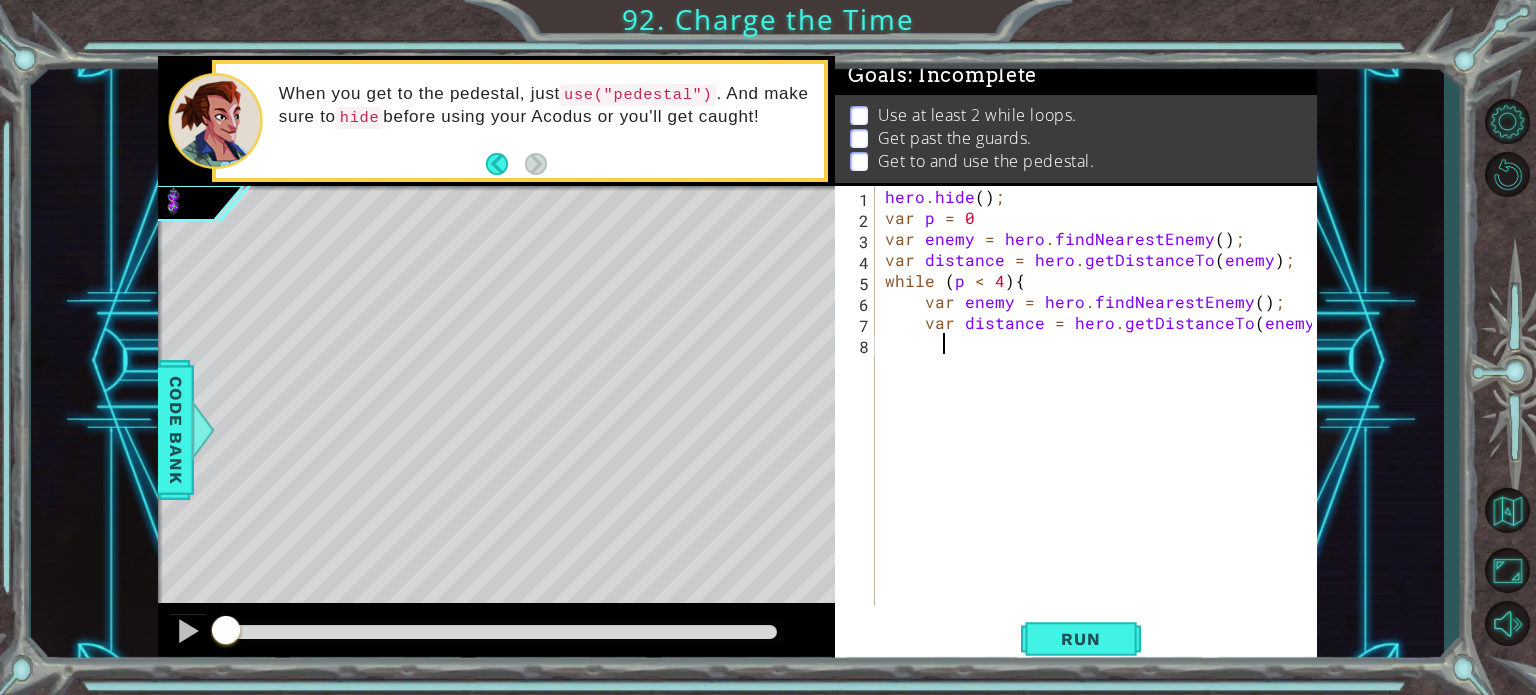 click on "hero . hide ( ) ; var   p   =   0 var   enemy   =   hero . findNearestEnemy ( ) ; var   distance   =   hero . getDistanceTo ( enemy ) ; while   ( p   <   4 ) {      var   enemy   =   hero . findNearestEnemy ( ) ;      var   distance   =   hero . getDistanceTo ( enemy ) ;" at bounding box center [1101, 417] 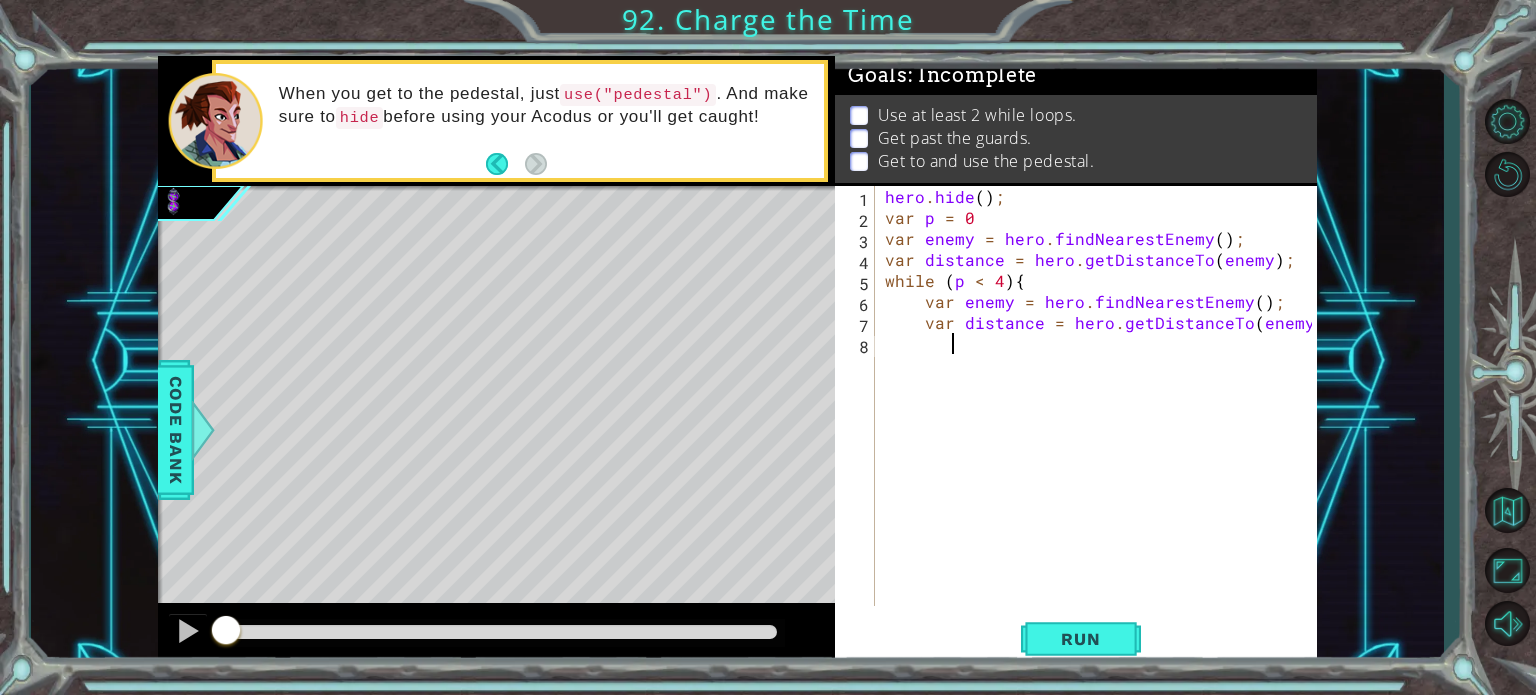 click on "hero . hide ( ) ; var   p   =   0 var   enemy   =   hero . findNearestEnemy ( ) ; var   distance   =   hero . getDistanceTo ( enemy ) ; while   ( p   <   4 ) {      var   enemy   =   hero . findNearestEnemy ( ) ;      var   distance   =   hero . getDistanceTo ( enemy ) ;" at bounding box center [1101, 417] 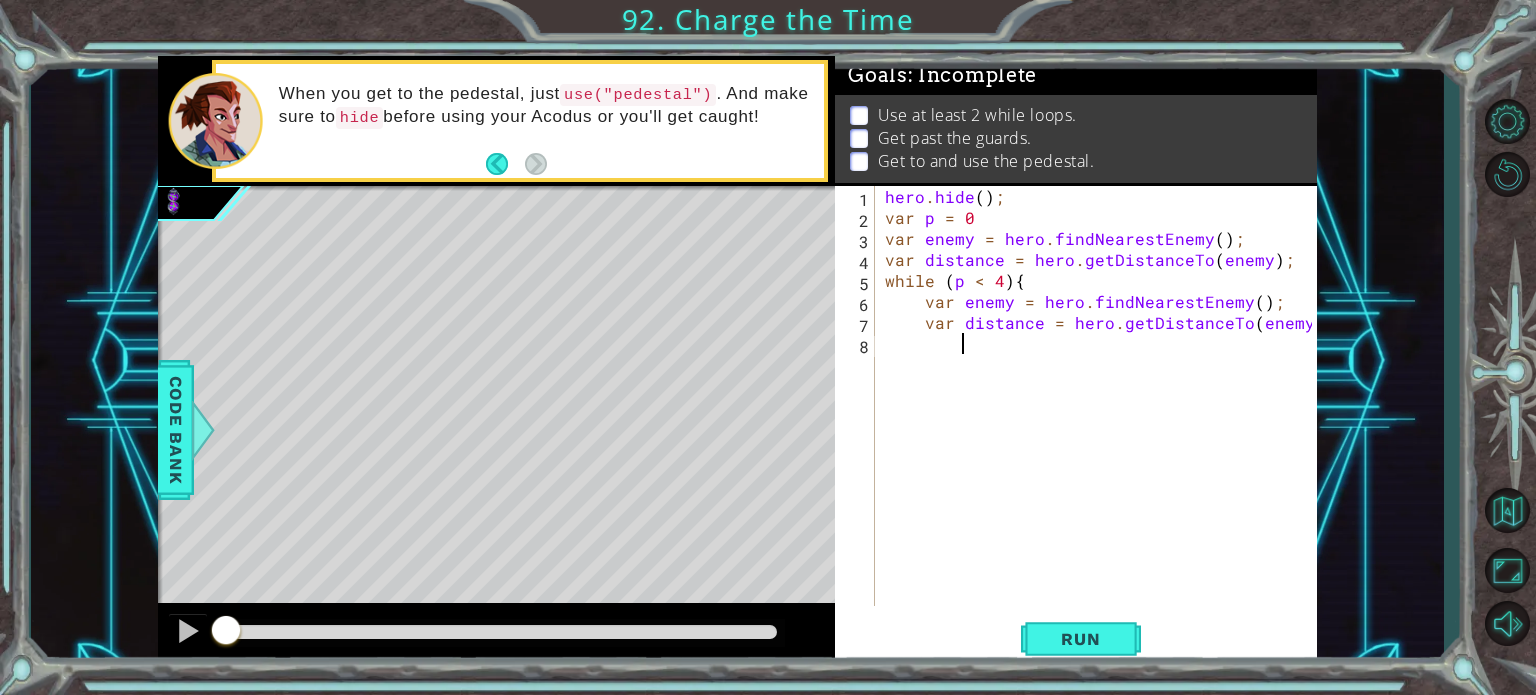 click on "hero . hide ( ) ; var   p   =   0 var   enemy   =   hero . findNearestEnemy ( ) ; var   distance   =   hero . getDistanceTo ( enemy ) ; while   ( p   <   4 ) {      var   enemy   =   hero . findNearestEnemy ( ) ;      var   distance   =   hero . getDistanceTo ( enemy ) ;" at bounding box center (1101, 417) 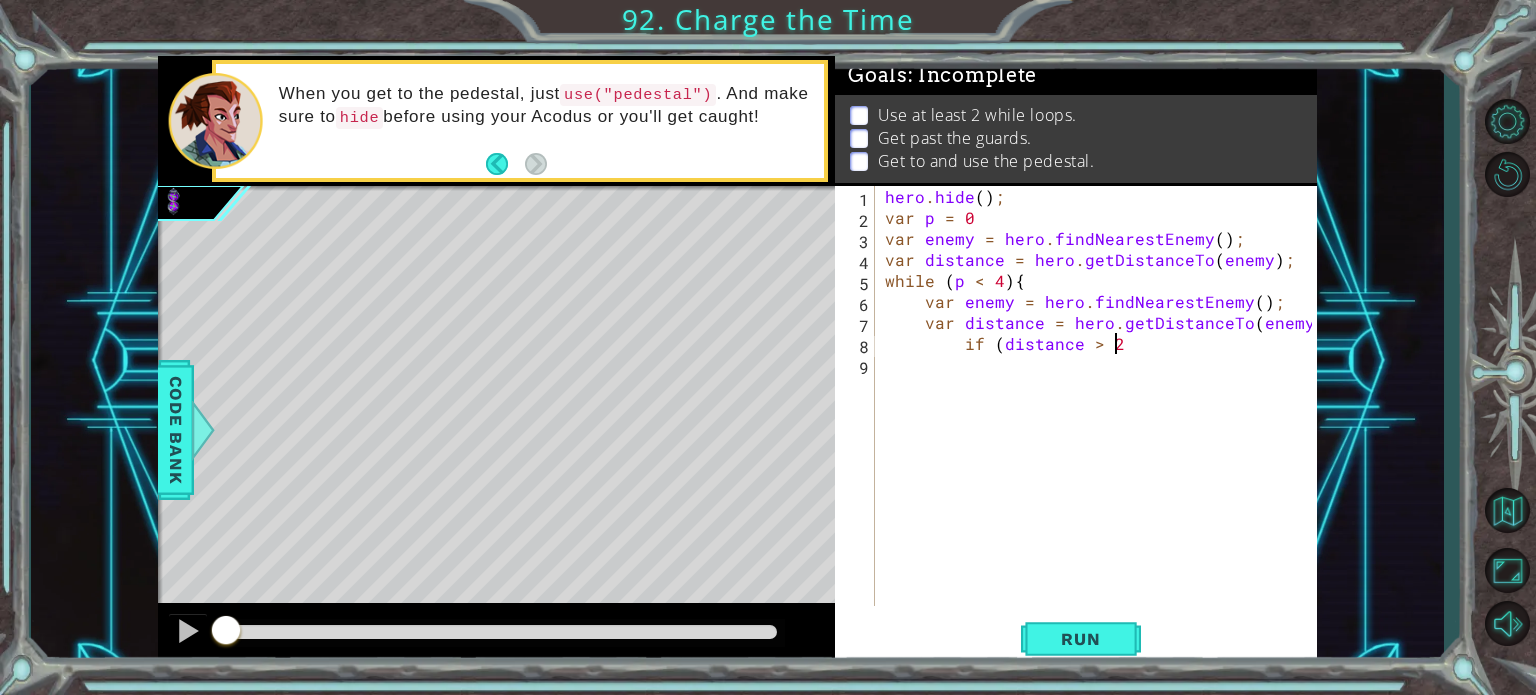 scroll, scrollTop: 0, scrollLeft: 12, axis: horizontal 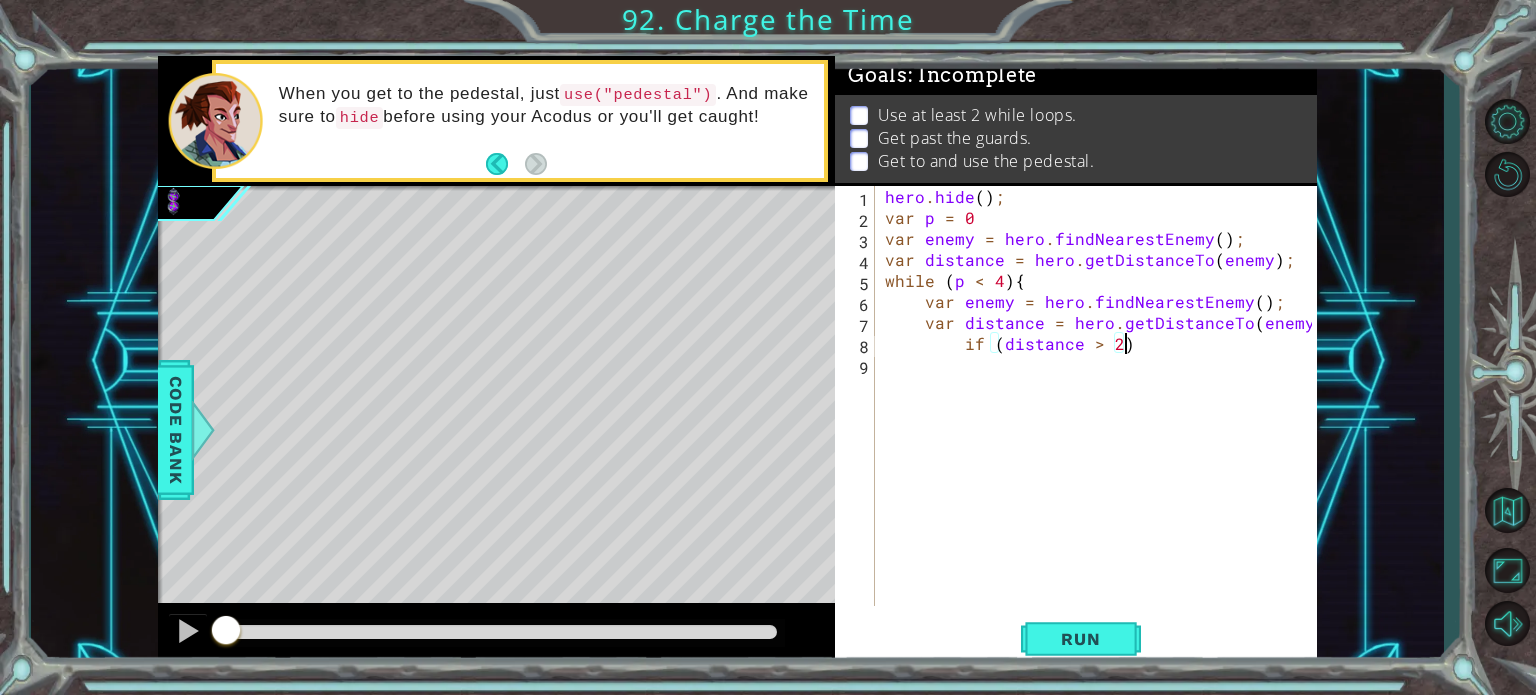 type on "if (distance > 2){" 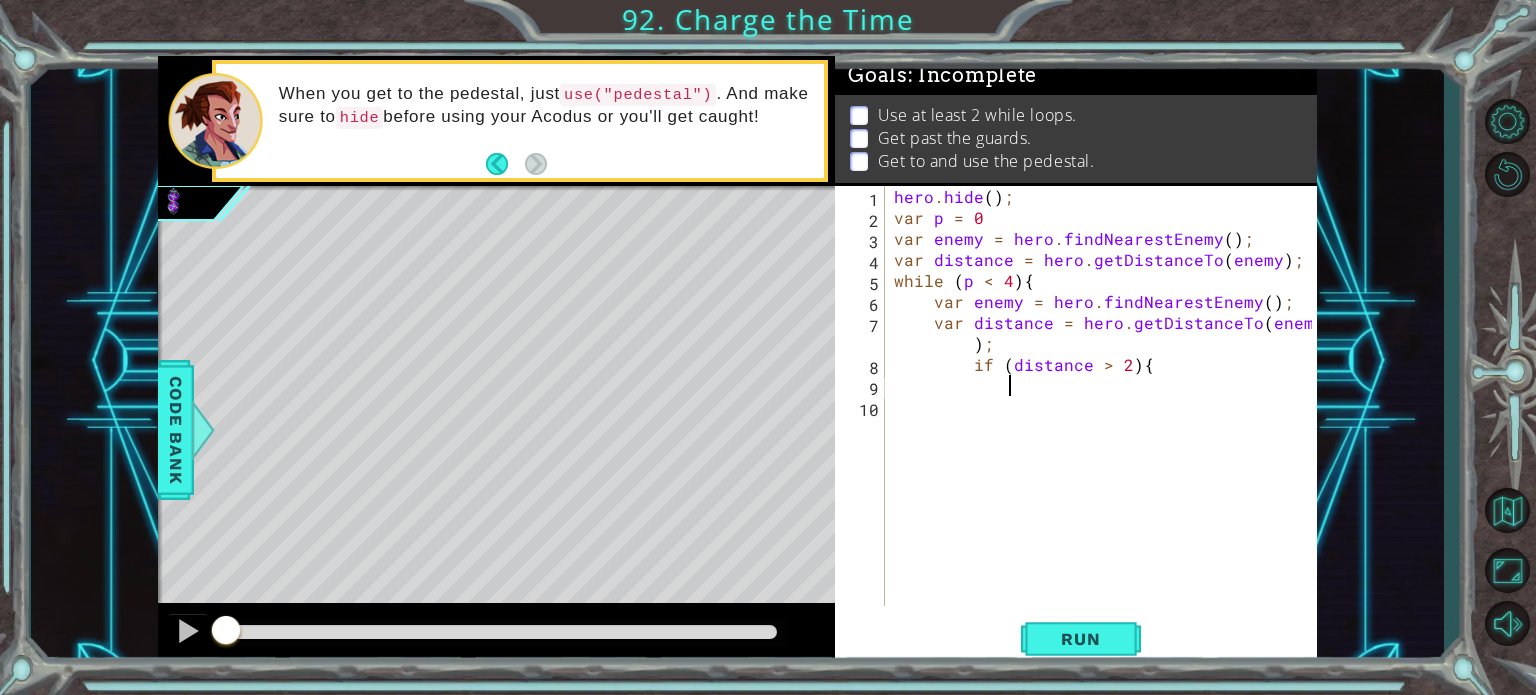scroll, scrollTop: 0, scrollLeft: 6, axis: horizontal 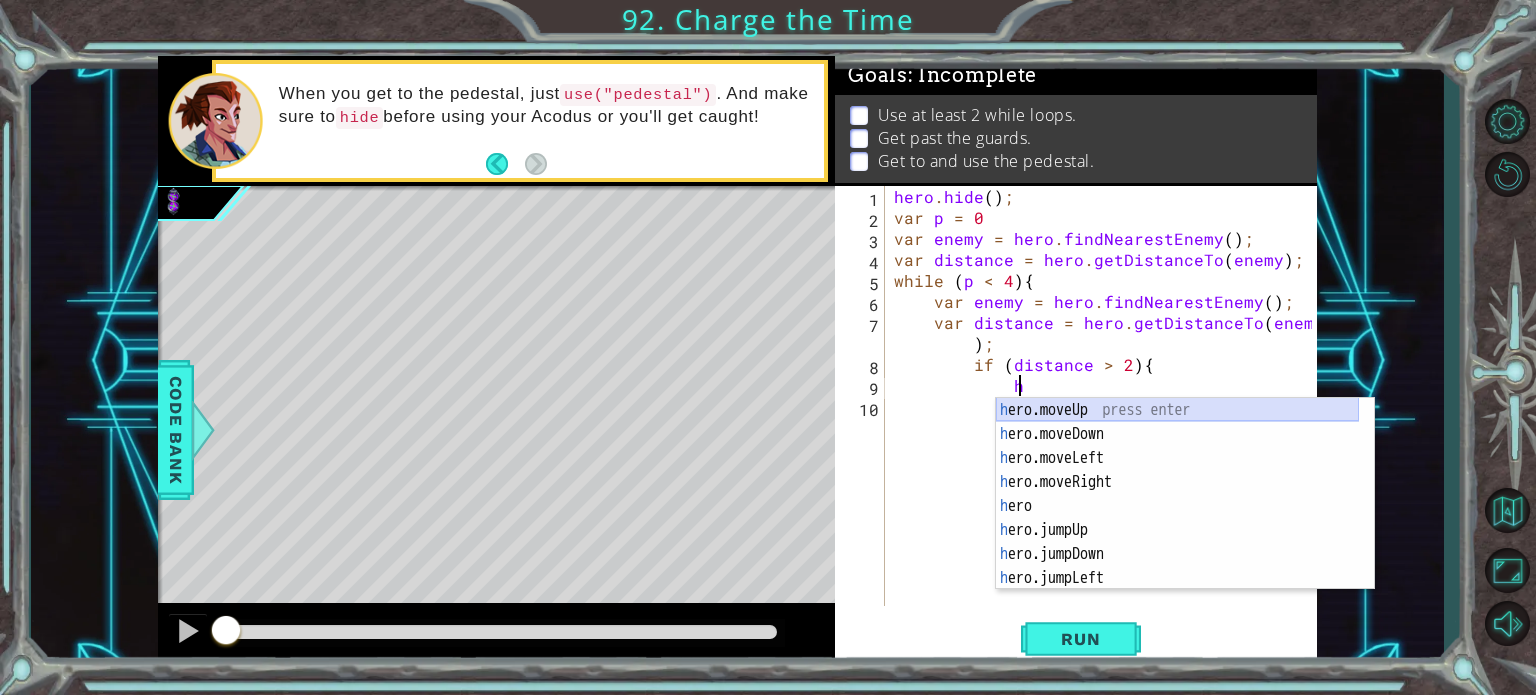 click on "h ero.moveUp press enter h ero.moveDown press enter h ero.moveLeft press enter h ero.moveRight press enter h ero press enter h ero.jumpUp press enter h ero.jumpDown press enter h ero.jumpLeft press enter h ero.sneakUp press enter" at bounding box center (1177, 518) 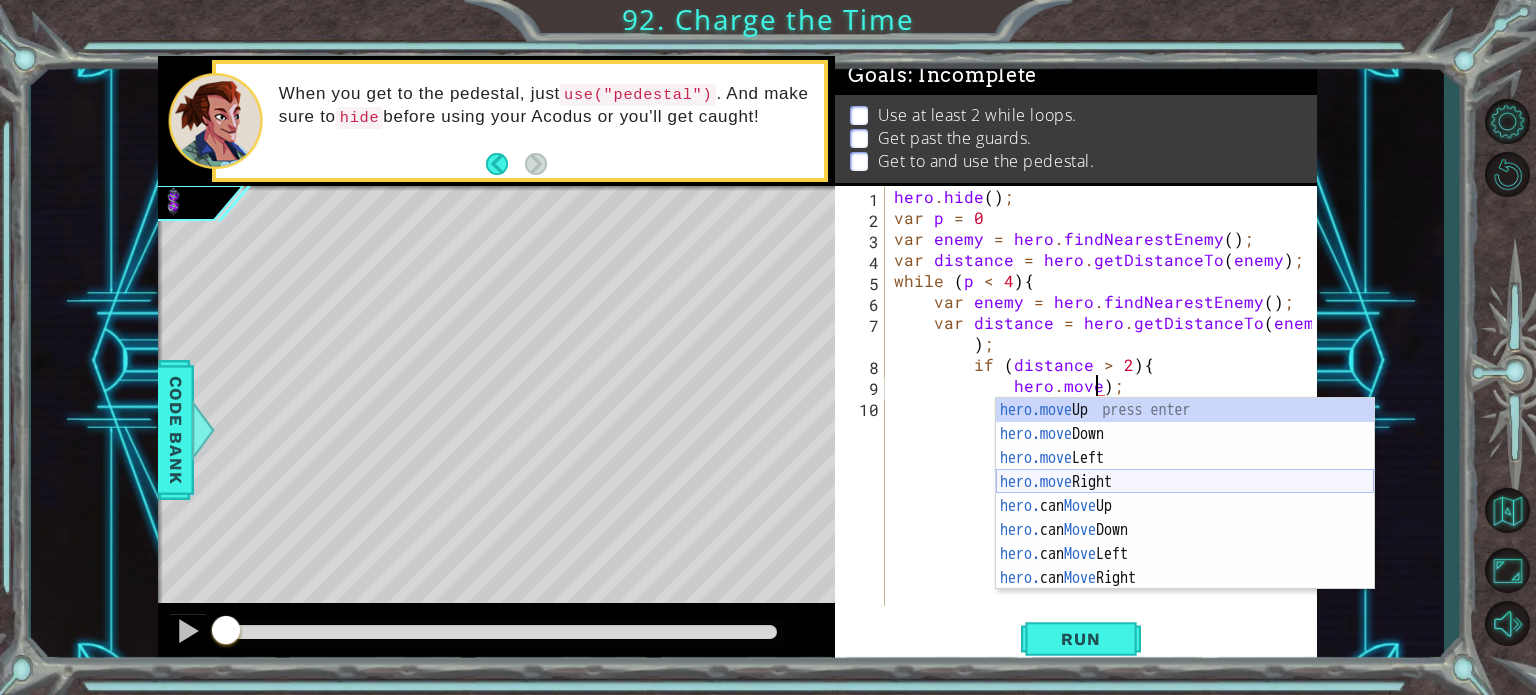 click on "hero.move Up press enter hero.move Down press enter hero.move Left press enter hero.move Right press enter hero. can Move Up press enter hero. can Move Down press enter hero. can Move Left press enter hero. can Move Right press enter" at bounding box center (1185, 518) 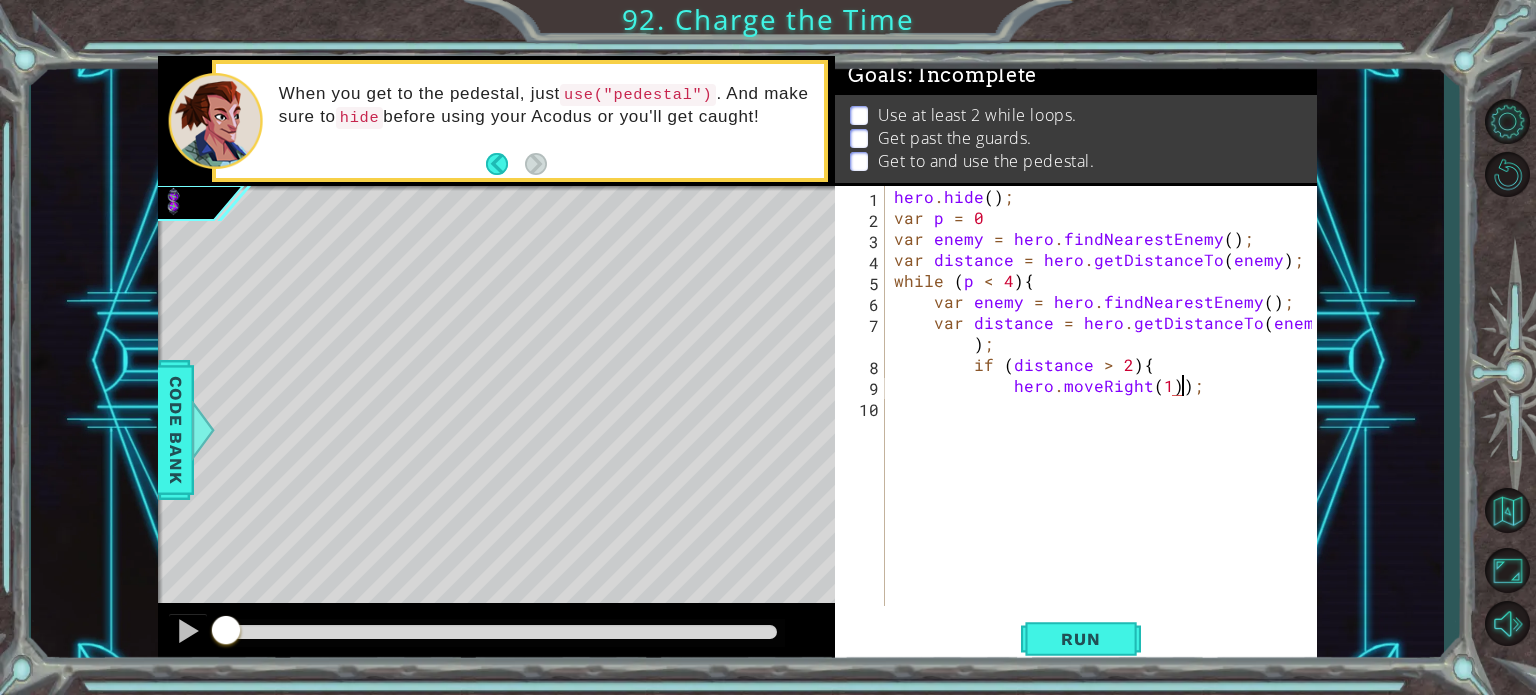 click on "hero . hide ( ) ; var   p   =   0 var   enemy   =   hero . findNearestEnemy ( ) ; var   distance   =   hero . getDistanceTo ( enemy ) ; while   ( p   <   4 ) {      var   enemy   =   hero . findNearestEnemy ( ) ;      var   distance   =   hero . getDistanceTo ( enemy          ) ;          if   ( distance   >   2 ) {              hero . moveRight ( 1 )) ;" at bounding box center [1106, 417] 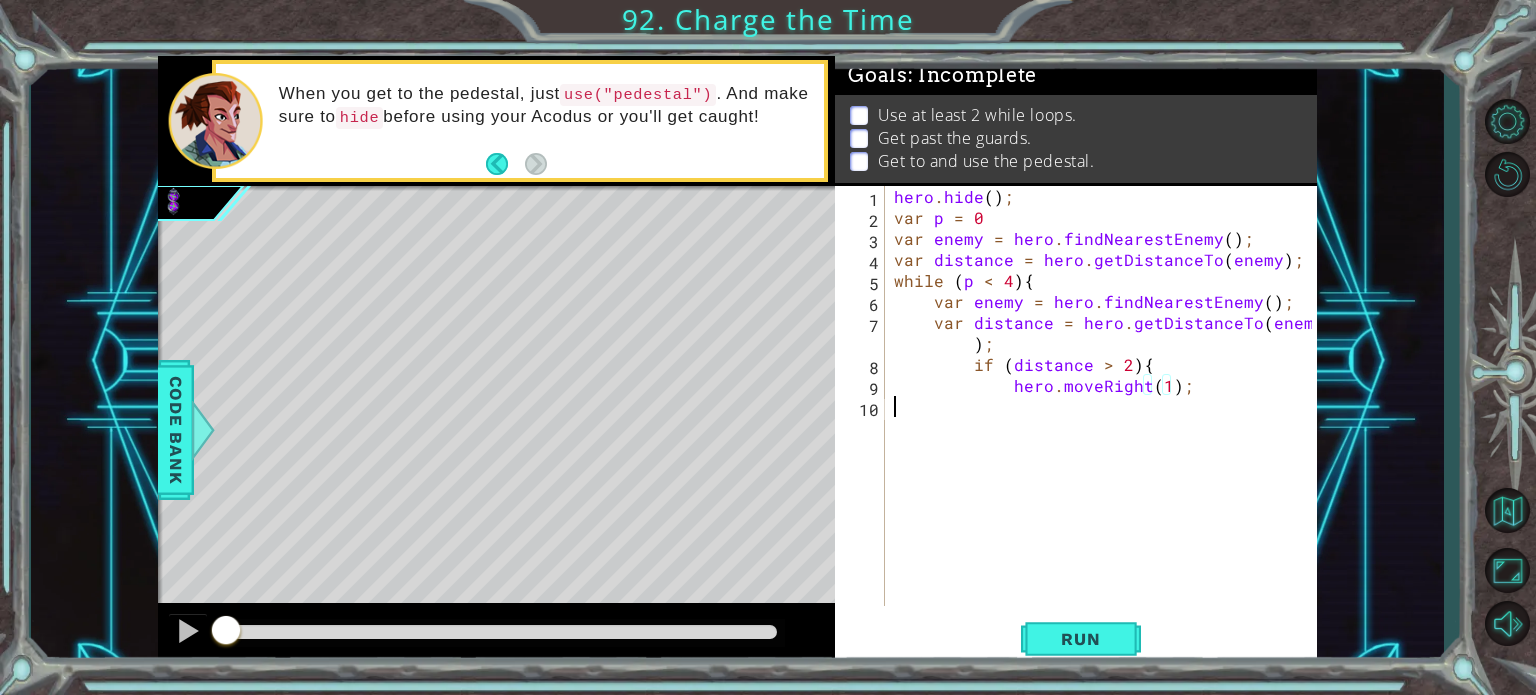 click on "hero . hide ( ) ; var   p   =   0 var   enemy   =   hero . findNearestEnemy ( ) ; var   distance   =   hero . getDistanceTo ( enemy ) ; while   ( p   <   4 ) {      var   enemy   =   hero . findNearestEnemy ( ) ;      var   distance   =   hero . getDistanceTo ( enemy          ) ;          if   ( distance   >   2 ) {              hero . moveRight ( 1 ) ;" at bounding box center (1106, 417) 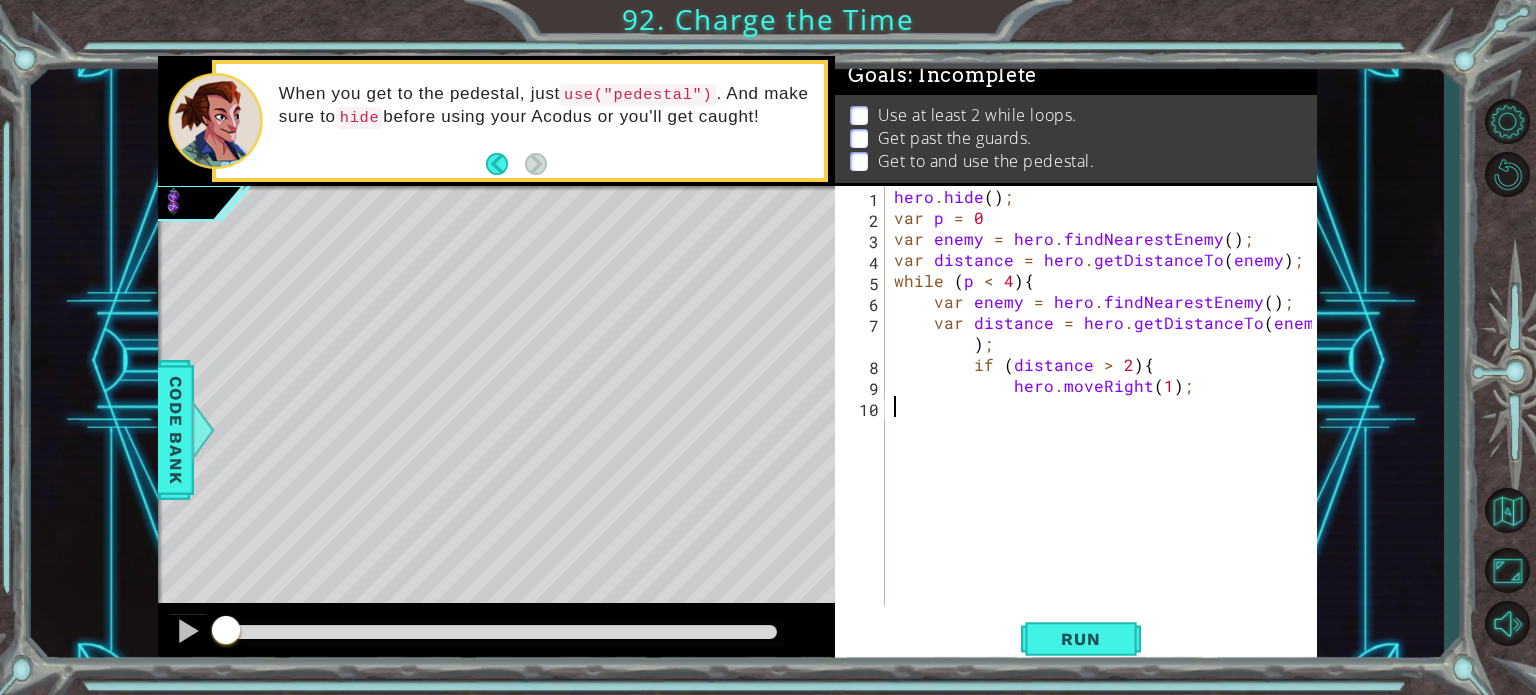 click on "hero . hide ( ) ; var   p   =   0 var   enemy   =   hero . findNearestEnemy ( ) ; var   distance   =   hero . getDistanceTo ( enemy ) ; while   ( p   <   4 ) {      var   enemy   =   hero . findNearestEnemy ( ) ;      var   distance   =   hero . getDistanceTo ( enemy          ) ;          if   ( distance   >   2 ) {              hero . moveRight ( 1 ) ;" at bounding box center (1106, 417) 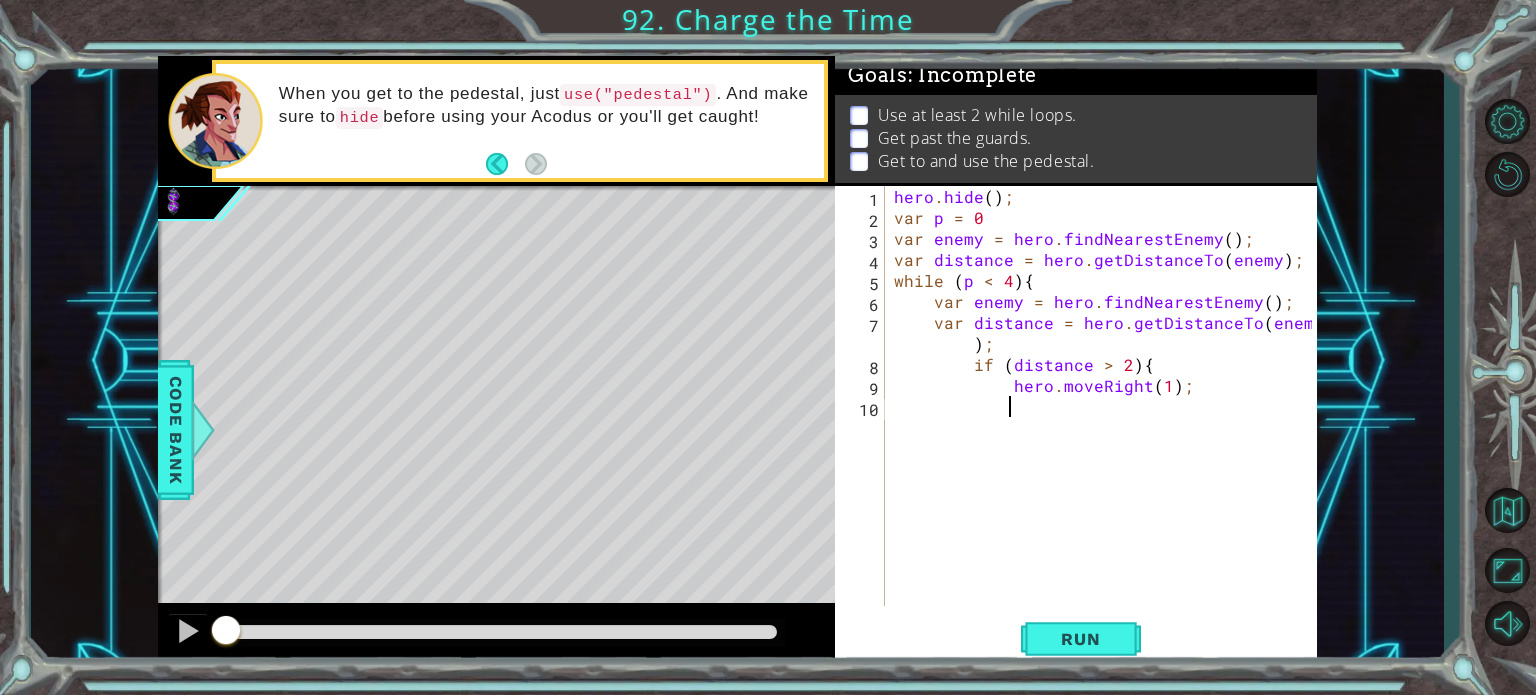 type on "h" 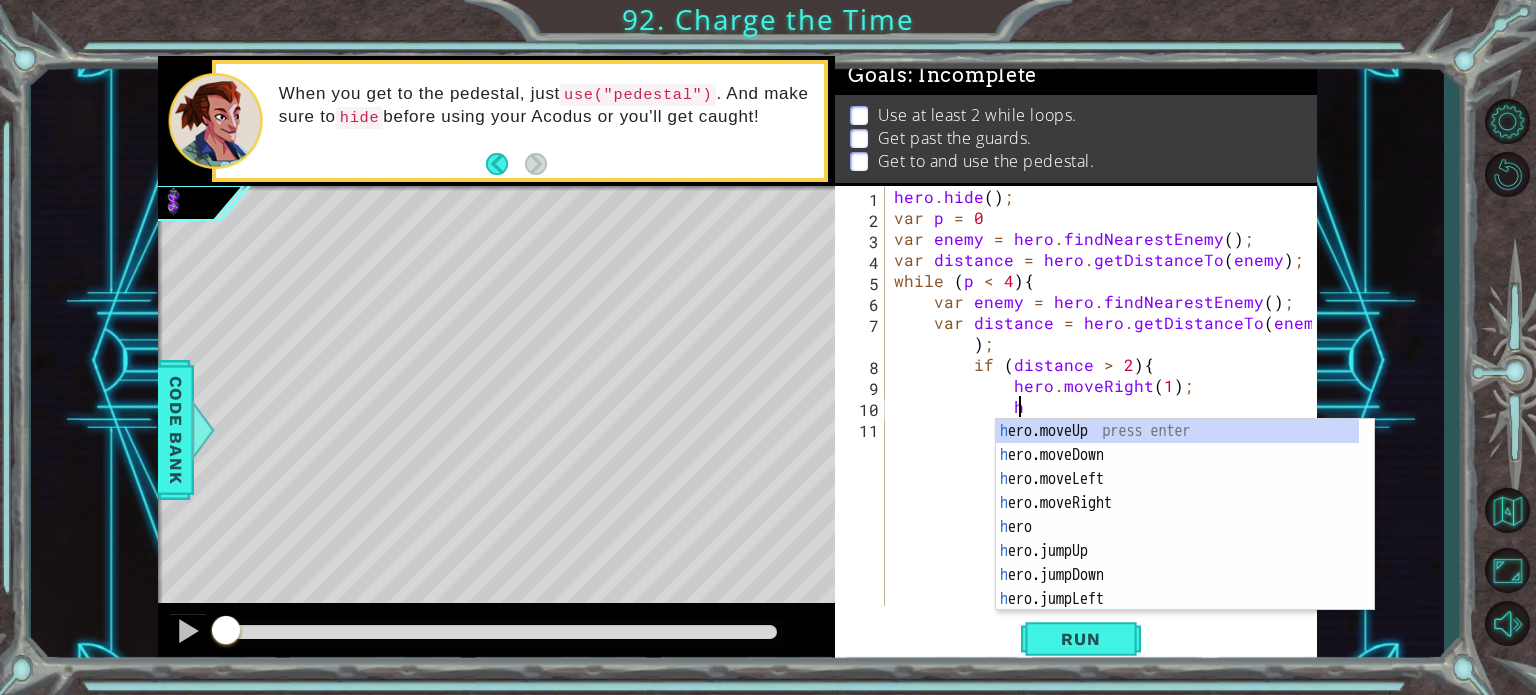 scroll, scrollTop: 0, scrollLeft: 6, axis: horizontal 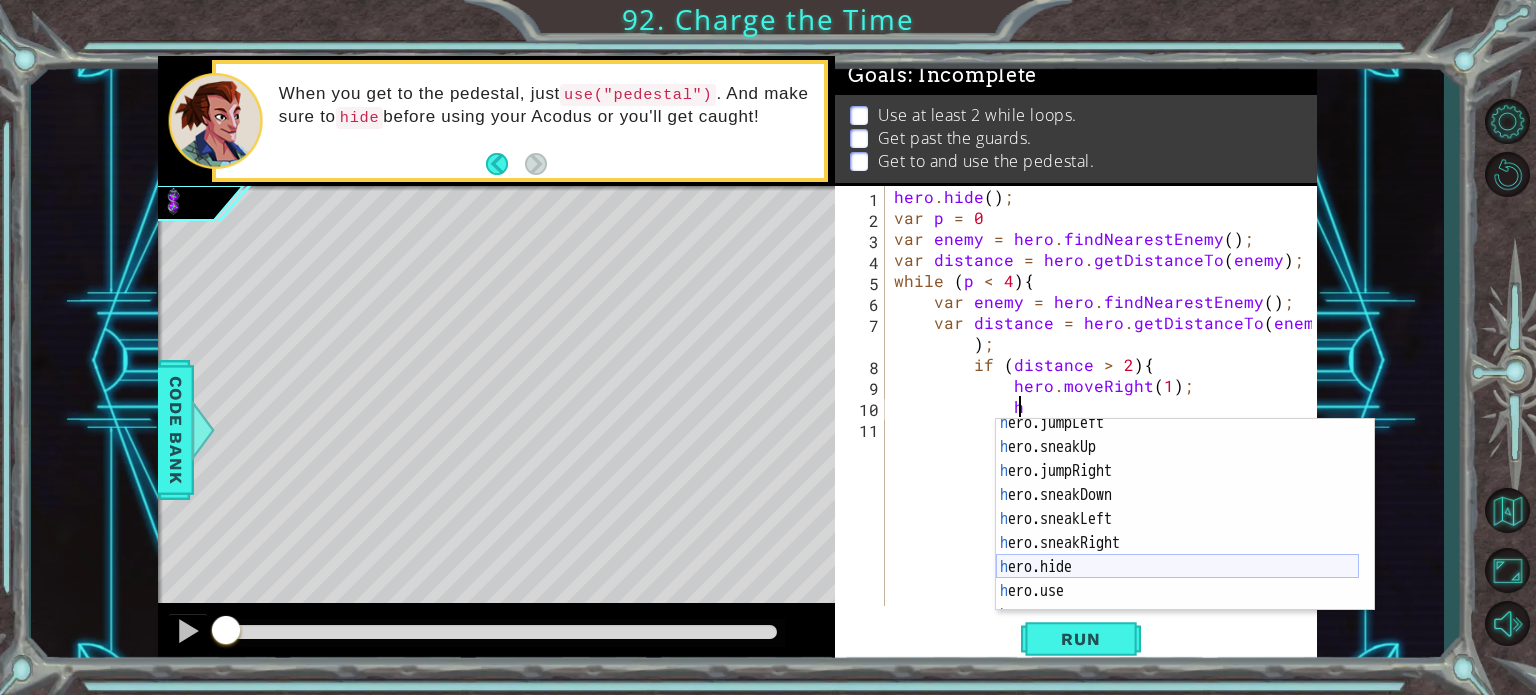 click on "h ero.jumpLeft press enter h ero.sneakUp press enter h ero.jumpRight press enter h ero.sneakDown press enter h ero.sneakLeft press enter h ero.sneakRight press enter h ero.hide press enter h ero.use press enter h ero.say press enter" at bounding box center [1177, 531] 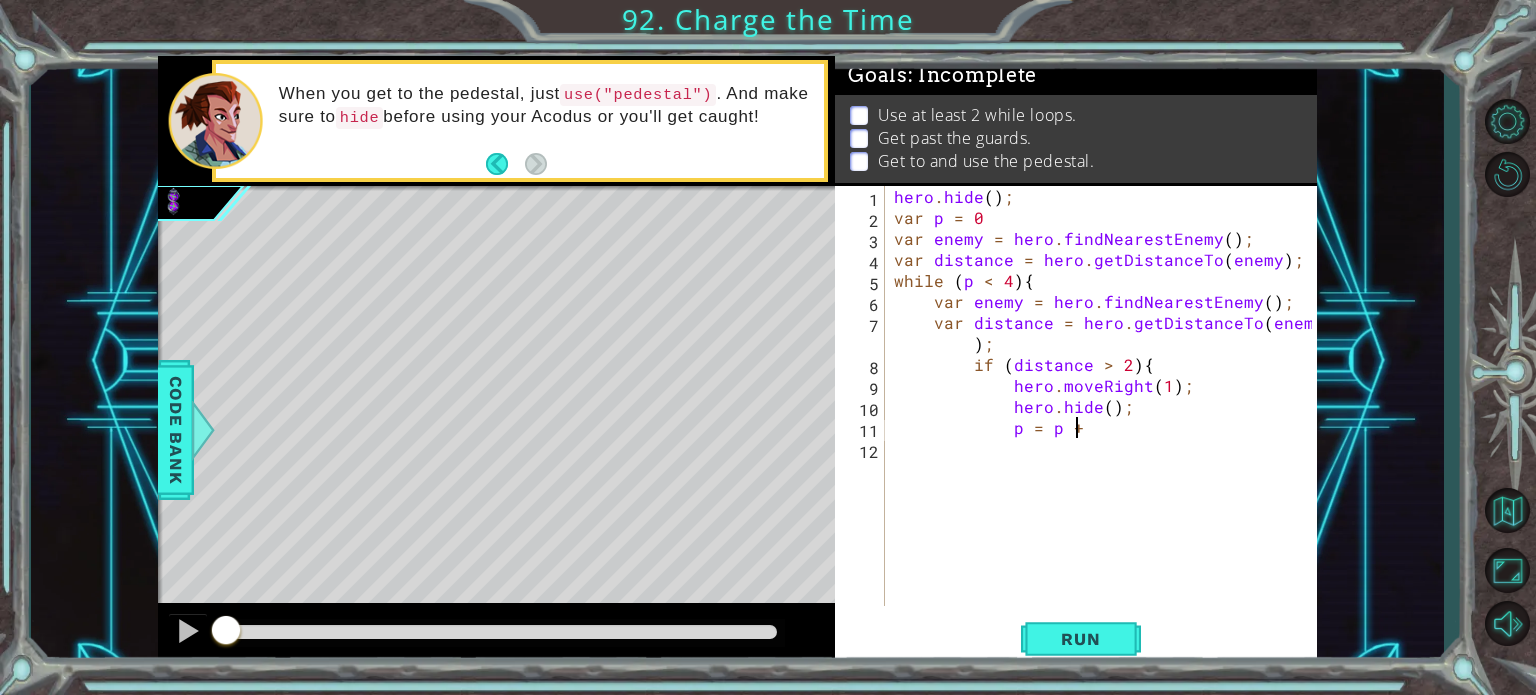 scroll, scrollTop: 0, scrollLeft: 10, axis: horizontal 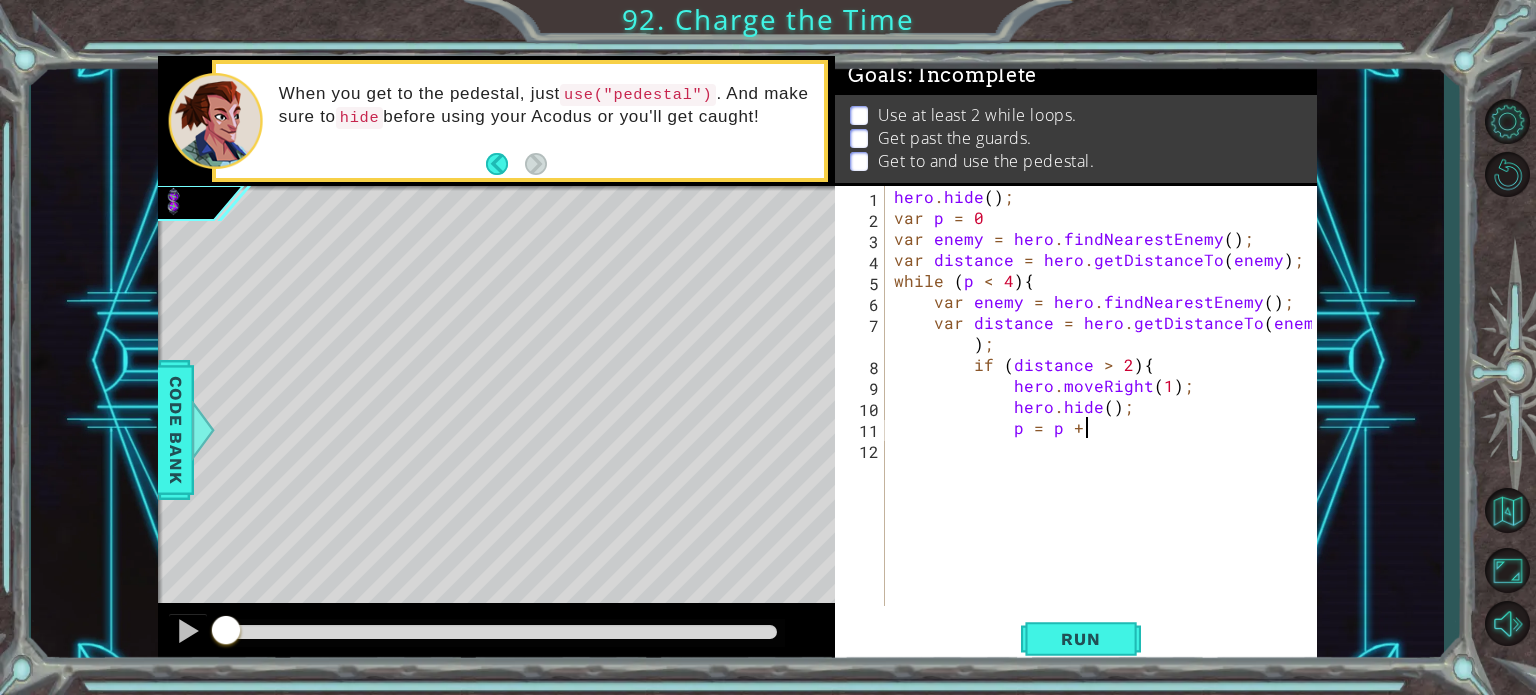type on "p = p + 1" 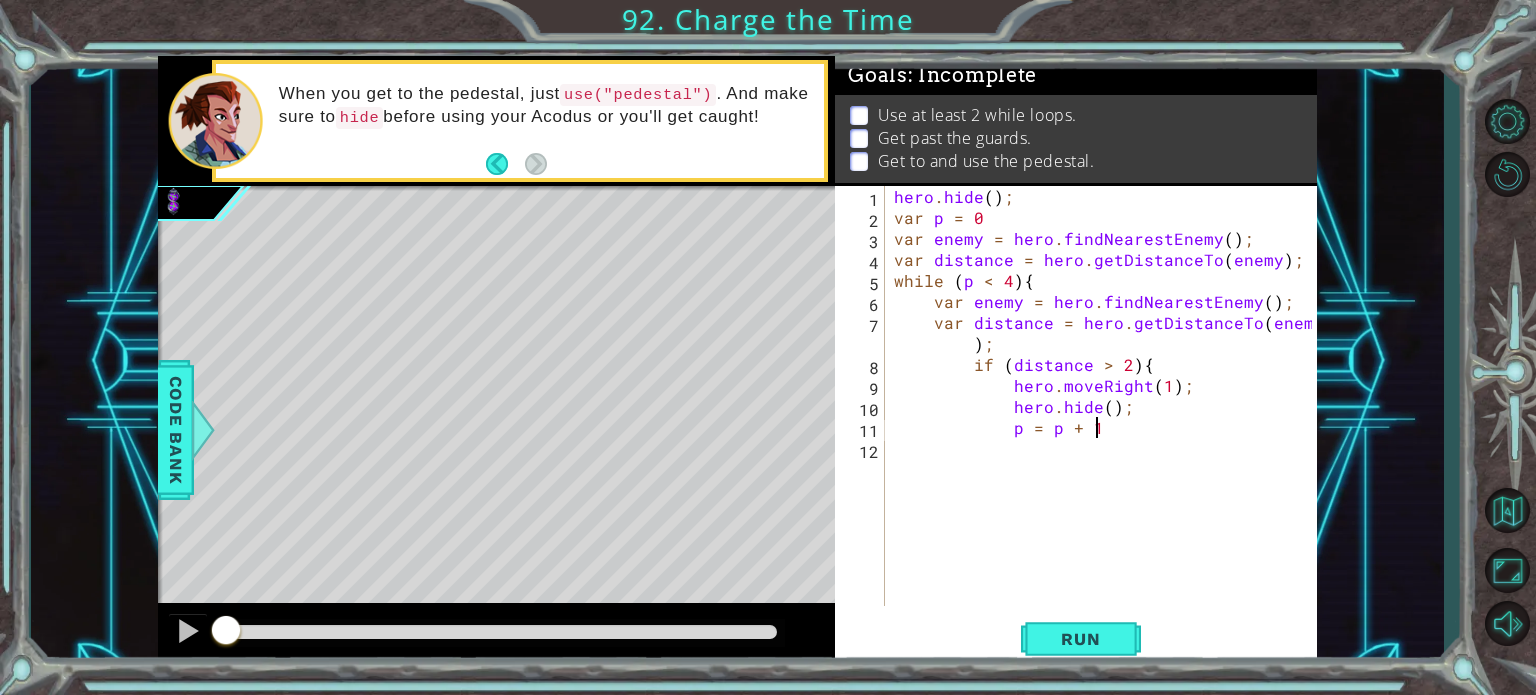 click on "hero . hide ( ) ; var   p   =   0 var   enemy   =   hero . findNearestEnemy ( ) ; var   distance   =   hero . getDistanceTo ( enemy ) ; while   ( p   <   4 ) {      var   enemy   =   hero . findNearestEnemy ( ) ;      var   distance   =   hero . getDistanceTo ( enemy          ) ;          if   ( distance   >   2 ) {              hero . moveRight ( 1 ) ;              hero . hide ( ) ;              p   =   p   +   1" at bounding box center (1106, 417) 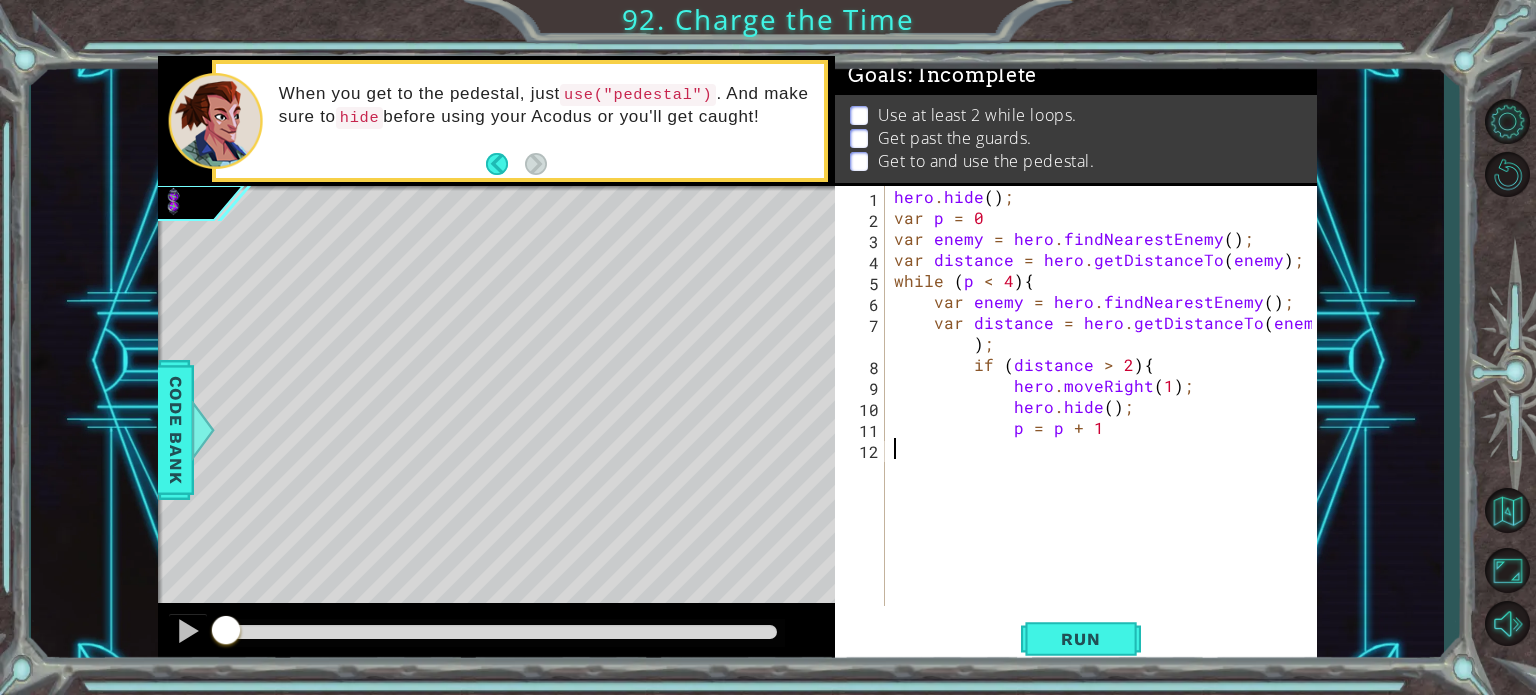 scroll, scrollTop: 0, scrollLeft: 0, axis: both 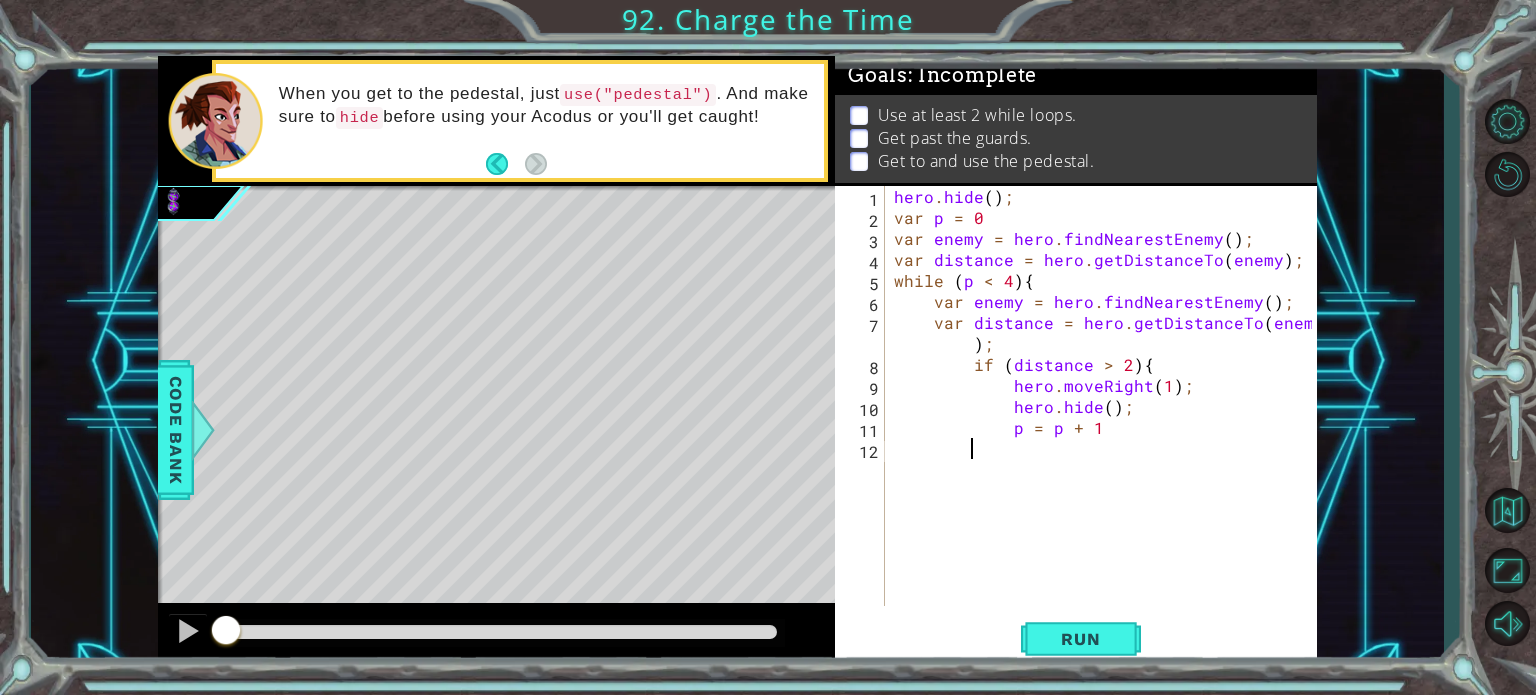 type on "}" 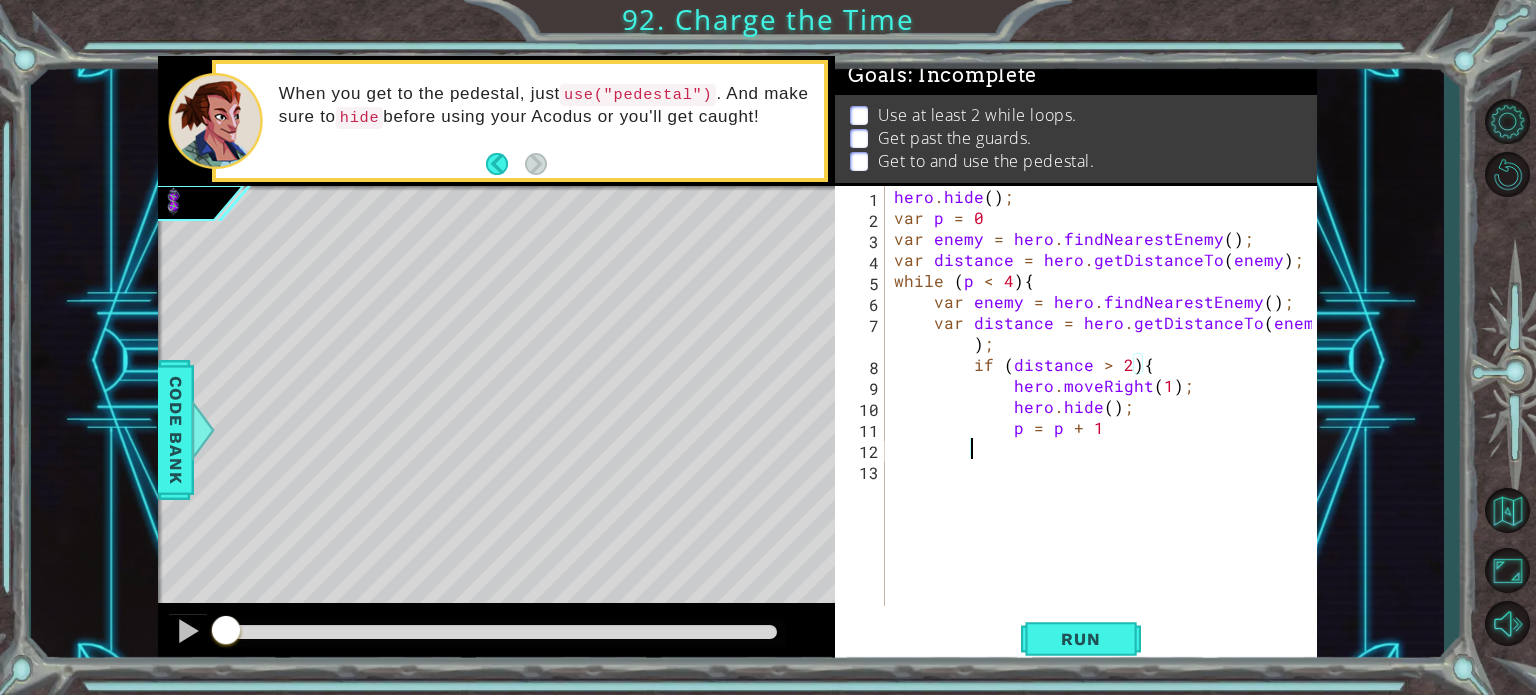 scroll, scrollTop: 0, scrollLeft: 3, axis: horizontal 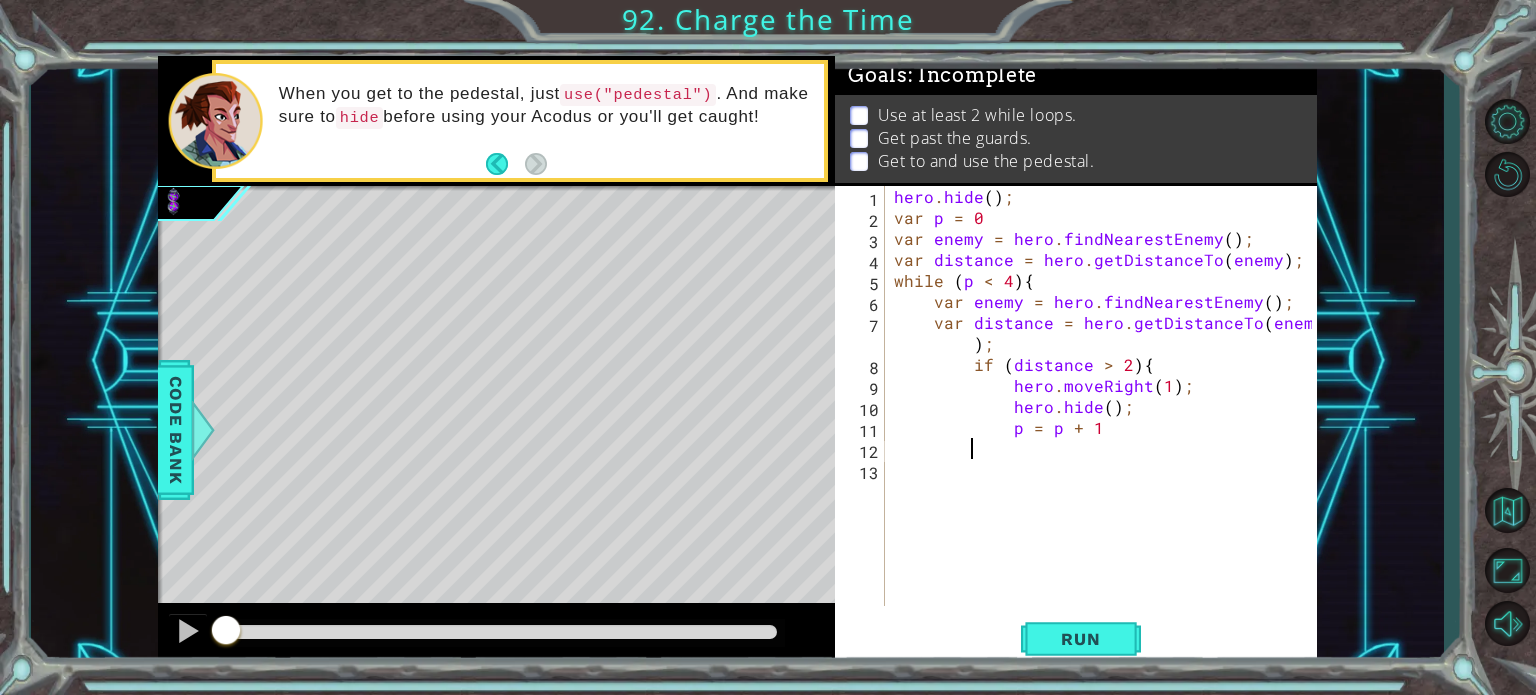 type on "}" 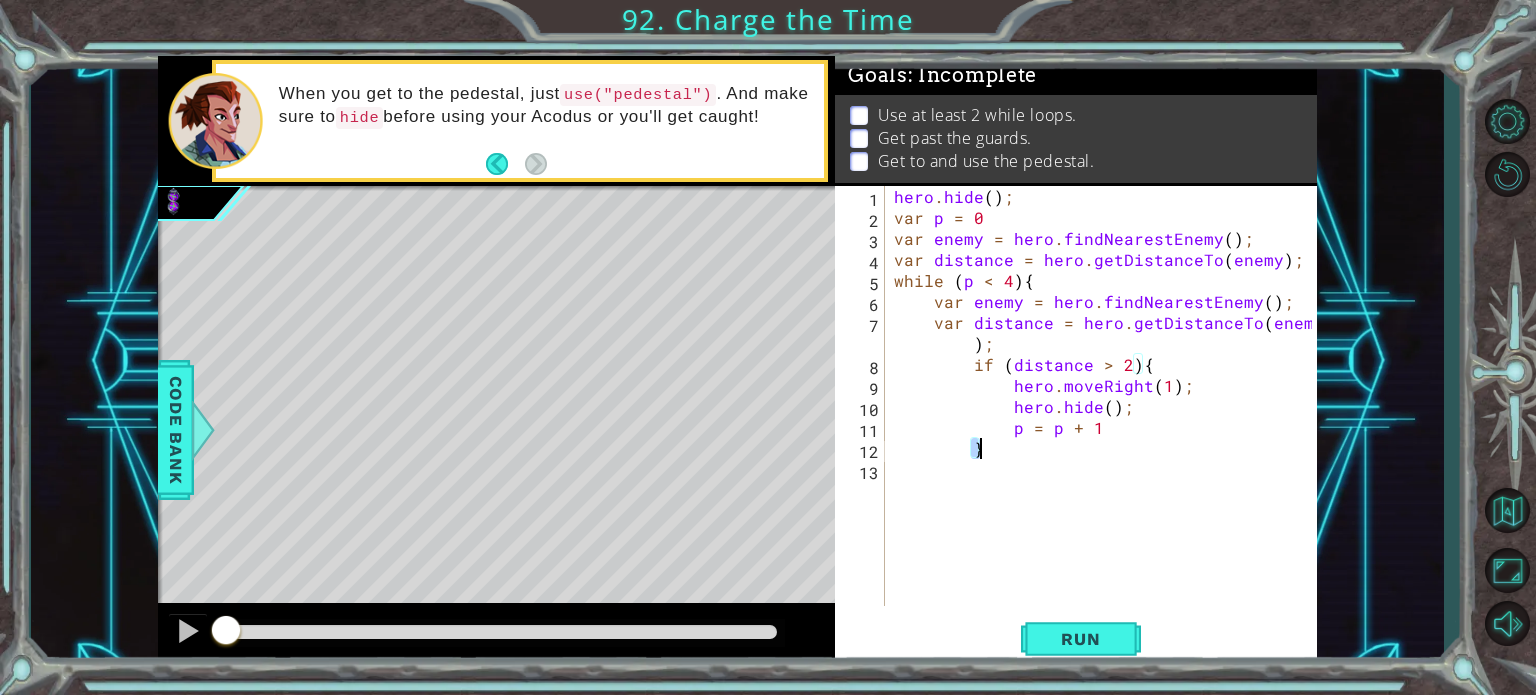 scroll, scrollTop: 0, scrollLeft: 0, axis: both 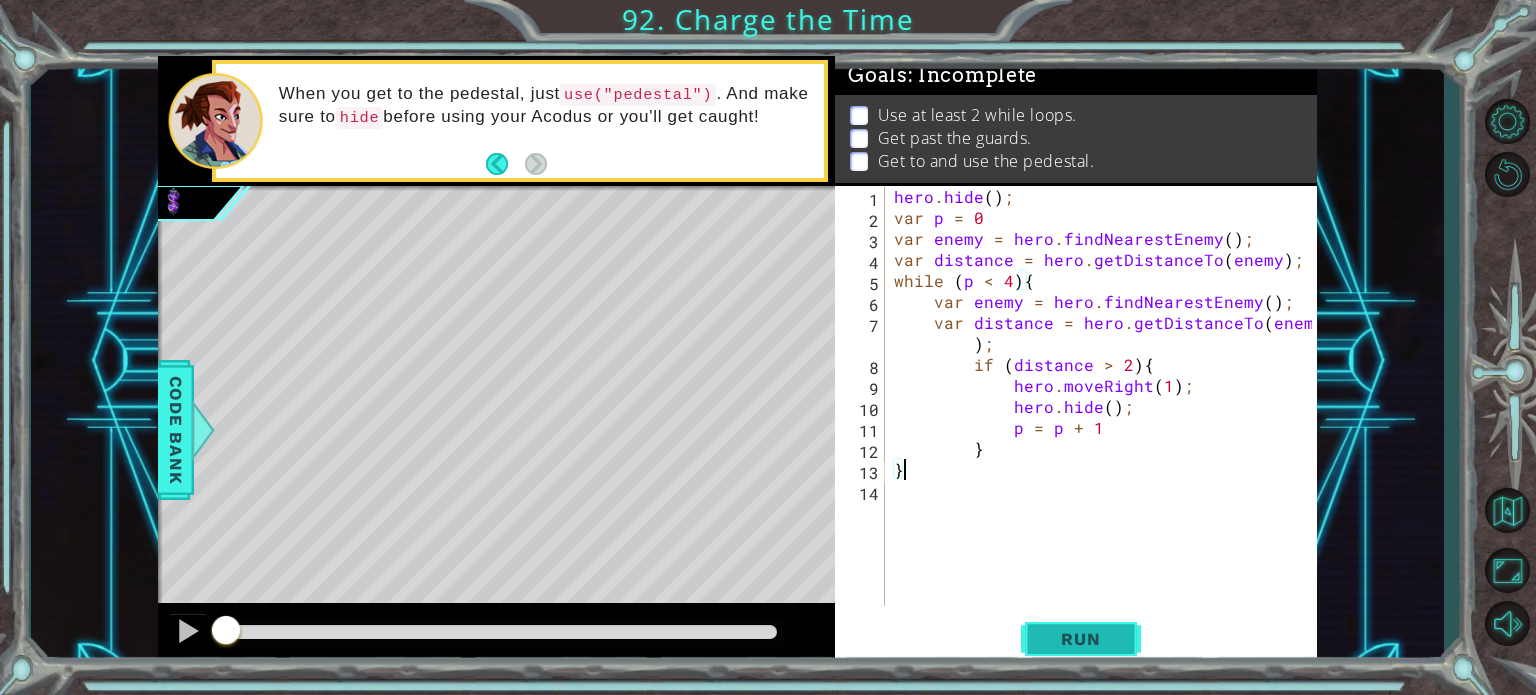 type on "}" 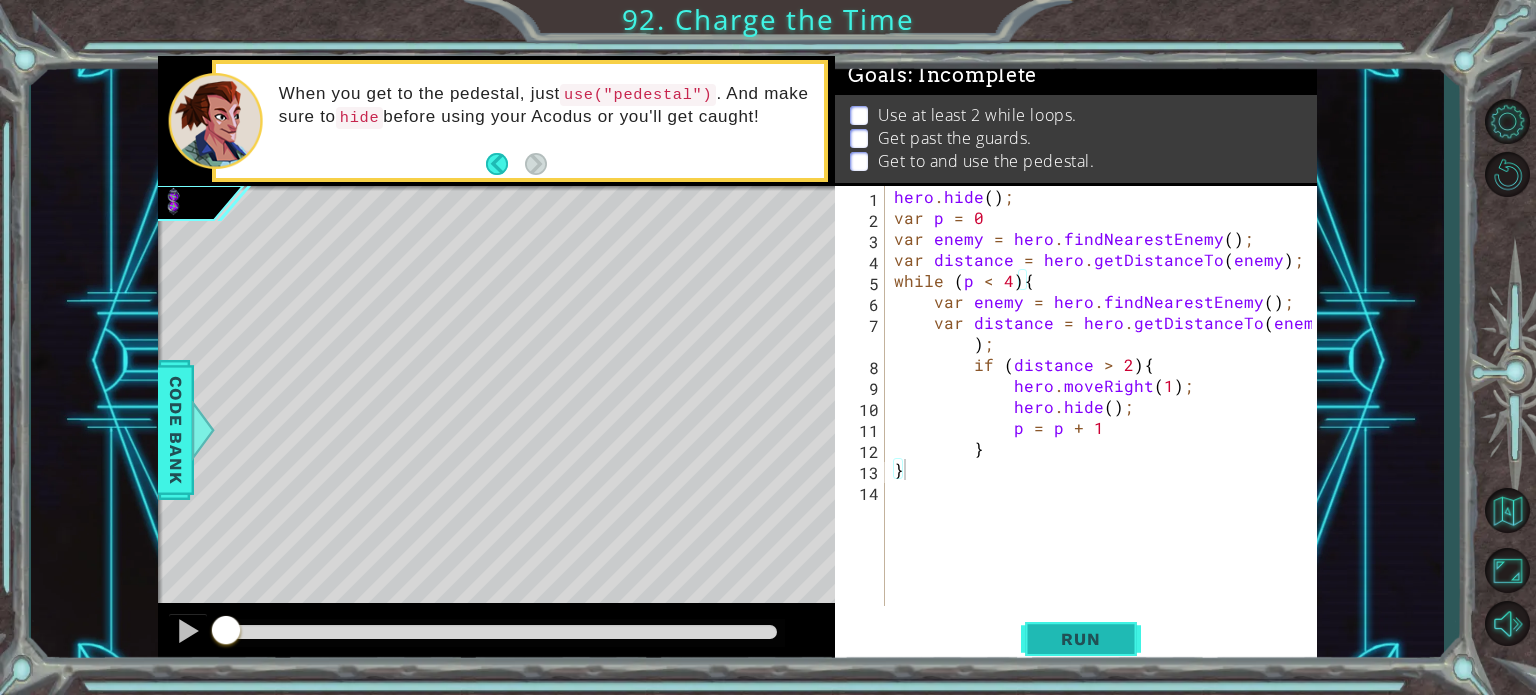 click on "Run" at bounding box center (1080, 639) 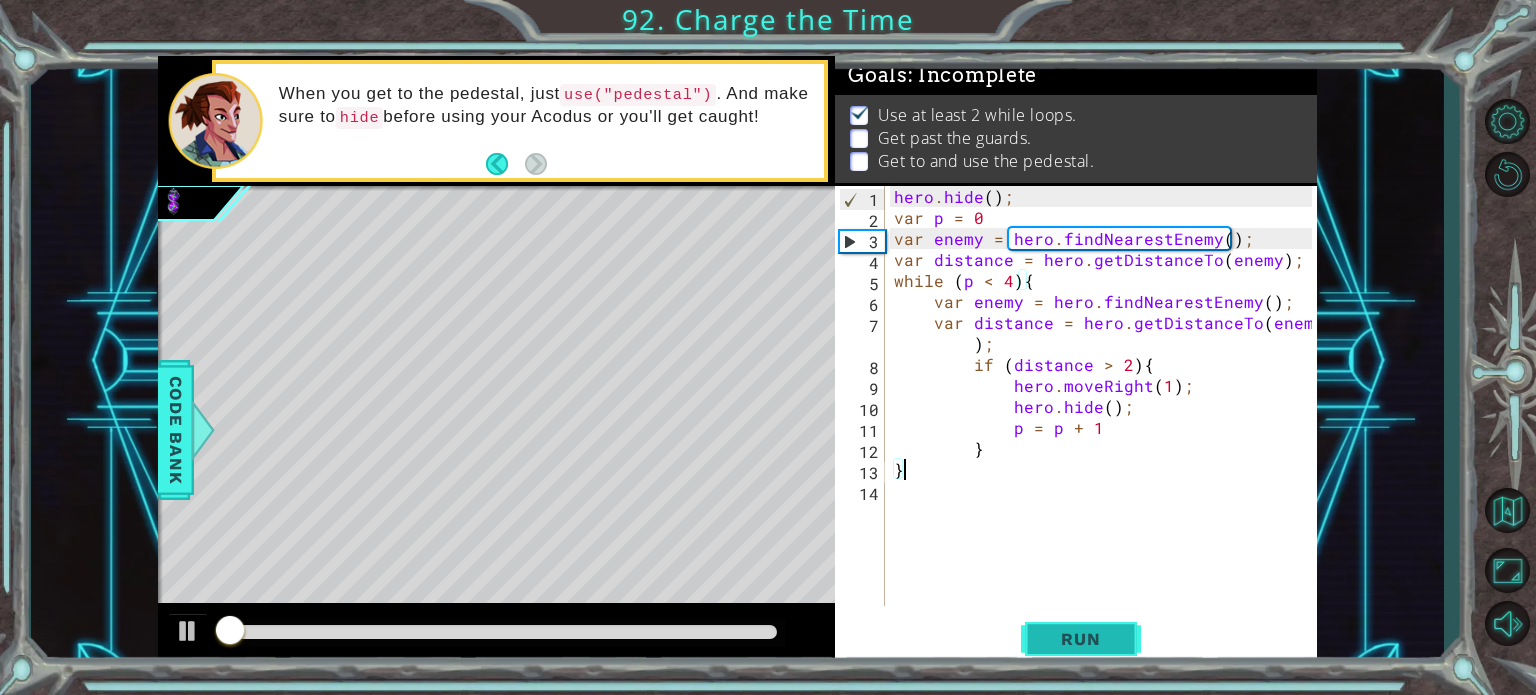 scroll, scrollTop: 11, scrollLeft: 0, axis: vertical 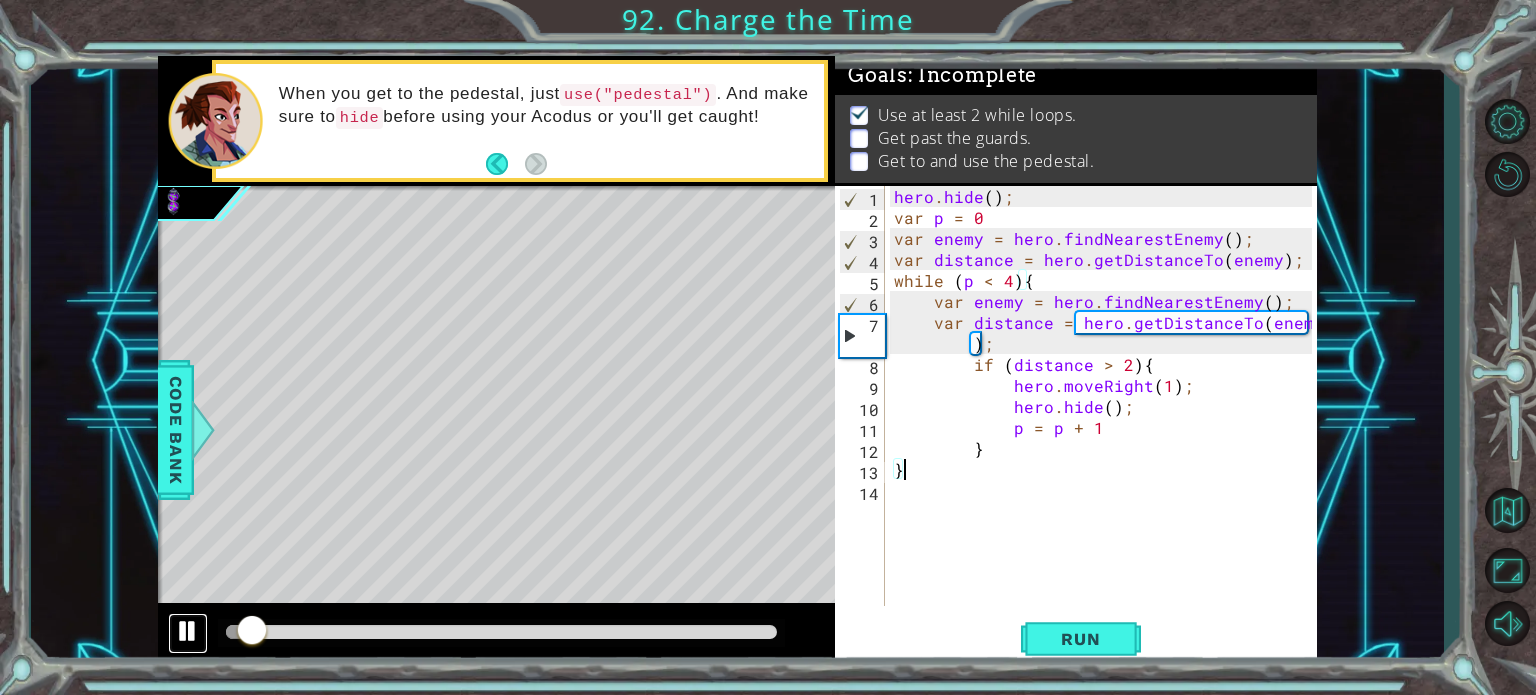 click at bounding box center (188, 631) 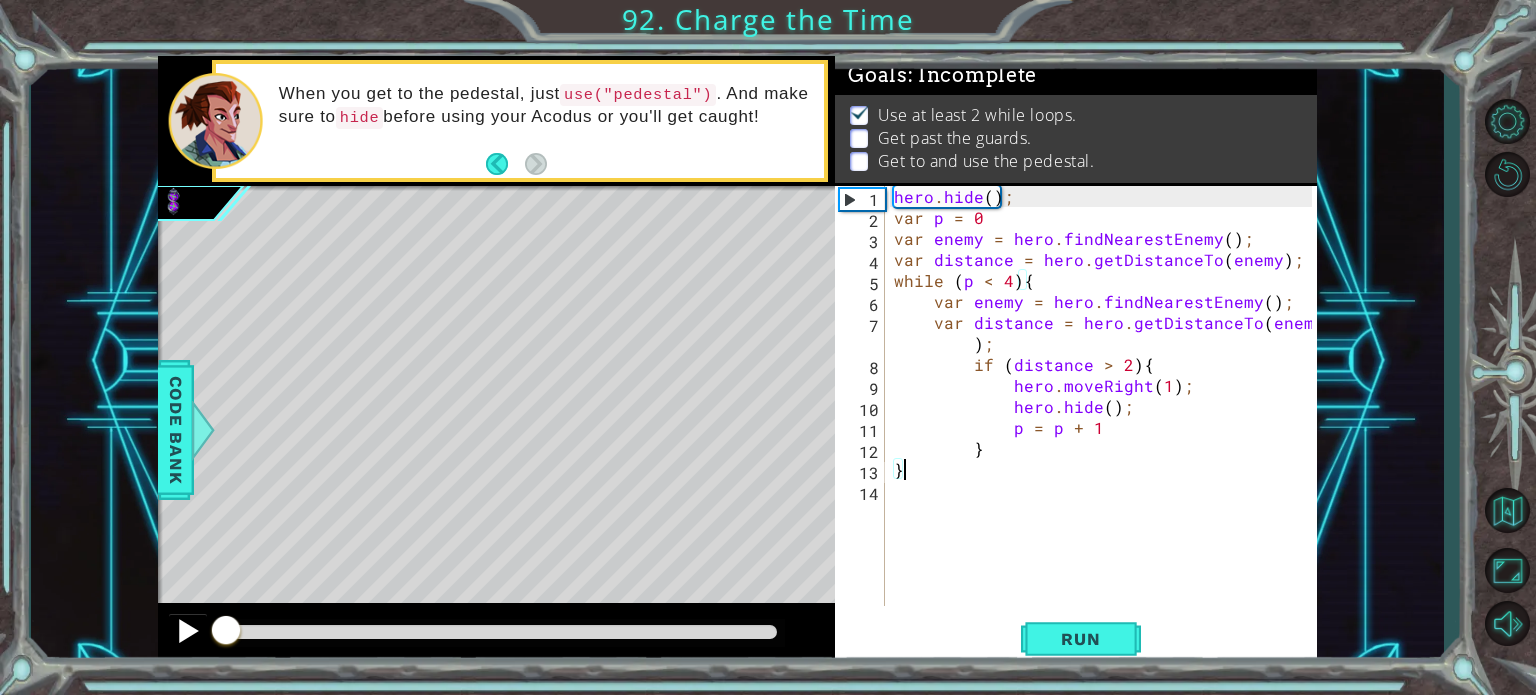 drag, startPoint x: 250, startPoint y: 627, endPoint x: 202, endPoint y: 634, distance: 48.507732 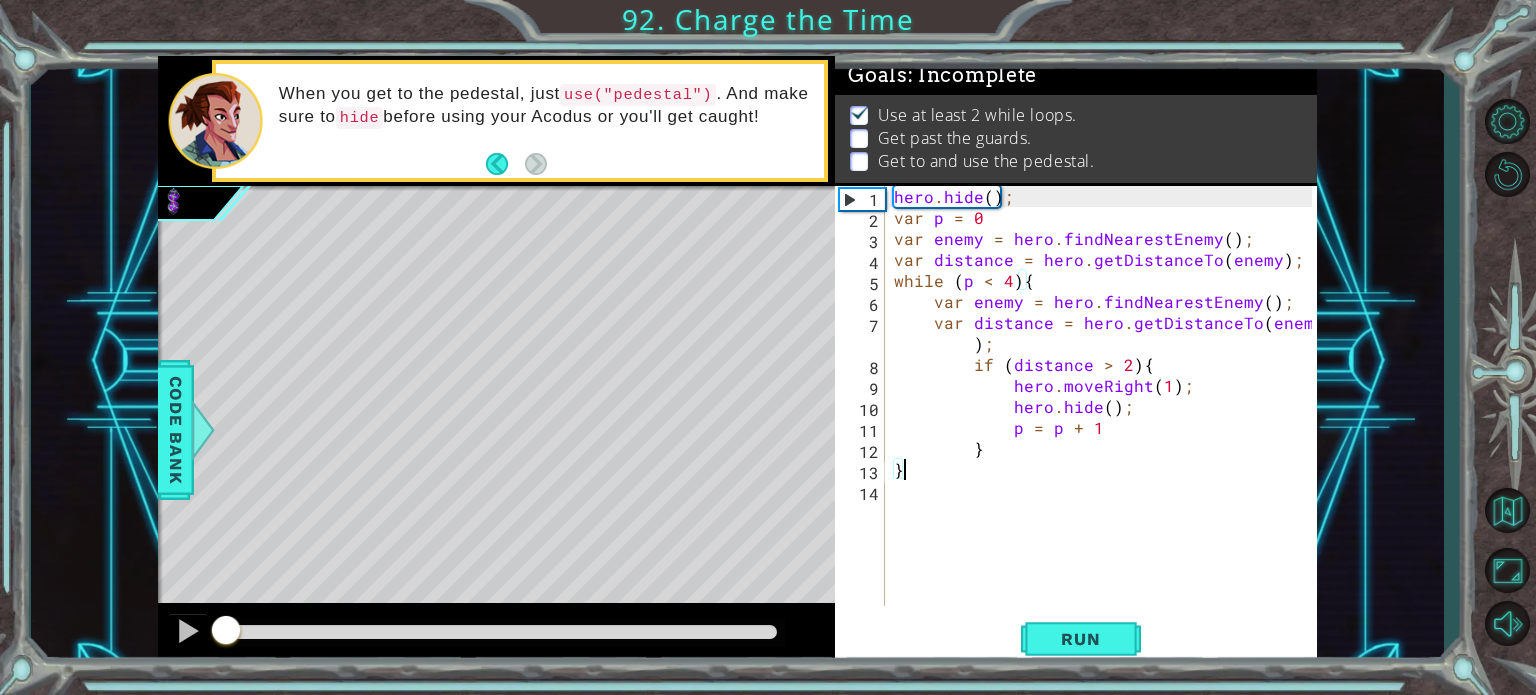 click on "hero . hide ( ) ; var   p   =   0 var   enemy   =   hero . findNearestEnemy ( ) ; var   distance   =   hero . getDistanceTo ( enemy ) ; while   ( p   <   4 ) {      var   enemy   =   hero . findNearestEnemy ( ) ;      var   distance   =   hero . getDistanceTo ( enemy          ) ;          if   ( distance   >   2 ) {              hero . moveRight ( 1 ) ;              hero . hide ( ) ;              p   =   p   +   1          } }" at bounding box center (1106, 417) 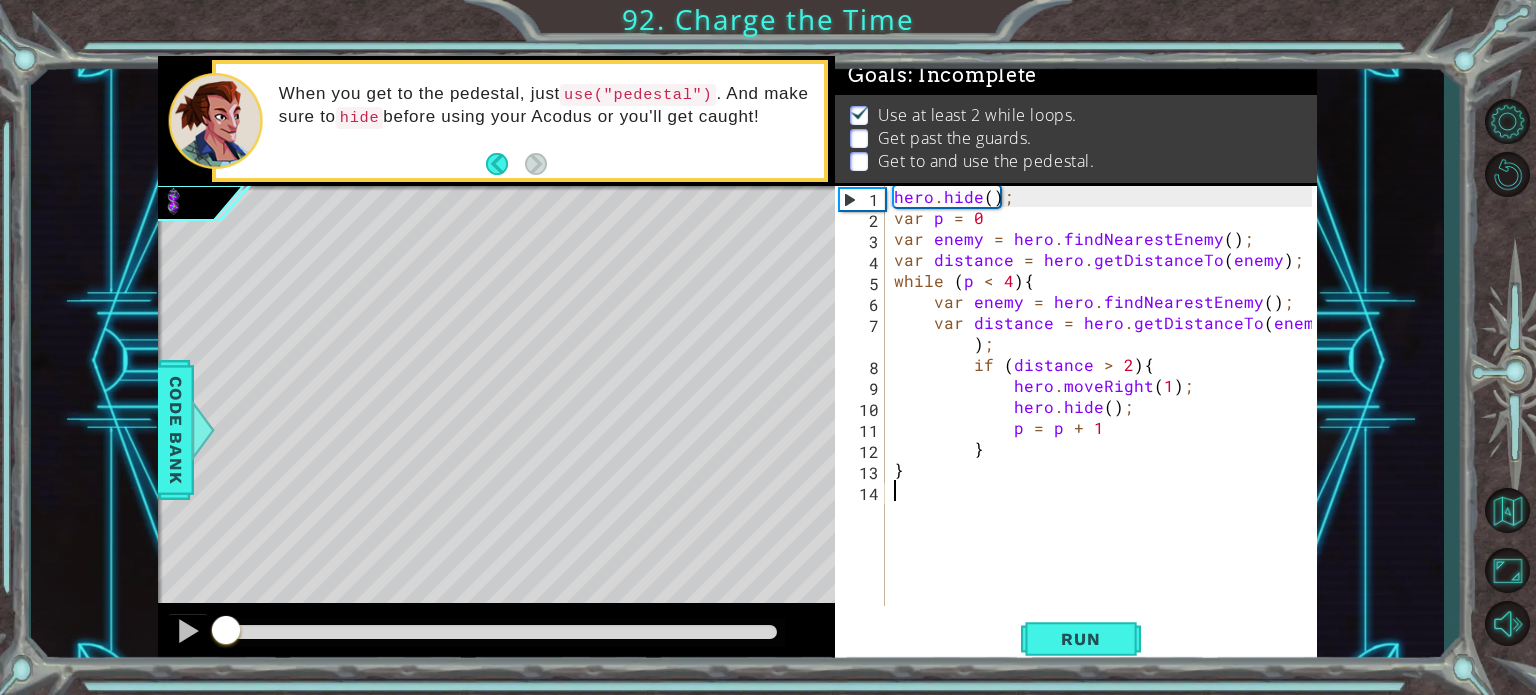 type on "h" 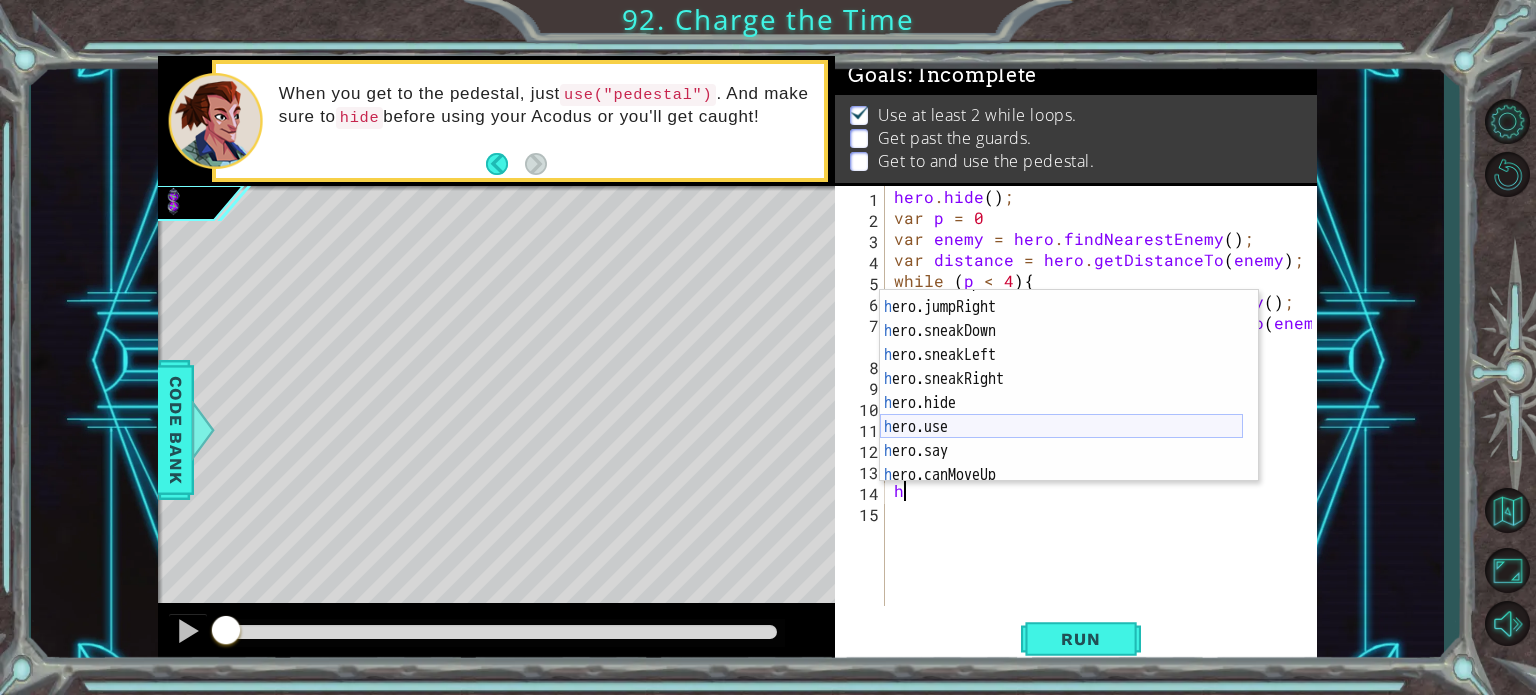 scroll, scrollTop: 208, scrollLeft: 0, axis: vertical 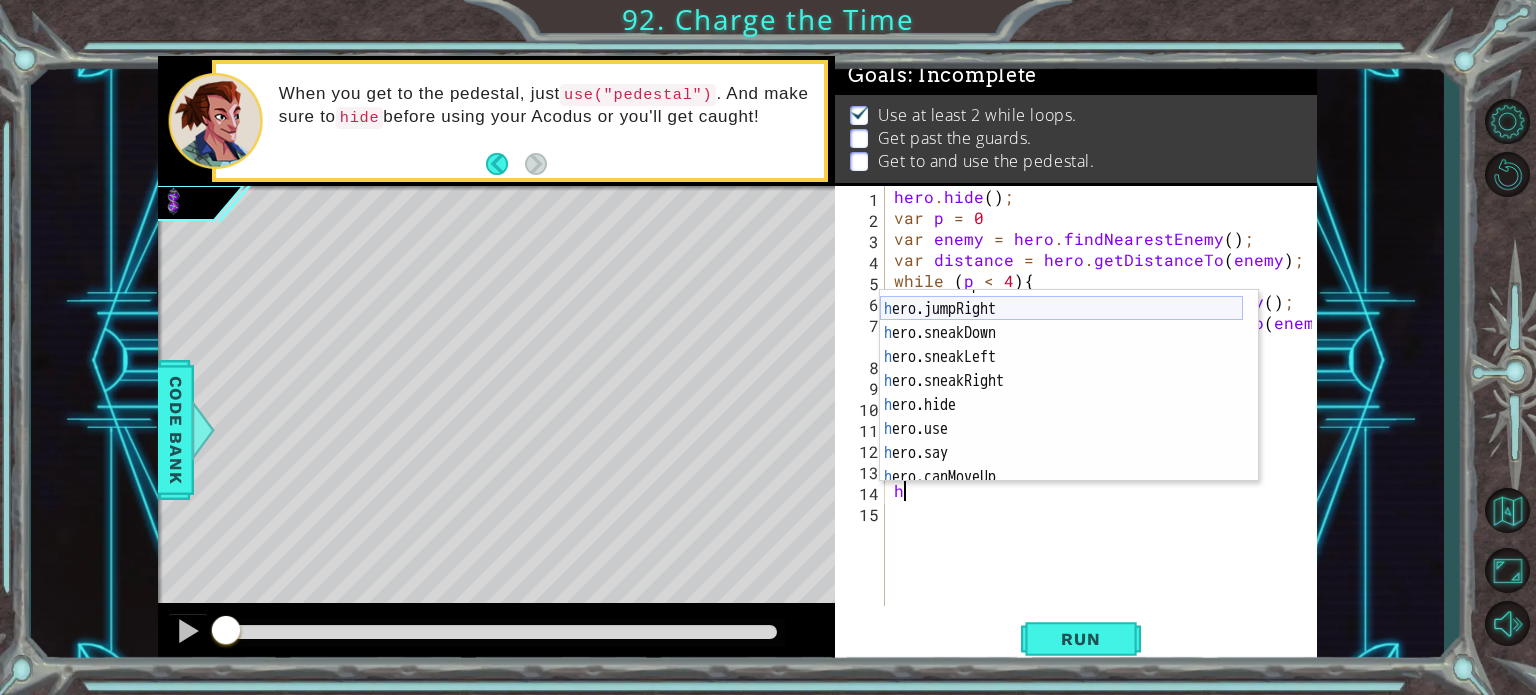 click on "h ero.sneakUp press enter h ero.jumpRight press enter h ero.sneakDown press enter h ero.sneakLeft press enter h ero.sneakRight press enter h ero.hide press enter h ero.use press enter h ero.say press enter h ero.canMoveUp press enter" at bounding box center [1061, 393] 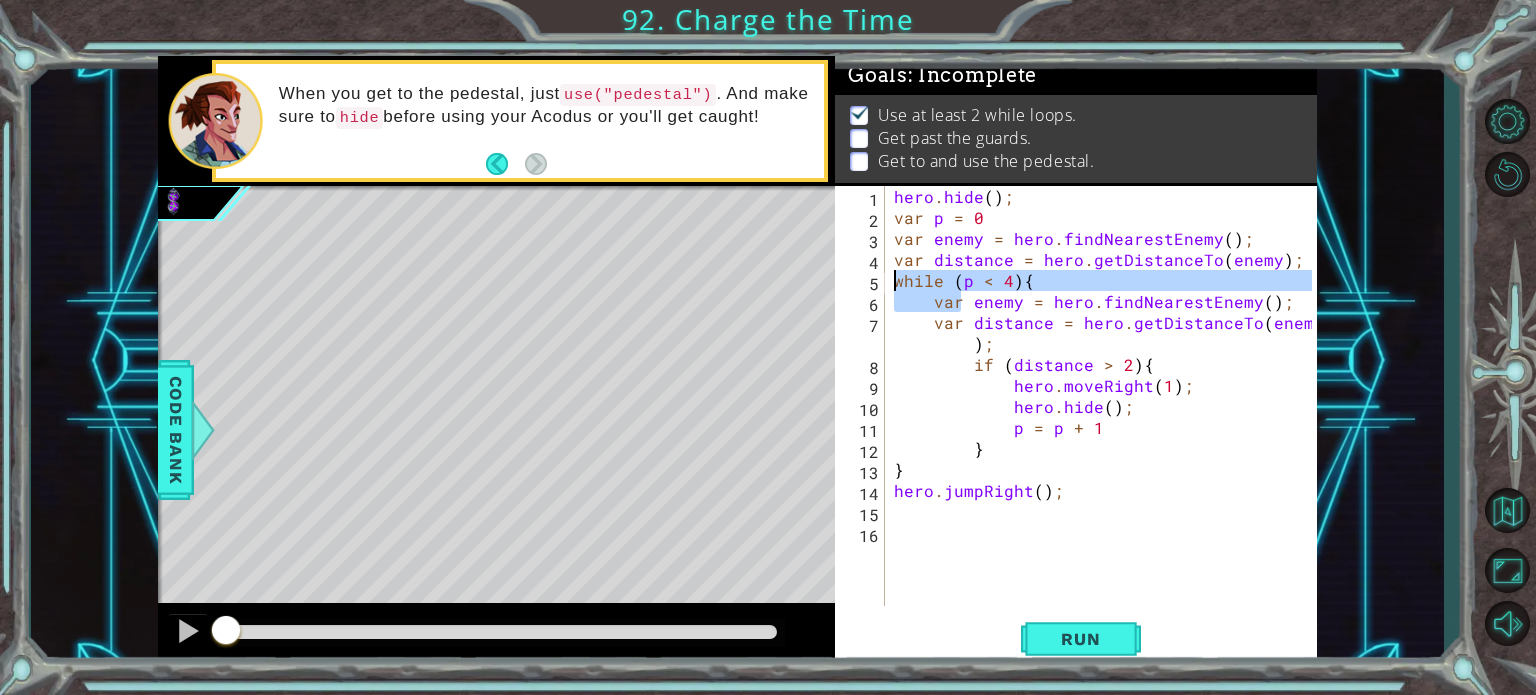 drag, startPoint x: 964, startPoint y: 309, endPoint x: 921, endPoint y: 272, distance: 56.727417 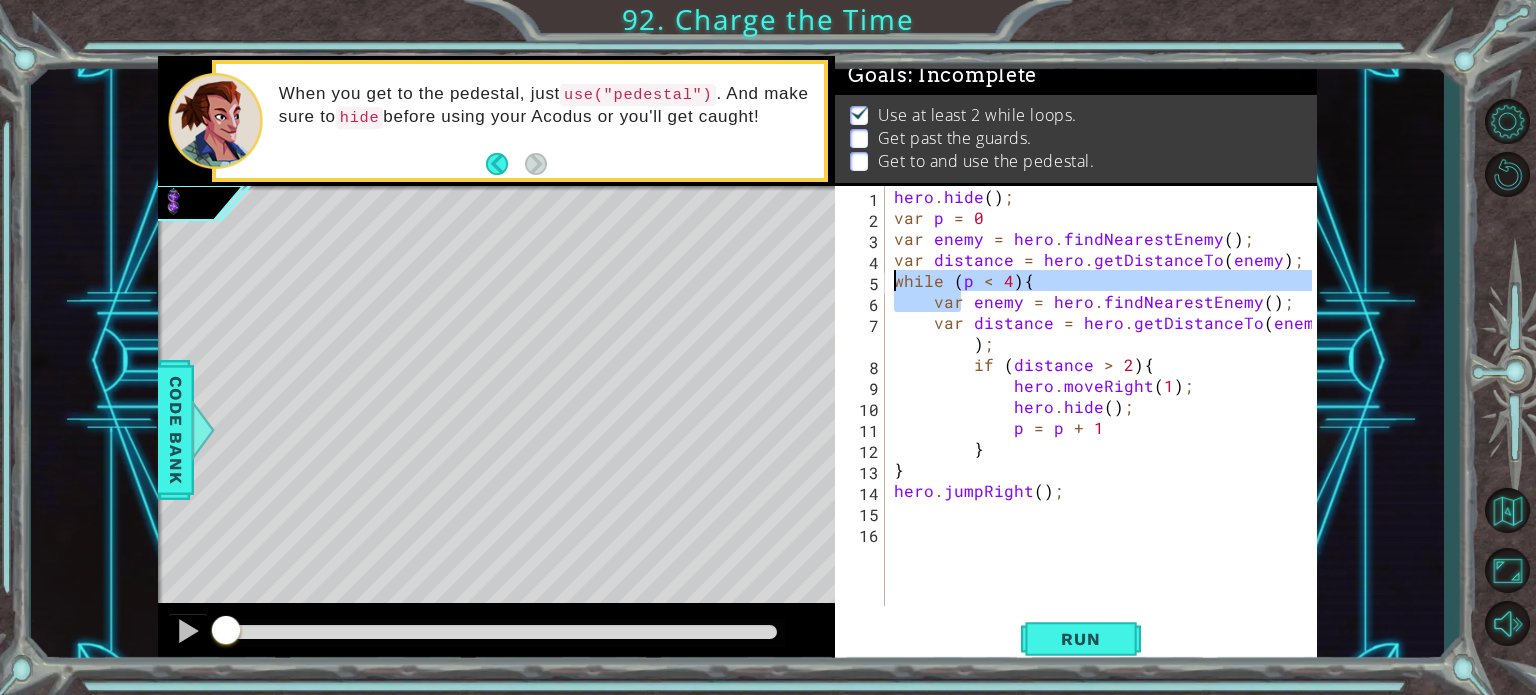 click on "hero . hide ( ) ; var   p   =   0 var   enemy   =   hero . findNearestEnemy ( ) ; var   distance   =   hero . getDistanceTo ( enemy ) ; while   ( p   <   4 ) {      var   enemy   =   hero . findNearestEnemy ( ) ;      var   distance   =   hero . getDistanceTo ( enemy          ) ;          if   ( distance   >   2 ) {              hero . moveRight ( 1 ) ;              hero . hide ( ) ;              p   =   p   +   1          } } hero . jumpRight ( ) ;" at bounding box center [1101, 396] 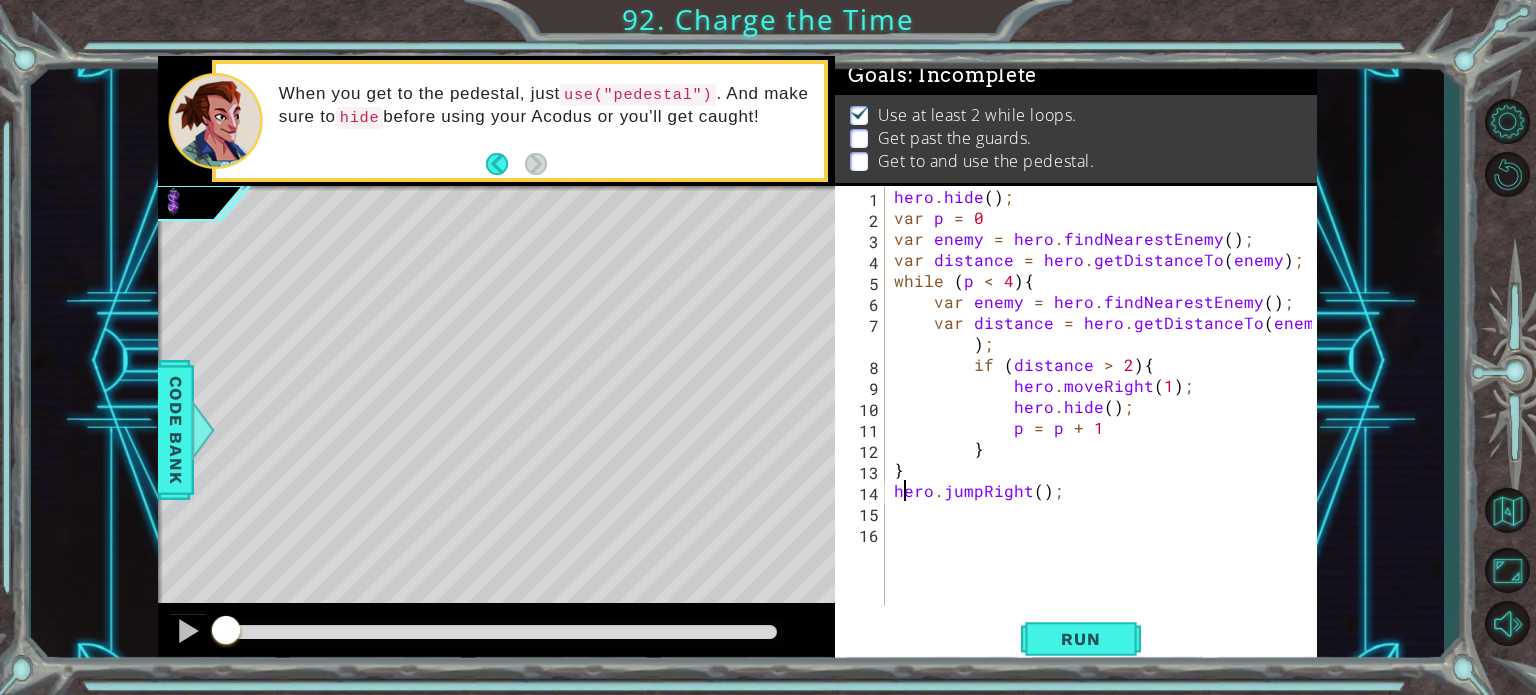 click on "hero . hide ( ) ; var   p   =   0 var   enemy   =   hero . findNearestEnemy ( ) ; var   distance   =   hero . getDistanceTo ( enemy ) ; while   ( p   <   4 ) {      var   enemy   =   hero . findNearestEnemy ( ) ;      var   distance   =   hero . getDistanceTo ( enemy          ) ;          if   ( distance   >   2 ) {              hero . moveRight ( 1 ) ;              hero . hide ( ) ;              p   =   p   +   1          } } hero . jumpRight ( ) ;" at bounding box center (1106, 417) 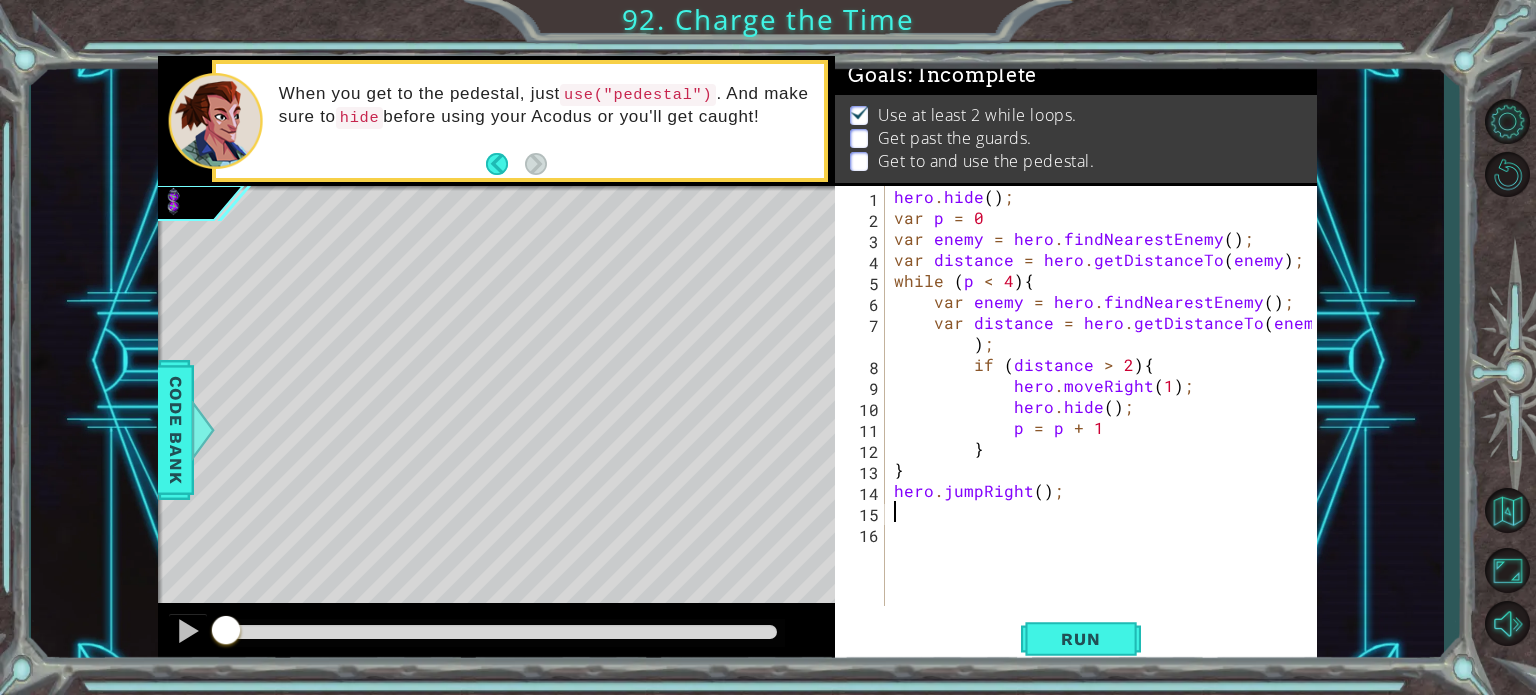 click on "hero . hide ( ) ; var   p   =   0 var   enemy   =   hero . findNearestEnemy ( ) ; var   distance   =   hero . getDistanceTo ( enemy ) ; while   ( p   <   4 ) {      var   enemy   =   hero . findNearestEnemy ( ) ;      var   distance   =   hero . getDistanceTo ( enemy          ) ;          if   ( distance   >   2 ) {              hero . moveRight ( 1 ) ;              hero . hide ( ) ;              p   =   p   +   1          } } hero . jumpRight ( ) ;" at bounding box center [1106, 417] 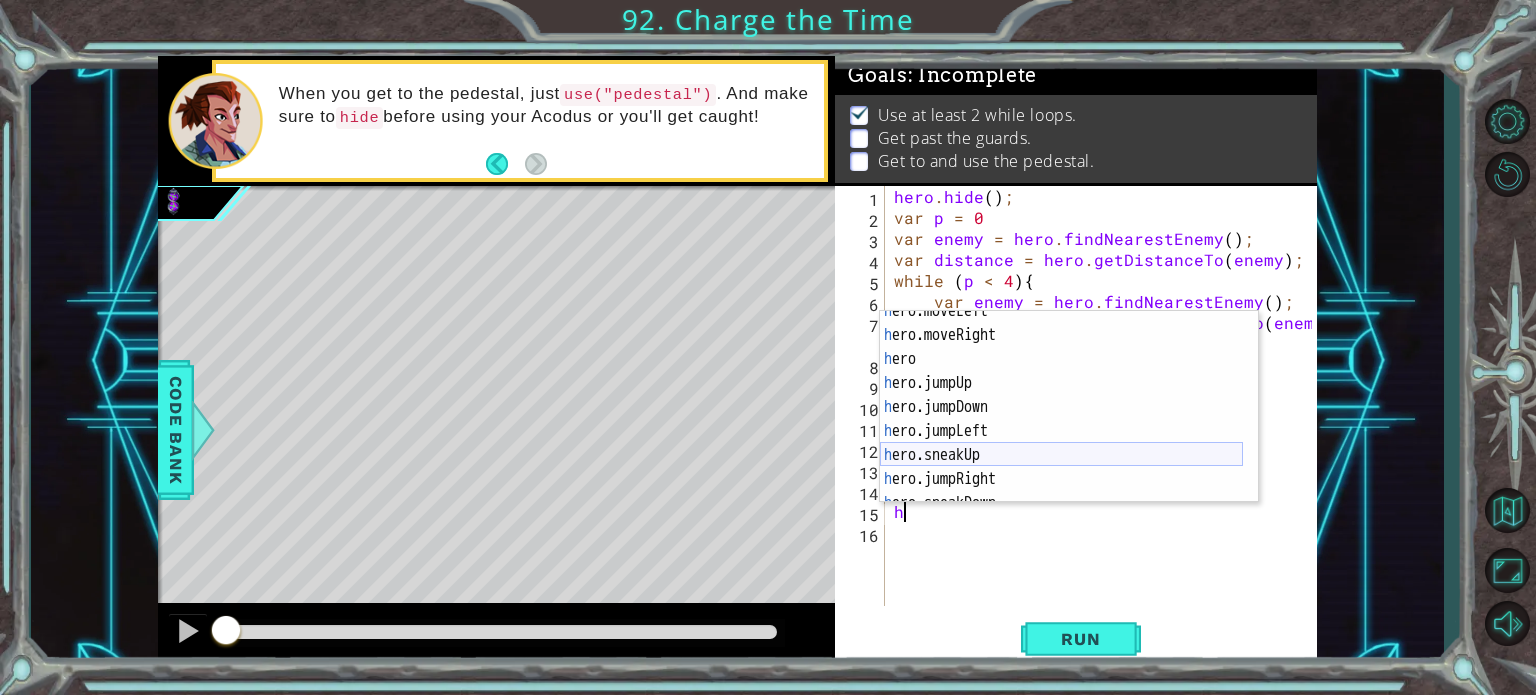 scroll, scrollTop: 180, scrollLeft: 0, axis: vertical 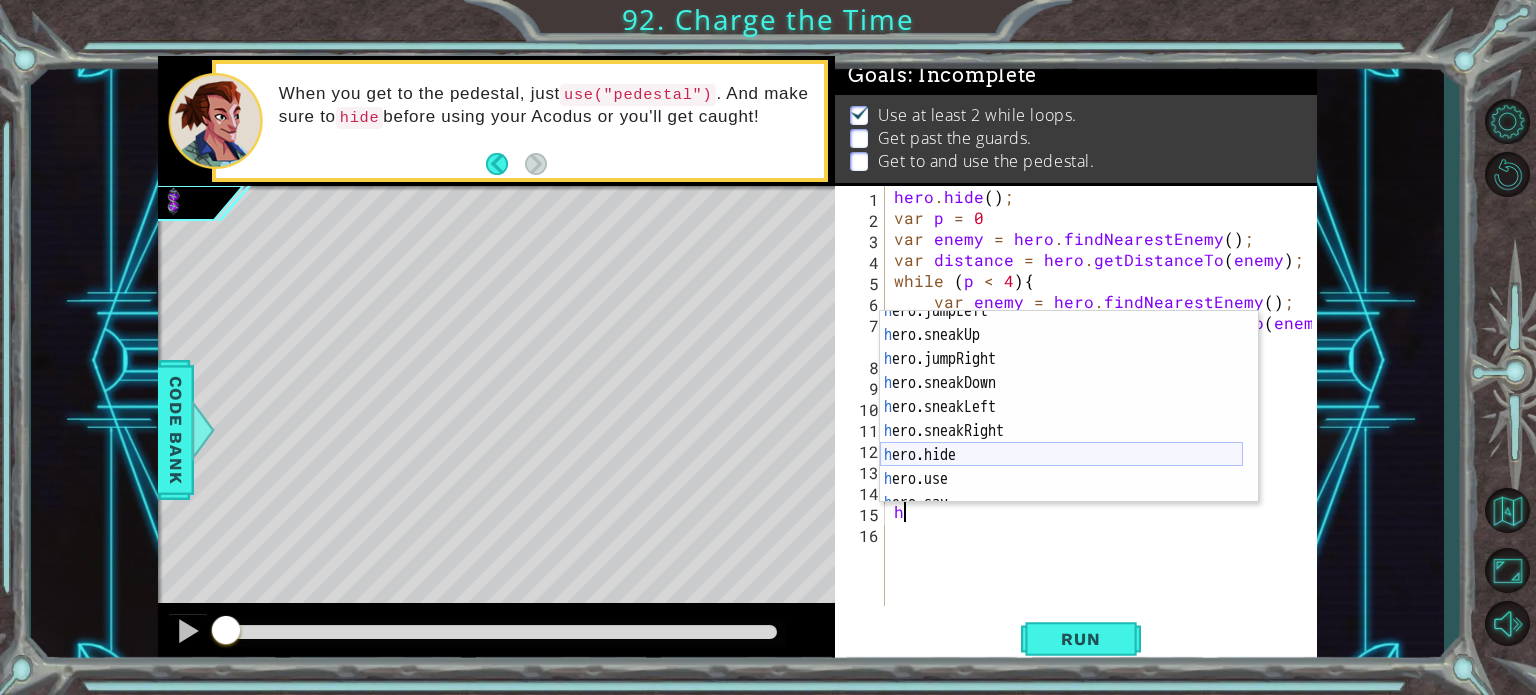 click on "h ero.jumpLeft press enter h ero.sneakUp press enter h ero.jumpRight press enter h ero.sneakDown press enter h ero.sneakLeft press enter h ero.sneakRight press enter h ero.hide press enter h ero.use press enter h ero.say press enter" at bounding box center [1061, 419] 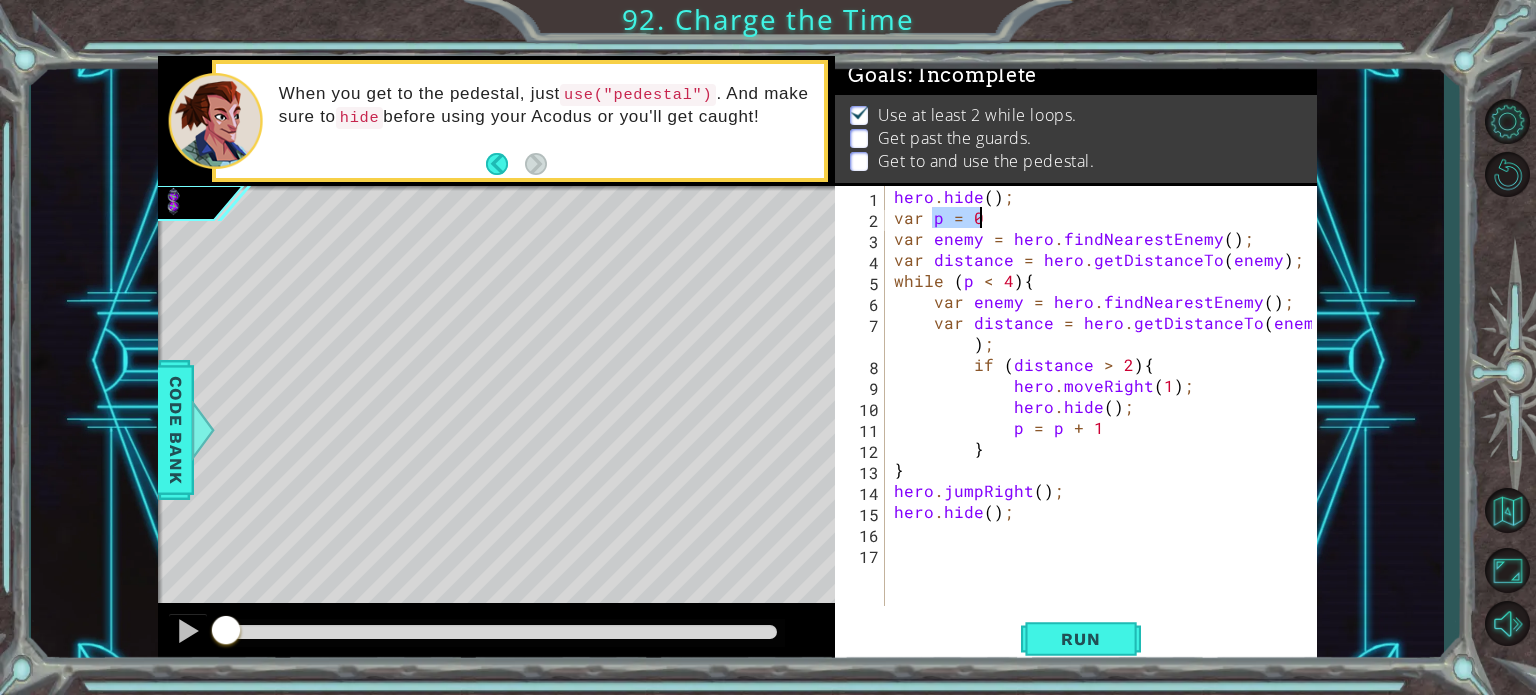drag, startPoint x: 931, startPoint y: 216, endPoint x: 986, endPoint y: 215, distance: 55.00909 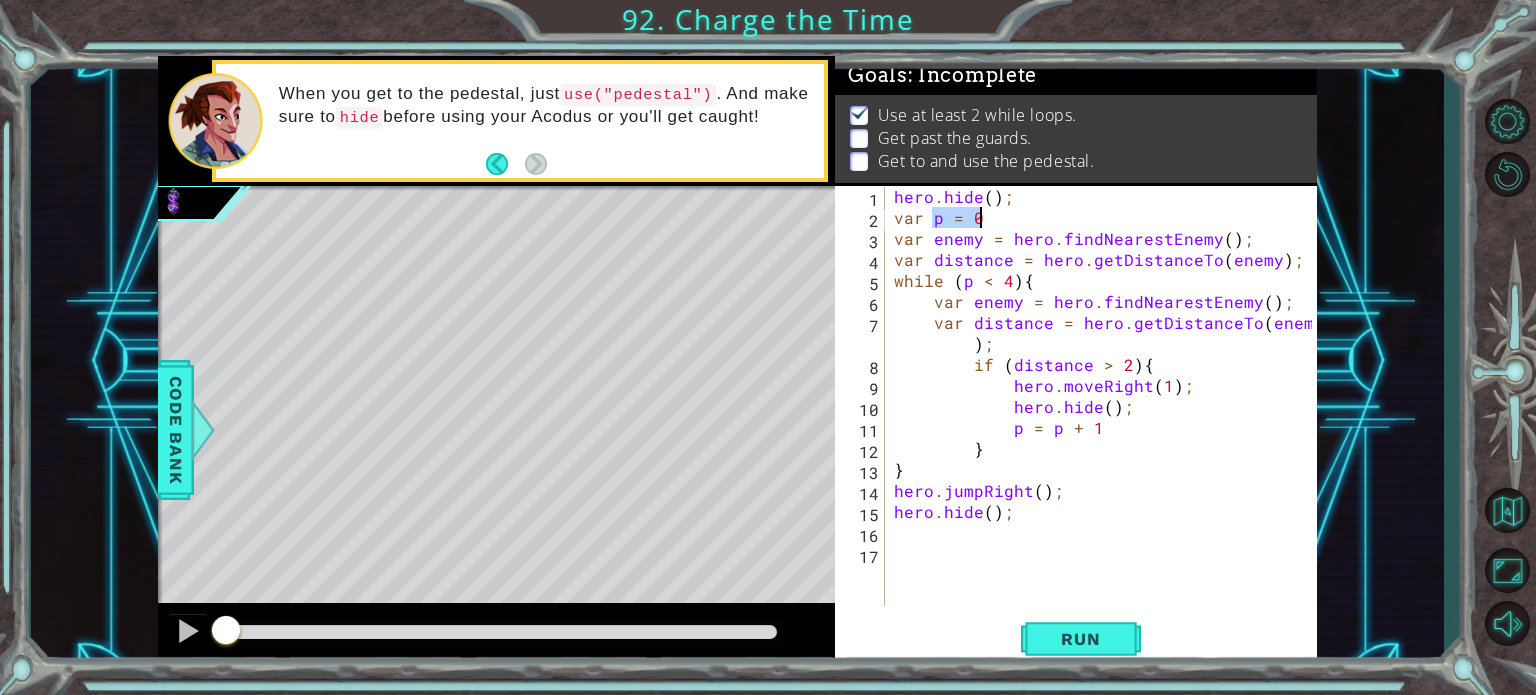 click on "hero . hide ( ) ; var   p   =   0 var   enemy   =   hero . findNearestEnemy ( ) ; var   distance   =   hero . getDistanceTo ( enemy ) ; while   ( p   <   4 ) {      var   enemy   =   hero . findNearestEnemy ( ) ;      var   distance   =   hero . getDistanceTo ( enemy          ) ;          if   ( distance   >   2 ) {              hero . moveRight ( 1 ) ;              hero . hide ( ) ;              p   =   p   +   1          } } hero . jumpRight ( ) ; hero . hide ( ) ;" at bounding box center [1101, 396] 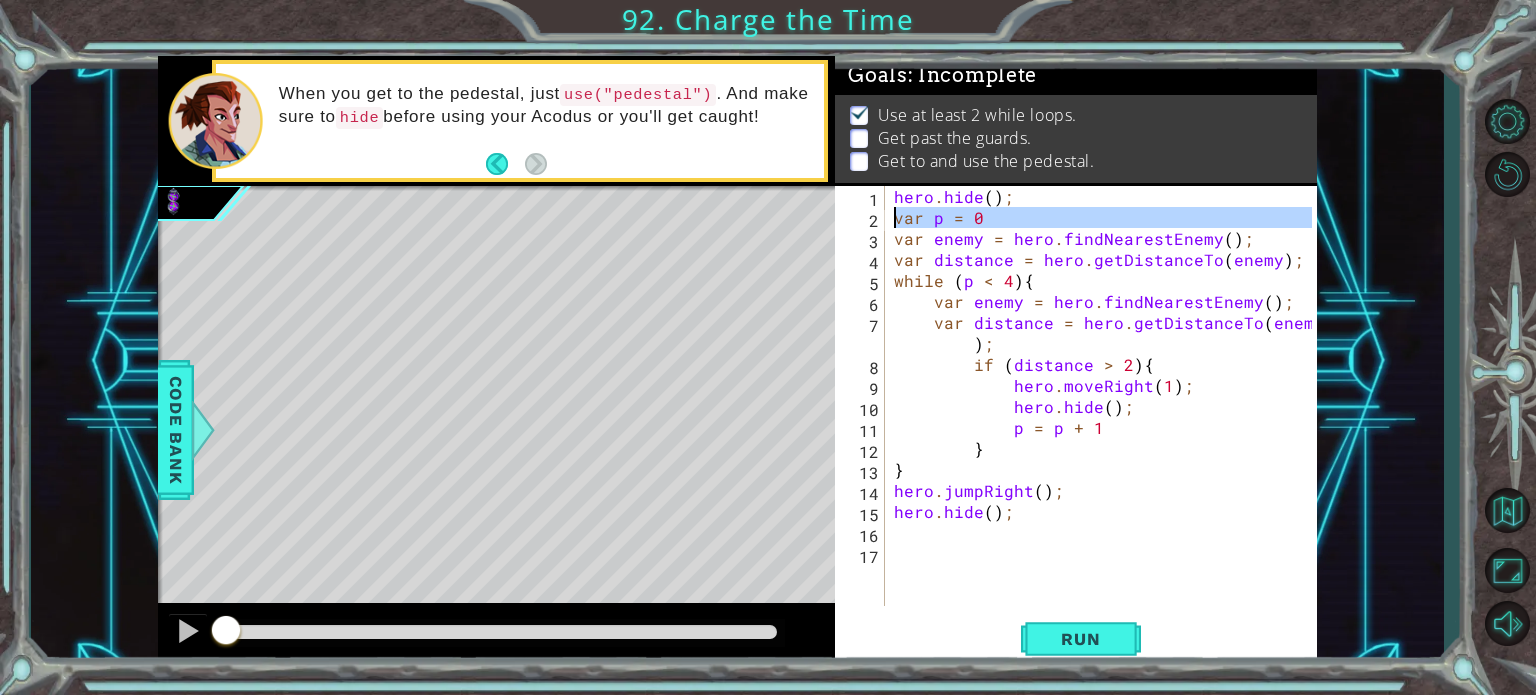 drag, startPoint x: 884, startPoint y: 218, endPoint x: 936, endPoint y: 218, distance: 52 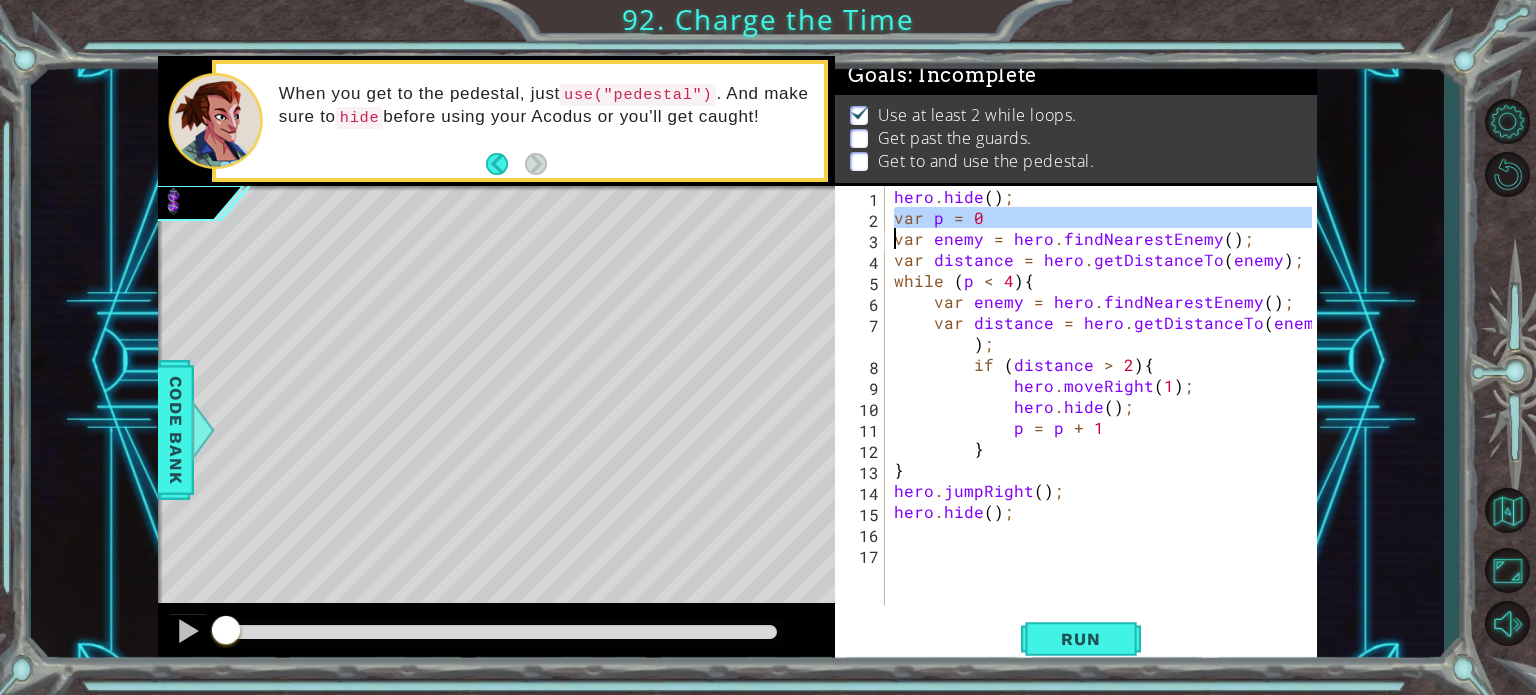 click on "hero . hide ( ) ; var   p   =   0 var   enemy   =   hero . findNearestEnemy ( ) ; var   distance   =   hero . getDistanceTo ( enemy ) ; while   ( p   <   4 ) {      var   enemy   =   hero . findNearestEnemy ( ) ;      var   distance   =   hero . getDistanceTo ( enemy          ) ;          if   ( distance   >   2 ) {              hero . moveRight ( 1 ) ;              hero . hide ( ) ;              p   =   p   +   1          } } hero . jumpRight ( ) ; hero . hide ( ) ;" at bounding box center [1101, 396] 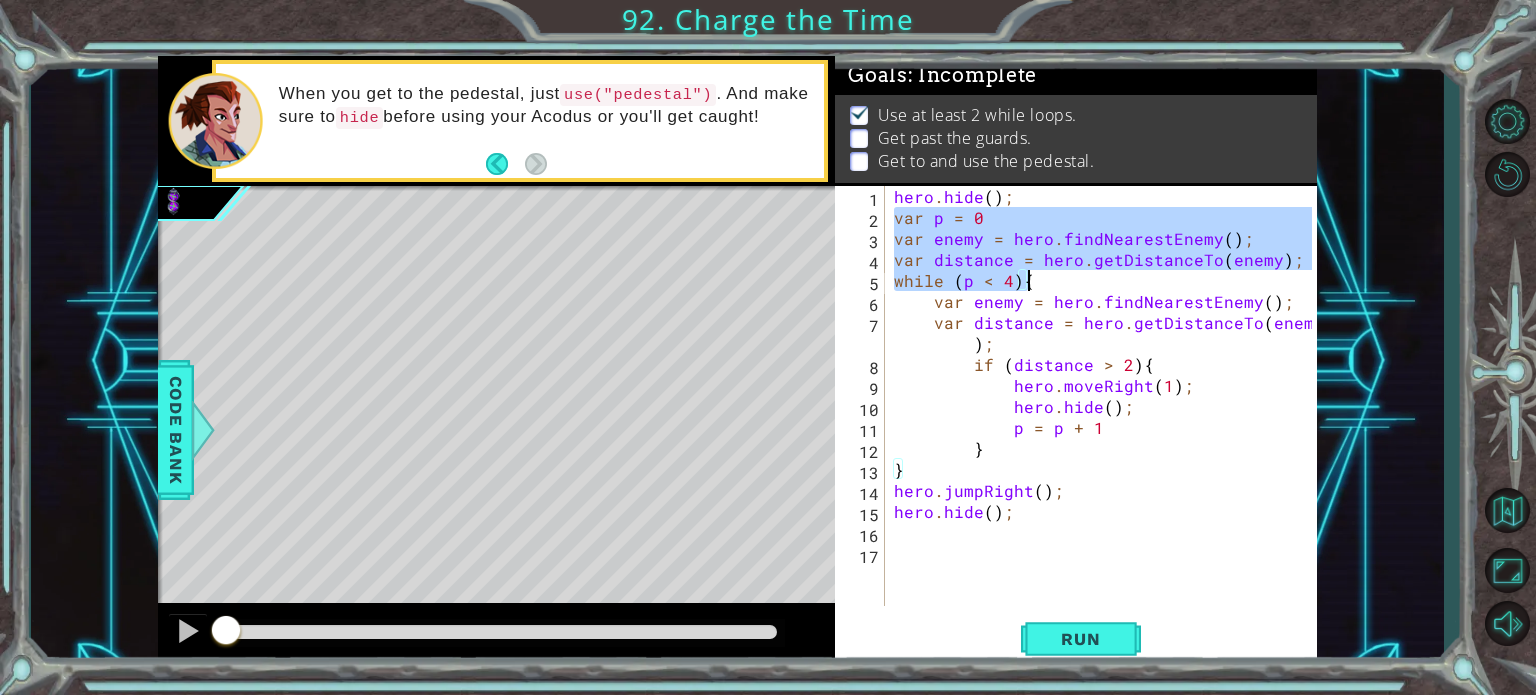 drag, startPoint x: 895, startPoint y: 219, endPoint x: 1281, endPoint y: 275, distance: 390.04102 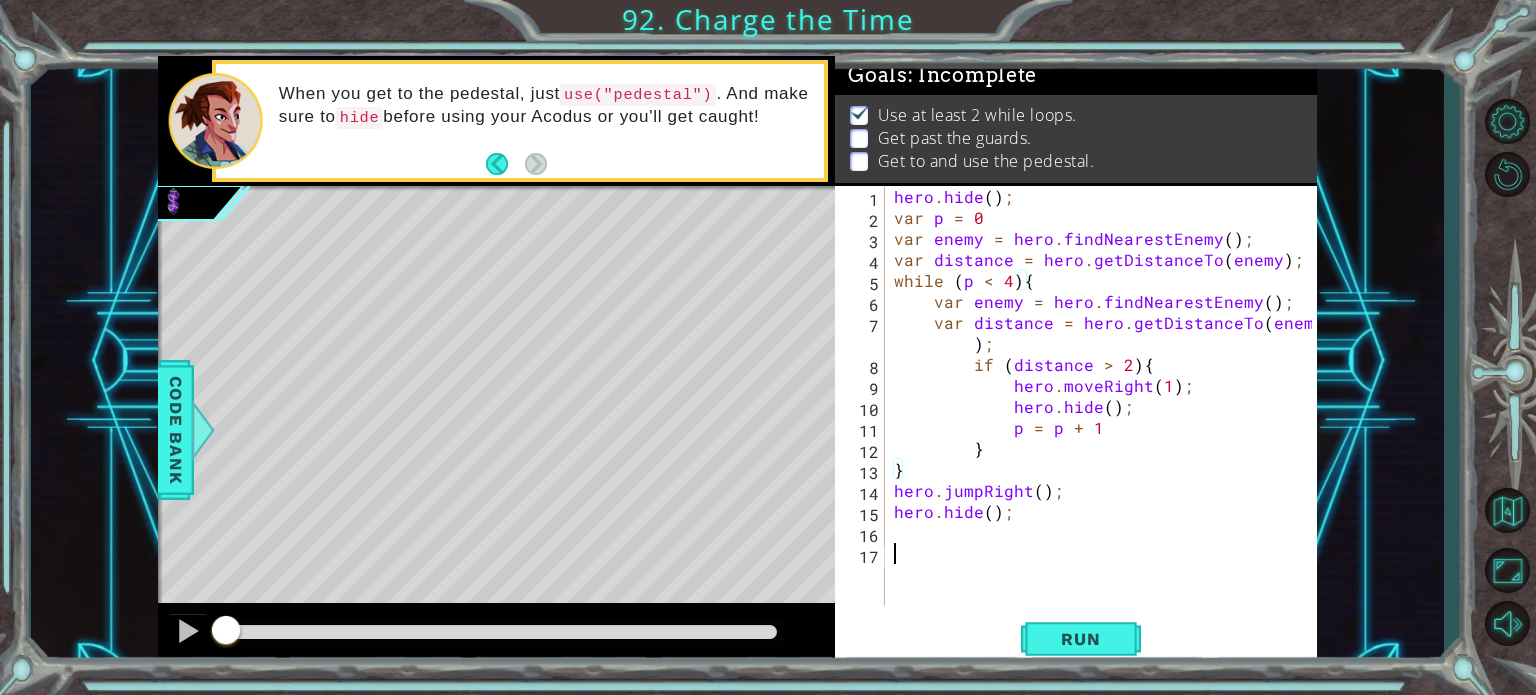 click on "hero . hide ( ) ; var   p   =   0 var   enemy   =   hero . findNearestEnemy ( ) ; var   distance   =   hero . getDistanceTo ( enemy ) ; while   ( p   <   4 ) {      var   enemy   =   hero . findNearestEnemy ( ) ;      var   distance   =   hero . getDistanceTo ( enemy          ) ;          if   ( distance   >   2 ) {              hero . moveRight ( 1 ) ;              hero . hide ( ) ;              p   =   p   +   1          } } hero . jumpRight ( ) ; hero . hide ( ) ;" at bounding box center (1106, 417) 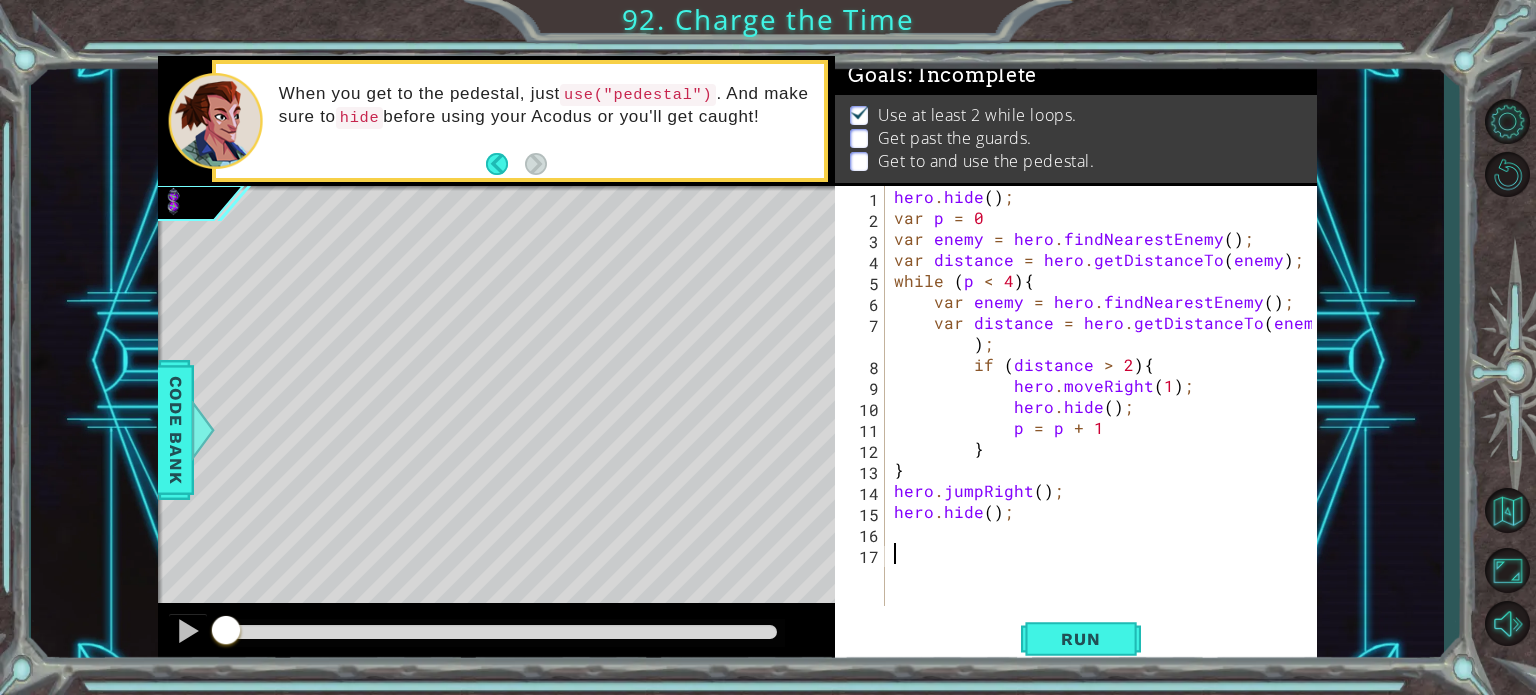 paste on "while (p < 4){" 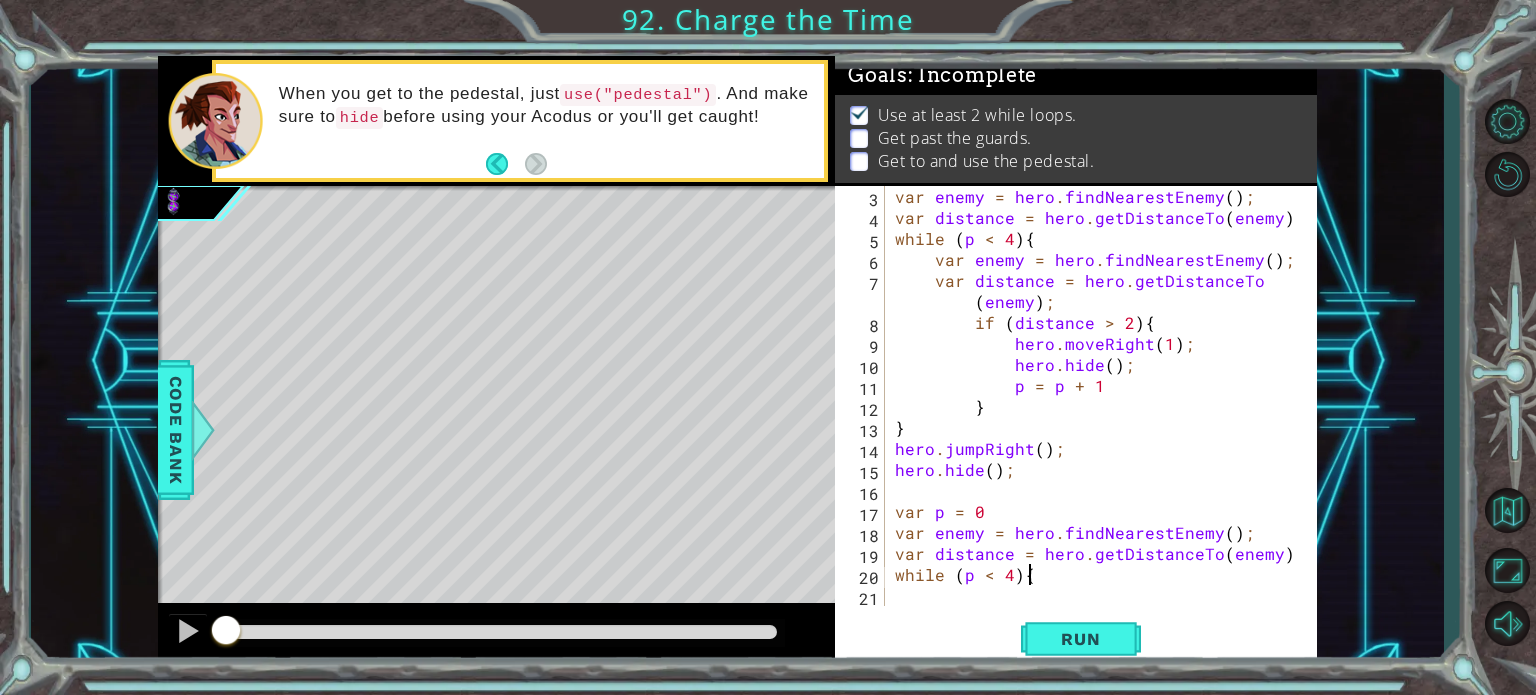 scroll, scrollTop: 42, scrollLeft: 0, axis: vertical 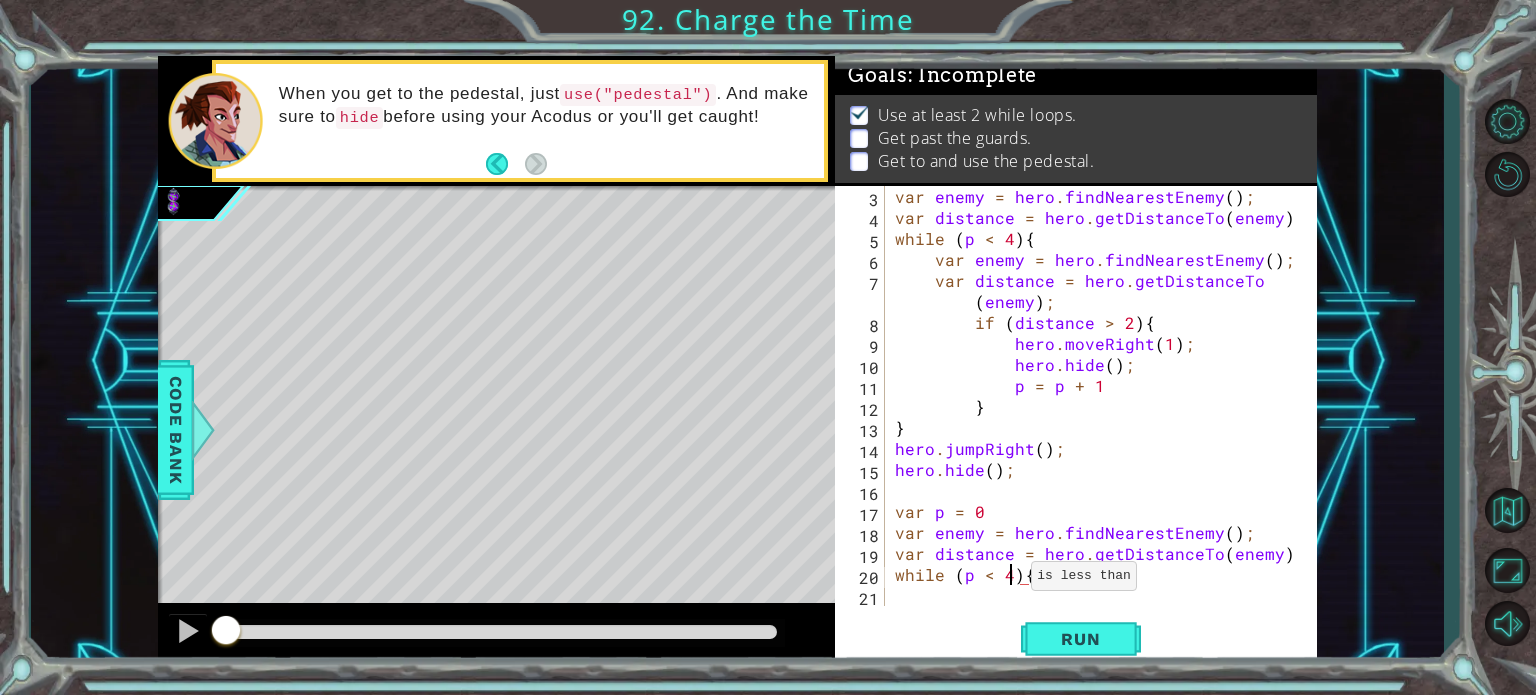 click on "var   enemy   =   hero . findNearestEnemy ( ) ; var   distance   =   hero . getDistanceTo ( enemy ) ; while   ( p   <   4 ) {      var   enemy   =   hero . findNearestEnemy ( ) ;      var   distance   =   hero . getDistanceTo          ( enemy ) ;          if   ( distance   >   2 ) {              hero . moveRight ( 1 ) ;              hero . hide ( ) ;              p   =   p   +   1          } } hero . jumpRight ( ) ; hero . hide ( ) ; var   p   =   0 var   enemy   =   hero . findNearestEnemy ( ) ; var   distance   =   hero . getDistanceTo ( enemy ) ; while   ( p   <   4 ) {" at bounding box center (1099, 417) 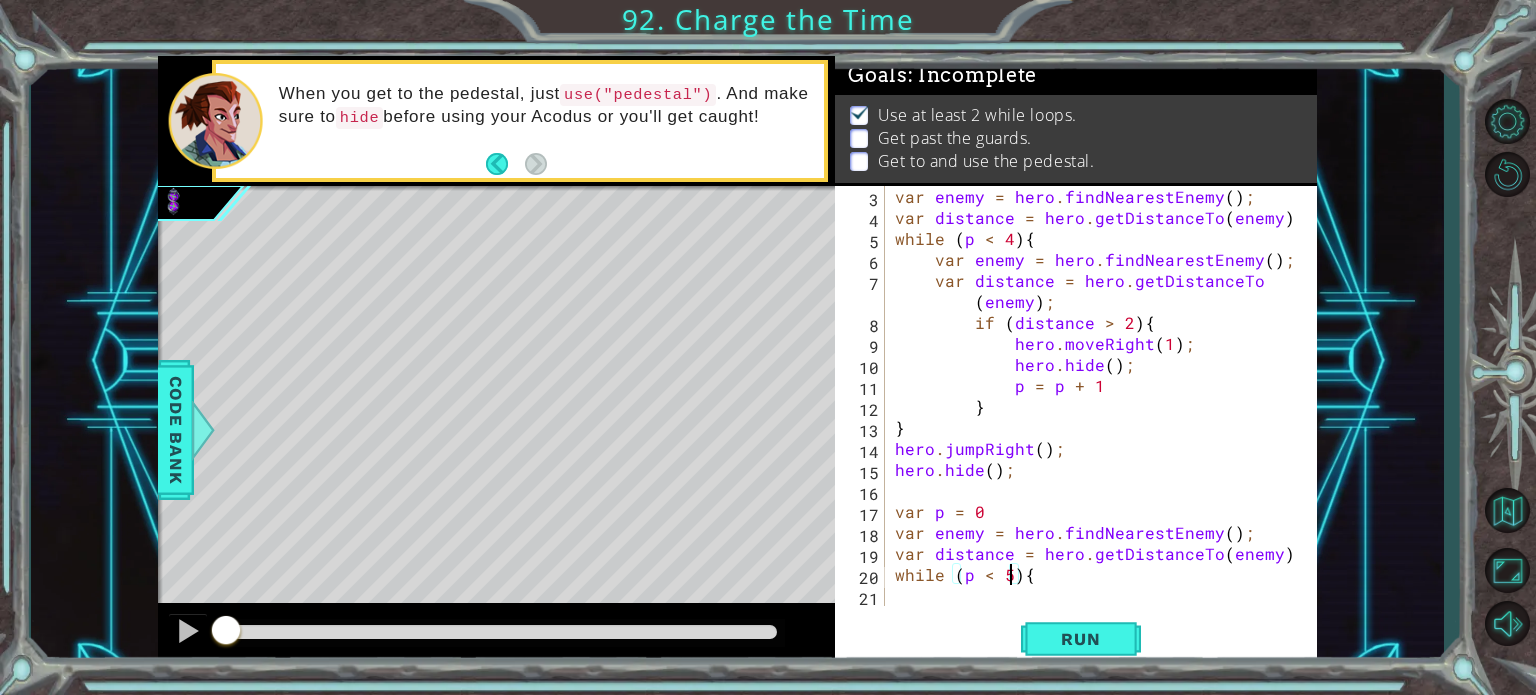 scroll, scrollTop: 0, scrollLeft: 7, axis: horizontal 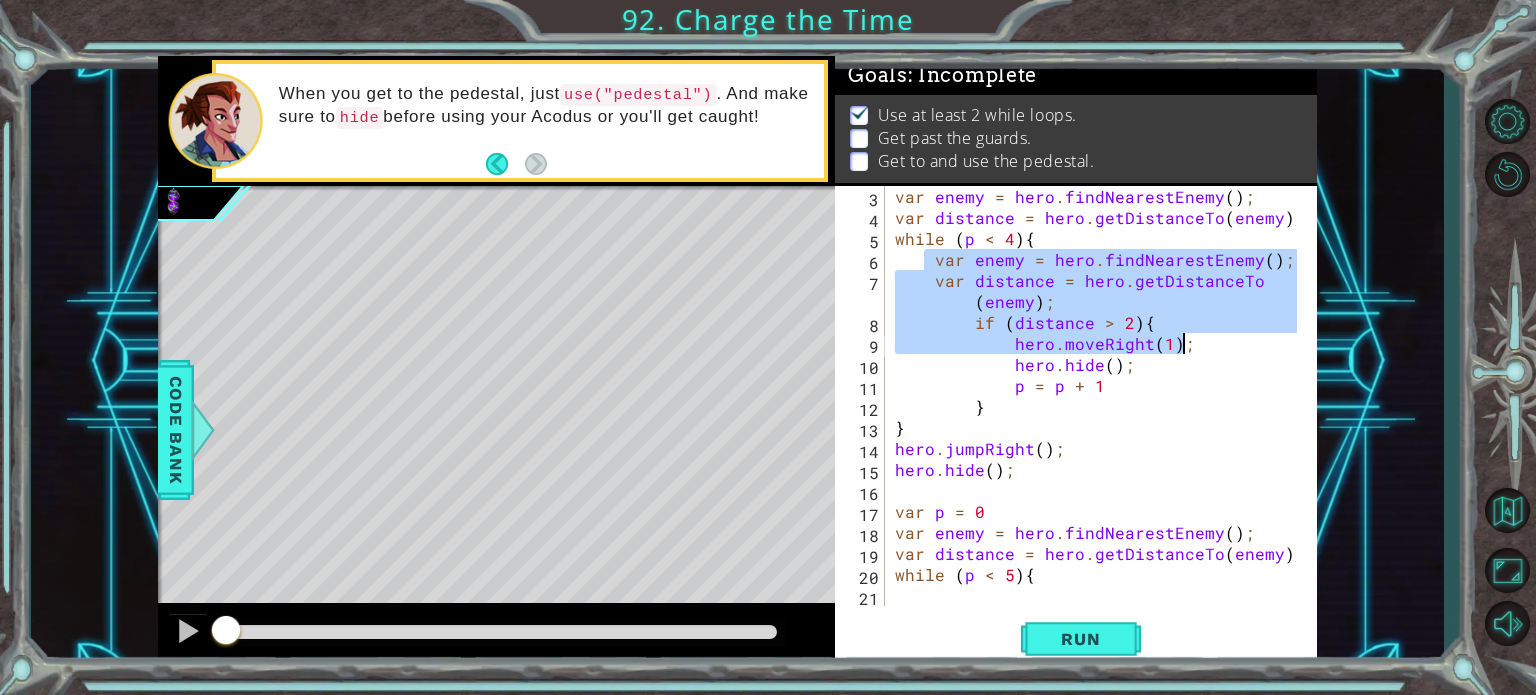 drag, startPoint x: 927, startPoint y: 260, endPoint x: 1261, endPoint y: 342, distance: 343.9186 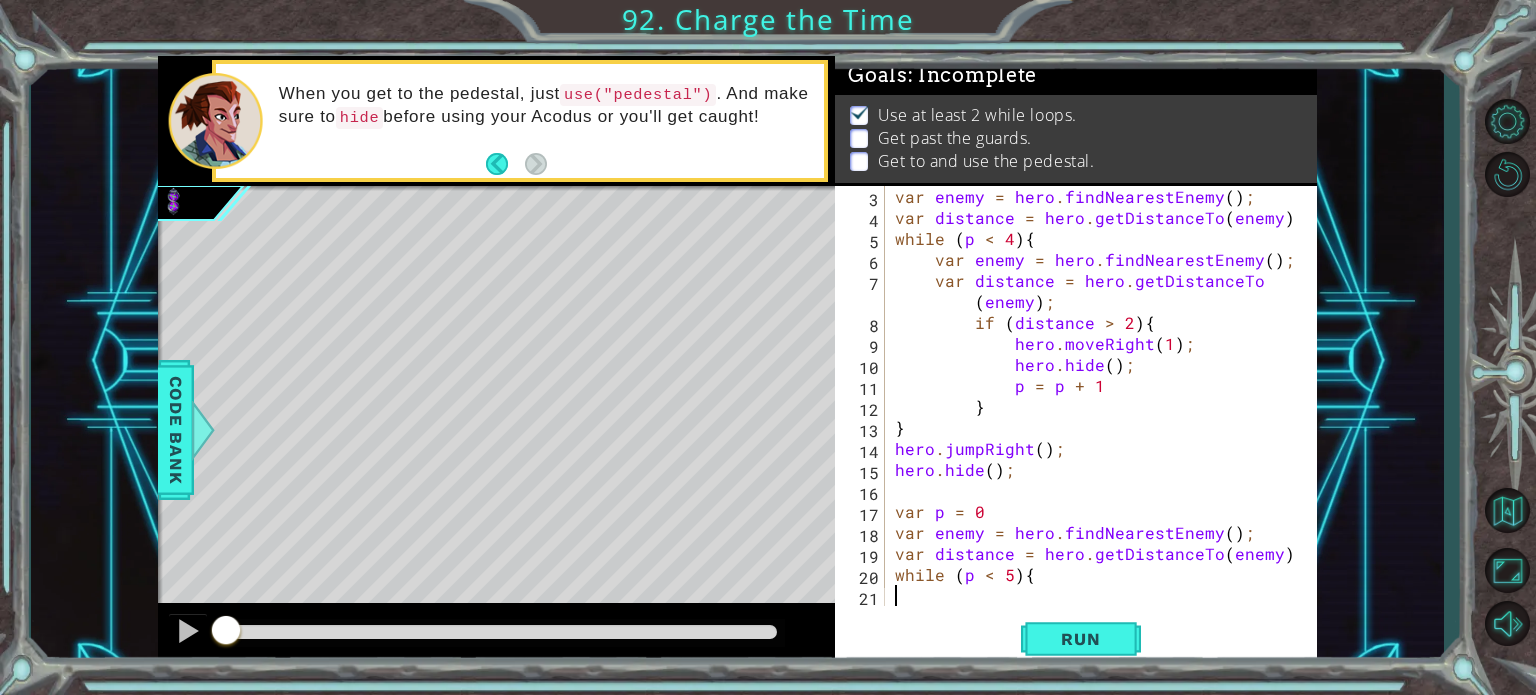 click on "var   enemy   =   hero . findNearestEnemy ( ) ; var   distance   =   hero . getDistanceTo ( enemy ) ; while   ( p   <   4 ) {      var   enemy   =   hero . findNearestEnemy ( ) ;      var   distance   =   hero . getDistanceTo          ( enemy ) ;          if   ( distance   >   2 ) {              hero . moveRight ( 1 ) ;              hero . hide ( ) ;              p   =   p   +   1          } } hero . jumpRight ( ) ; hero . hide ( ) ; var   p   =   0 var   enemy   =   hero . findNearestEnemy ( ) ; var   distance   =   hero . getDistanceTo ( enemy ) ; while   ( p   <   5 ) {" at bounding box center (1099, 417) 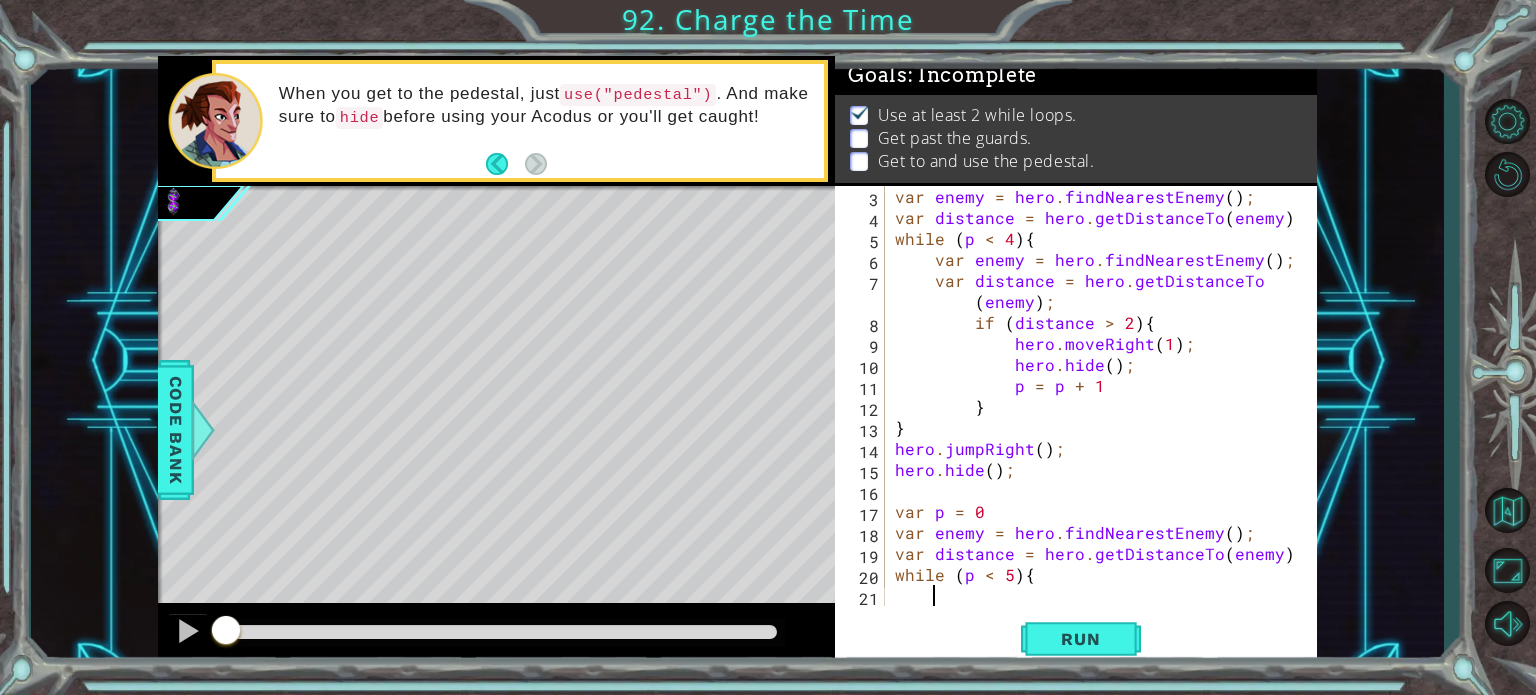 paste on "hero.moveRight(1);" 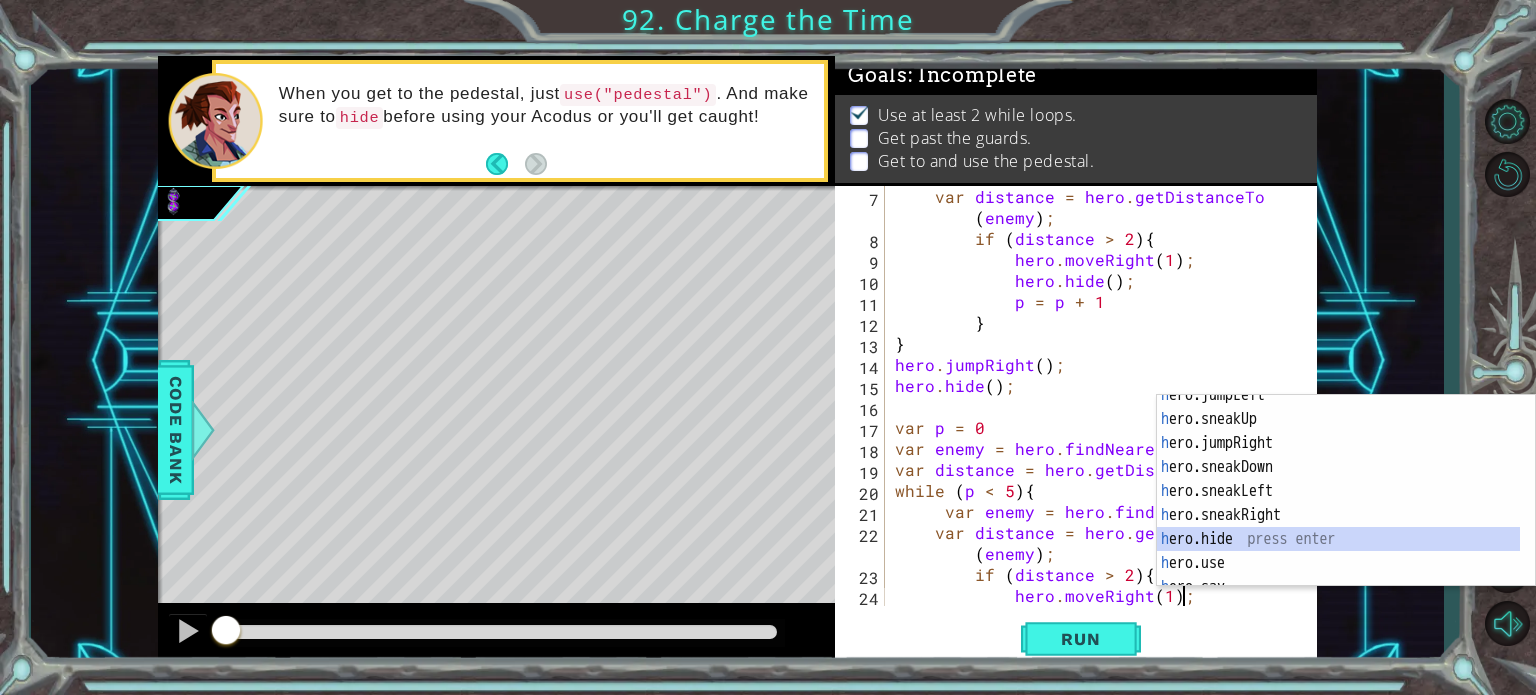 scroll, scrollTop: 147, scrollLeft: 0, axis: vertical 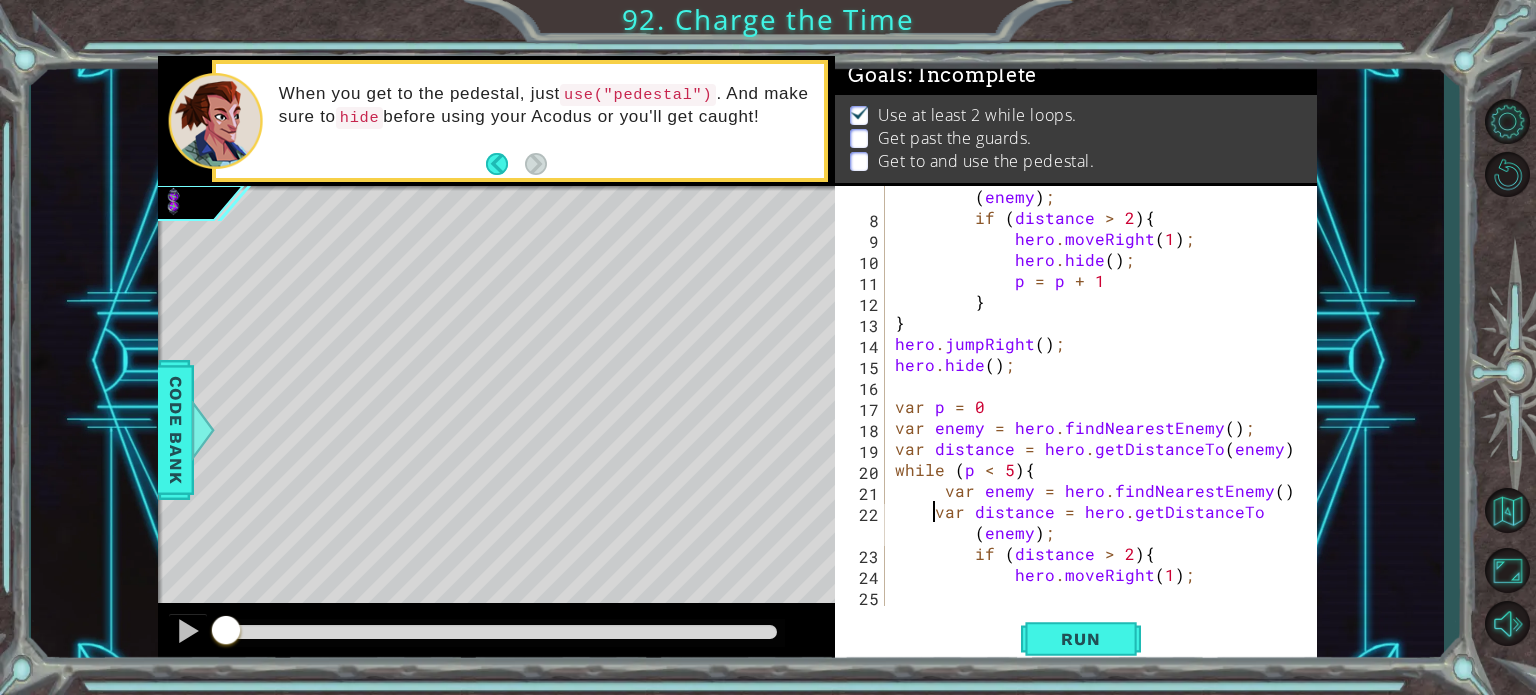 click on "var   distance   =   hero . getDistanceTo          ( enemy ) ;          if   ( distance   >   2 ) {              hero . moveRight ( 1 ) ;              hero . hide ( ) ;              p   =   p   +   1          } } hero . jumpRight ( ) ; hero . hide ( ) ; var   p   =   0 var   enemy   =   hero . findNearestEnemy ( ) ; var   distance   =   hero . getDistanceTo ( enemy ) ; while   ( p   <   5 ) {       var   enemy   =   hero . findNearestEnemy ( ) ;      var   distance   =   hero . getDistanceTo          ( enemy ) ;          if   ( distance   >   2 ) {              hero . moveRight ( 1 ) ;" at bounding box center [1099, 406] 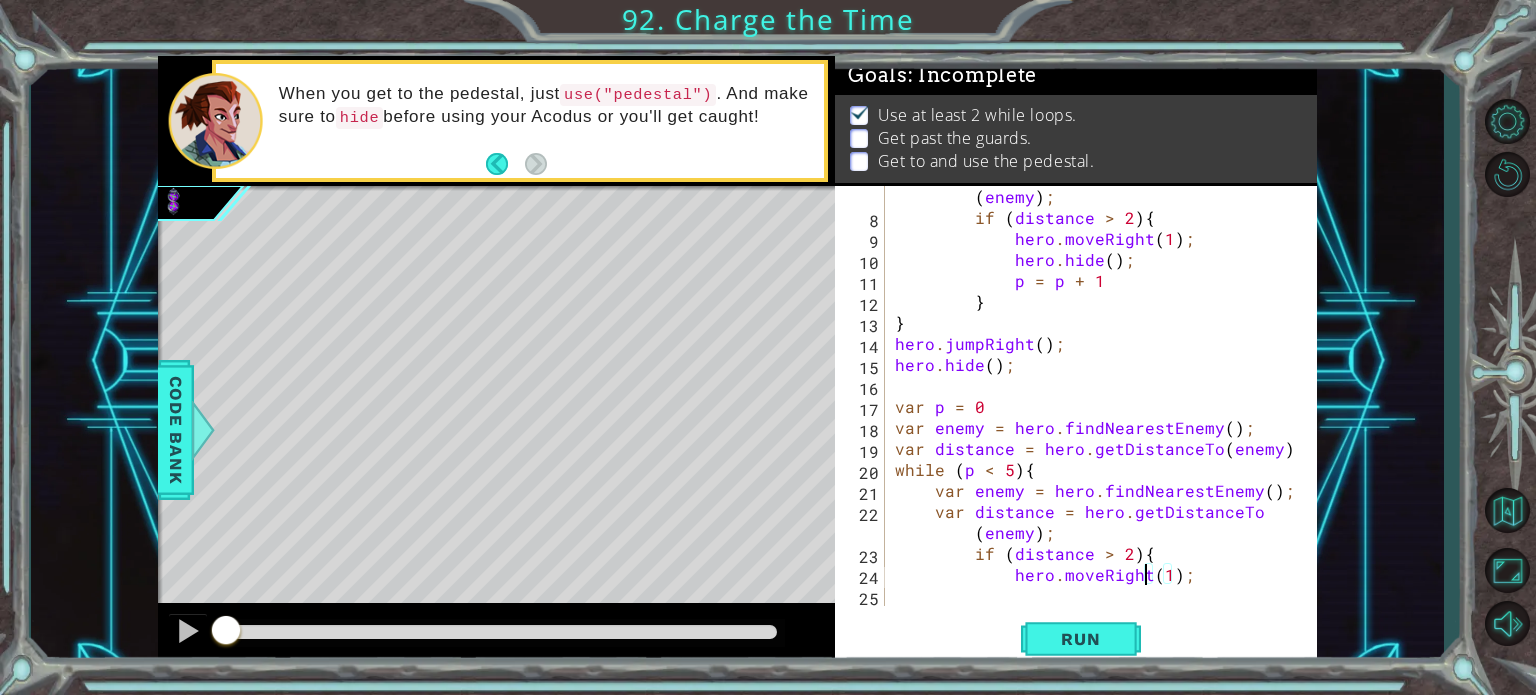click on "var   distance   =   hero . getDistanceTo          ( enemy ) ;          if   ( distance   >   2 ) {              hero . moveRight ( 1 ) ;              hero . hide ( ) ;              p   =   p   +   1          } } hero . jumpRight ( ) ; hero . hide ( ) ; var   p   =   0 var   enemy   =   hero . findNearestEnemy ( ) ; var   distance   =   hero . getDistanceTo ( enemy ) ; while   ( p   <   5 ) {      var   enemy   =   hero . findNearestEnemy ( ) ;      var   distance   =   hero . getDistanceTo          ( enemy ) ;          if   ( distance   >   2 ) {              hero . moveRight ( 1 ) ;" at bounding box center (1099, 406) 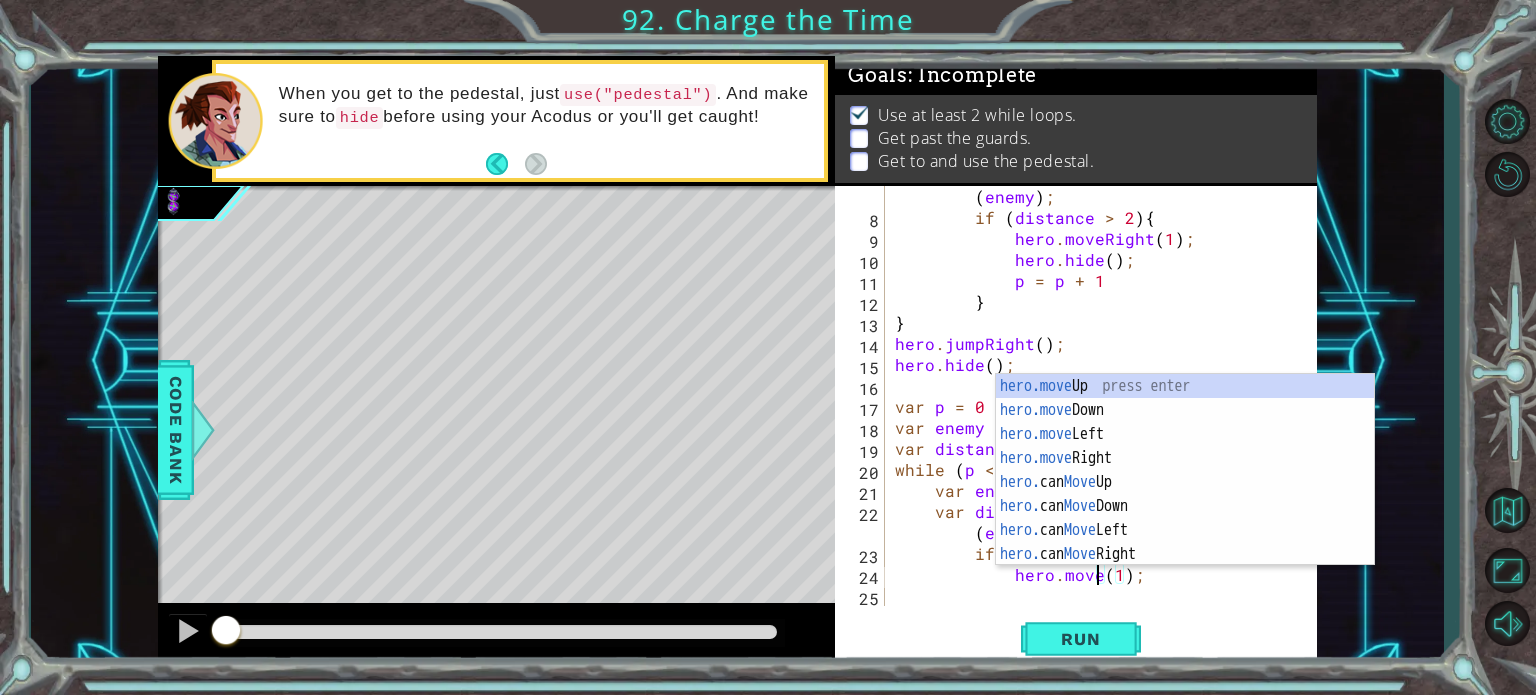 scroll, scrollTop: 0, scrollLeft: 13, axis: horizontal 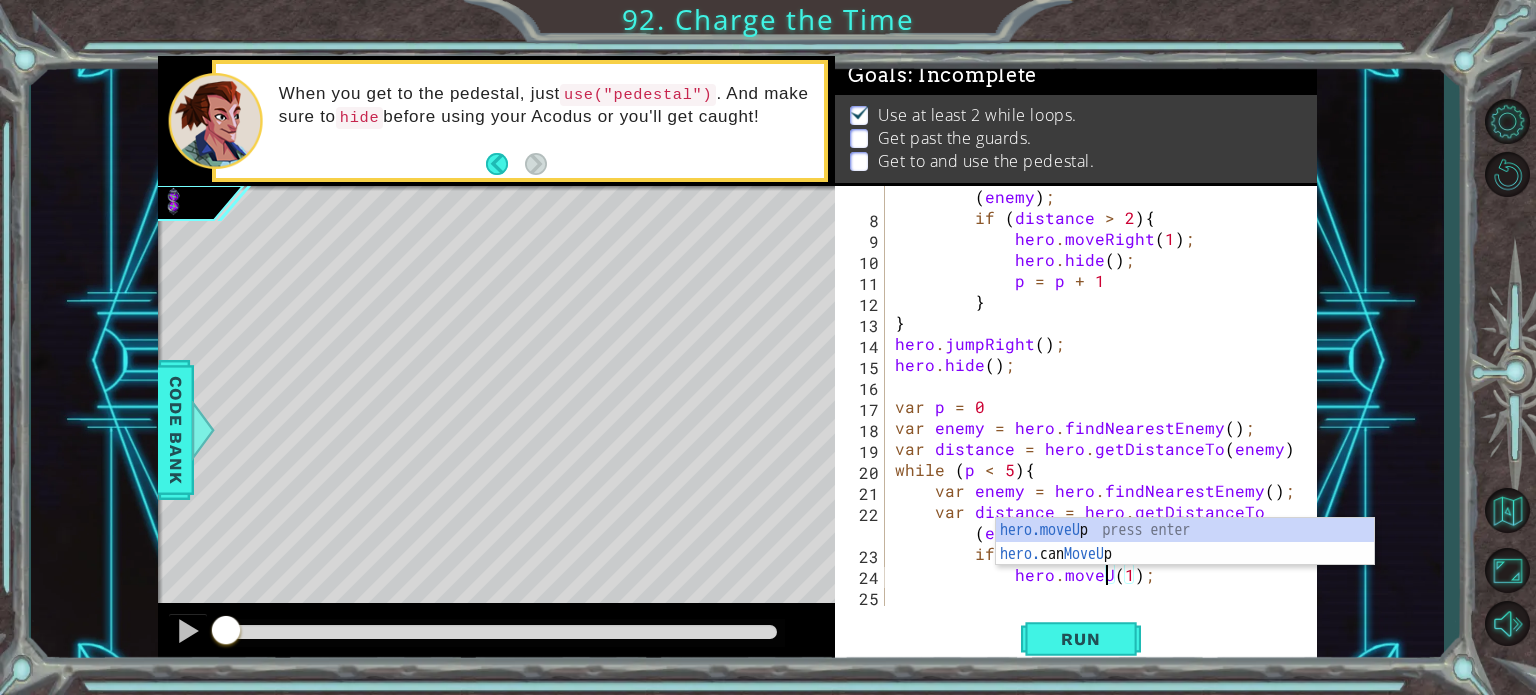 type on "hero.moveUp(1);" 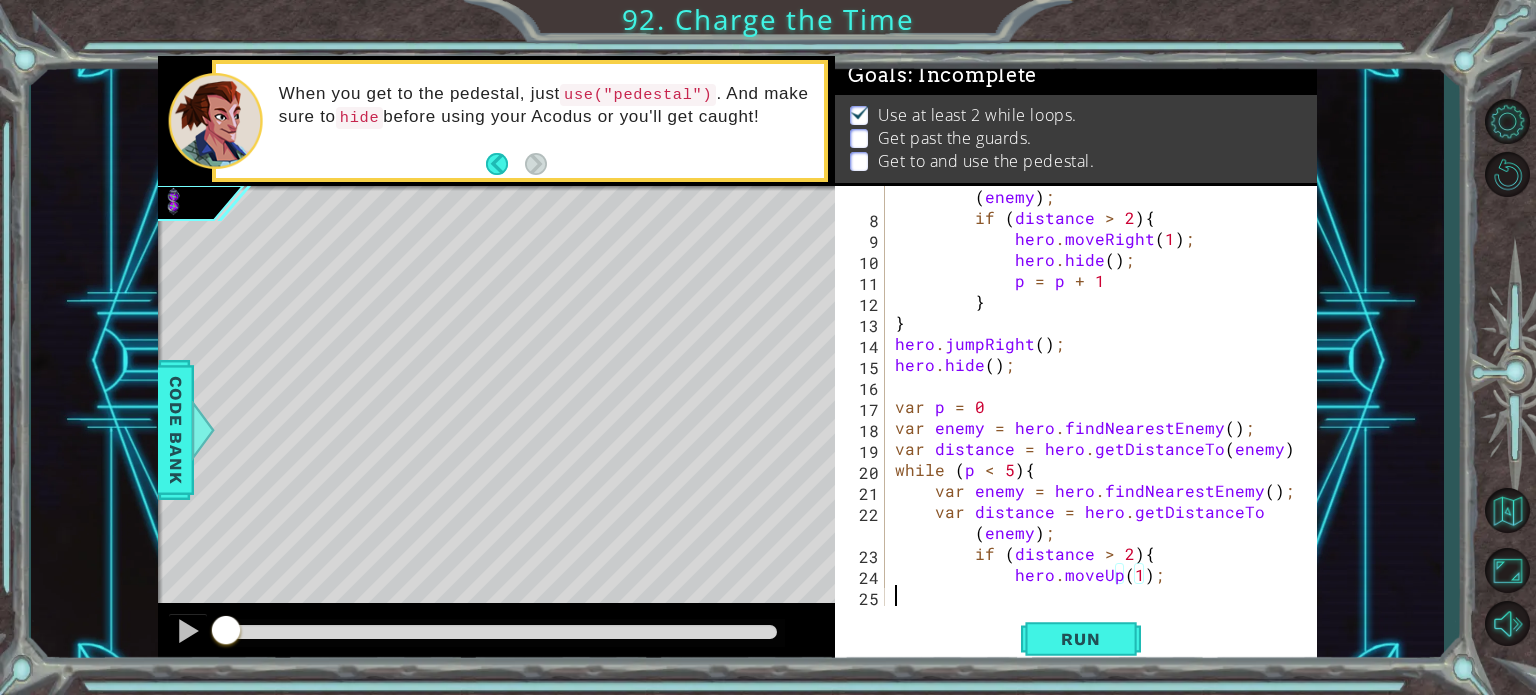 click on "25" at bounding box center (862, 598) 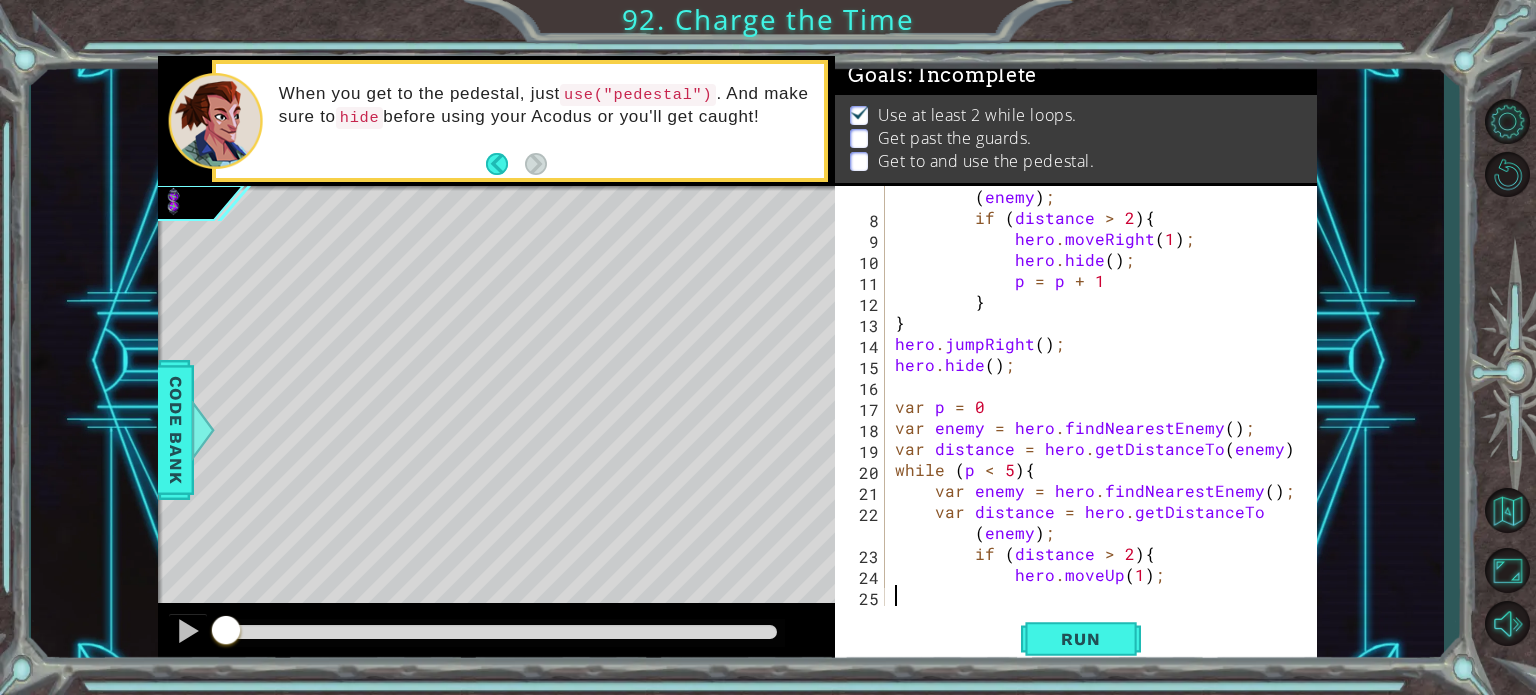 click on "var   distance   =   hero . getDistanceTo          ( enemy ) ;          if   ( distance   >   2 ) {              hero . moveRight ( 1 ) ;              hero . hide ( ) ;              p   =   p   +   1          } } hero . jumpRight ( ) ; hero . hide ( ) ; var   p   =   0 var   enemy   =   hero . findNearestEnemy ( ) ; var   distance   =   hero . getDistanceTo ( enemy ) ; while   ( p   <   5 ) {      var   enemy   =   hero . findNearestEnemy ( ) ;      var   distance   =   hero . getDistanceTo          ( enemy ) ;          if   ( distance   >   2 ) {              hero . moveUp ( 1 ) ;" at bounding box center (1099, 406) 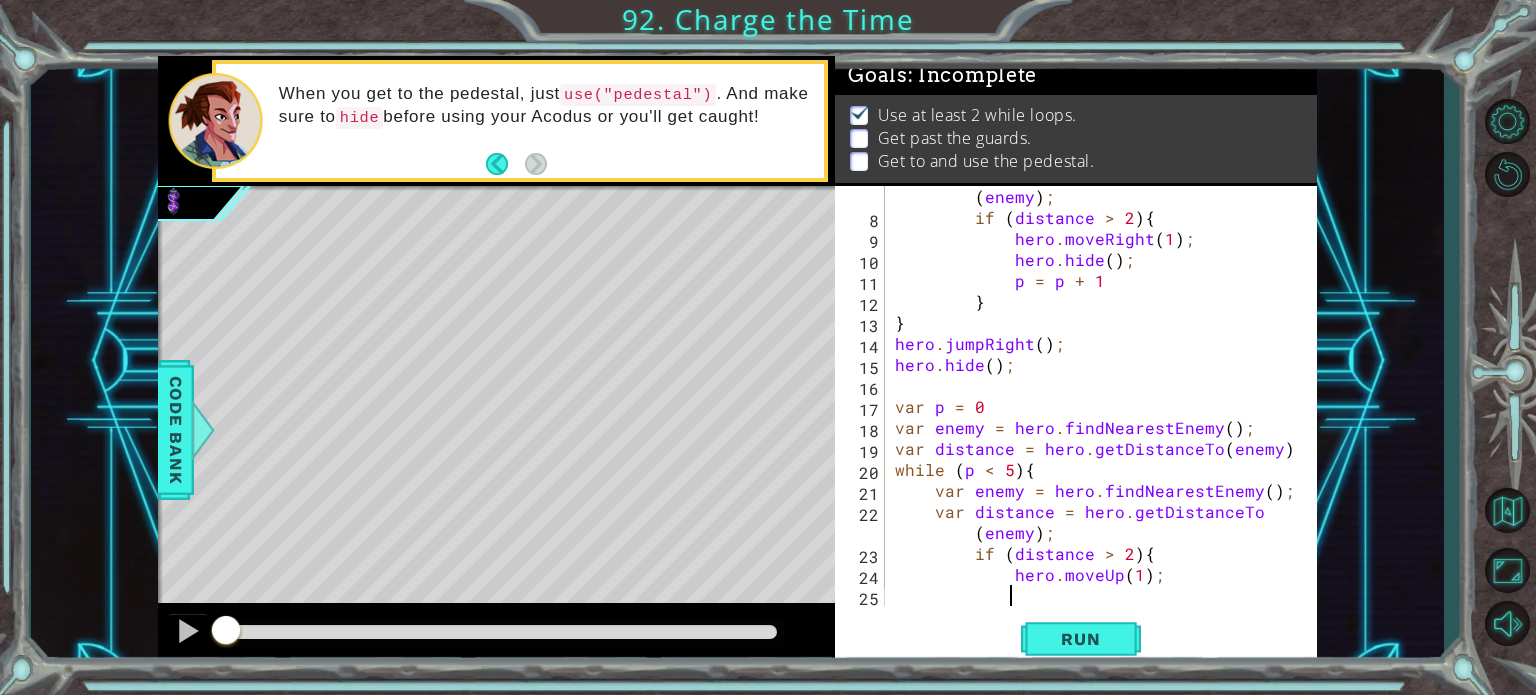 type on "h" 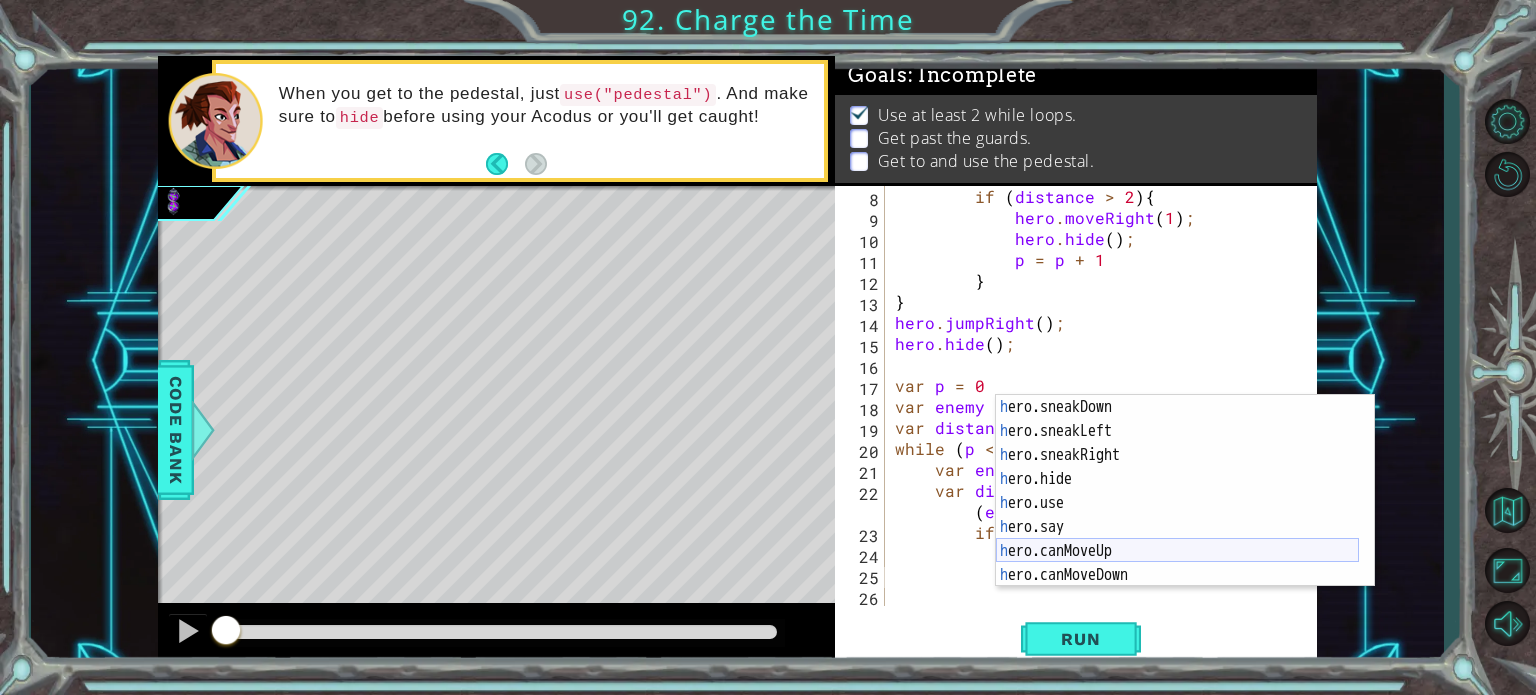 scroll, scrollTop: 240, scrollLeft: 0, axis: vertical 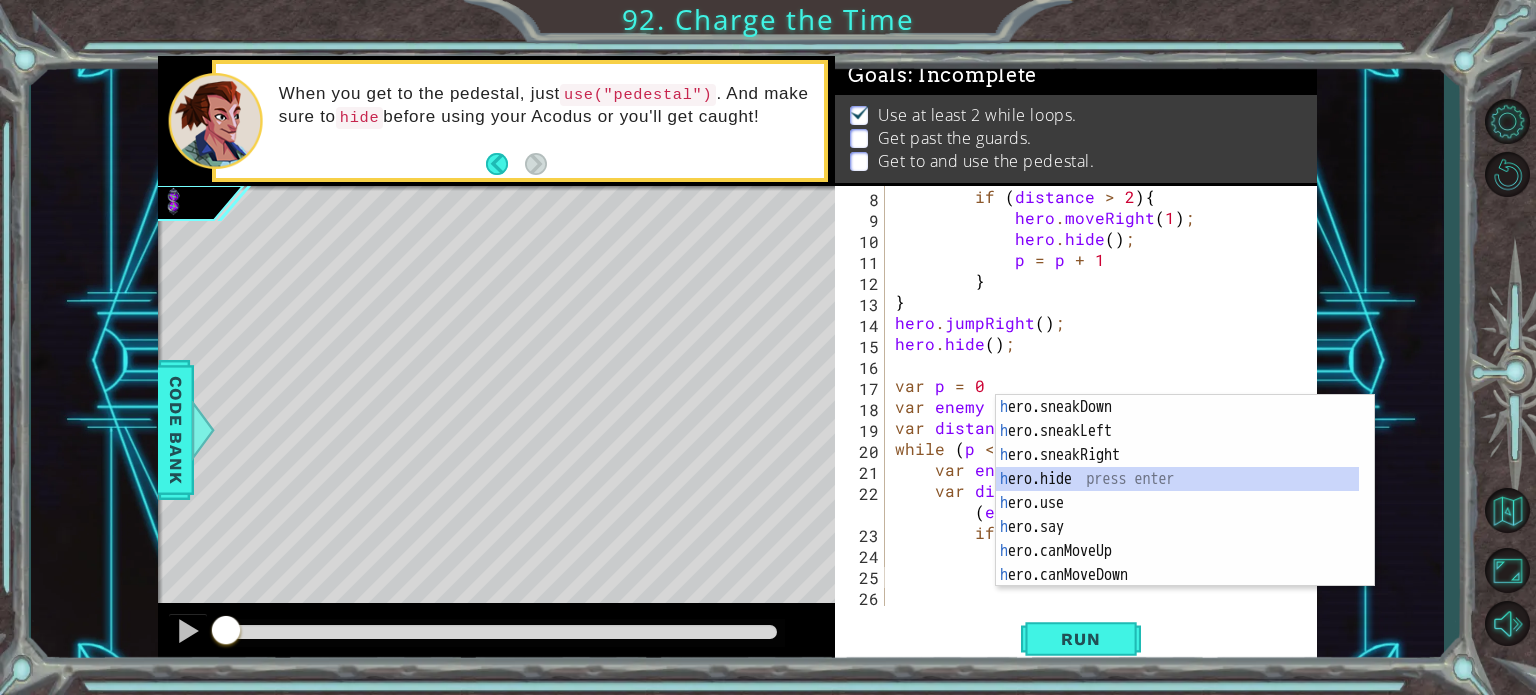 click on "h ero.sneakDown press enter h ero.sneakLeft press enter h ero.sneakRight press enter h ero.hide press enter h ero.use press enter h ero.say press enter h ero.canMoveUp press enter h ero.canMoveDown press enter h ero.canMoveLeft press enter" at bounding box center (1177, 515) 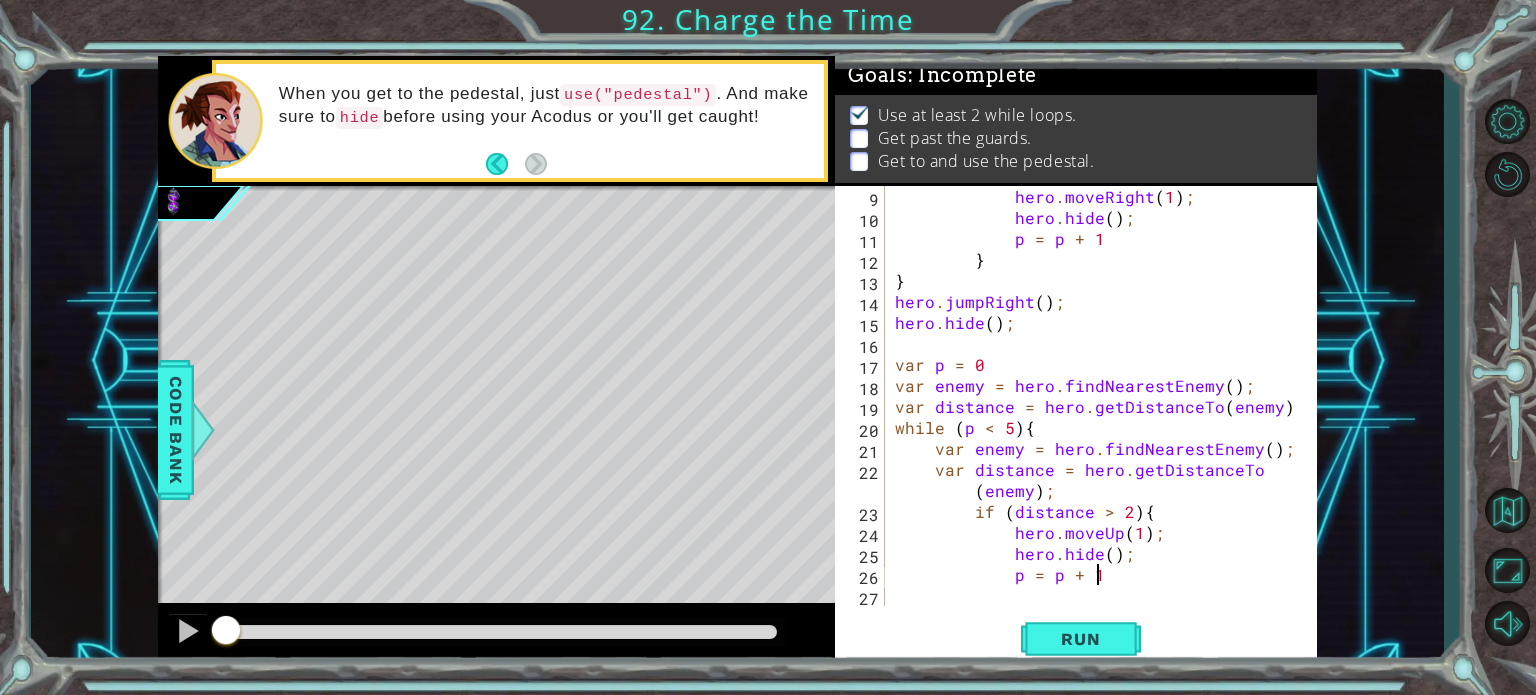 scroll, scrollTop: 0, scrollLeft: 11, axis: horizontal 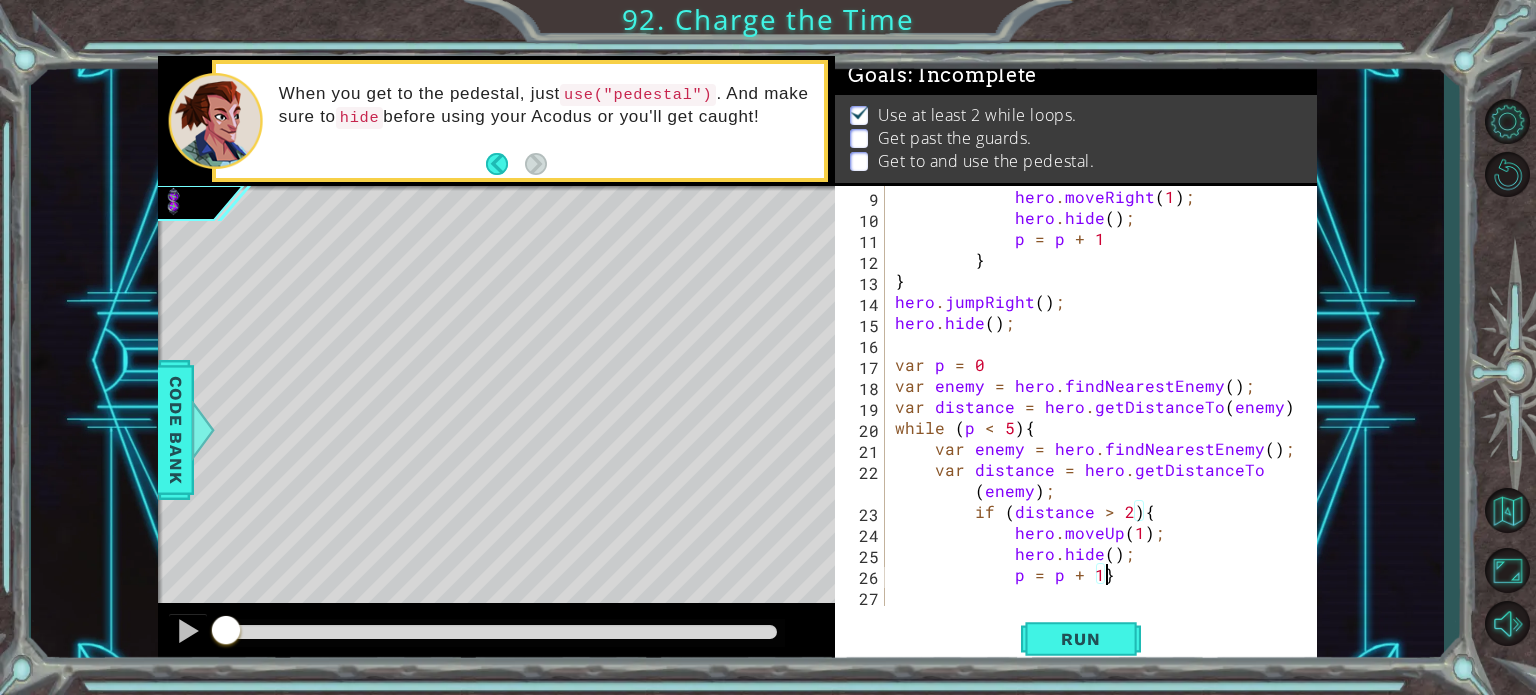 click on "hero . moveRight ( 1 ) ;              hero . hide ( ) ;              p   =   p   +   1          } } hero . jumpRight ( ) ; hero . hide ( ) ; var   p   =   0 var   enemy   =   hero . findNearestEnemy ( ) ; var   distance   =   hero . getDistanceTo ( enemy ) ; while   ( p   <   5 ) {      var   enemy   =   hero . findNearestEnemy ( ) ;      var   distance   =   hero . getDistanceTo          ( enemy ) ;          if   ( distance   >   2 ) {              hero . moveUp ( 1 ) ;              hero . hide ( ) ;              p   =   p   +   1 }" at bounding box center (1099, 417) 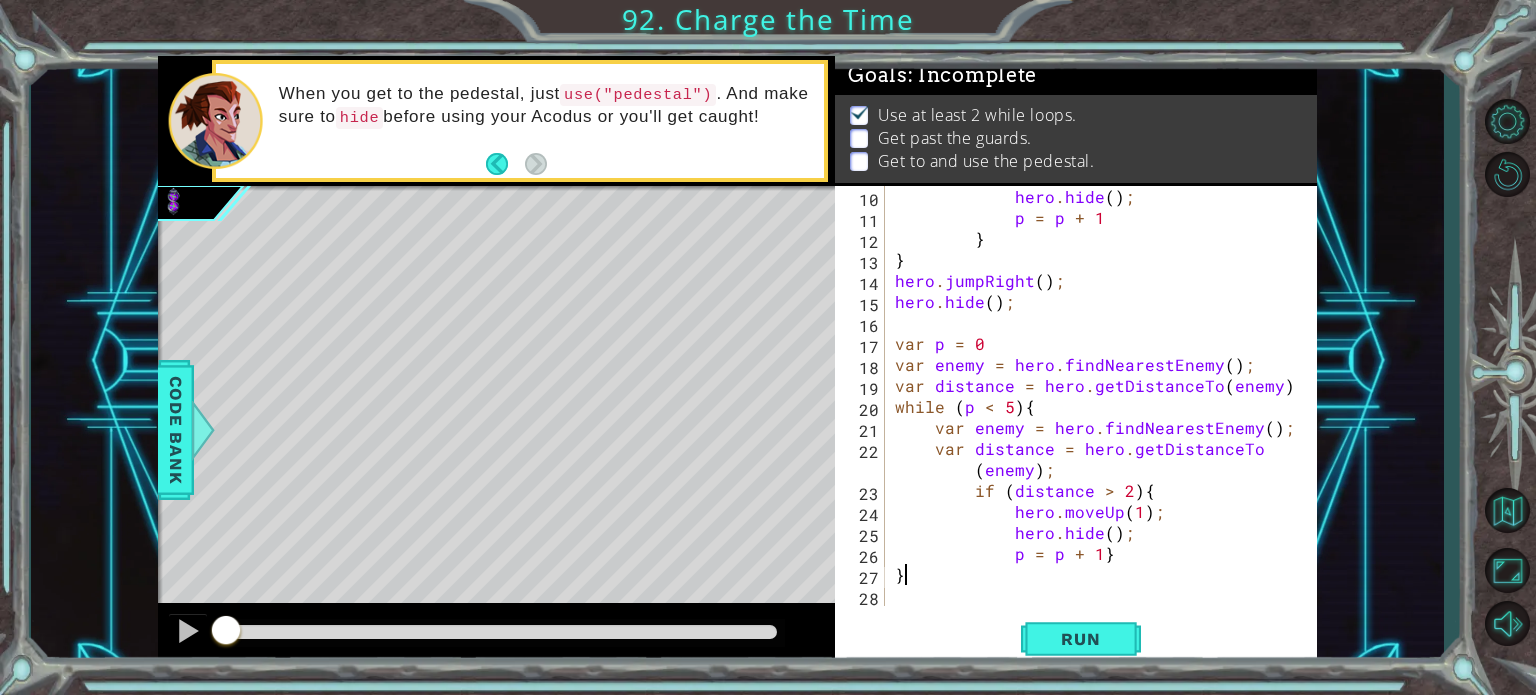 scroll, scrollTop: 210, scrollLeft: 0, axis: vertical 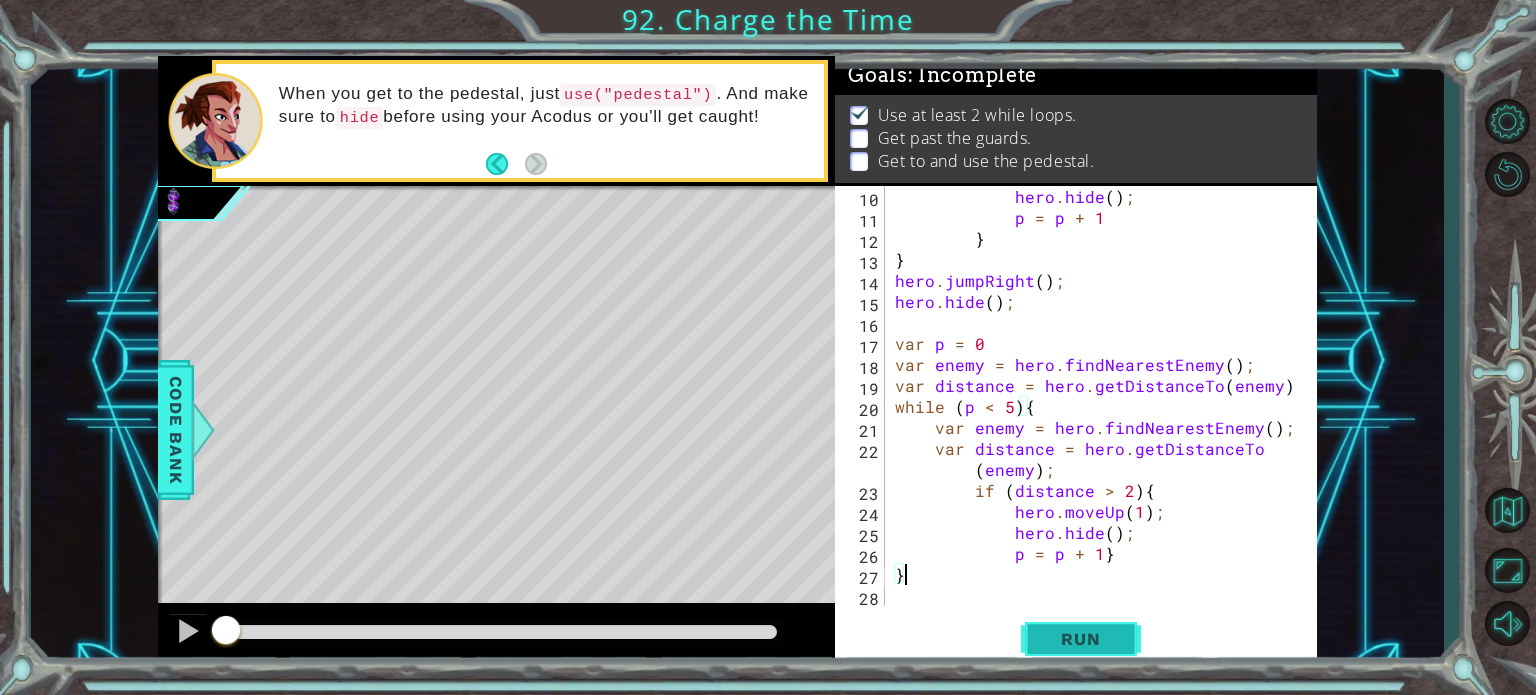 type on "}" 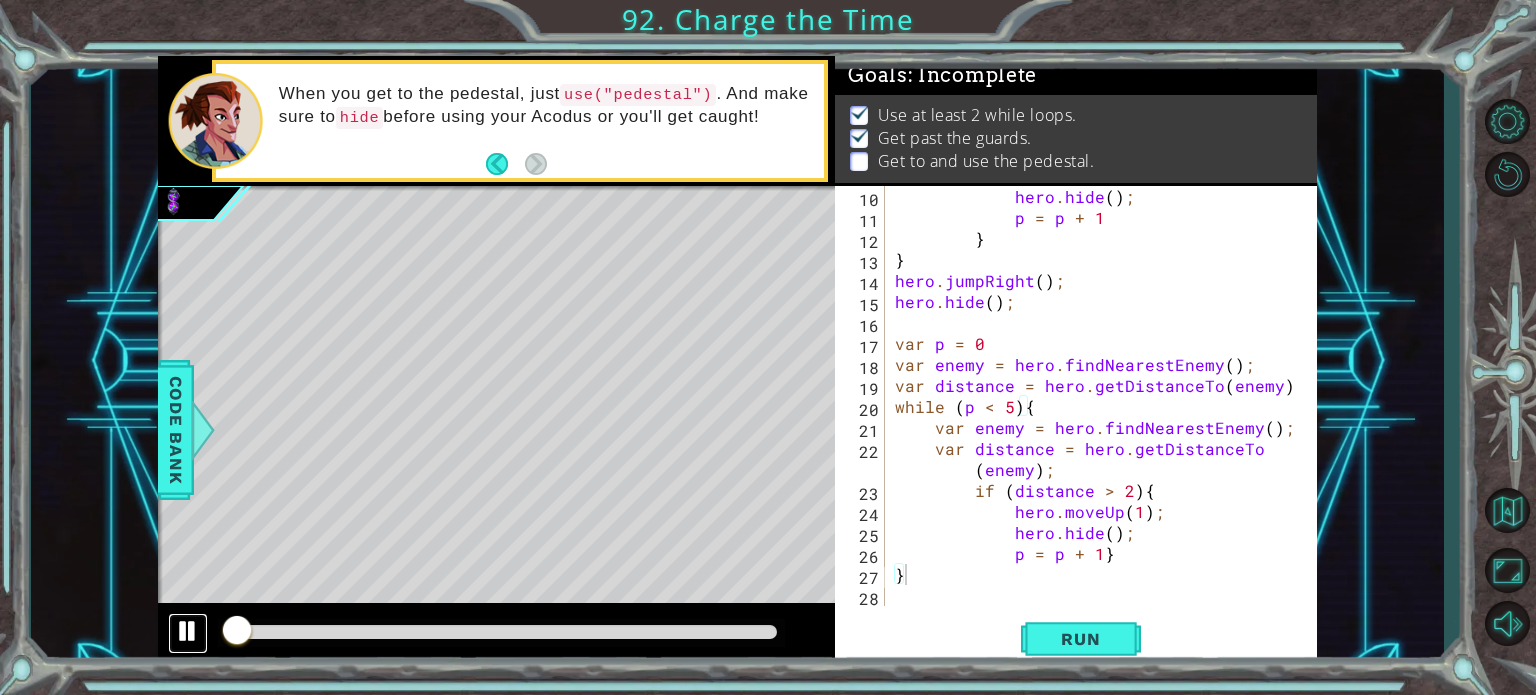 click at bounding box center [188, 631] 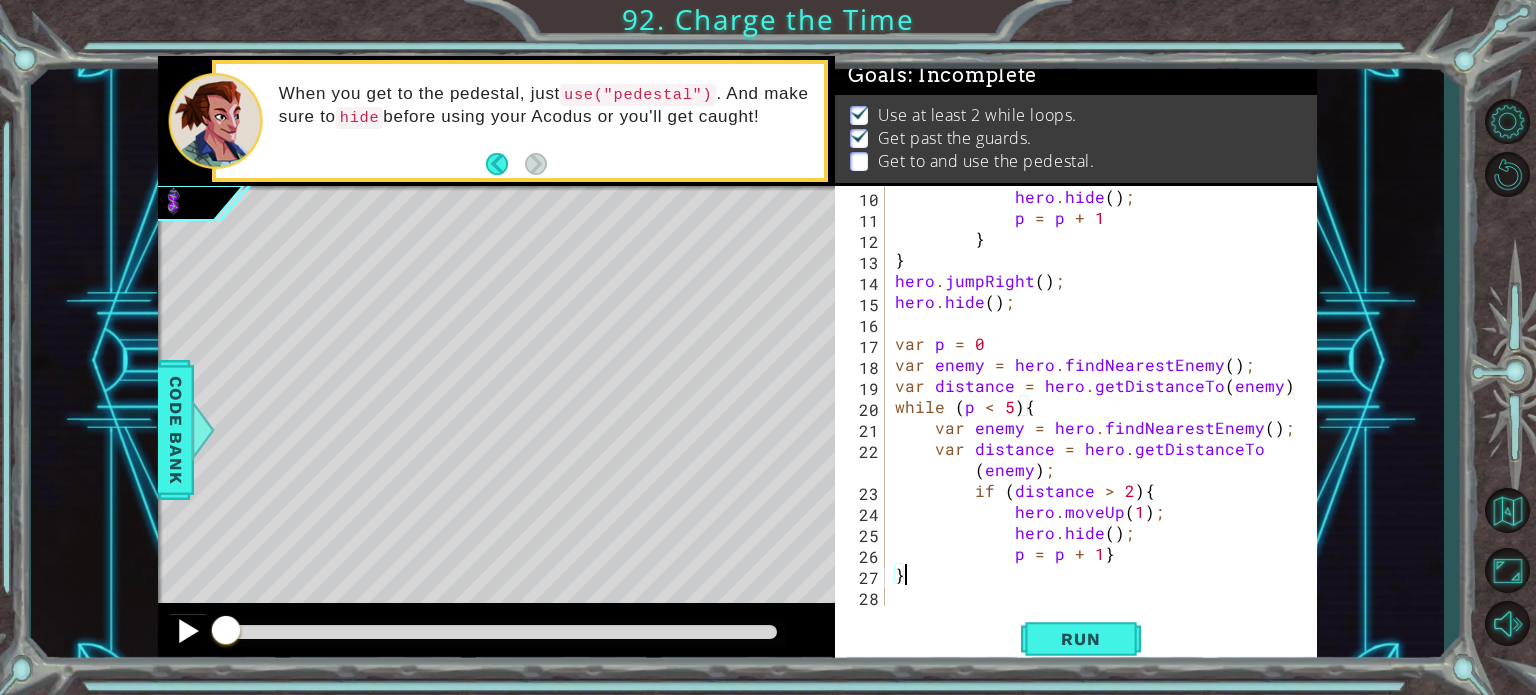 drag, startPoint x: 232, startPoint y: 623, endPoint x: 194, endPoint y: 635, distance: 39.849716 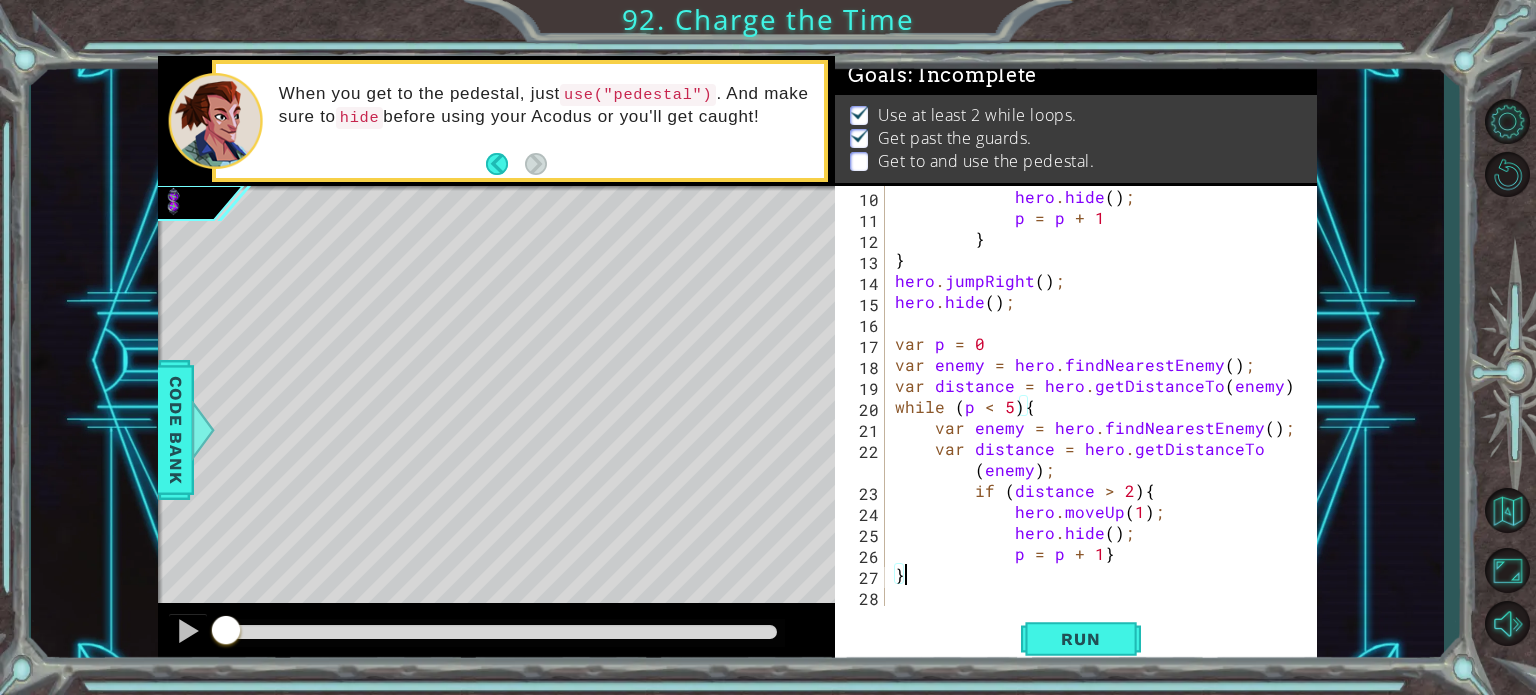 click on "hero . hide ( ) ;              p   =   p   +   1          } } hero . jumpRight ( ) ; hero . hide ( ) ; var   p   =   0 var   enemy   =   hero . findNearestEnemy ( ) ; var   distance   =   hero . getDistanceTo ( enemy ) ; while   ( p   <   5 ) {      var   enemy   =   hero . findNearestEnemy ( ) ;      var   distance   =   hero . getDistanceTo          ( enemy ) ;          if   ( distance   >   2 ) {              hero . moveUp ( 1 ) ;              hero . hide ( ) ;              p   =   p   +   1 } }" at bounding box center (1099, 417) 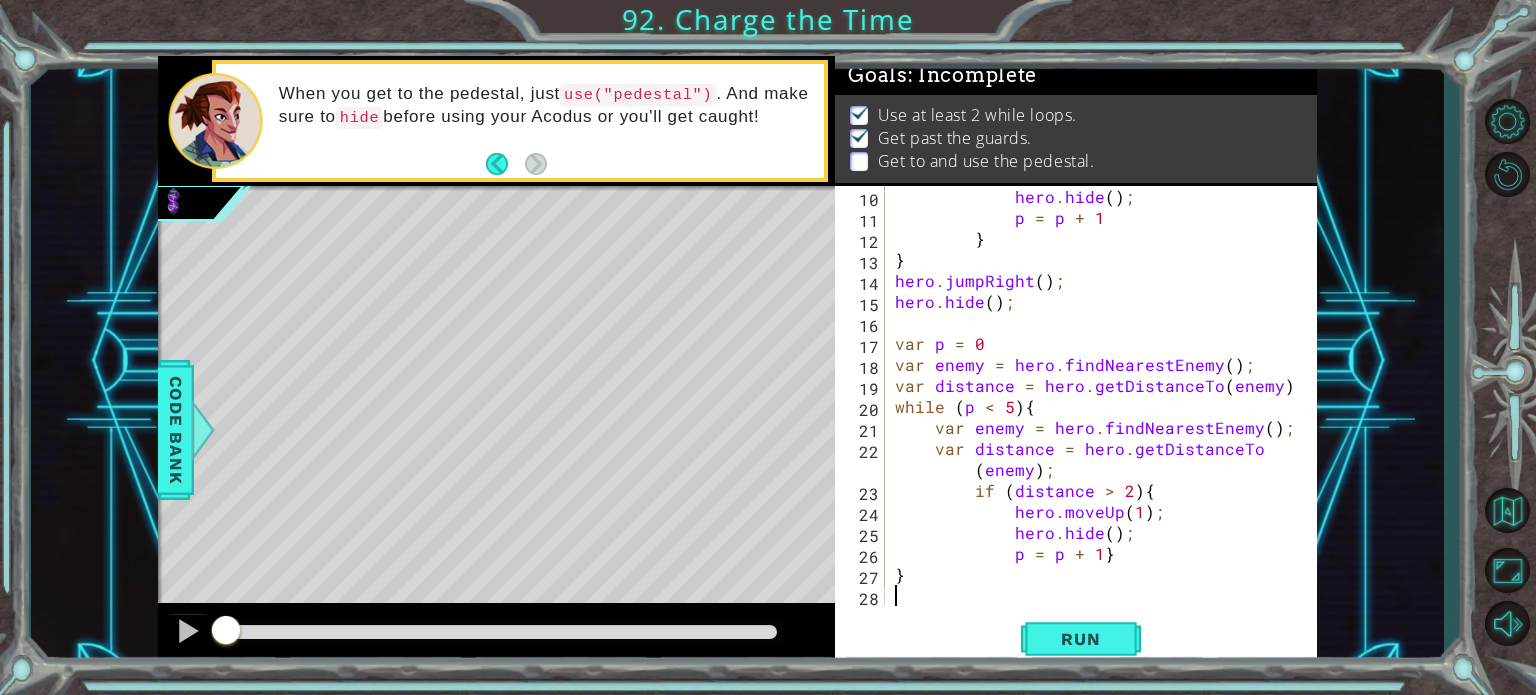 type on "g" 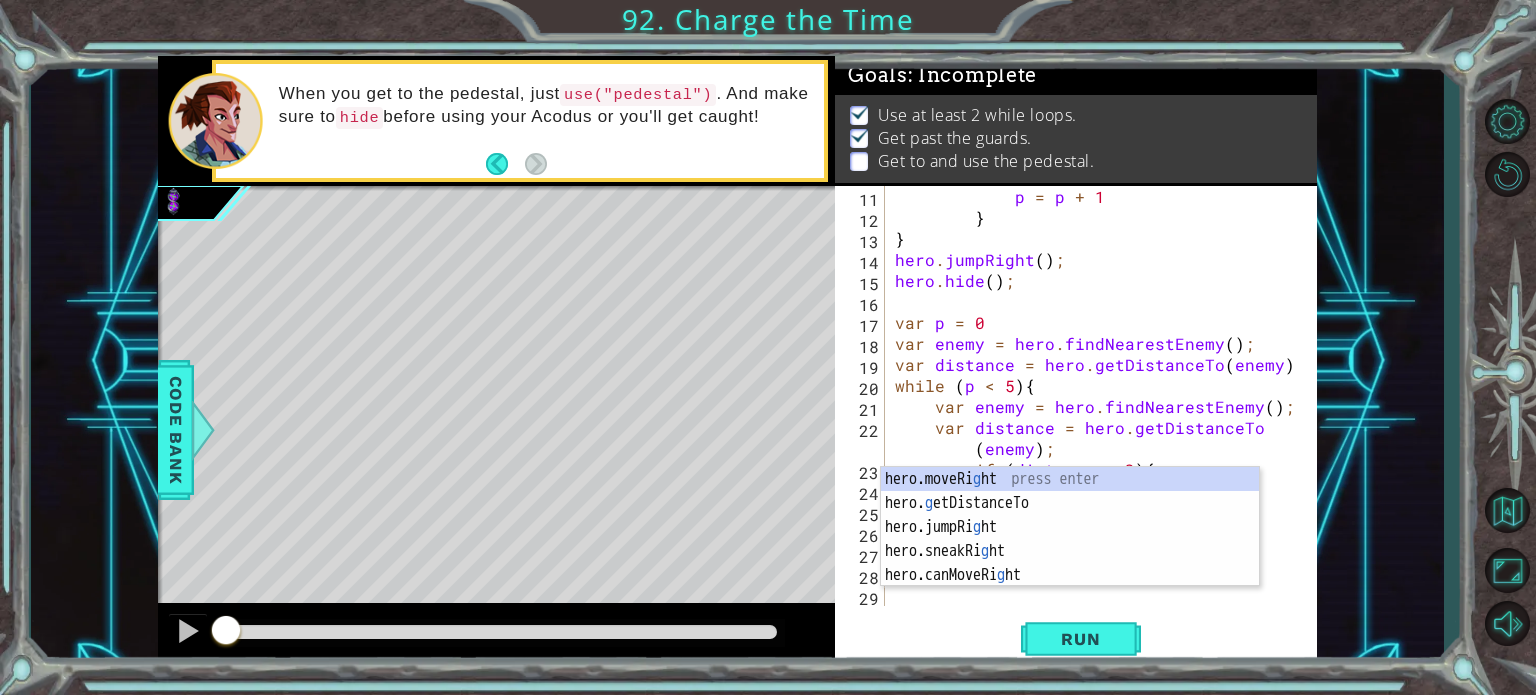 scroll, scrollTop: 231, scrollLeft: 0, axis: vertical 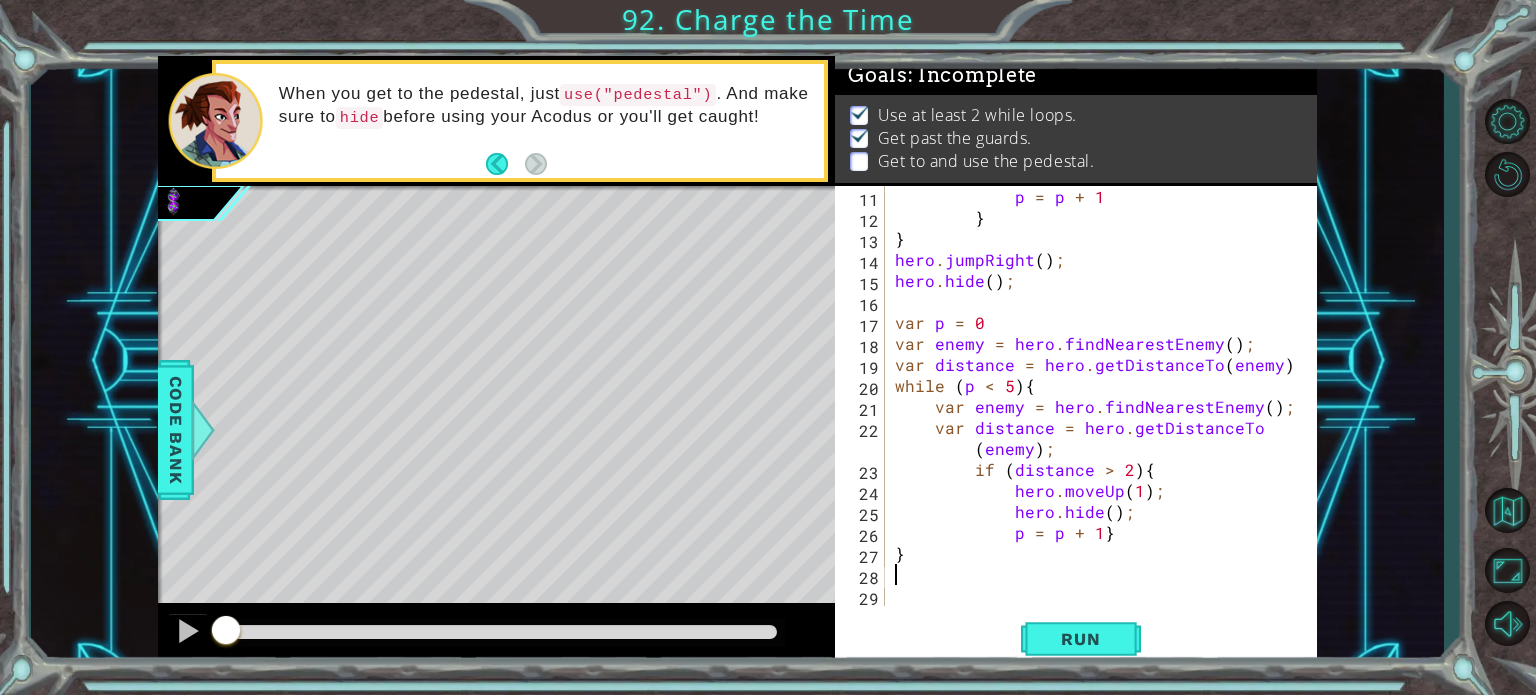 type on "g" 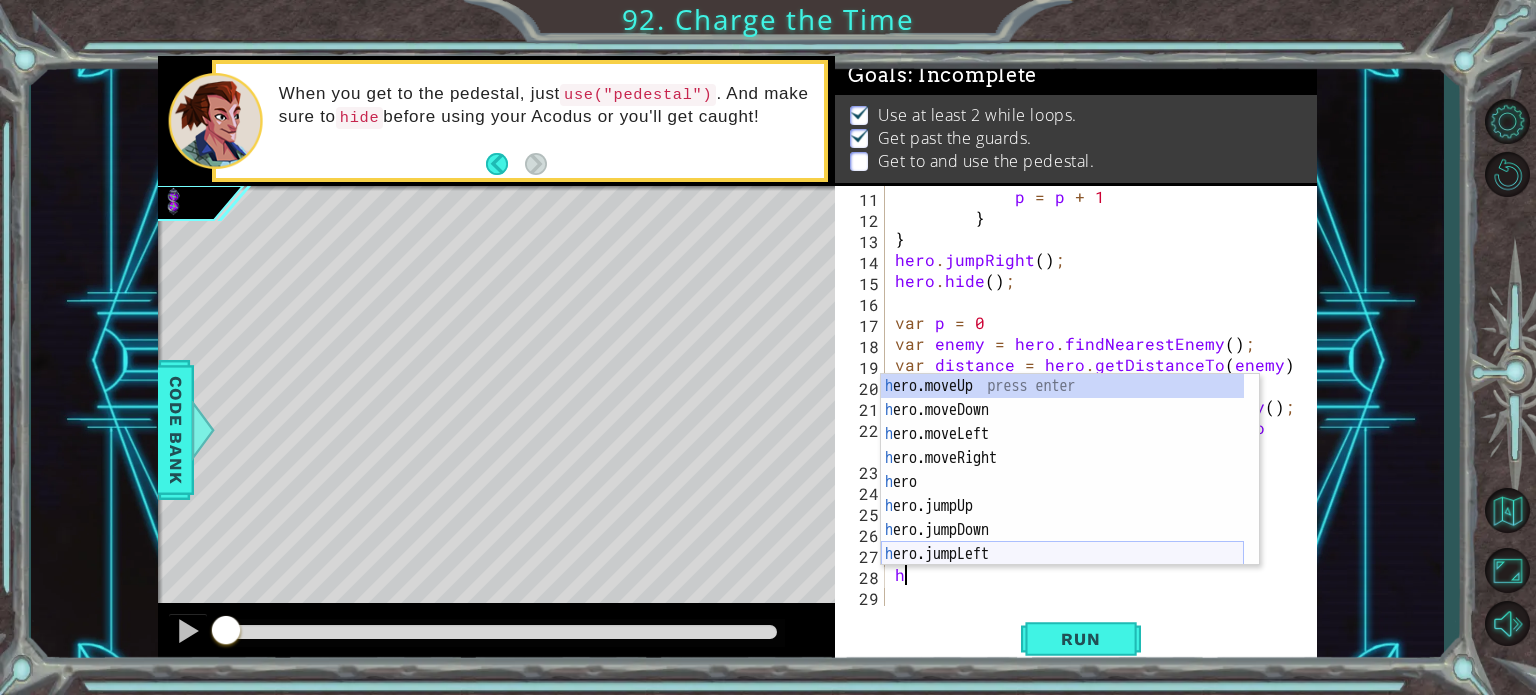click on "h ero.moveUp press enter h ero.moveDown press enter h ero.moveLeft press enter h ero.moveRight press enter h ero press enter h ero.jumpUp press enter h ero.jumpDown press enter h ero.jumpLeft press enter h ero.sneakUp press enter" at bounding box center [1062, 494] 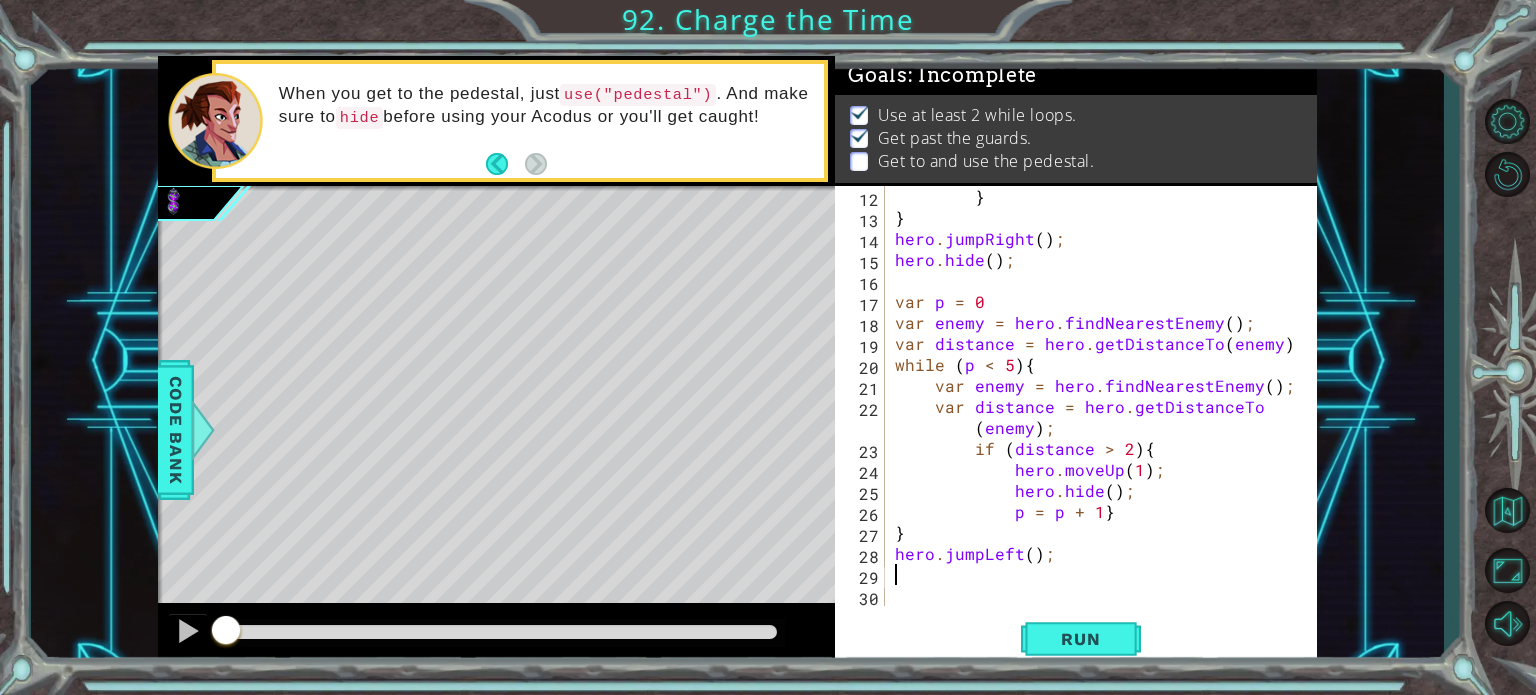 scroll, scrollTop: 252, scrollLeft: 0, axis: vertical 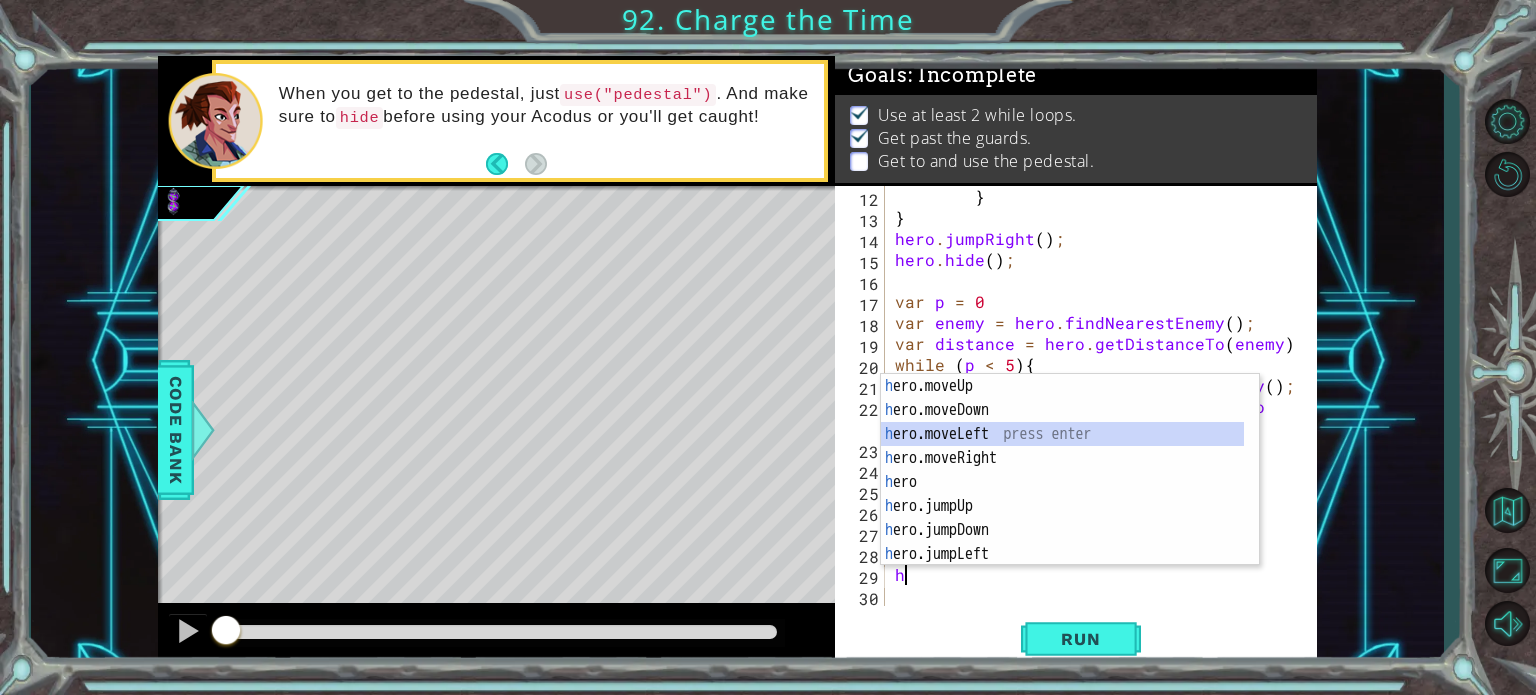 click on "h ero.moveUp press enter h ero.moveDown press enter h ero.moveLeft press enter h ero.moveRight press enter h ero press enter h ero.jumpUp press enter h ero.jumpDown press enter h ero.jumpLeft press enter h ero.sneakUp press enter" at bounding box center (1062, 494) 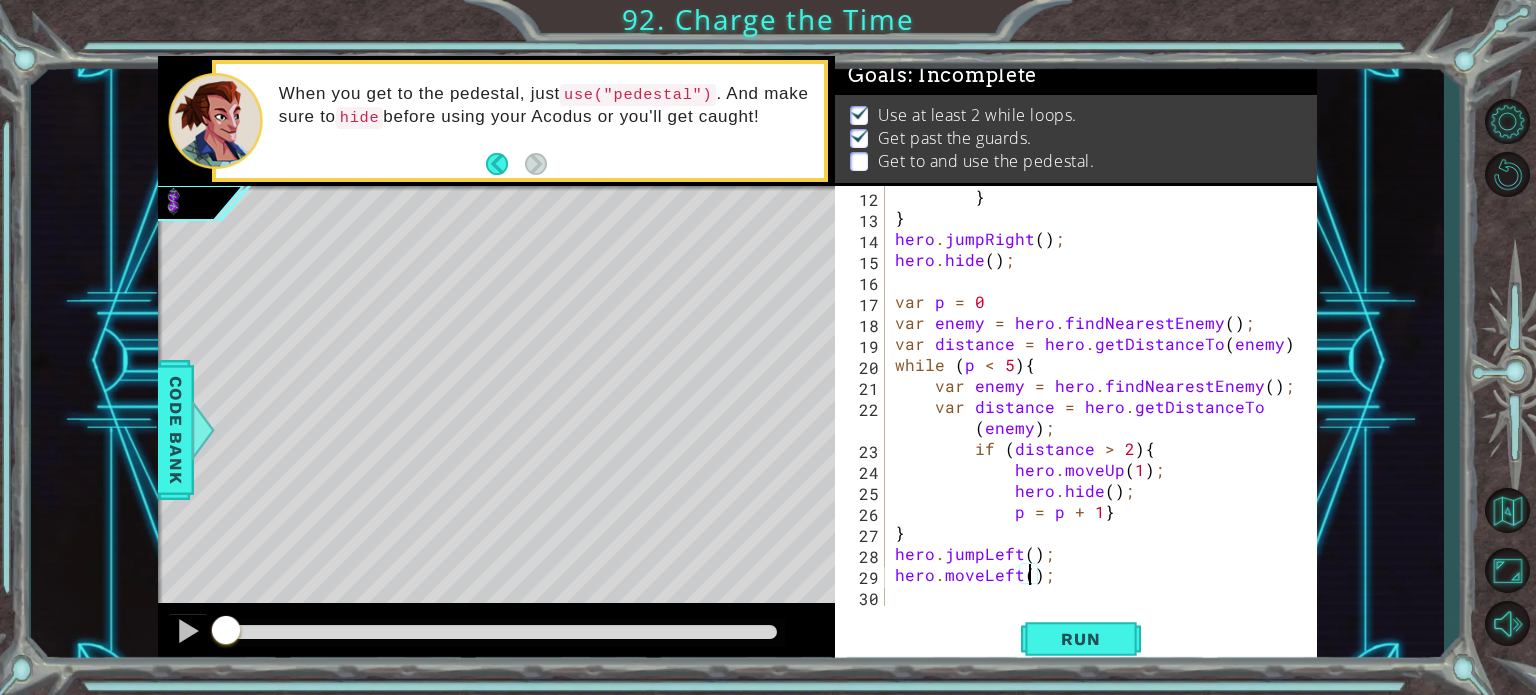 type on "hero.moveLeft(2);" 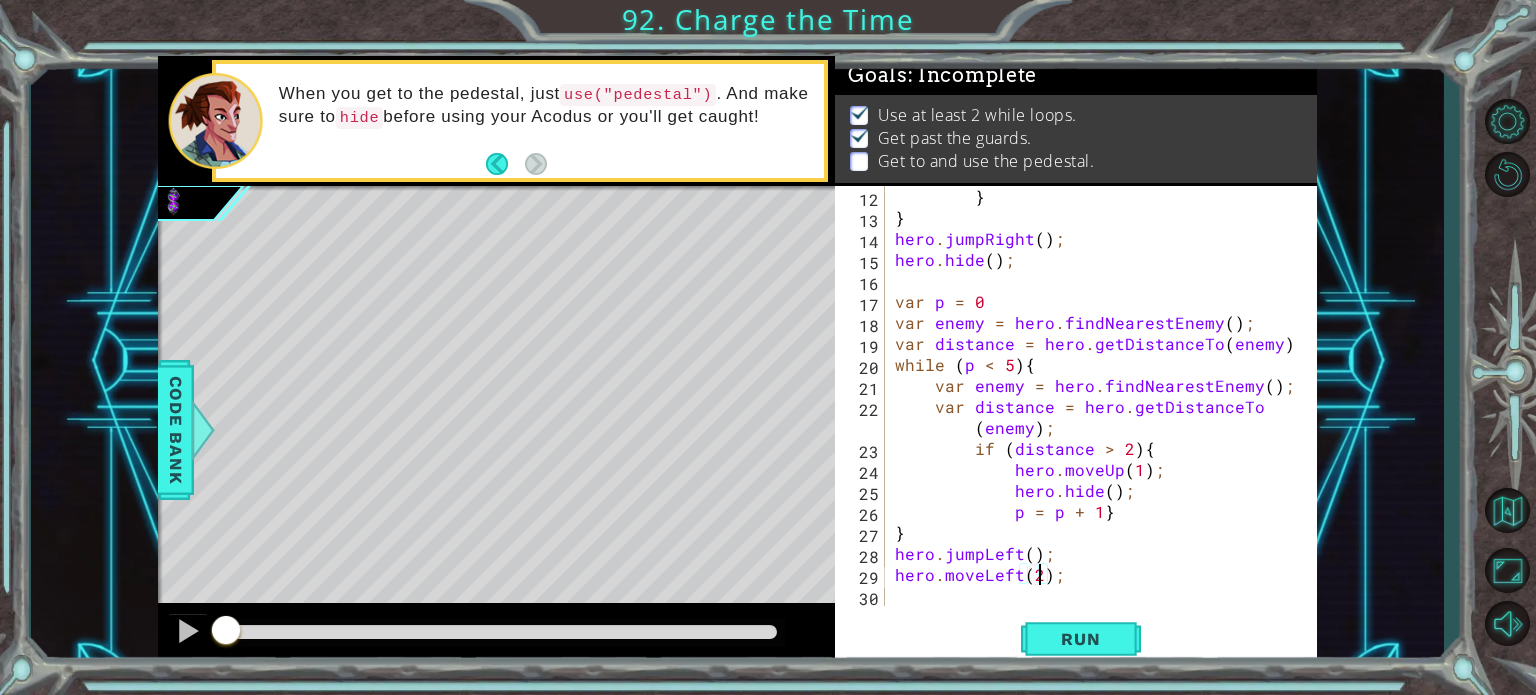 click on "} } hero . jumpRight ( ) ; hero . hide ( ) ; var   p   =   0 var   enemy   =   hero . findNearestEnemy ( ) ; var   distance   =   hero . getDistanceTo ( enemy ) ; while   ( p   <   5 ) {      var   enemy   =   hero . findNearestEnemy ( ) ;      var   distance   =   hero . getDistanceTo          ( enemy ) ;          if   ( distance   >   2 ) {              hero . moveUp ( 1 ) ;              hero . hide ( ) ;              p   =   p   +   1 } } hero . jumpLeft ( ) ; hero . moveLeft ( 2 ) ;" at bounding box center [1099, 417] 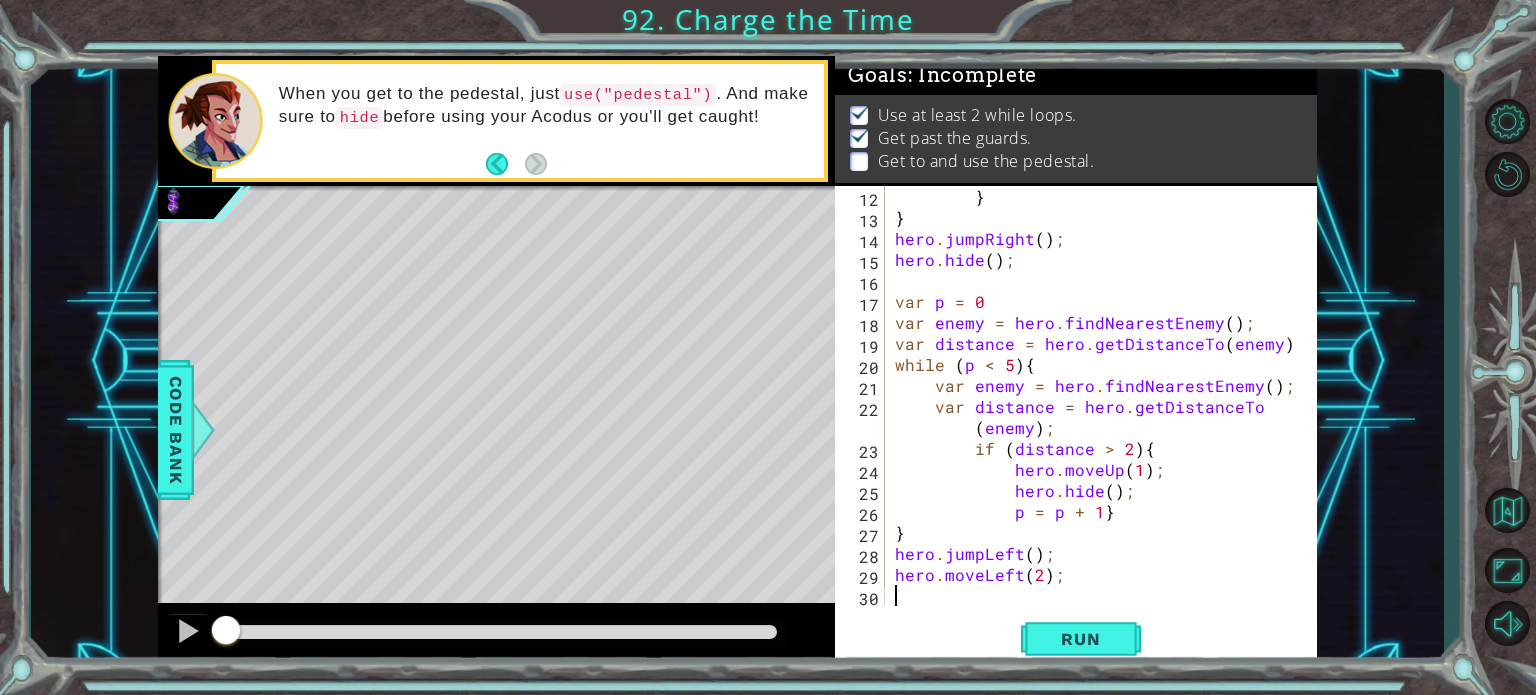 scroll, scrollTop: 0, scrollLeft: 0, axis: both 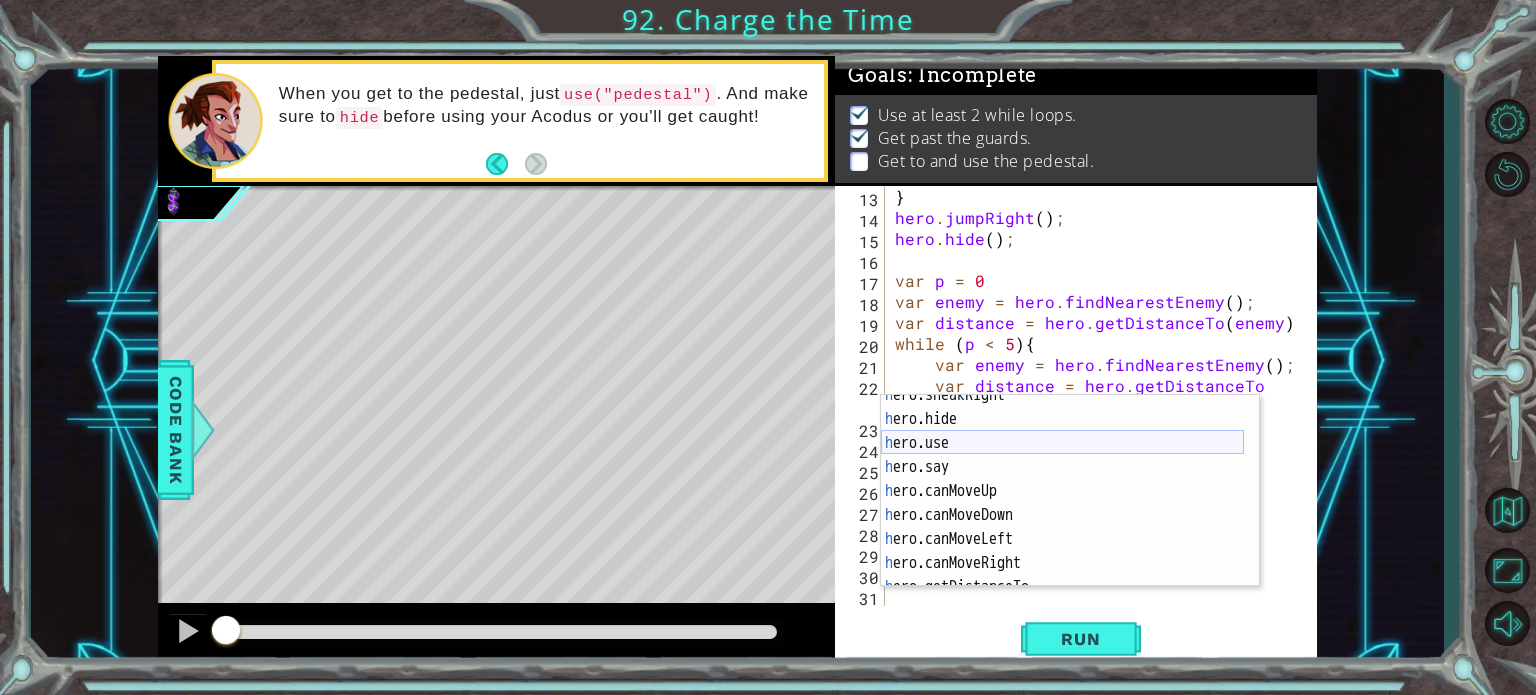 click on "h ero.sneakRight press enter h ero.hide press enter h ero.use press enter h ero.say press enter h ero.canMoveUp press enter h ero.canMoveDown press enter h ero.canMoveLeft press enter h ero.canMoveRight press enter h ero.getDistanceTo press enter" at bounding box center [1062, 503] 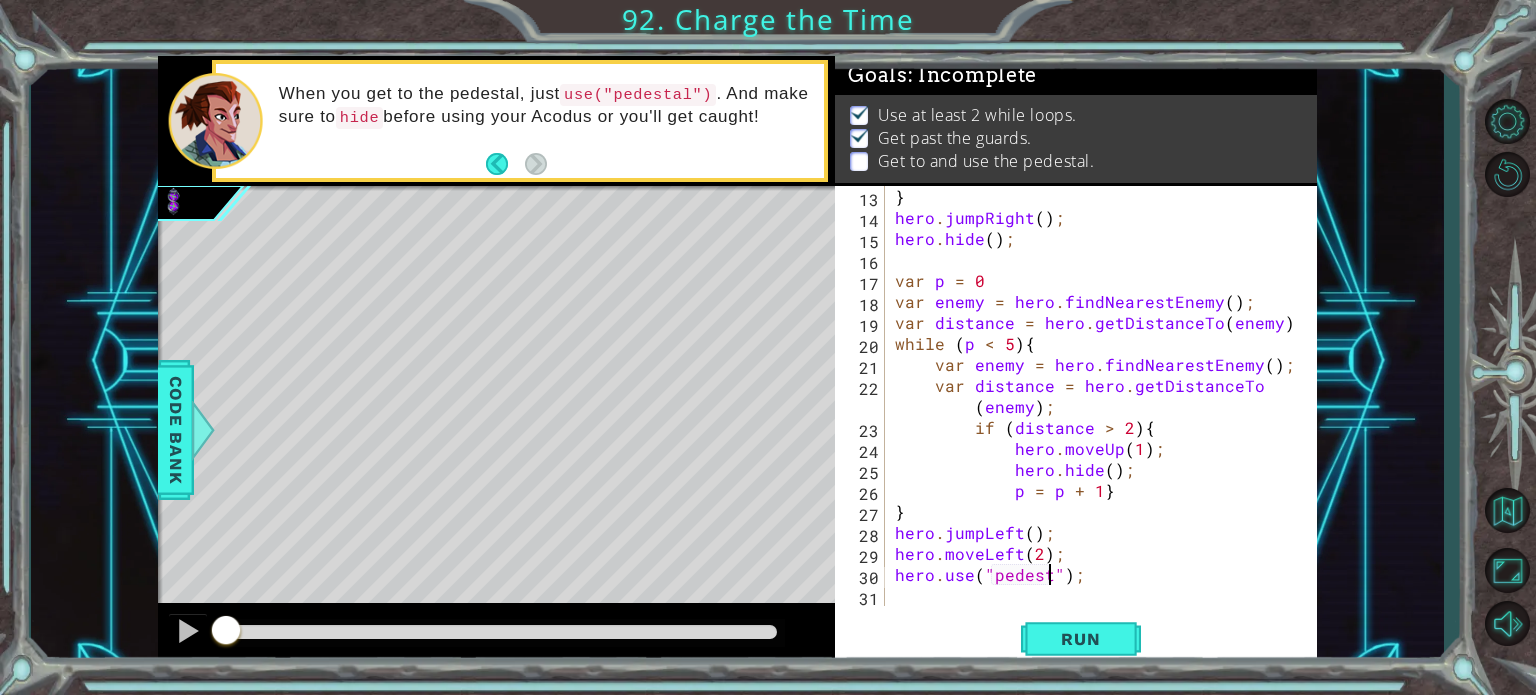 scroll, scrollTop: 0, scrollLeft: 10, axis: horizontal 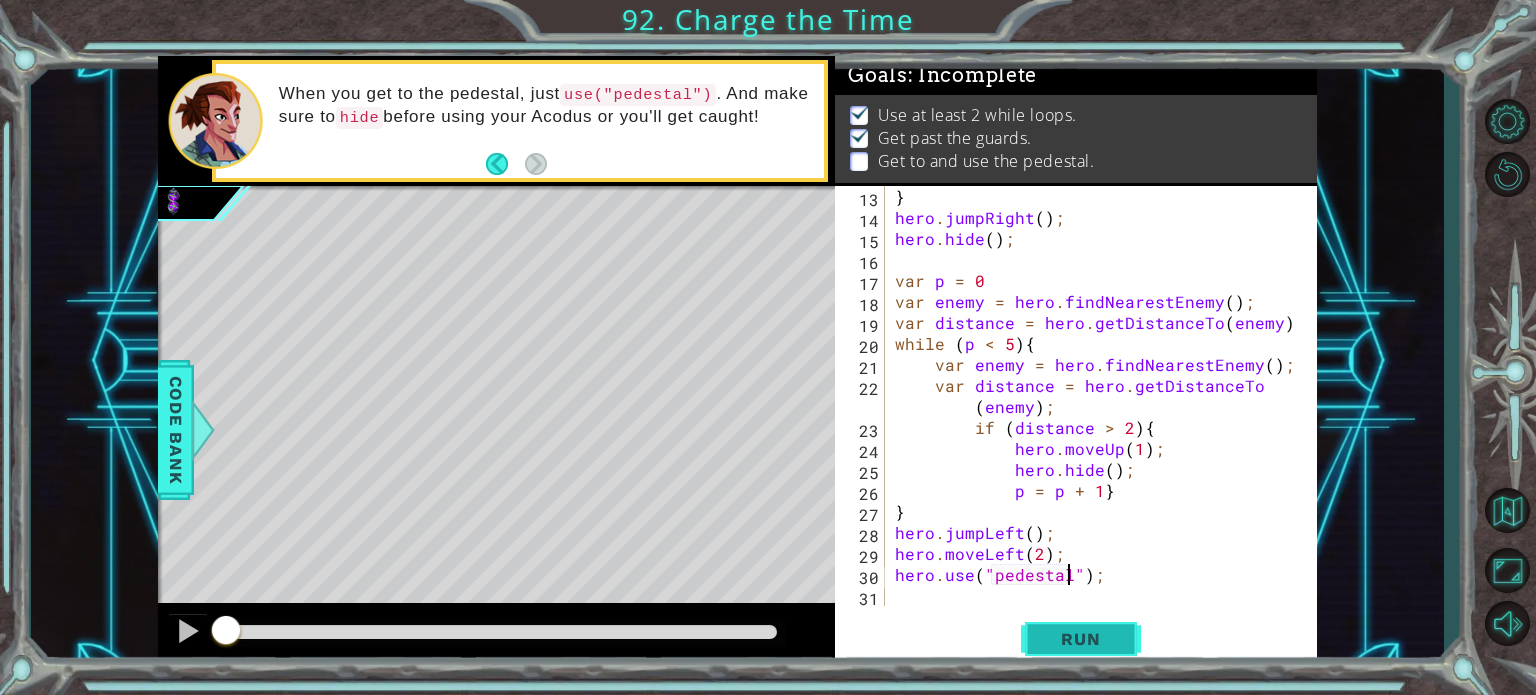 type on "hero.use("pedestal");" 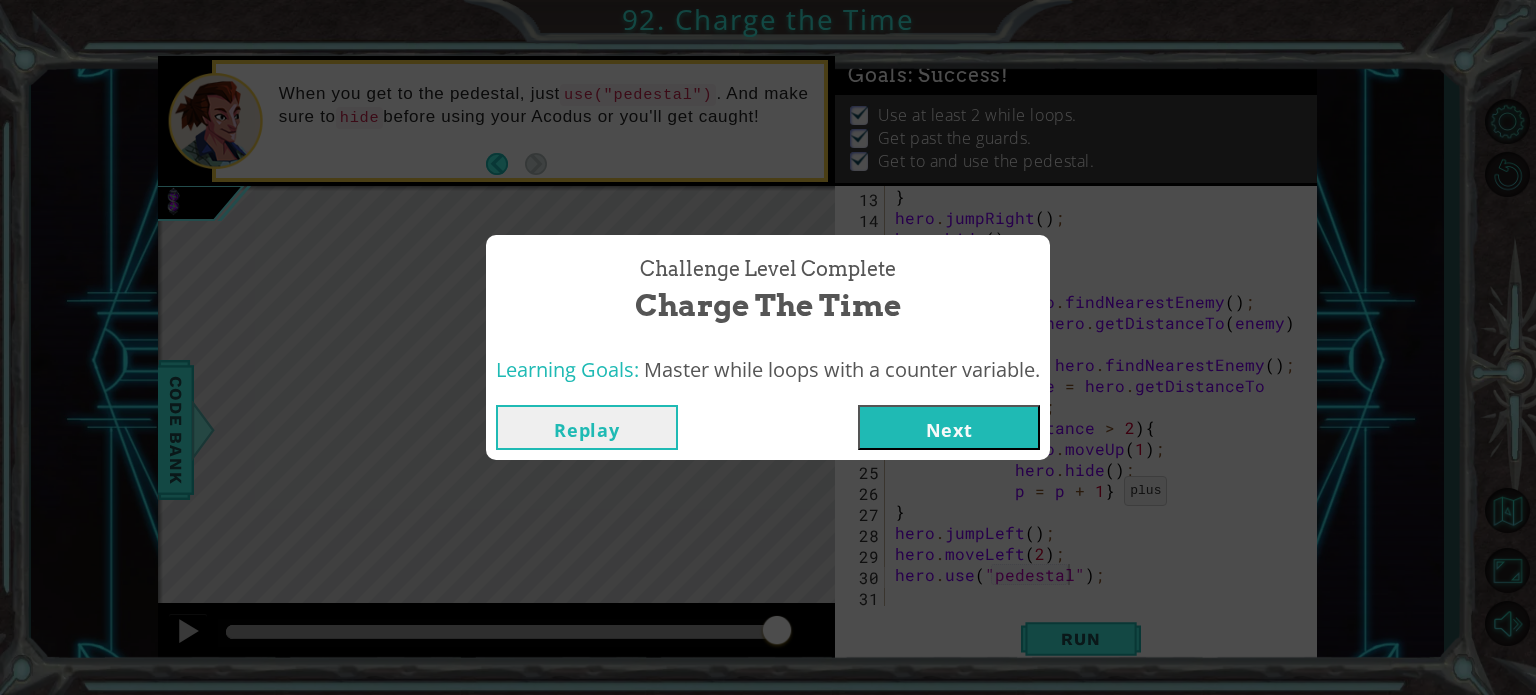 click on "Next" at bounding box center [949, 427] 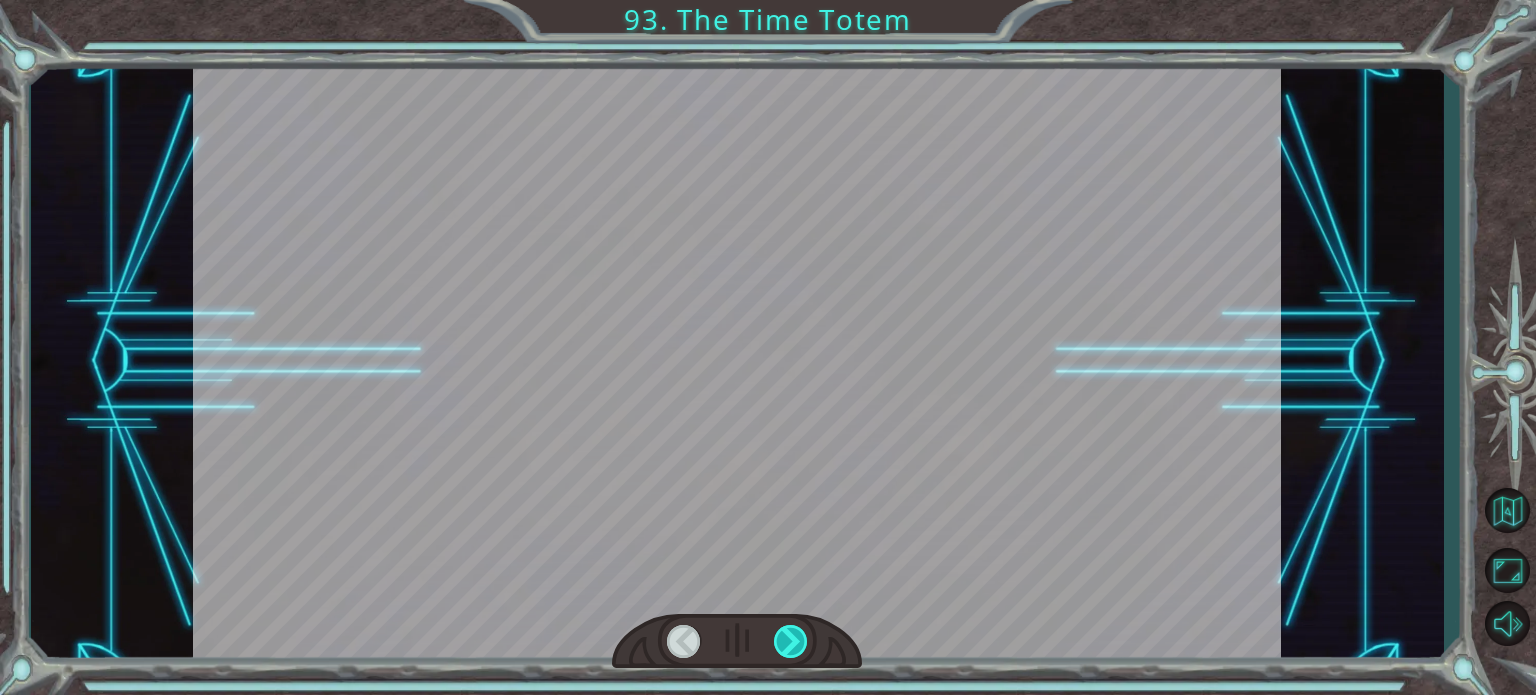 click at bounding box center [791, 641] 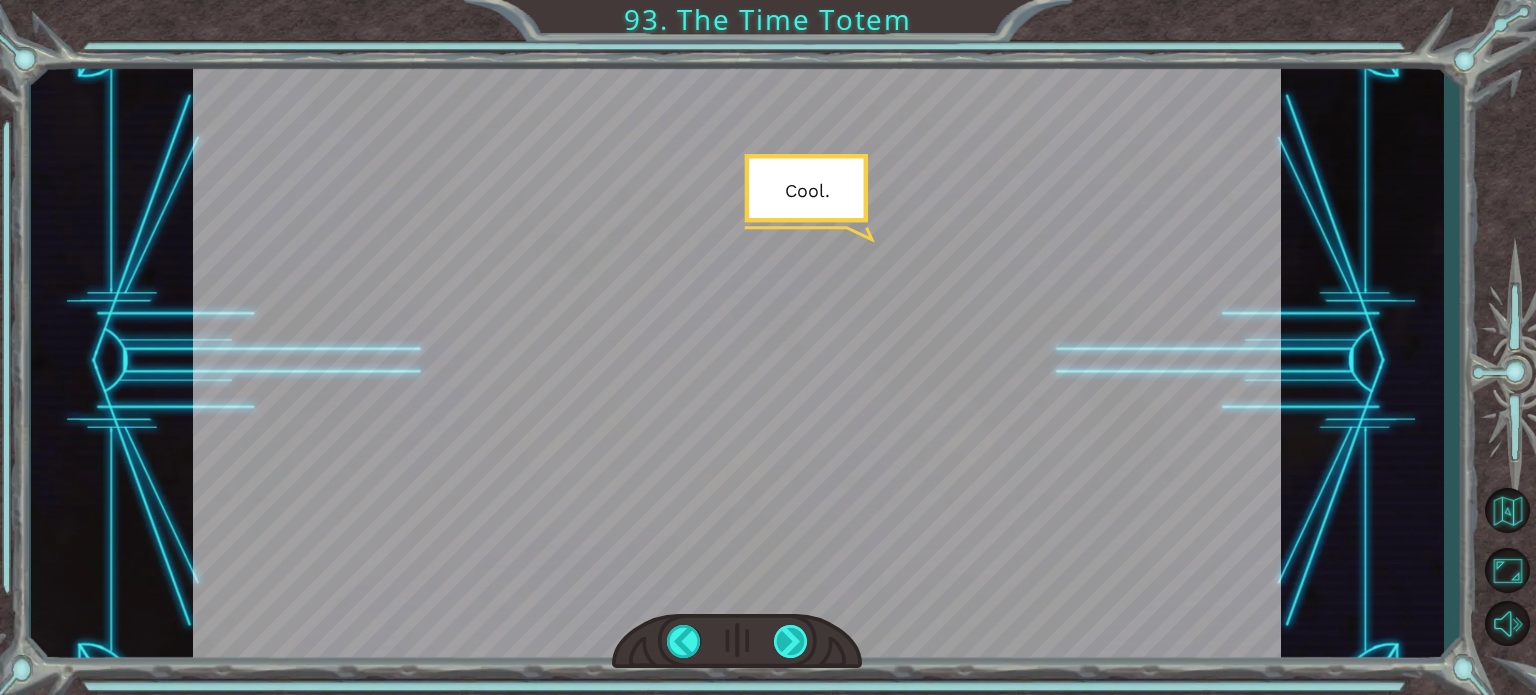 click at bounding box center (791, 641) 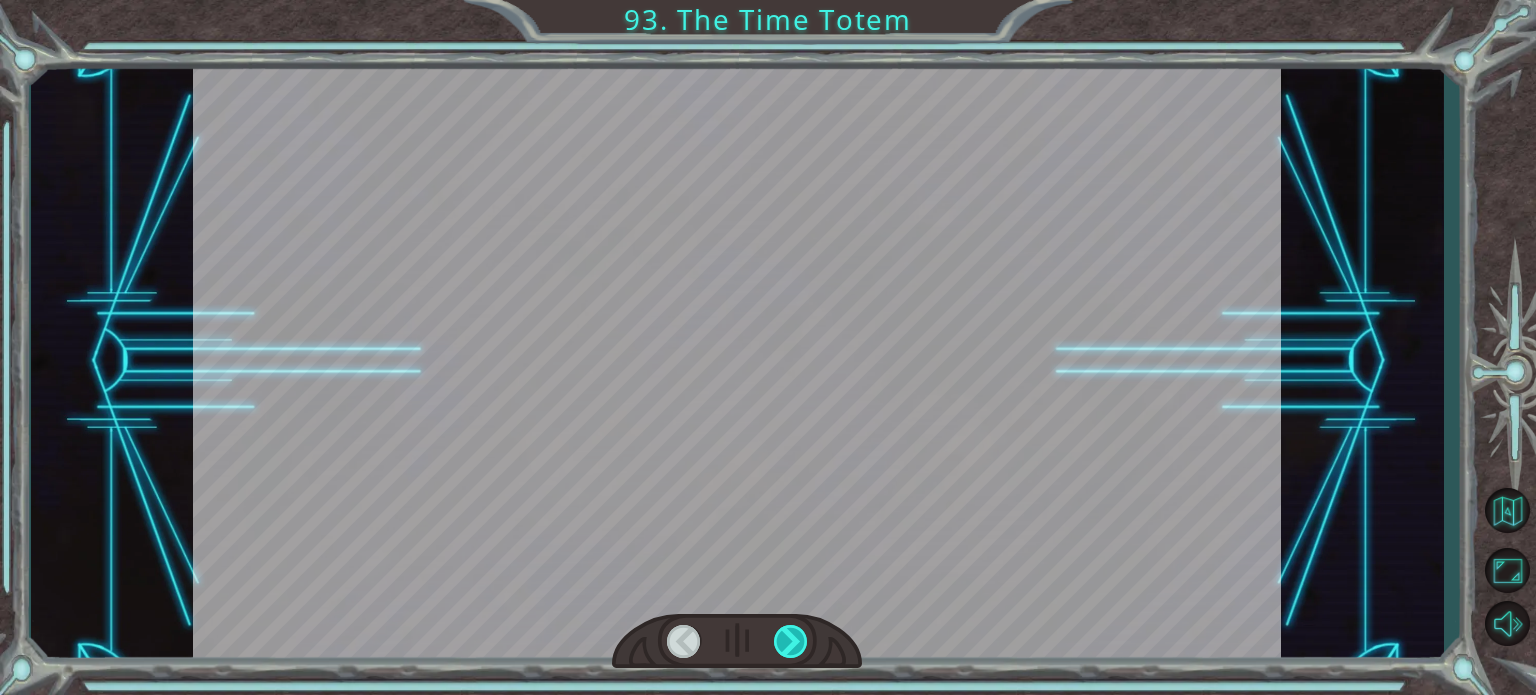 click at bounding box center (791, 641) 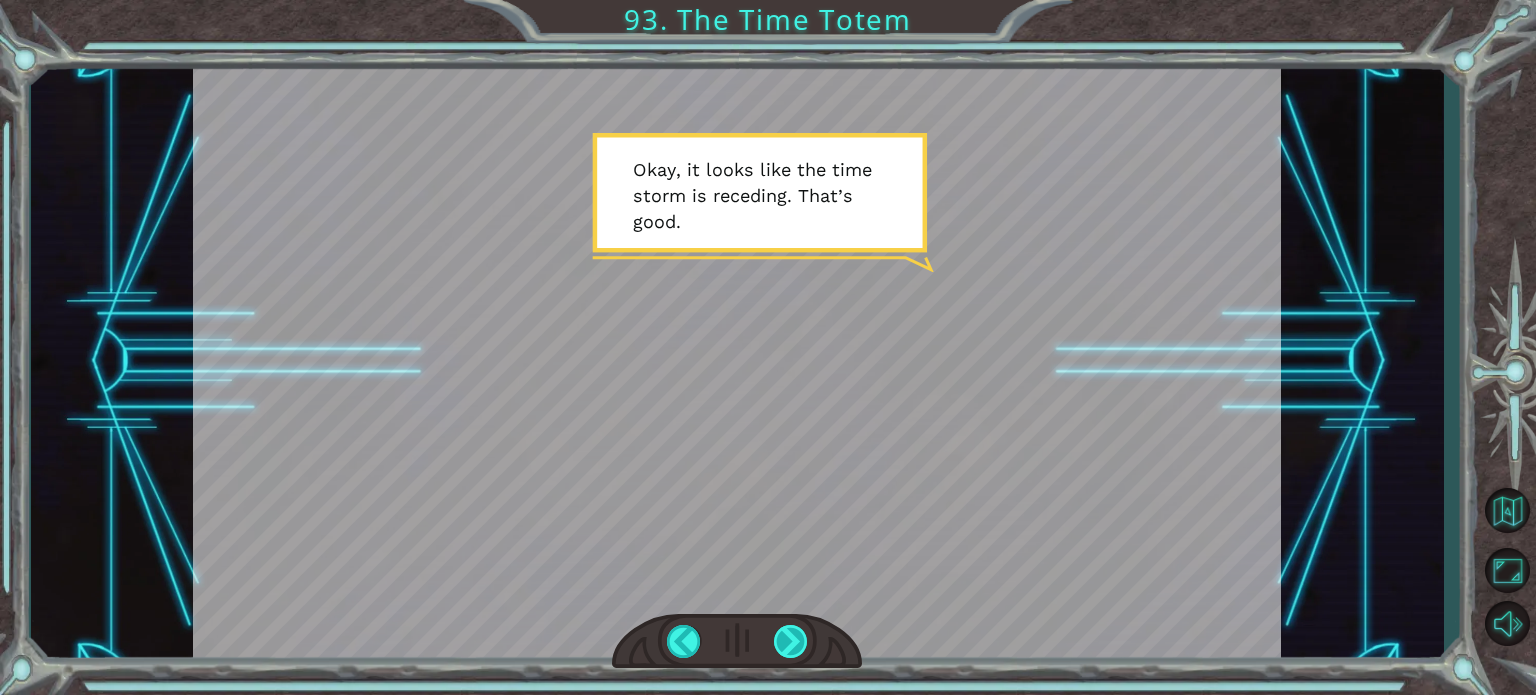 click at bounding box center (791, 641) 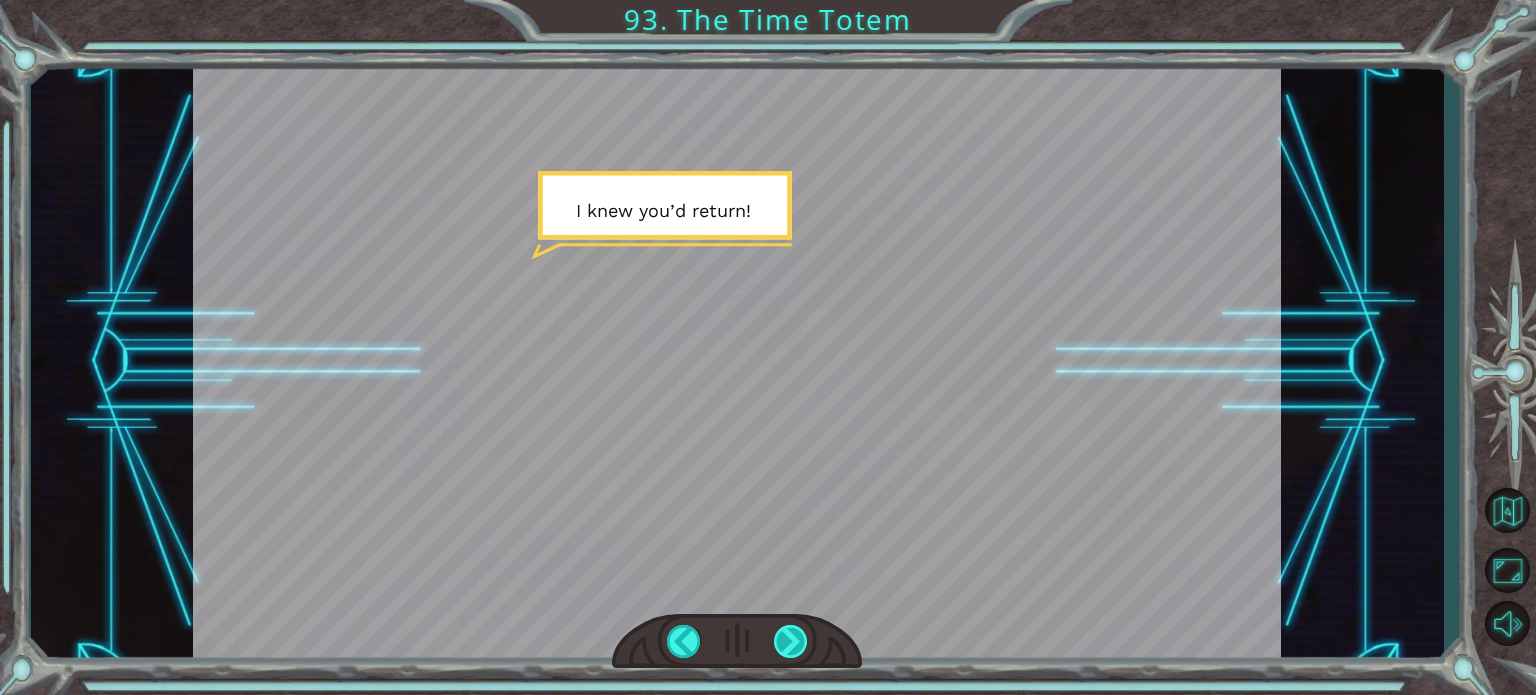 click at bounding box center (791, 641) 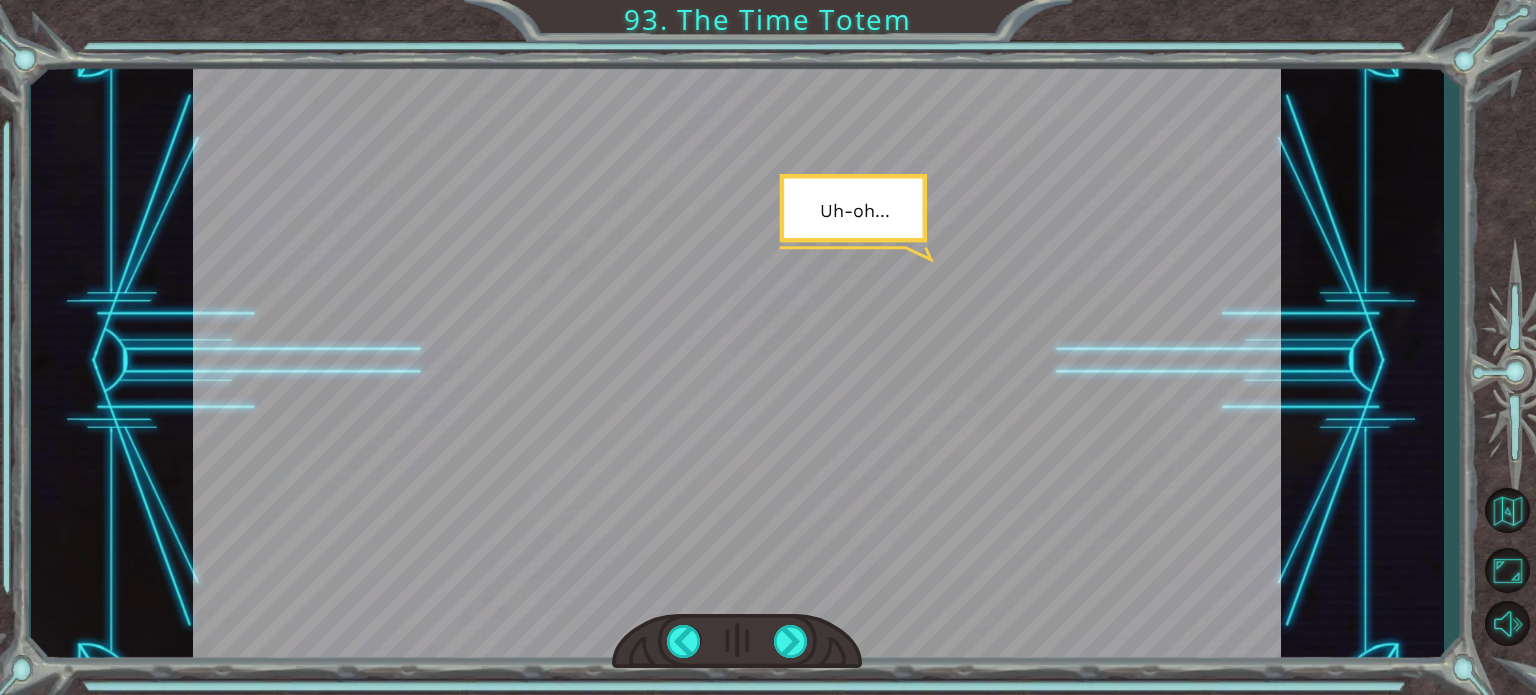 drag, startPoint x: 778, startPoint y: 639, endPoint x: 770, endPoint y: 632, distance: 10.630146 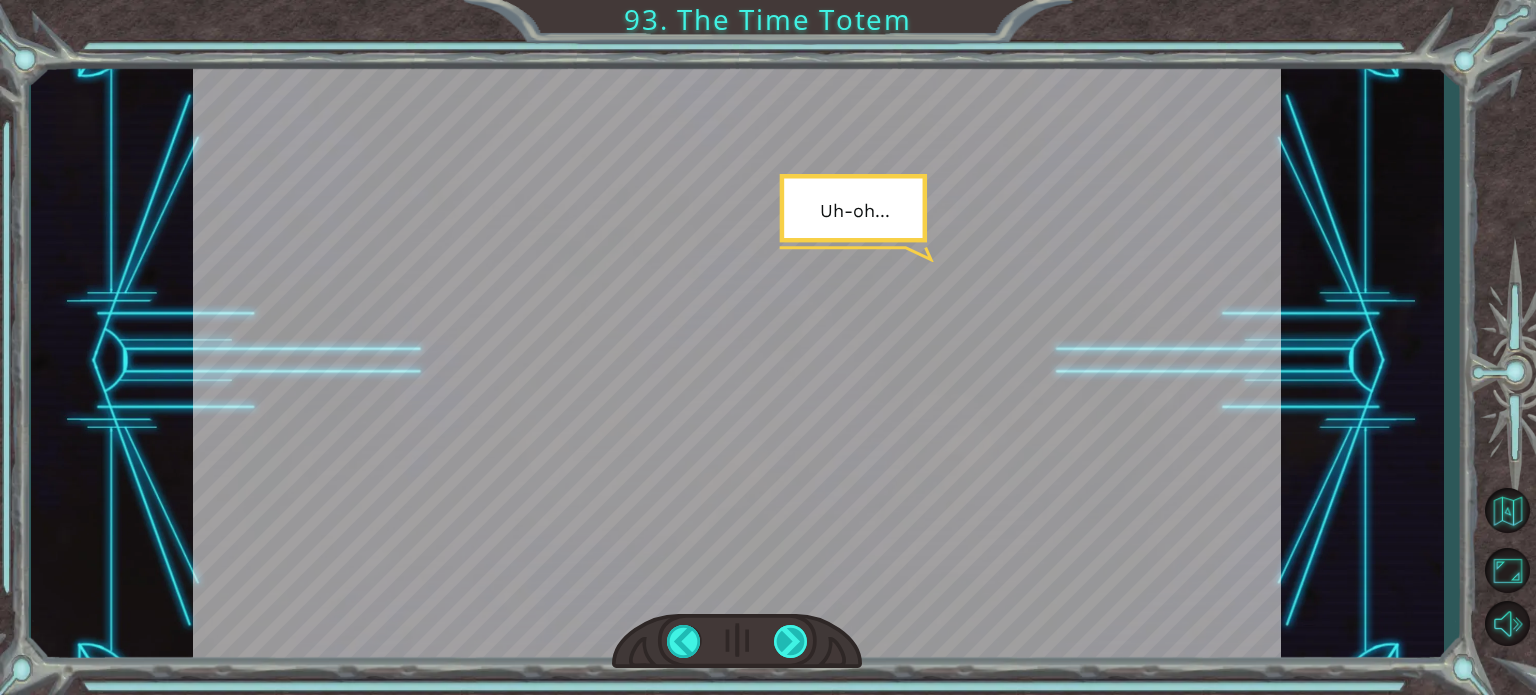 click at bounding box center (791, 641) 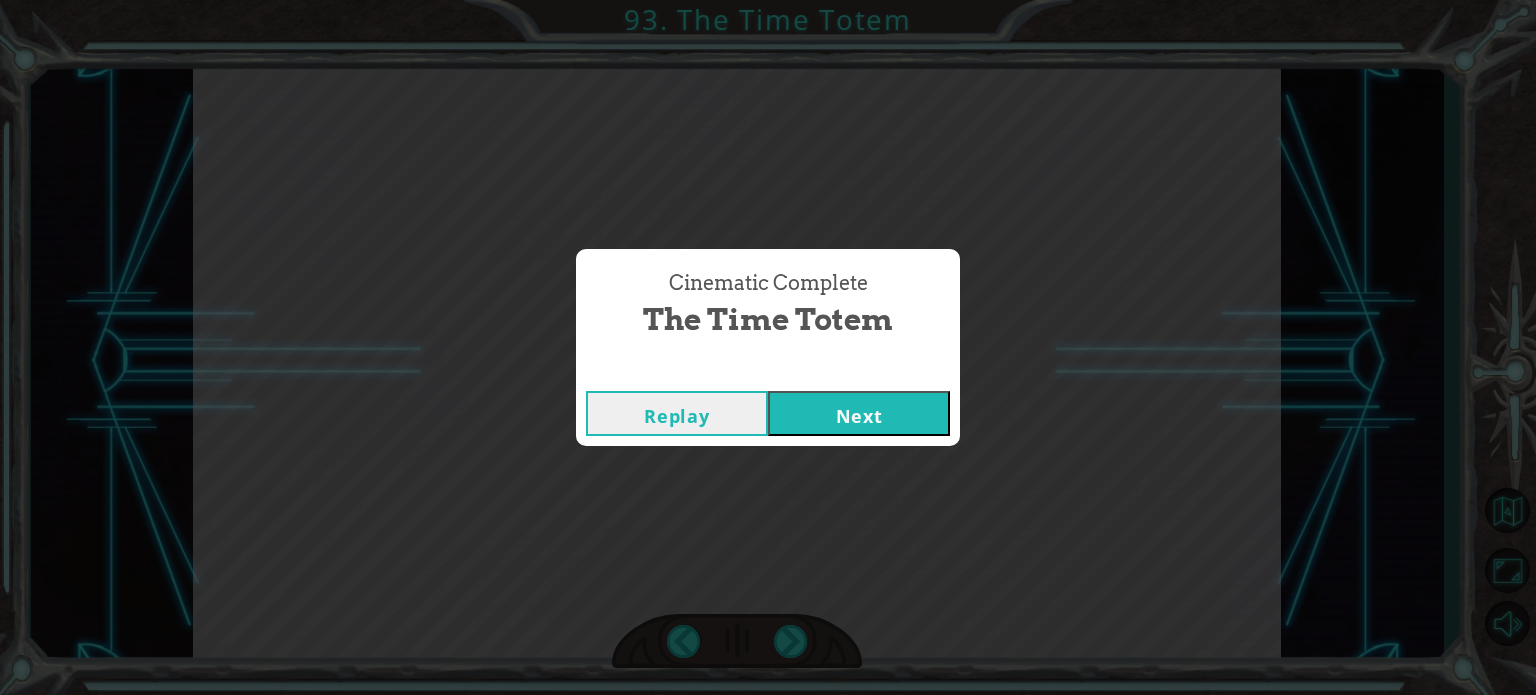 click on "Next" at bounding box center (859, 413) 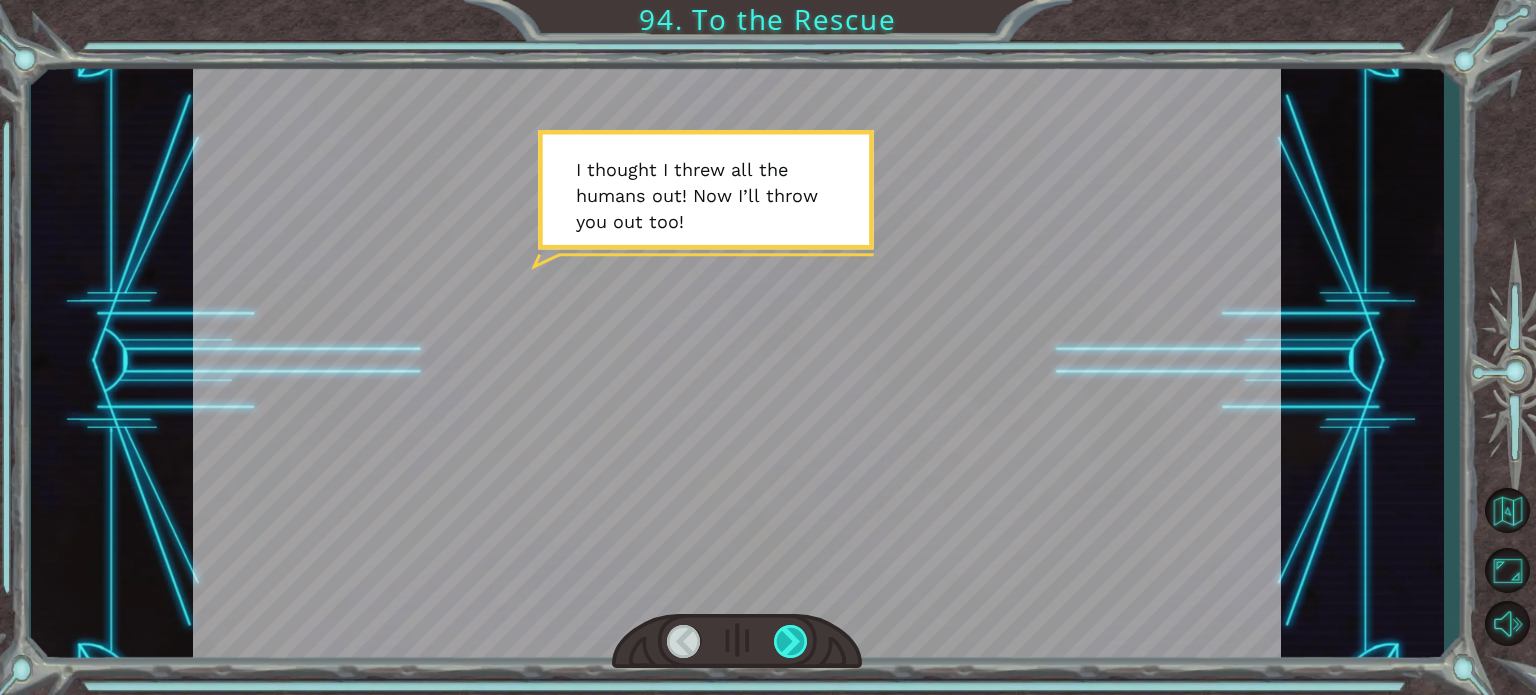 click at bounding box center [791, 641] 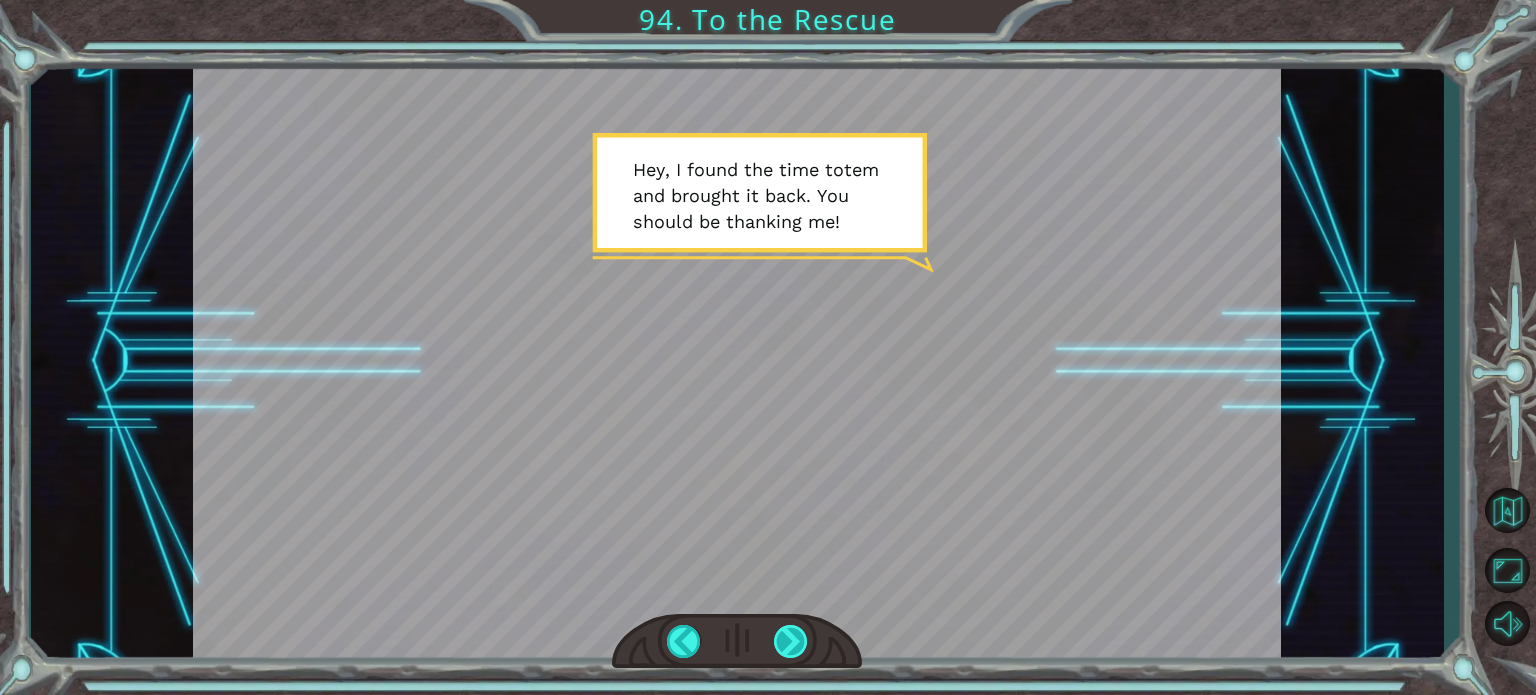 click at bounding box center (791, 641) 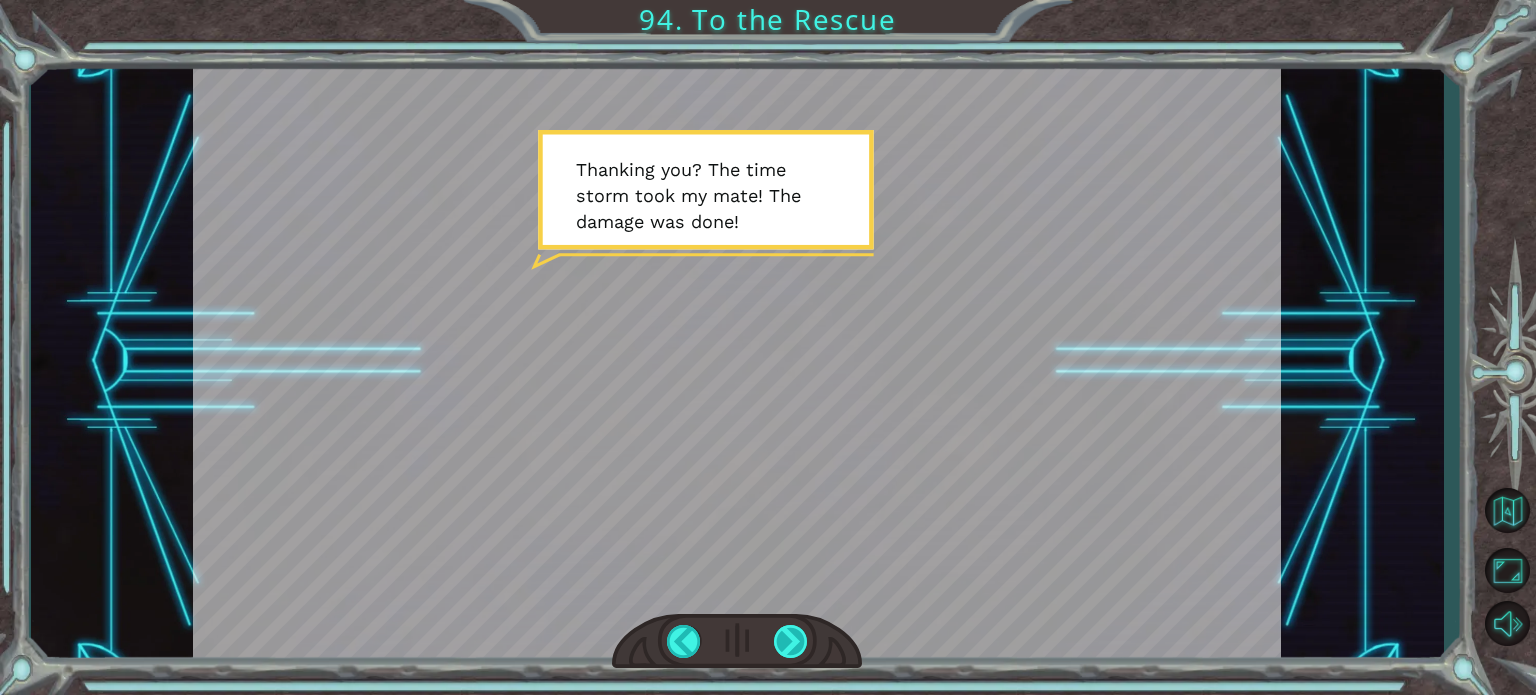 click at bounding box center (791, 641) 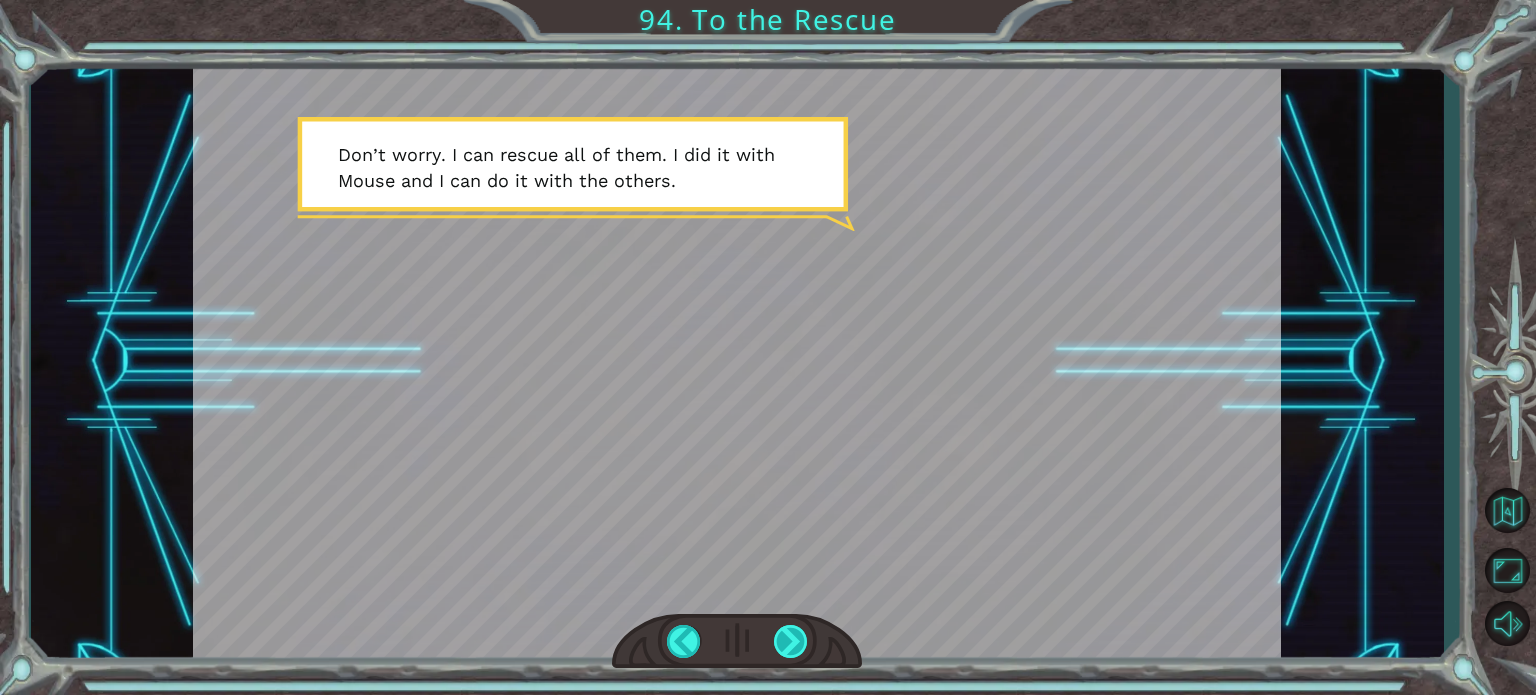click at bounding box center [791, 641] 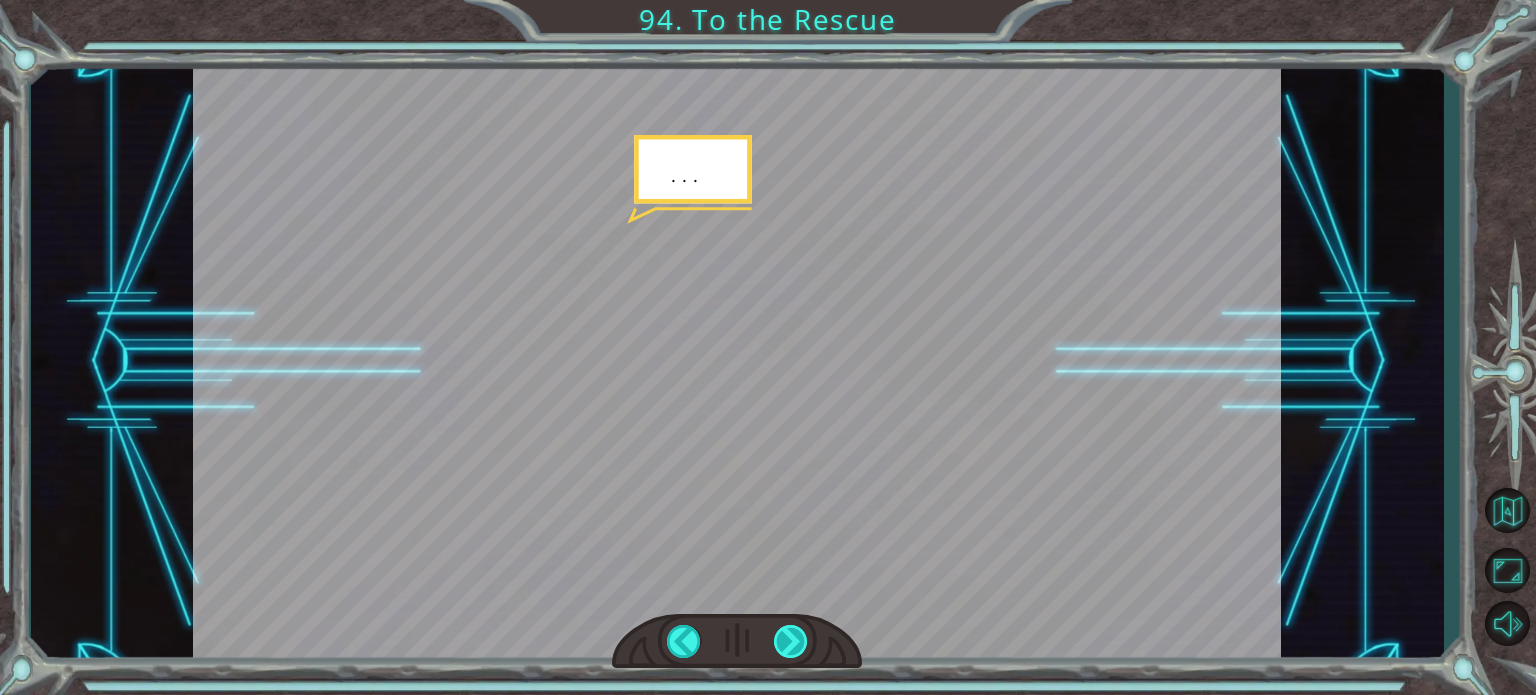 click at bounding box center (791, 641) 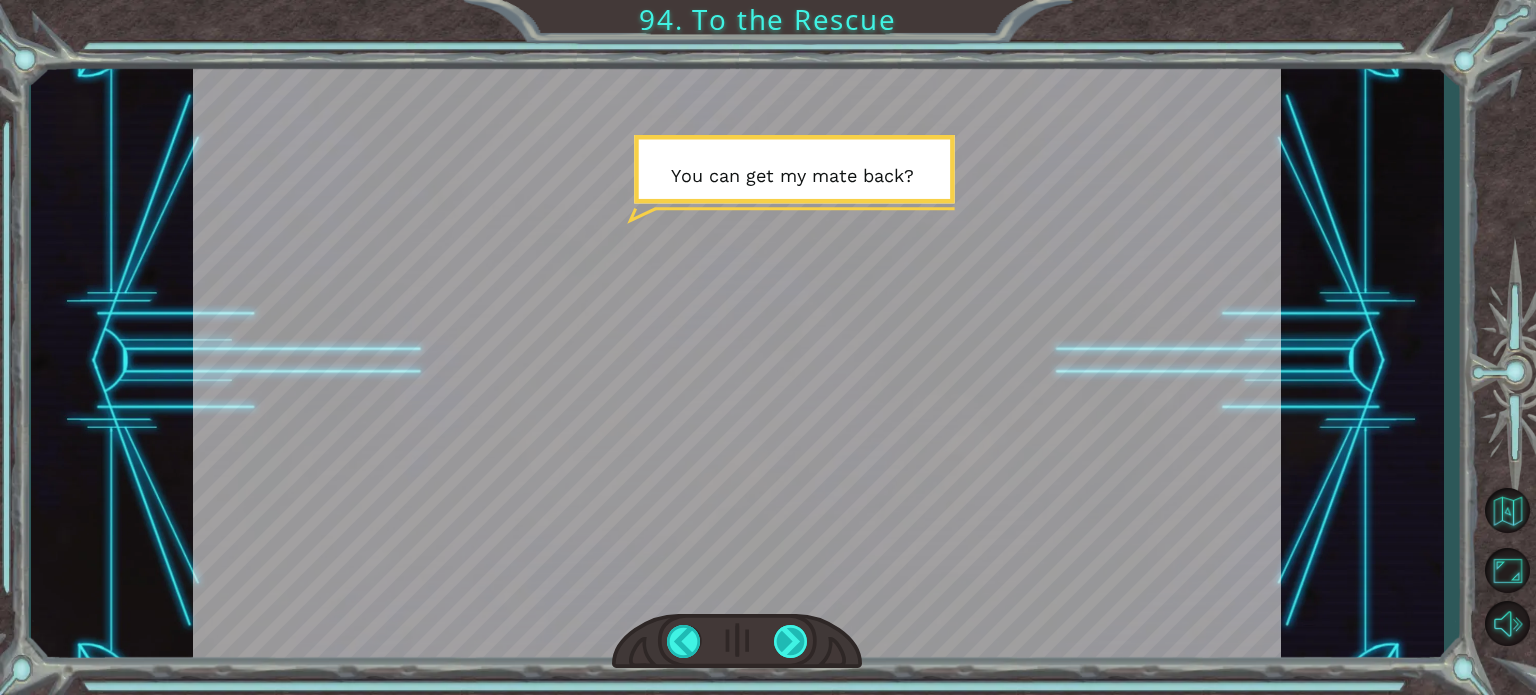 click at bounding box center (791, 641) 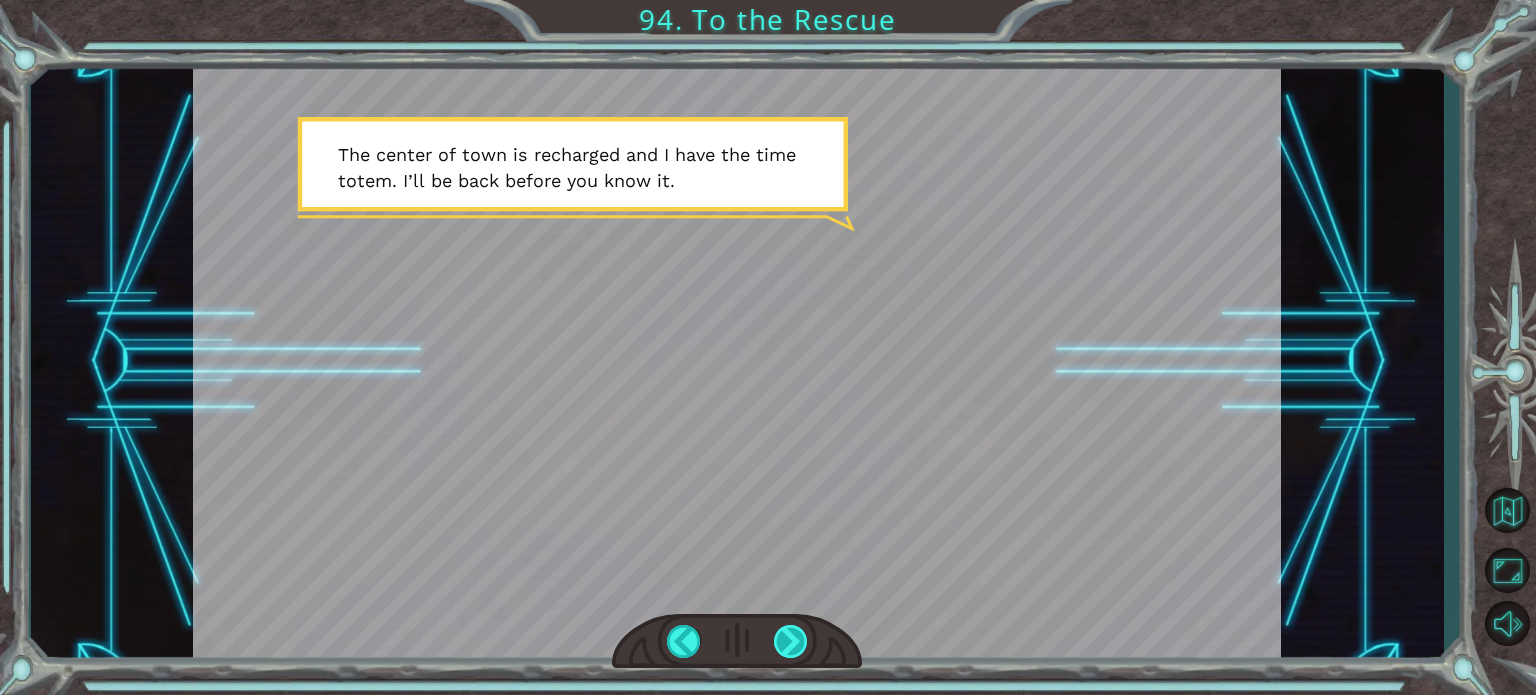 click at bounding box center (791, 641) 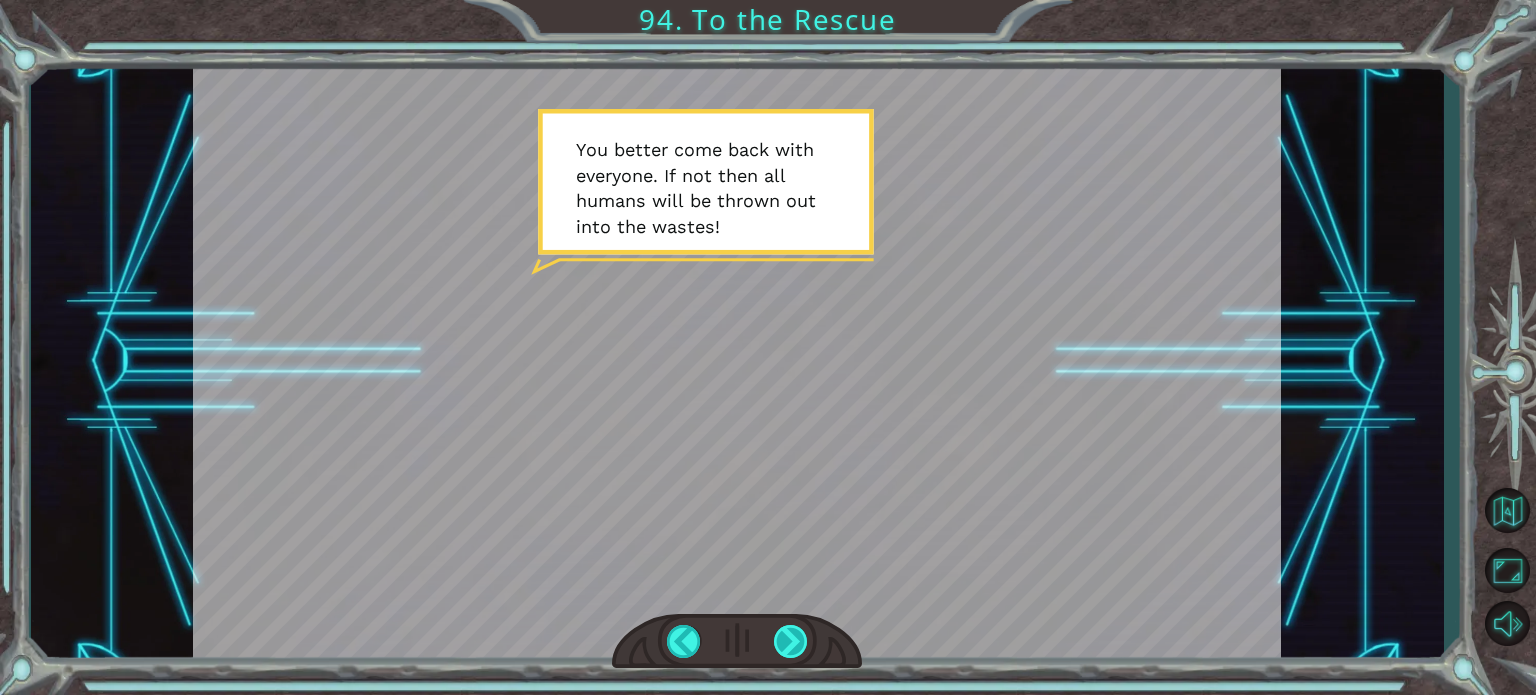 click at bounding box center [791, 641] 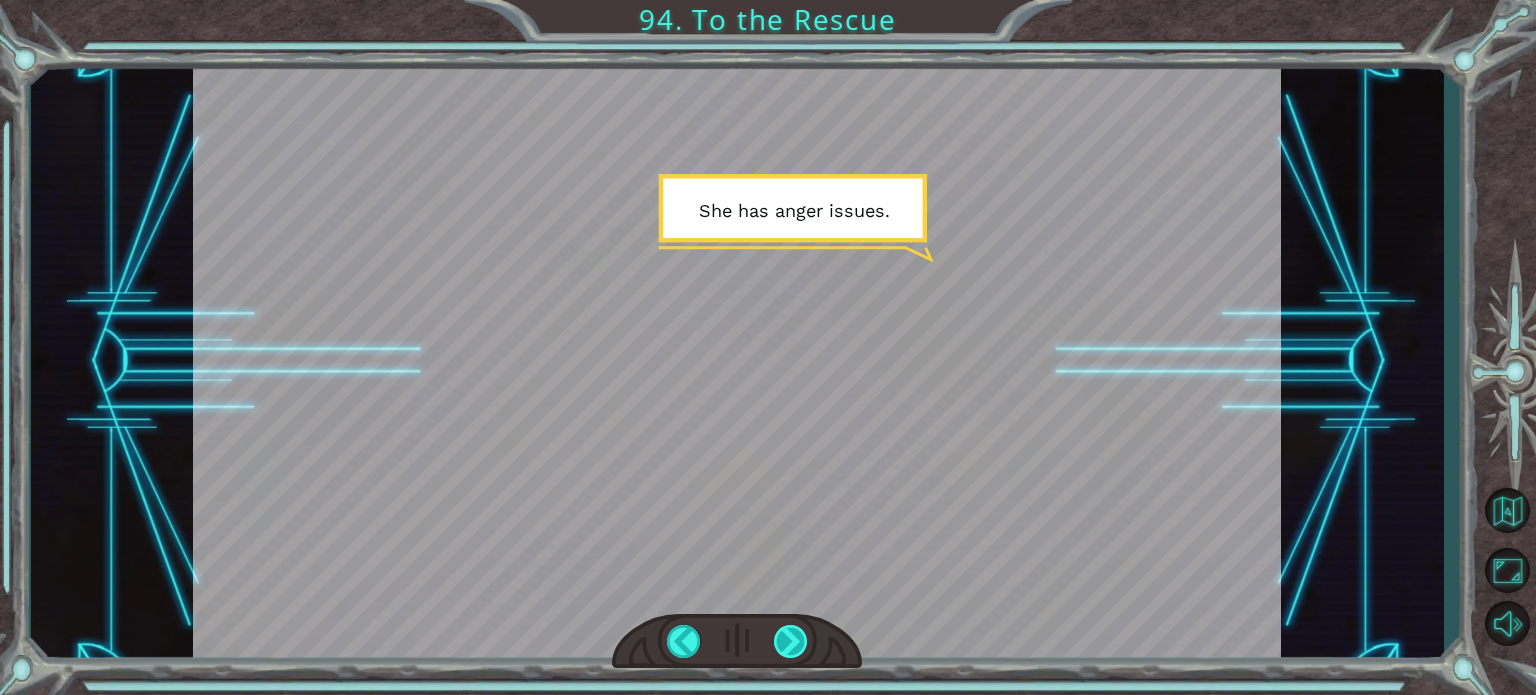 click at bounding box center (791, 641) 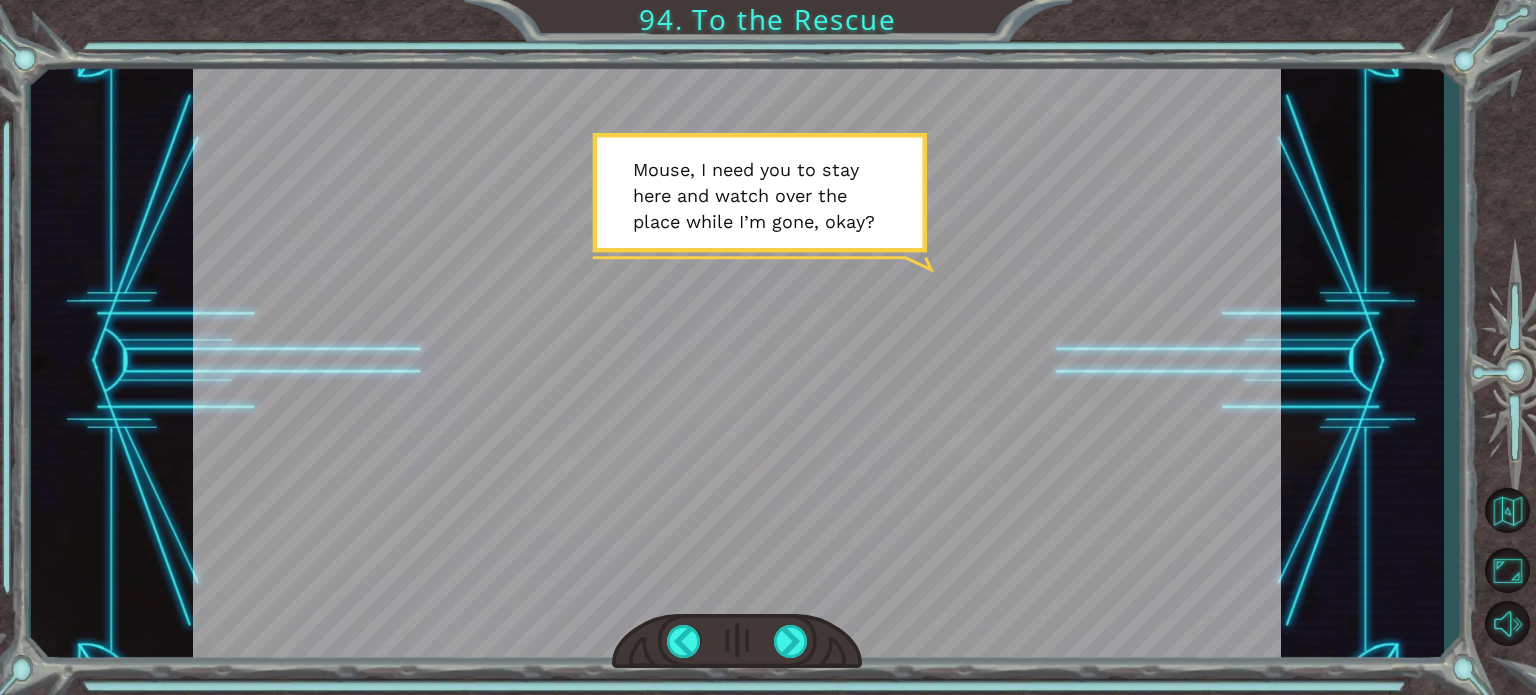 drag, startPoint x: 797, startPoint y: 638, endPoint x: 795, endPoint y: 598, distance: 40.04997 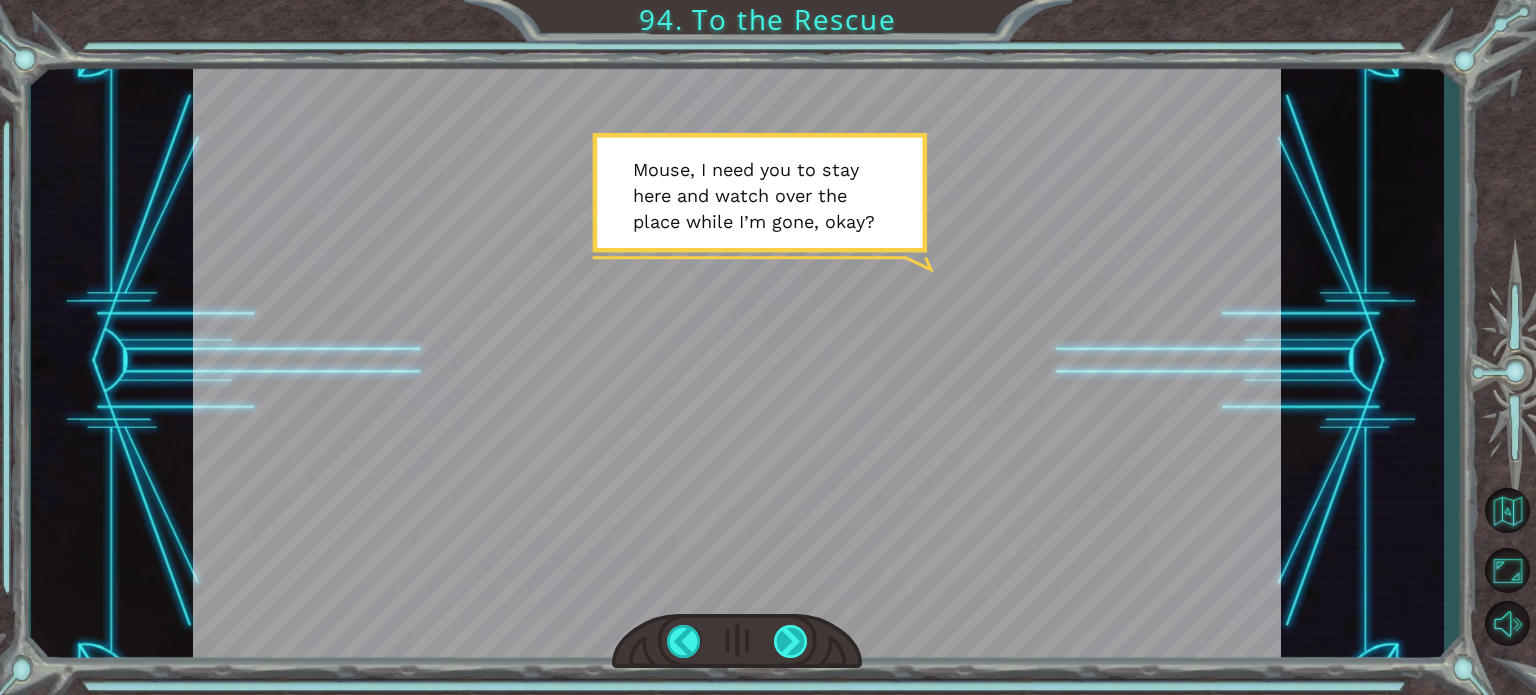 click at bounding box center [791, 641] 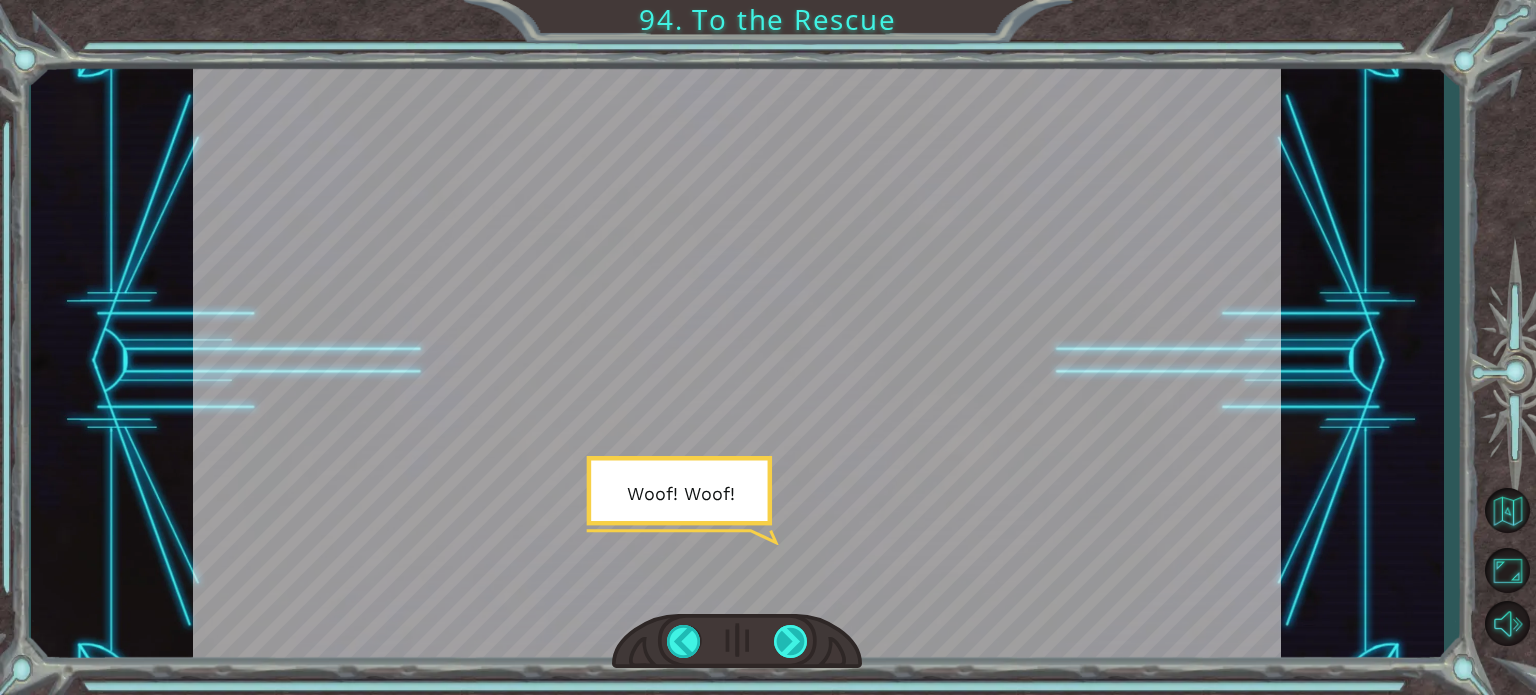 drag, startPoint x: 808, startPoint y: 633, endPoint x: 787, endPoint y: 629, distance: 21.377558 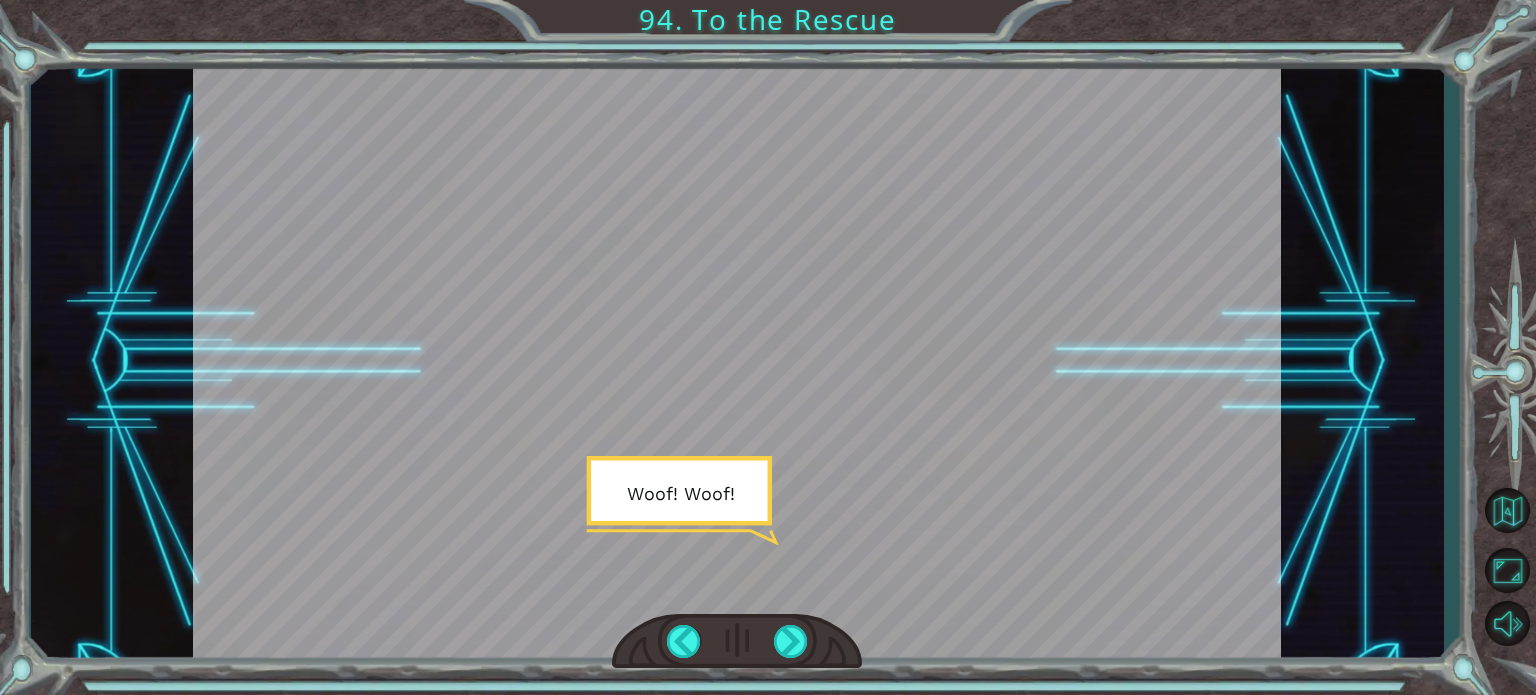 click at bounding box center (737, 641) 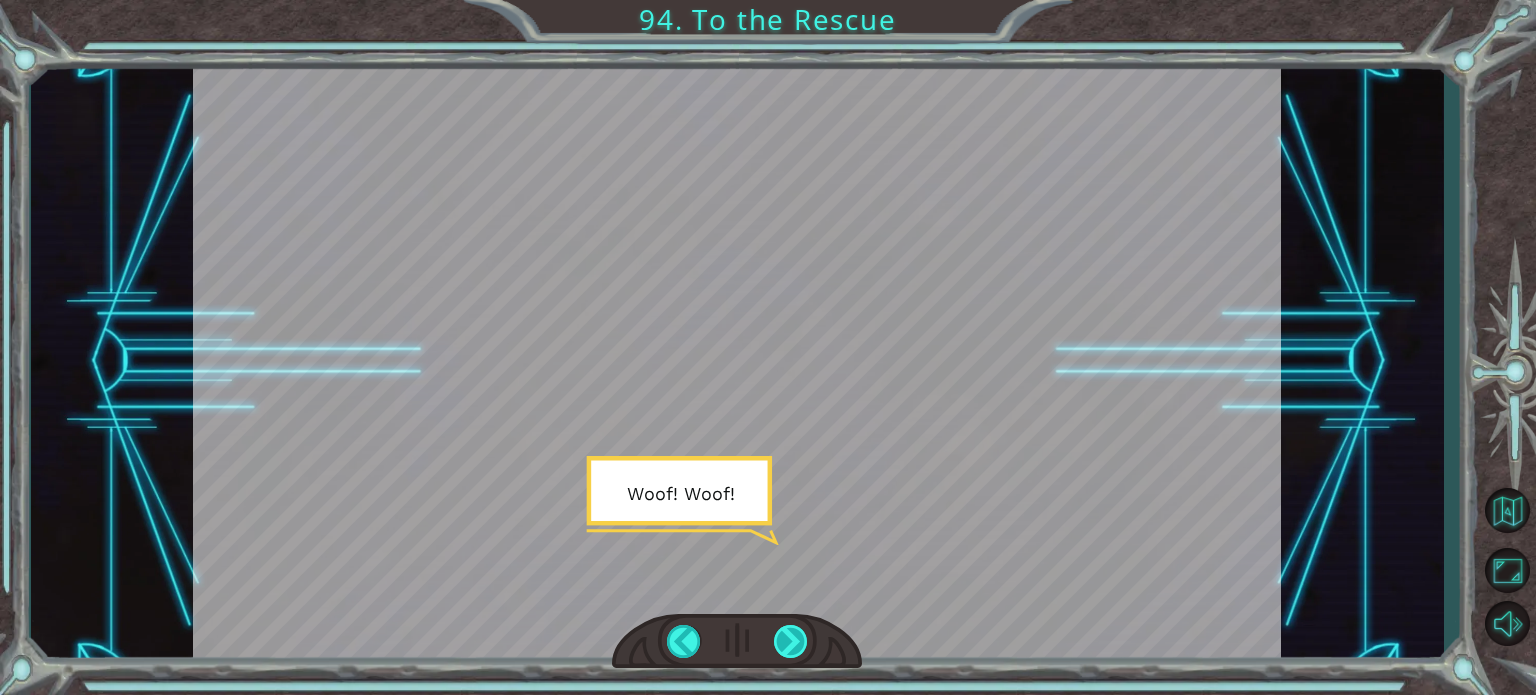 click at bounding box center [791, 641] 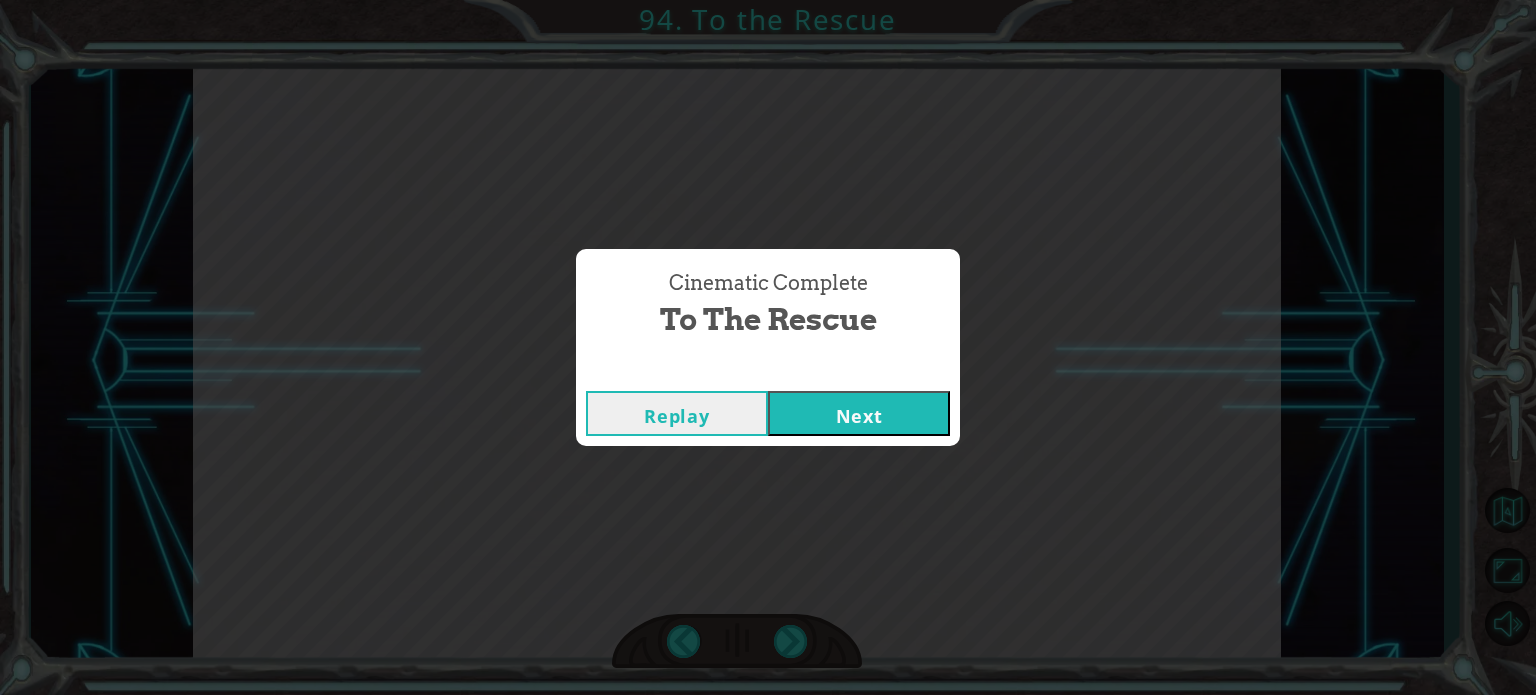 click on "Next" at bounding box center (859, 413) 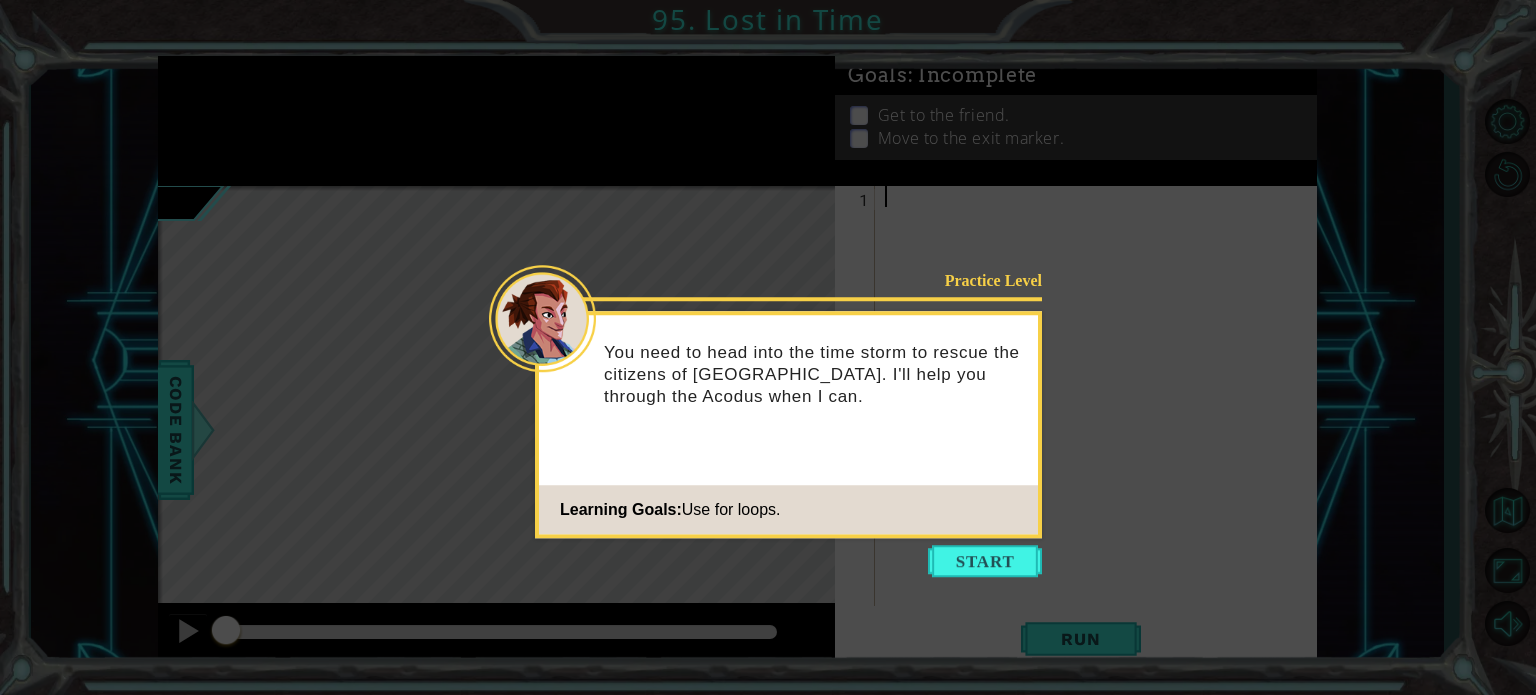 click at bounding box center (985, 561) 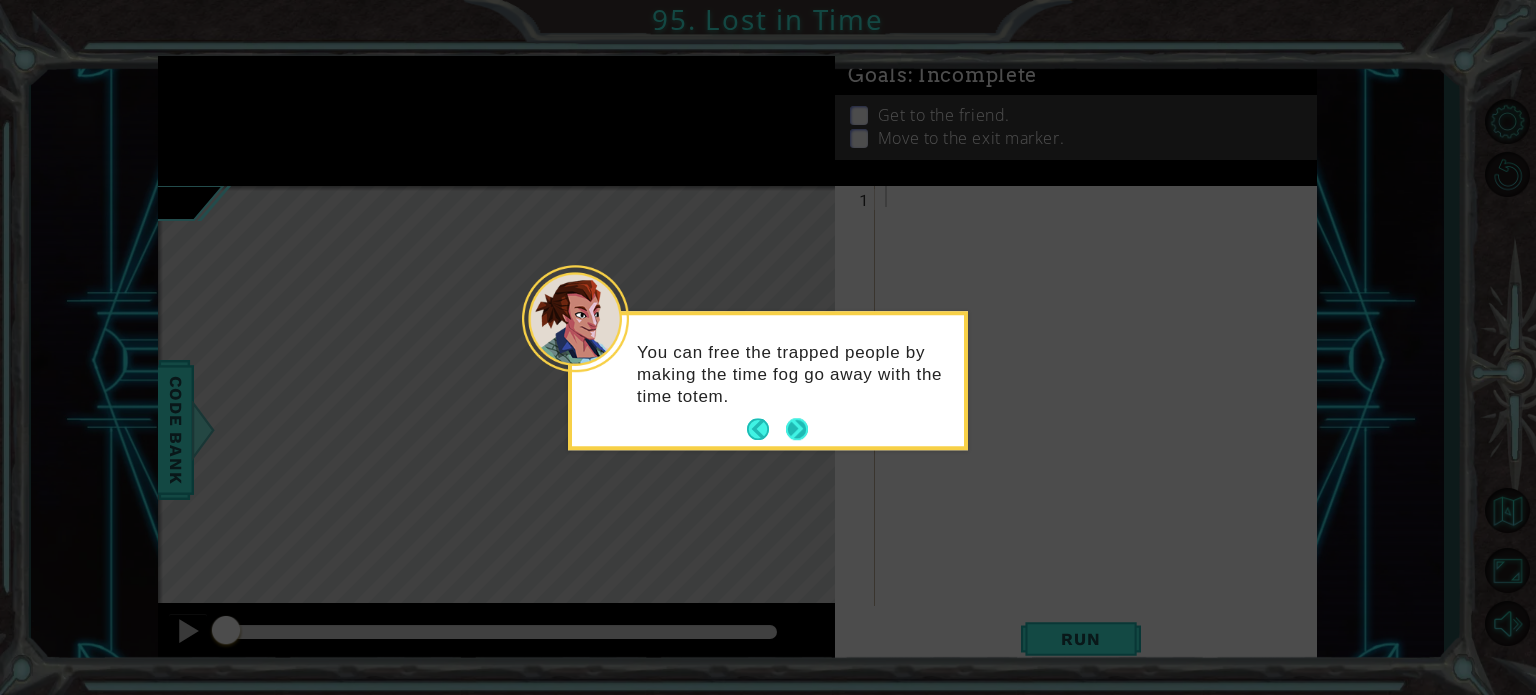 click at bounding box center [797, 430] 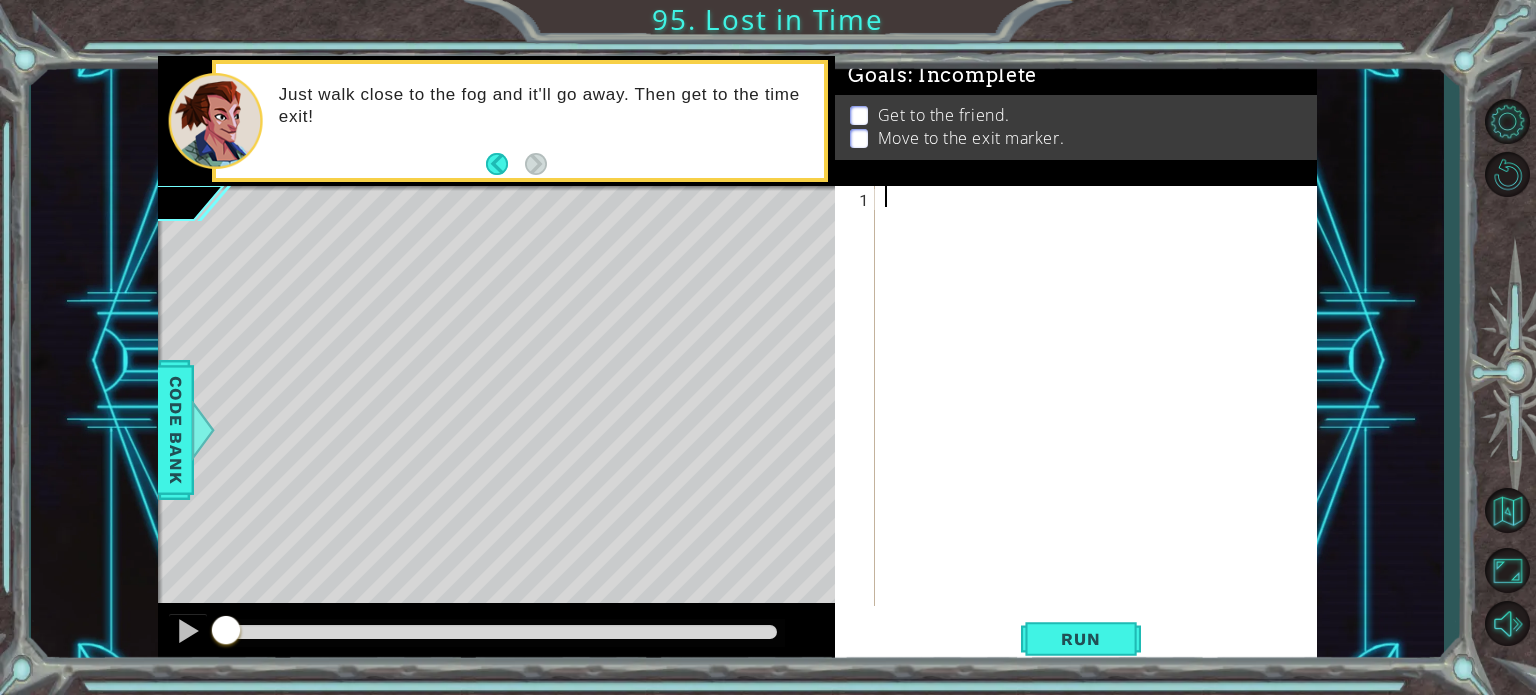 type on "h" 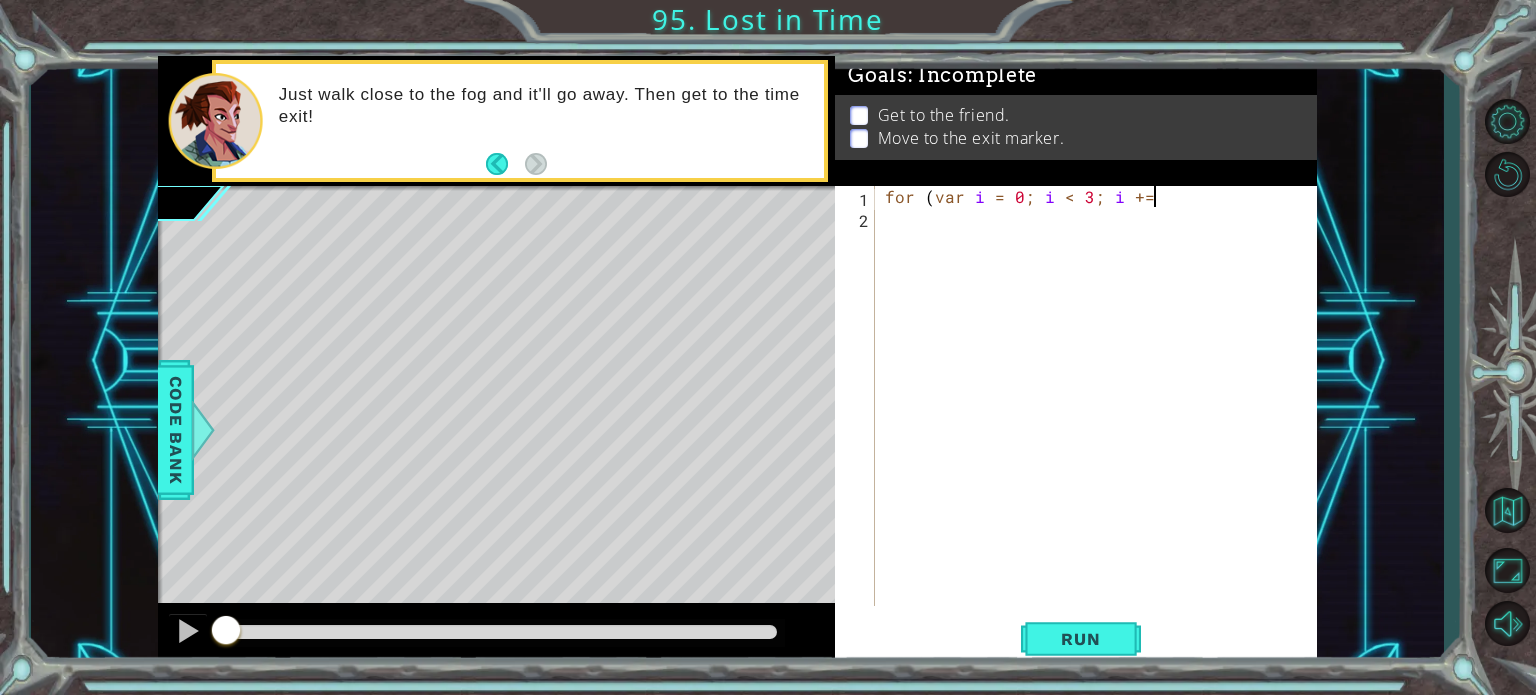 scroll, scrollTop: 0, scrollLeft: 16, axis: horizontal 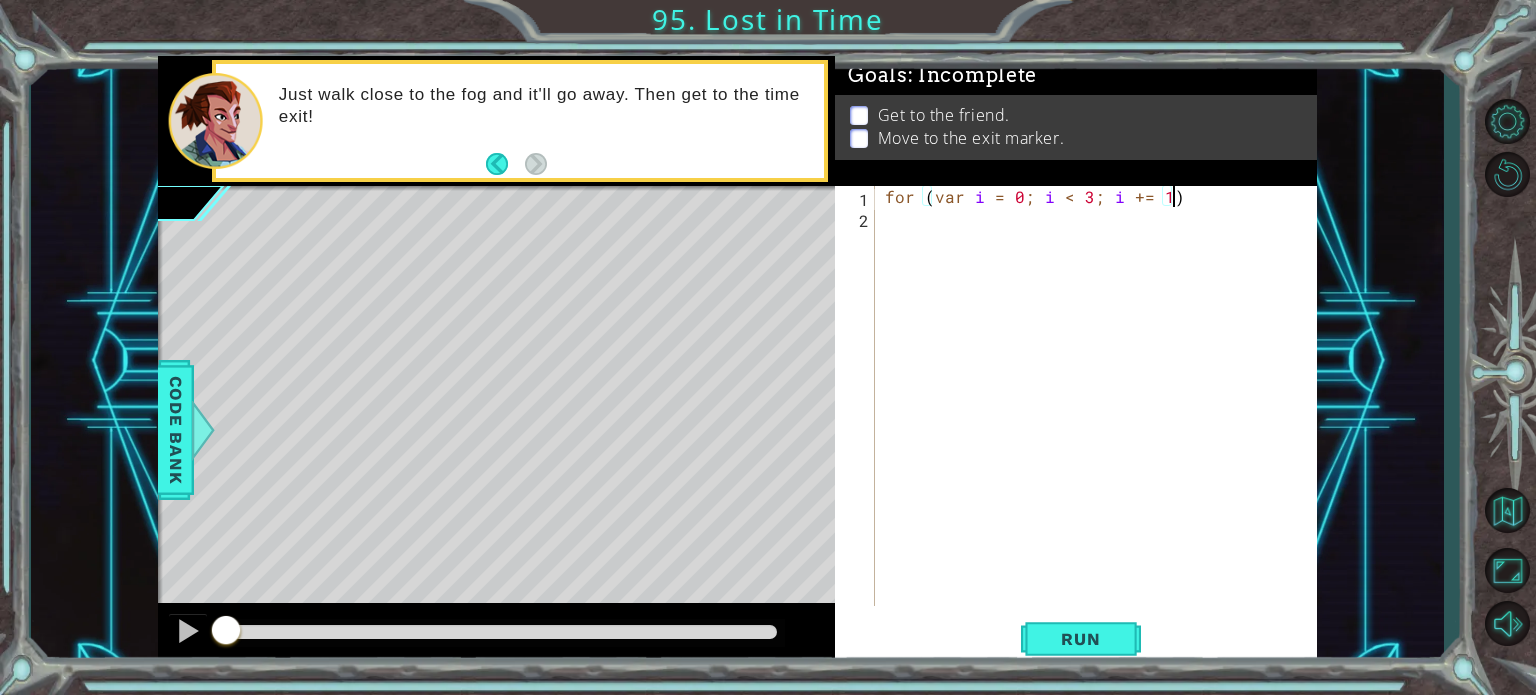 type on "for (var i = 0; i < 3; i += 1){" 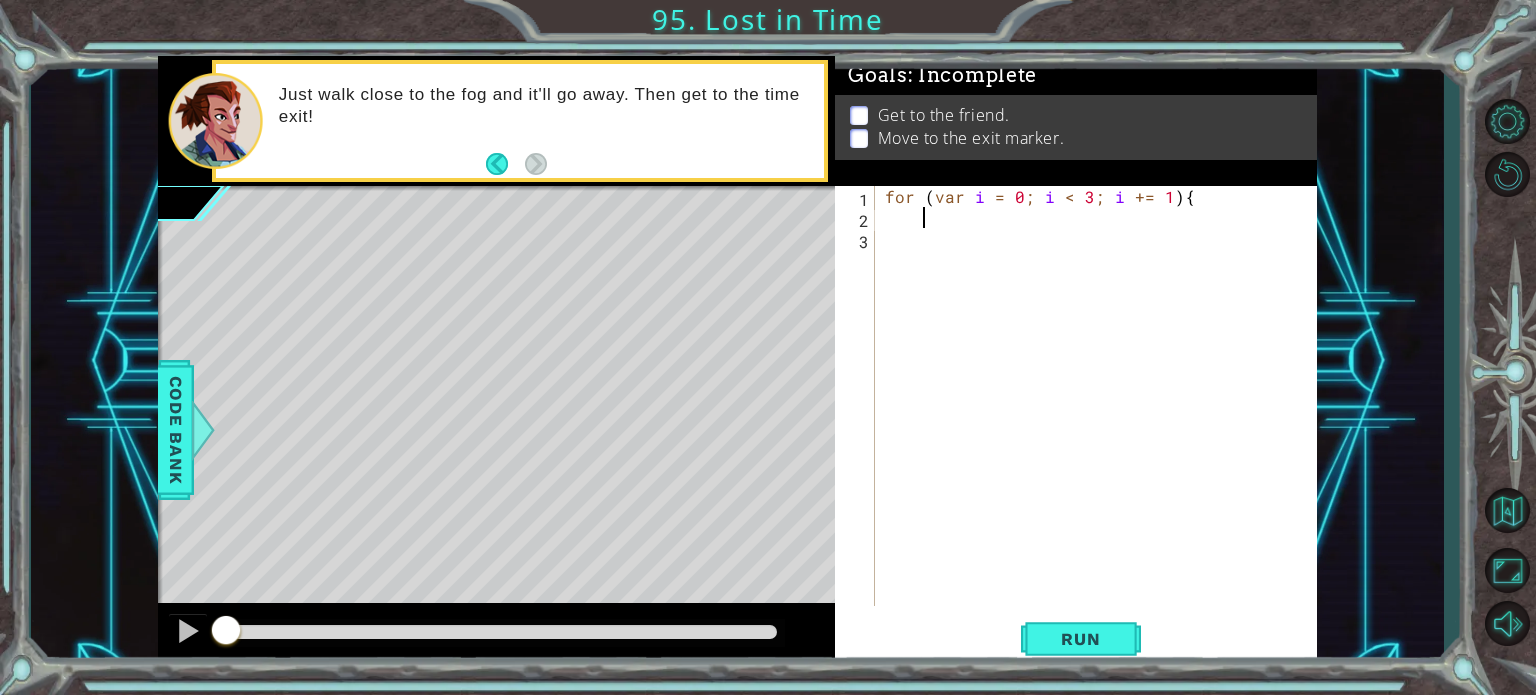 scroll, scrollTop: 0, scrollLeft: 1, axis: horizontal 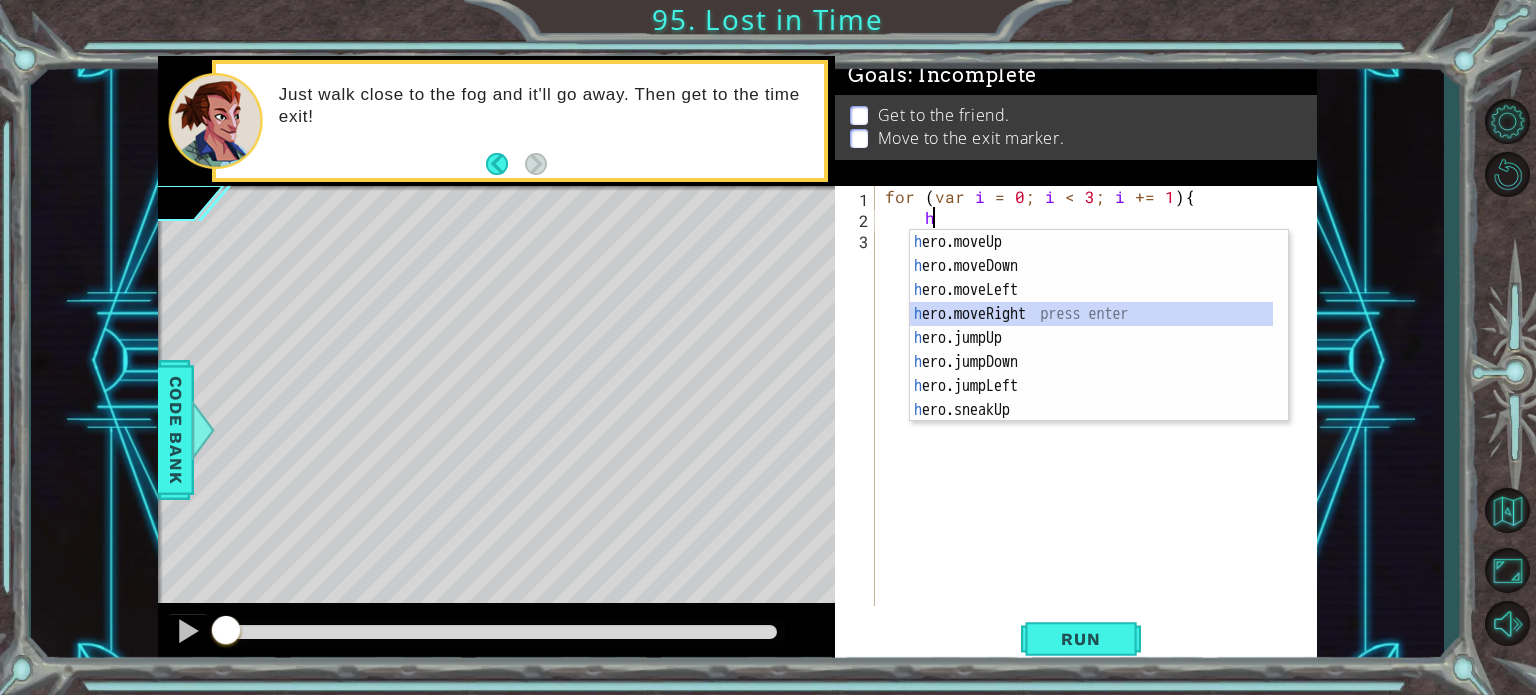 click on "h ero.moveUp press enter h ero.moveDown press enter h ero.moveLeft press enter h ero.moveRight press enter h ero.jumpUp press enter h ero.jumpDown press enter h ero.jumpLeft press enter h ero.sneakUp press enter h ero.jumpRight press enter" at bounding box center [1091, 350] 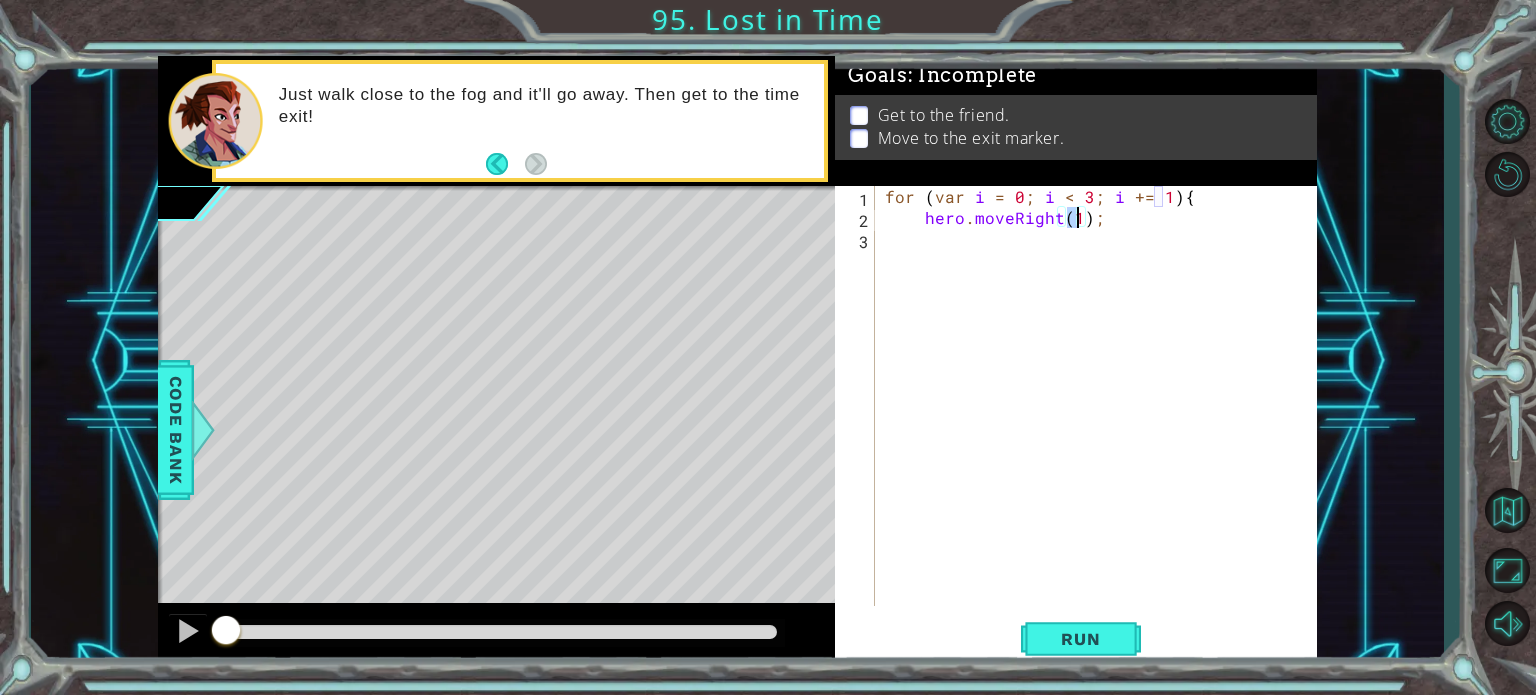type on "hero.moveRight();" 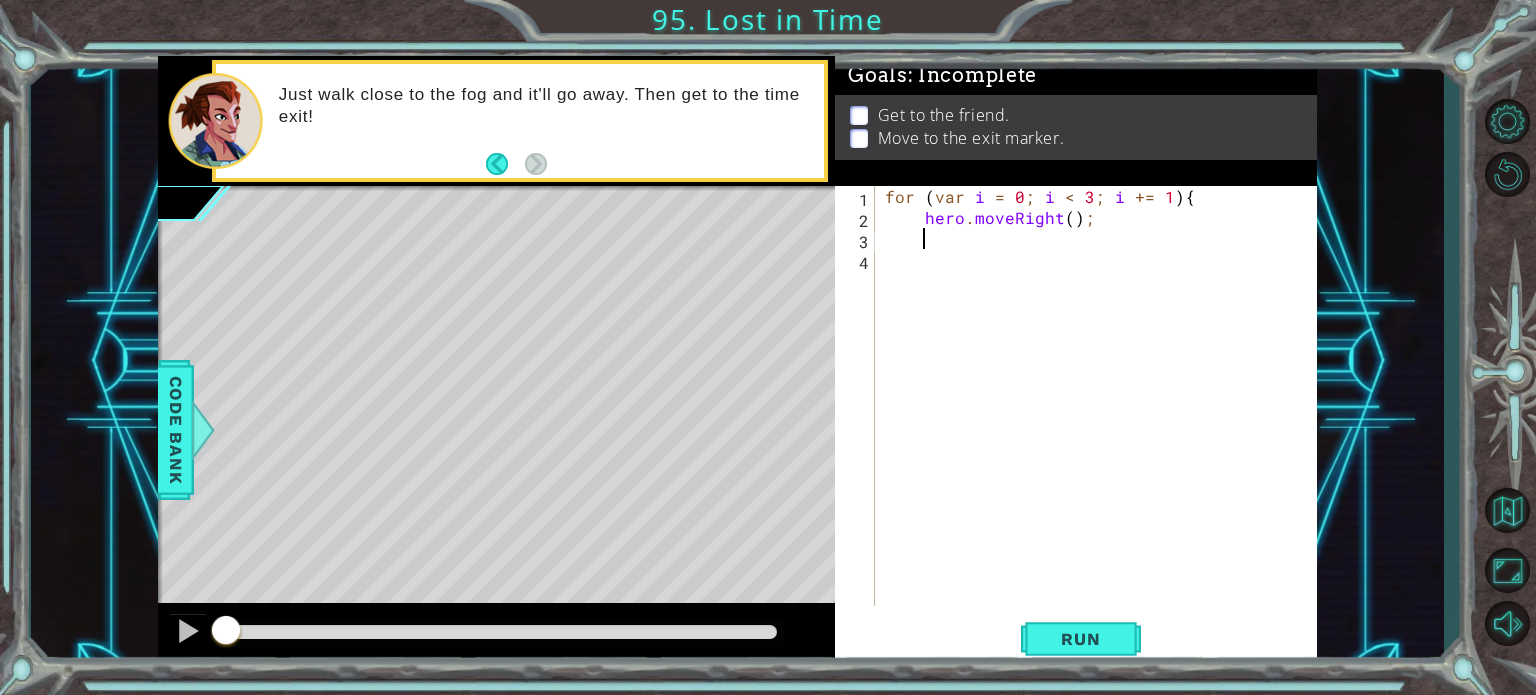 scroll, scrollTop: 0, scrollLeft: 1, axis: horizontal 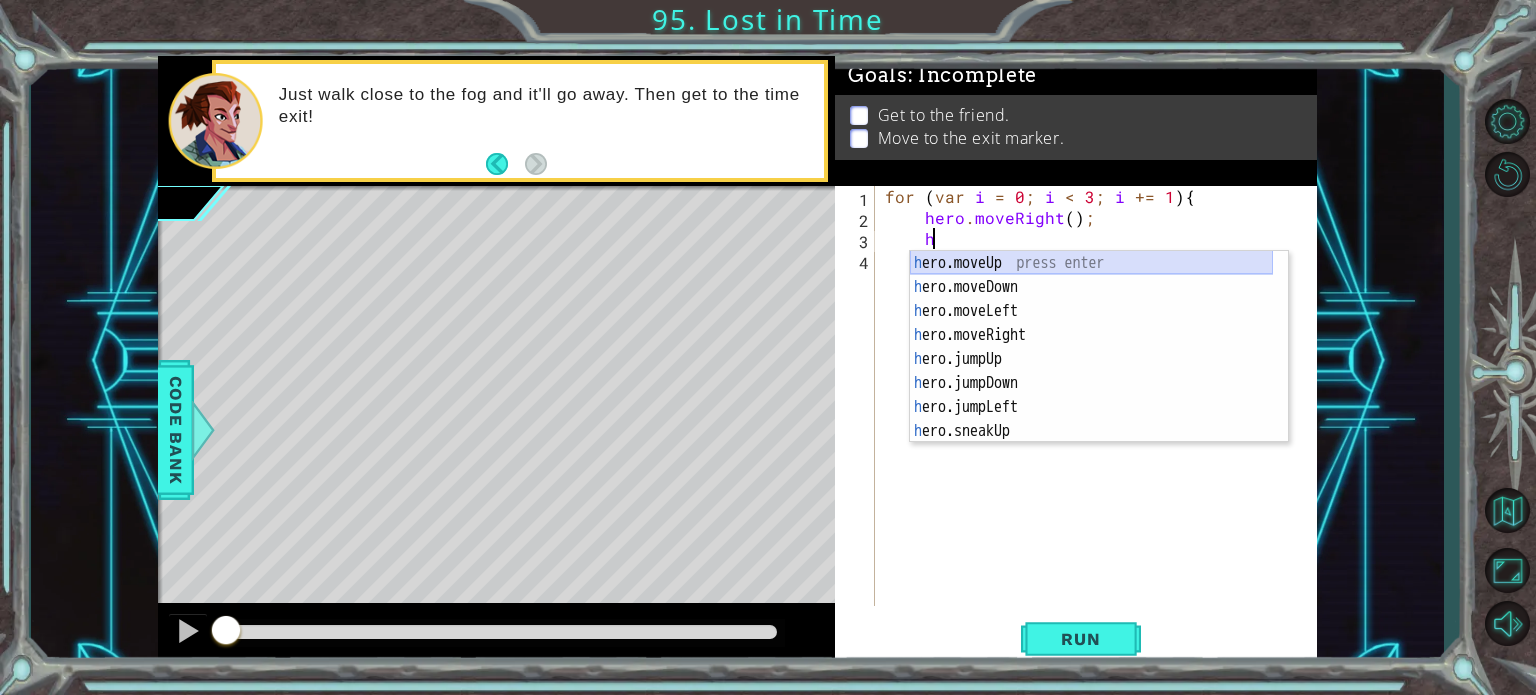 click on "h ero.moveUp press enter h ero.moveDown press enter h ero.moveLeft press enter h ero.moveRight press enter h ero.jumpUp press enter h ero.jumpDown press enter h ero.jumpLeft press enter h ero.sneakUp press enter h ero.jumpRight press enter" at bounding box center [1091, 371] 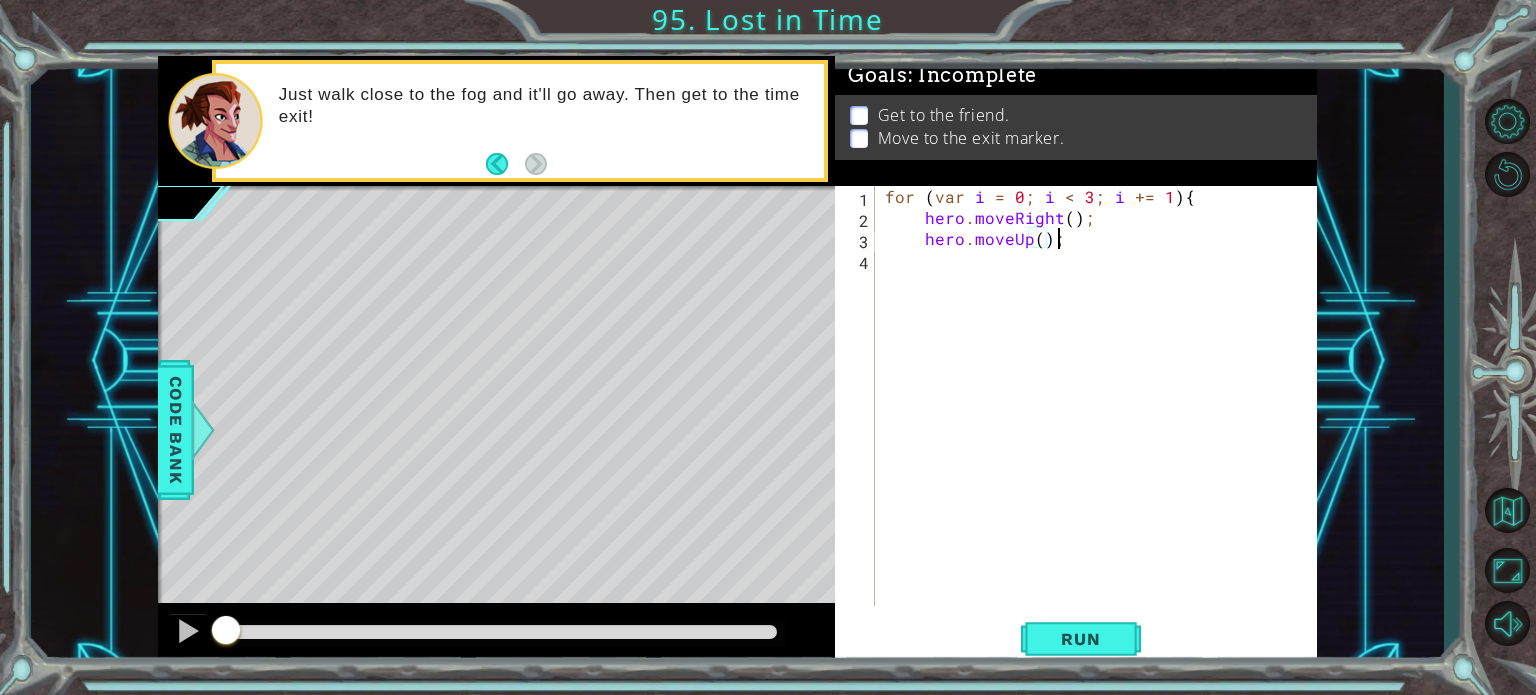 click on "for   ( var   i   =   0 ;   i   <   3 ;   i   +=   1 ) {      hero . moveRight ( ) ;      hero . moveUp ( ) ;" at bounding box center (1101, 417) 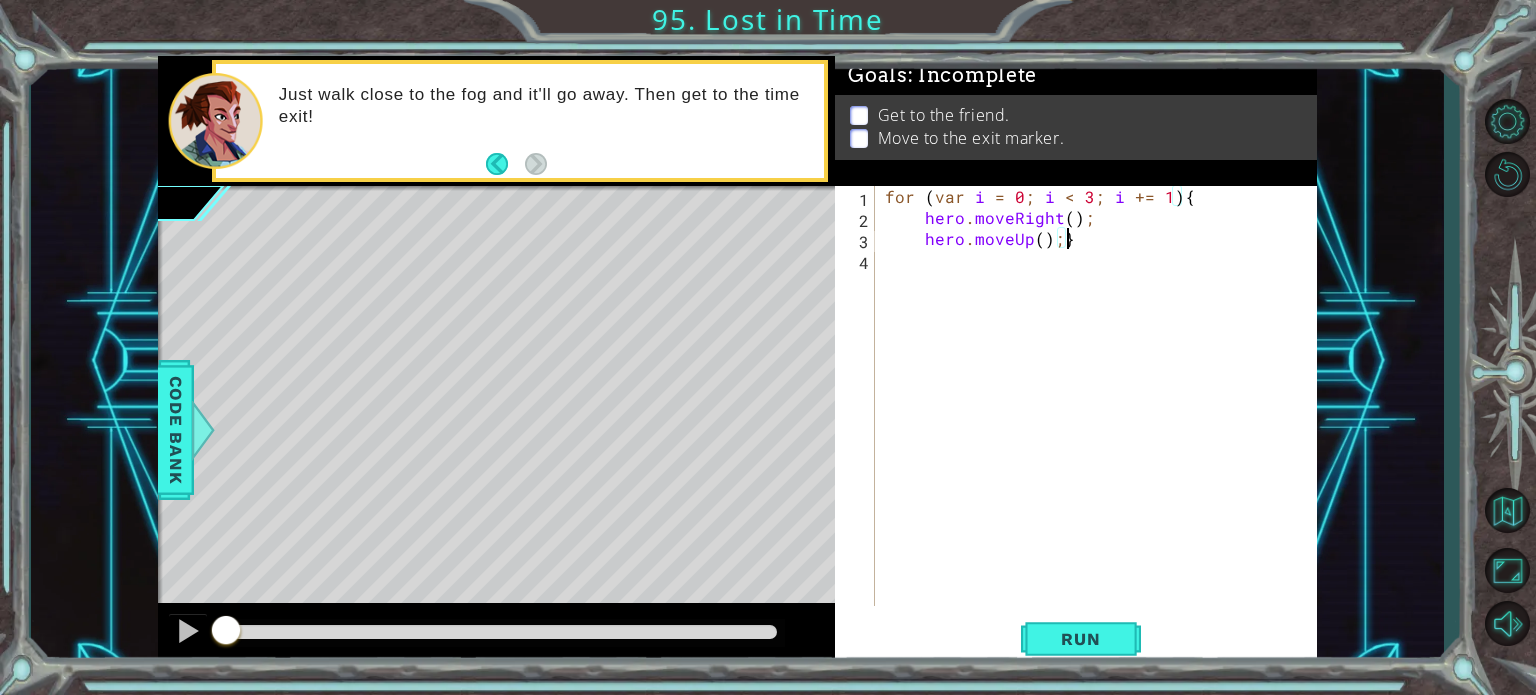 scroll, scrollTop: 0, scrollLeft: 10, axis: horizontal 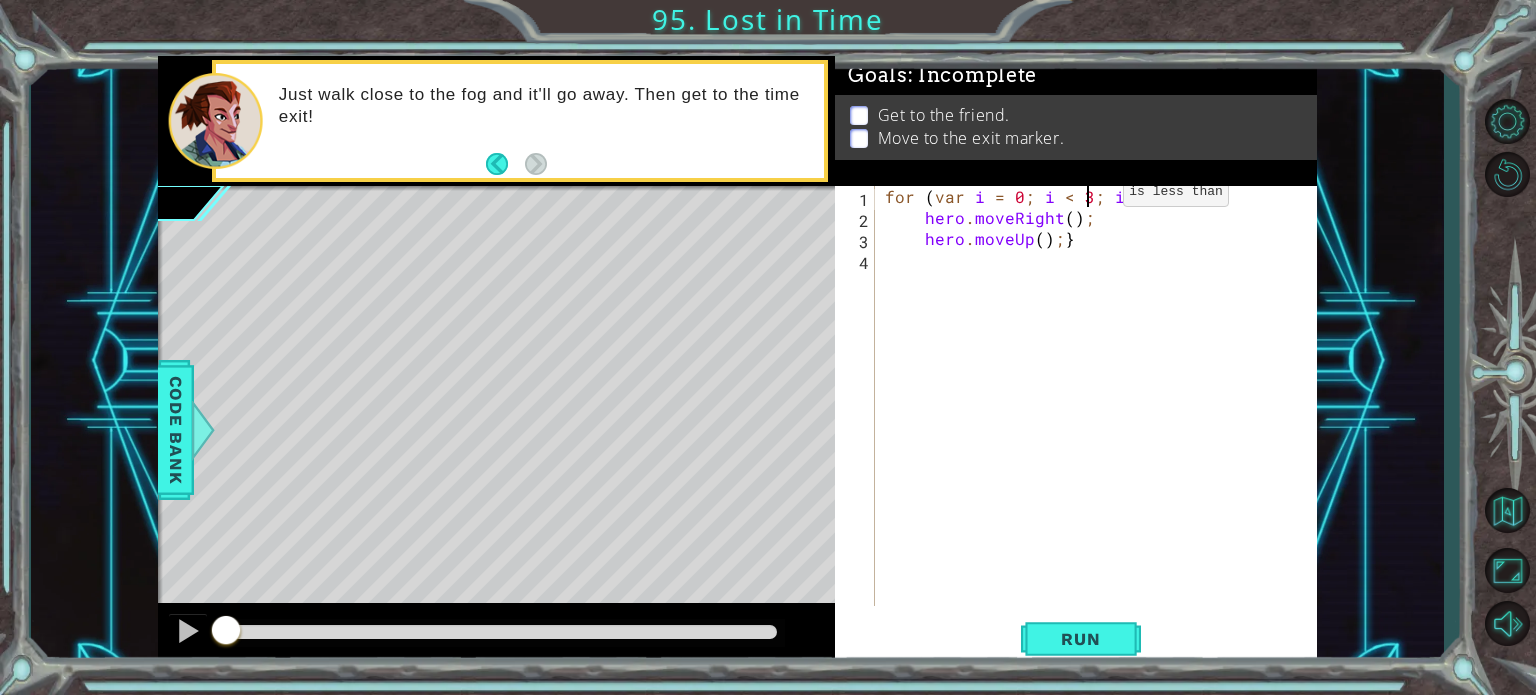 click on "for   ( var   i   =   0 ;   i   <   3 ;   i   +=   1 ) {      hero . moveRight ( ) ;      hero . moveUp ( ) ; }" at bounding box center (1101, 417) 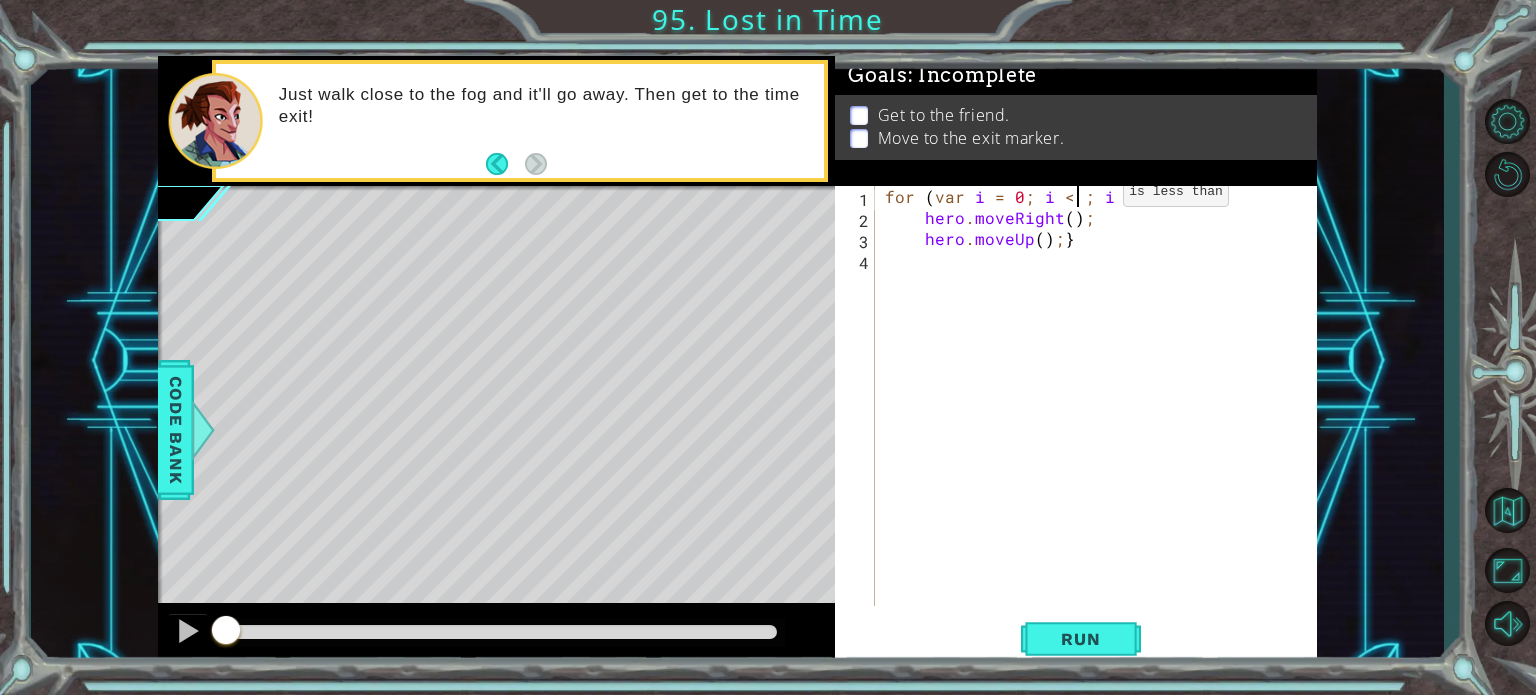 scroll, scrollTop: 0, scrollLeft: 12, axis: horizontal 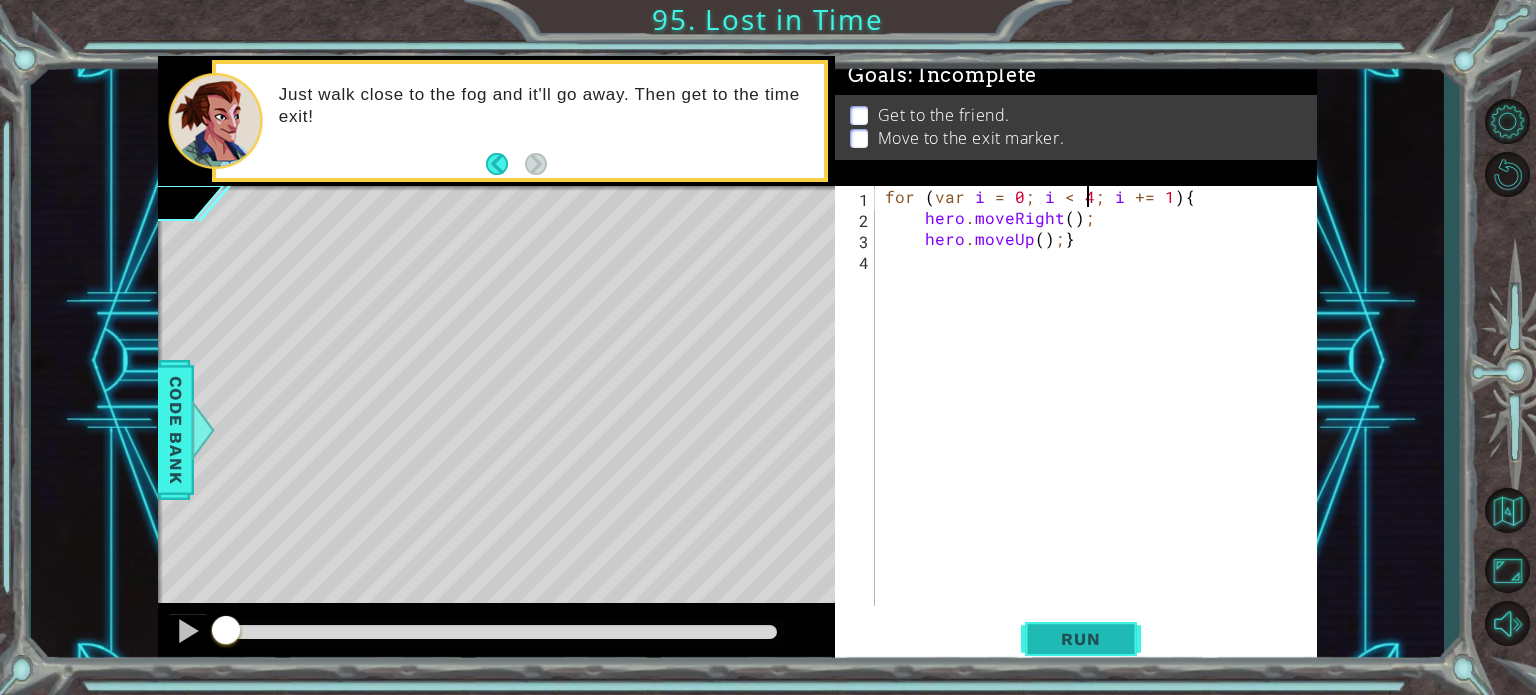 type on "for (var i = 0; i < 4; i += 1){" 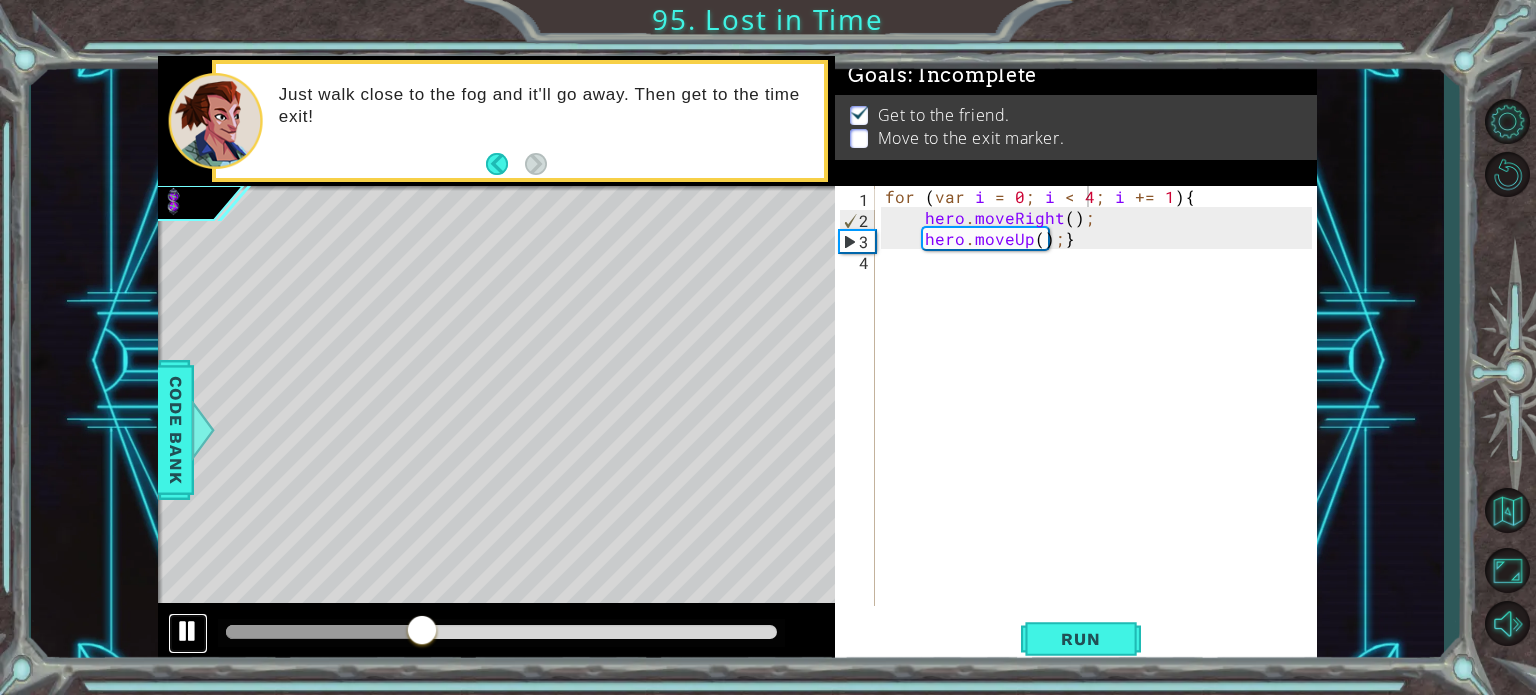 click at bounding box center (188, 631) 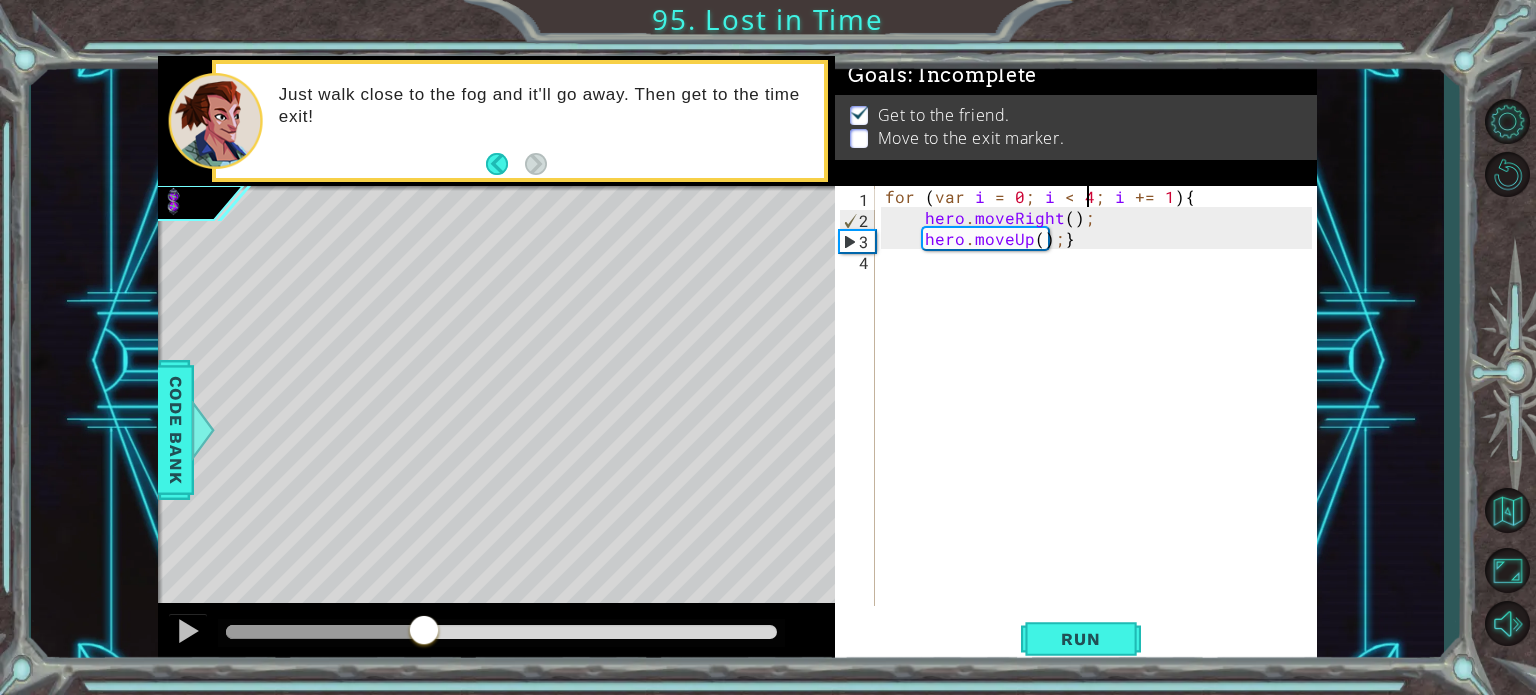 click on "for   ( var   i   =   0 ;   i   <   4 ;   i   +=   1 ) {      hero . moveRight ( ) ;      hero . moveUp ( ) ; }" at bounding box center (1101, 417) 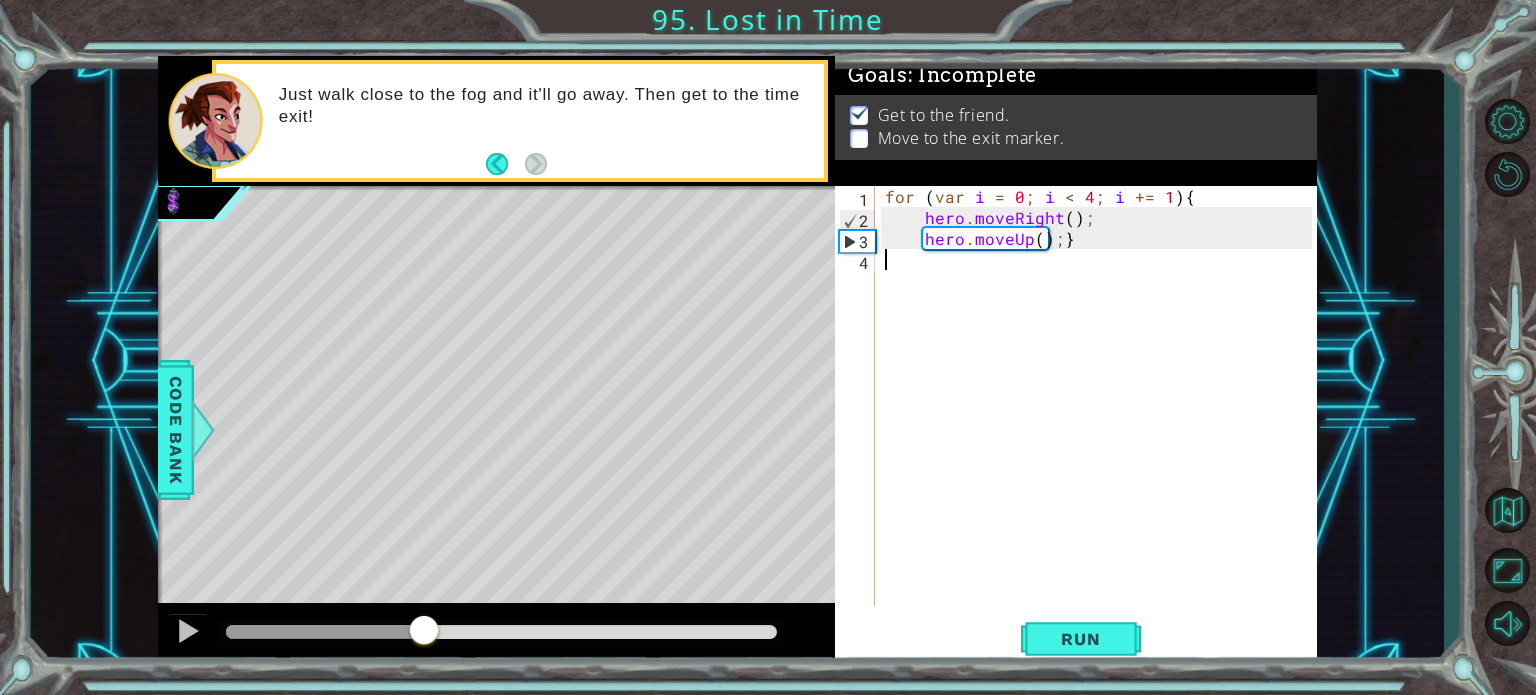 scroll, scrollTop: 0, scrollLeft: 0, axis: both 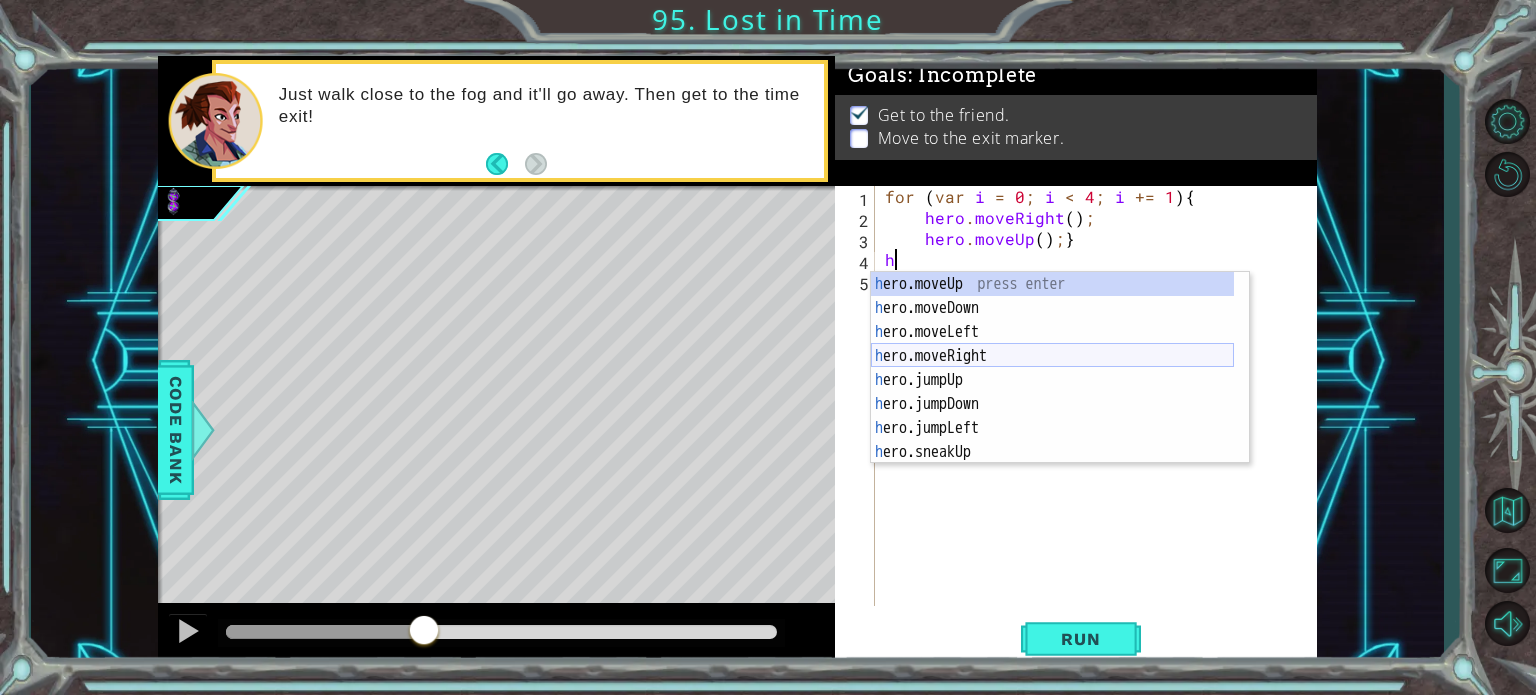 click on "h ero.moveUp press enter h ero.moveDown press enter h ero.moveLeft press enter h ero.moveRight press enter h ero.jumpUp press enter h ero.jumpDown press enter h ero.jumpLeft press enter h ero.sneakUp press enter h ero.jumpRight press enter" at bounding box center [1052, 392] 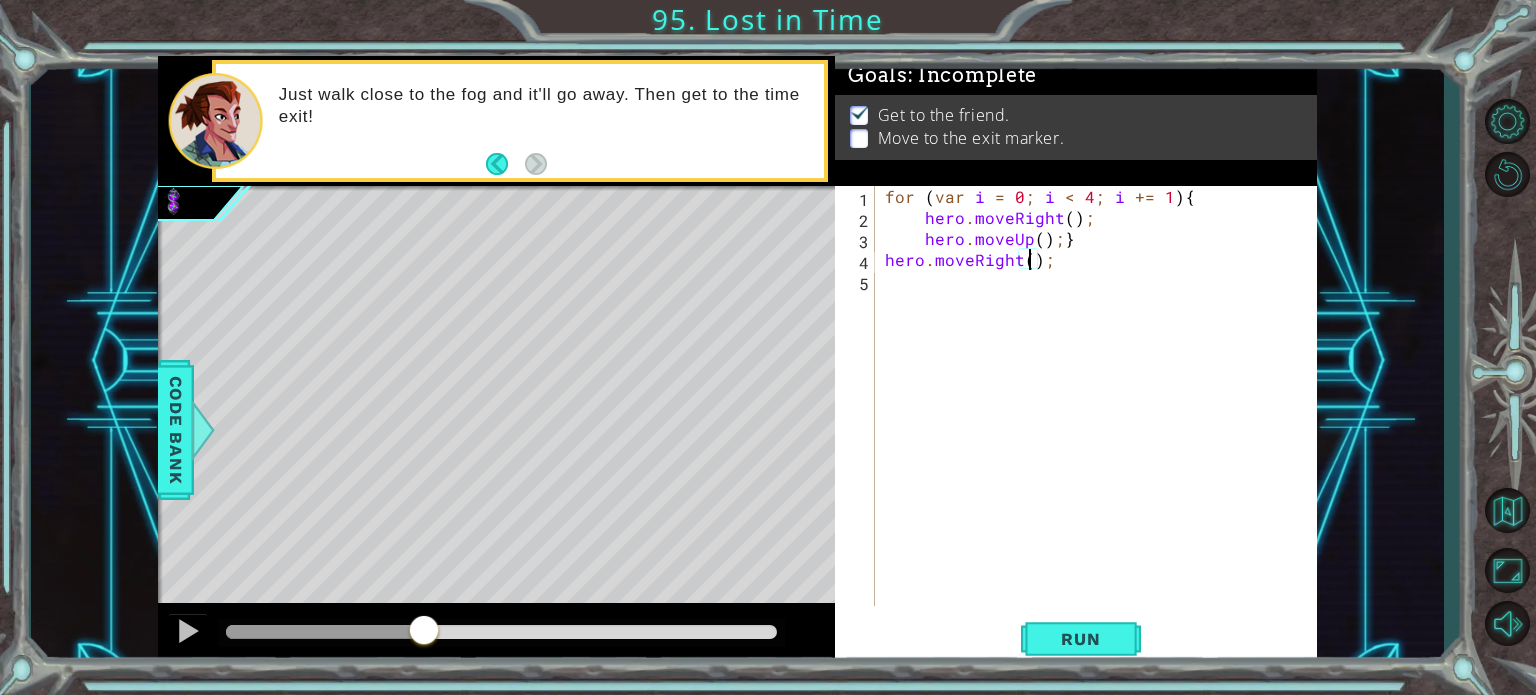 scroll, scrollTop: 0, scrollLeft: 9, axis: horizontal 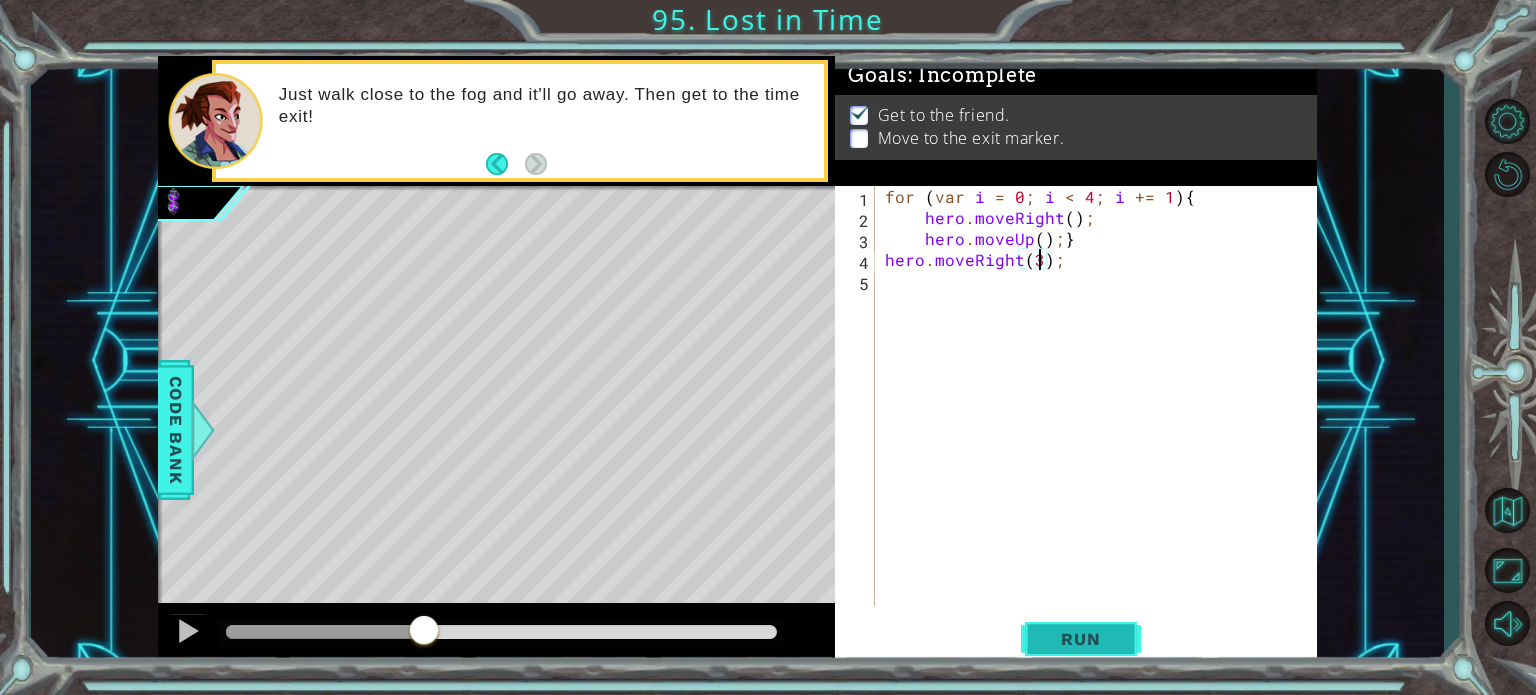 type on "hero.moveRight(3);" 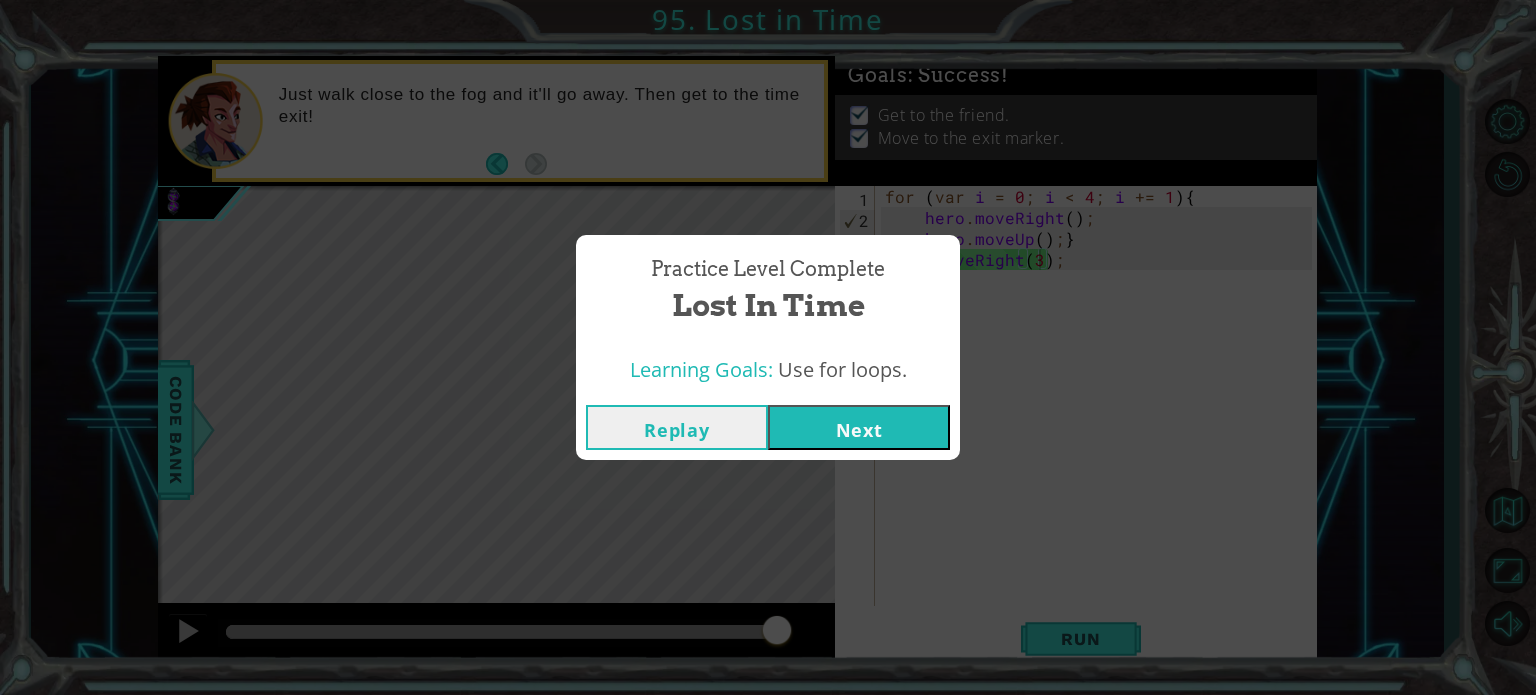 click on "Next" at bounding box center [859, 427] 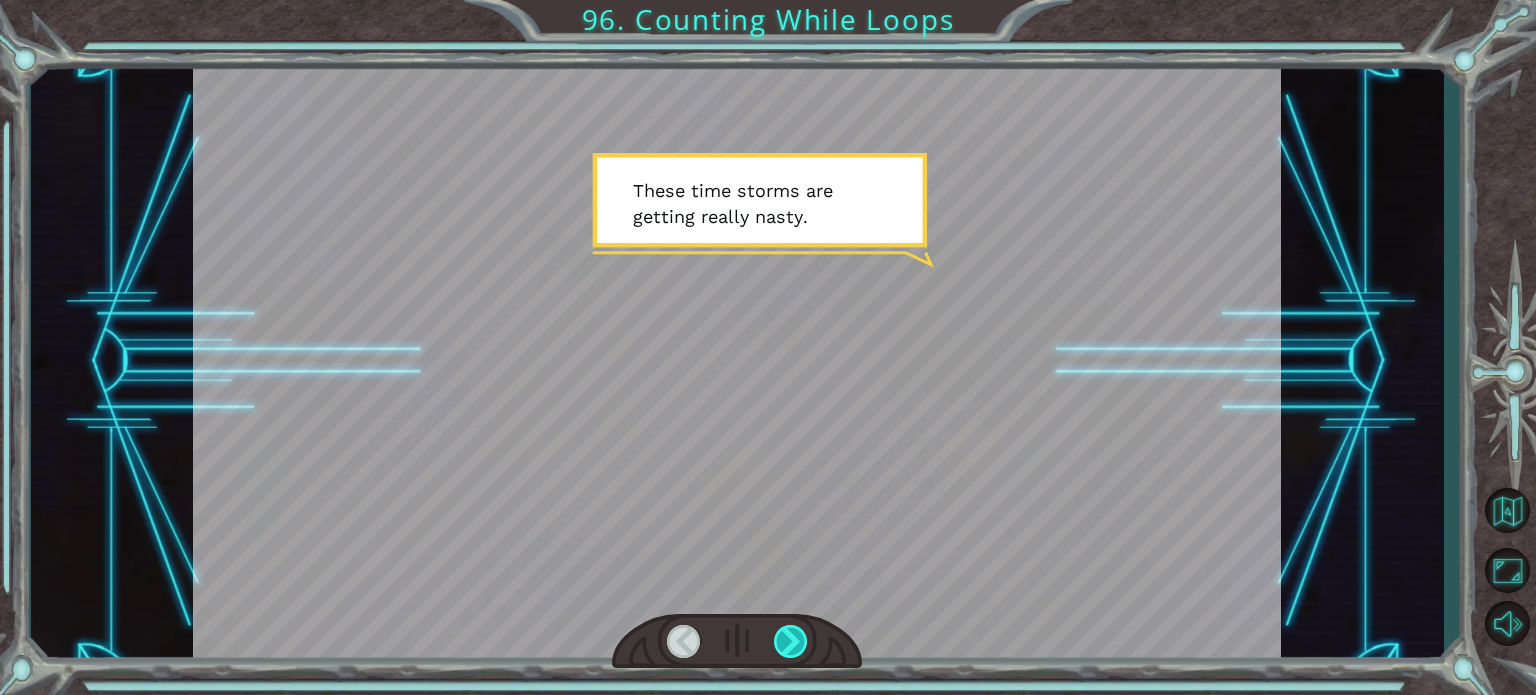 click at bounding box center (791, 641) 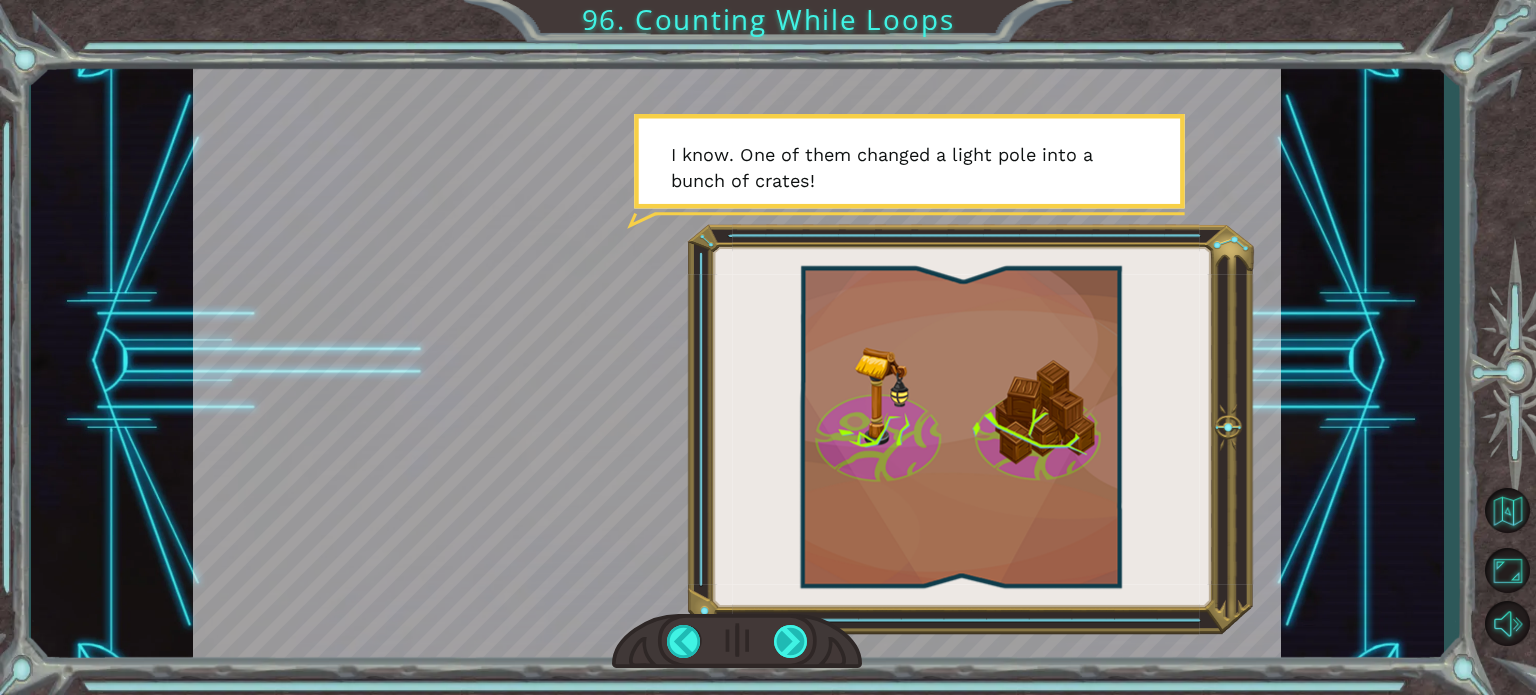 click at bounding box center (791, 641) 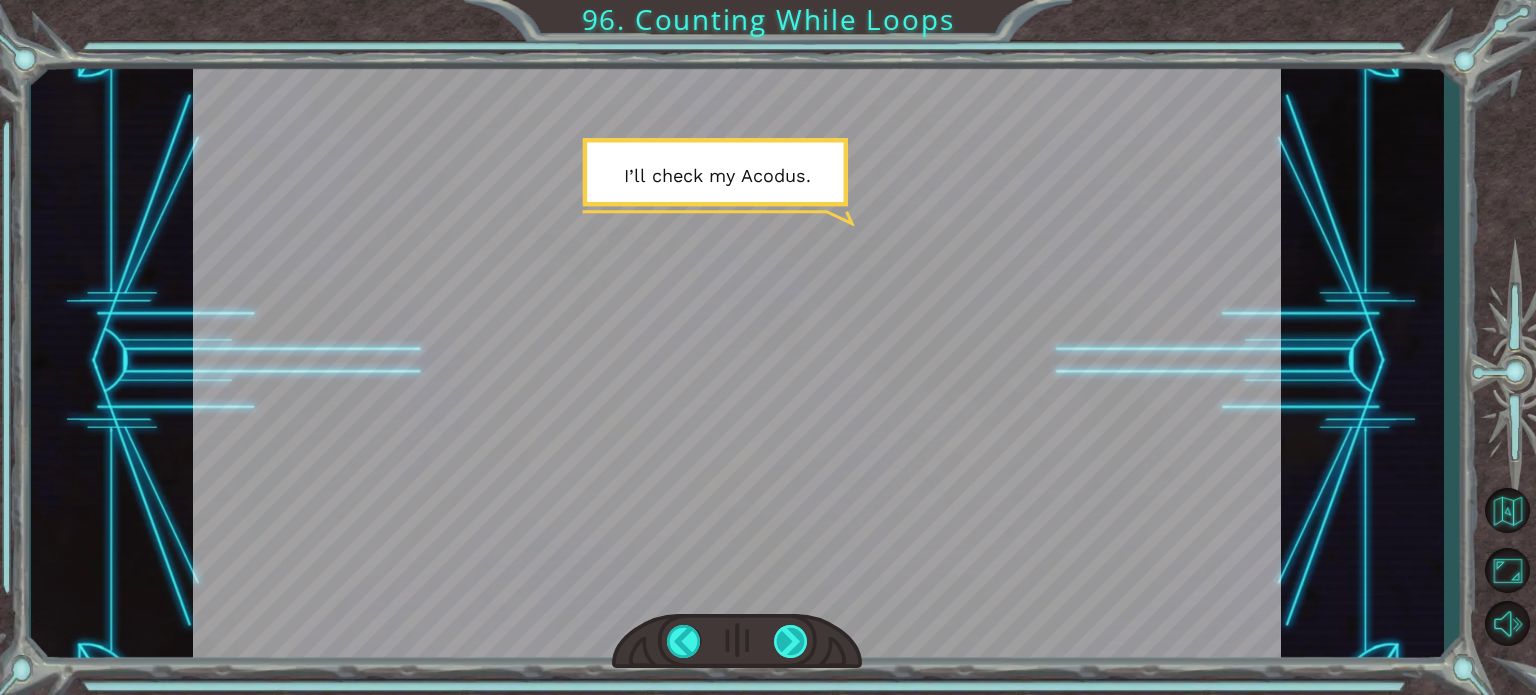 click at bounding box center [791, 641] 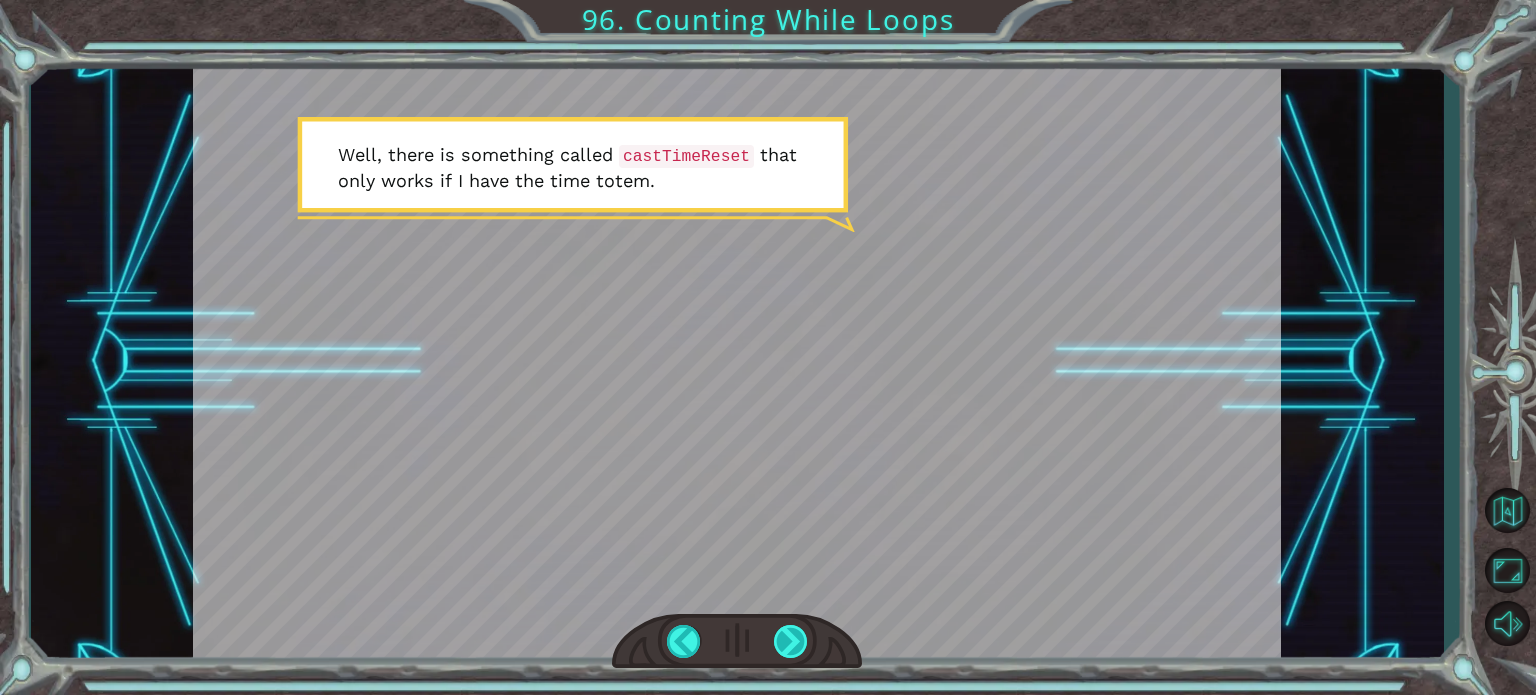 click at bounding box center (791, 641) 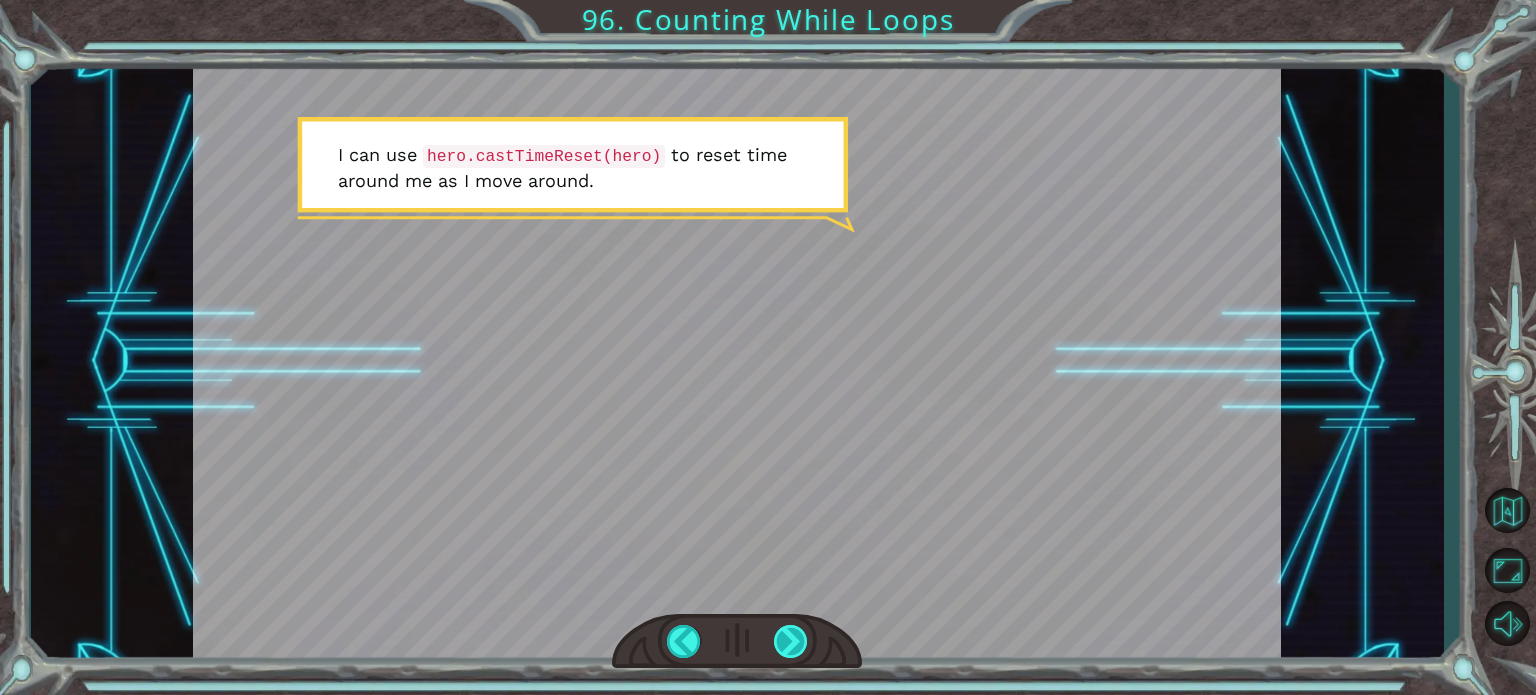 click at bounding box center [791, 641] 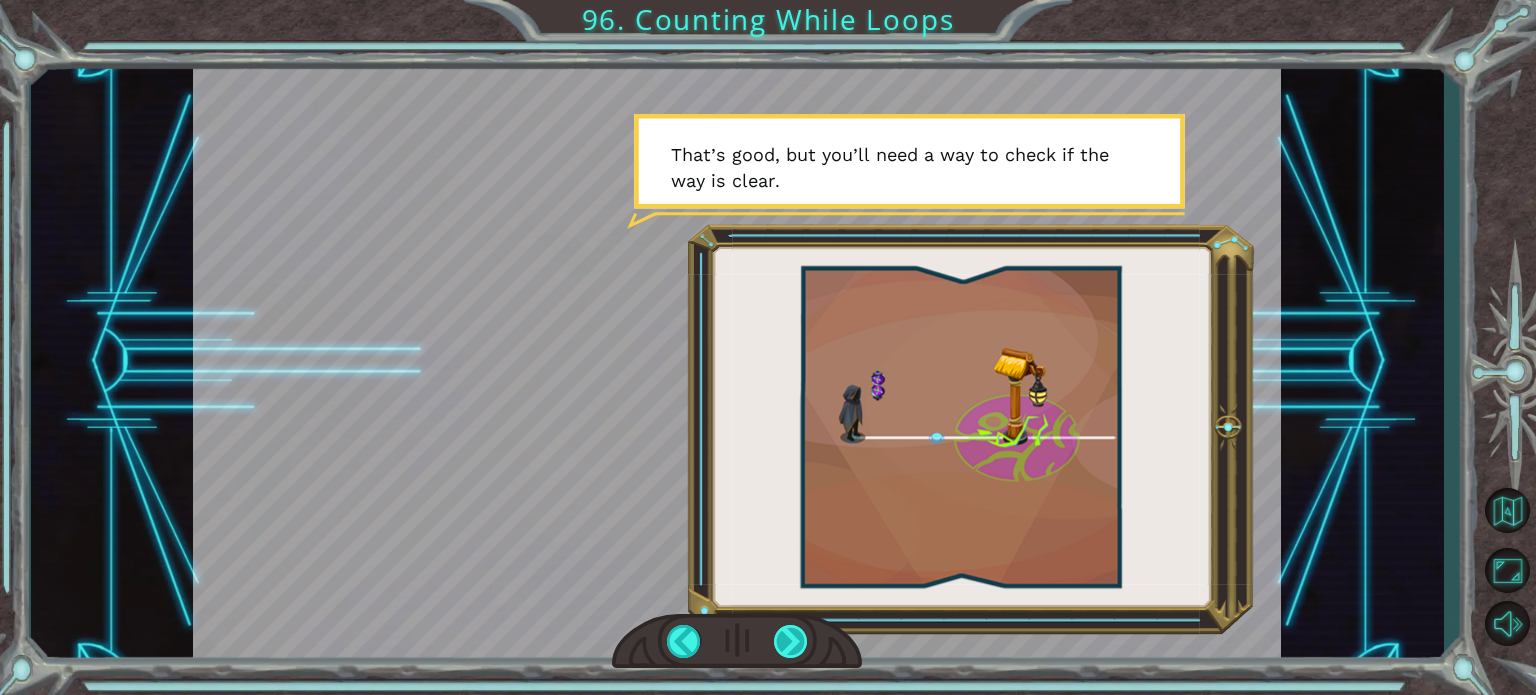 click at bounding box center (791, 641) 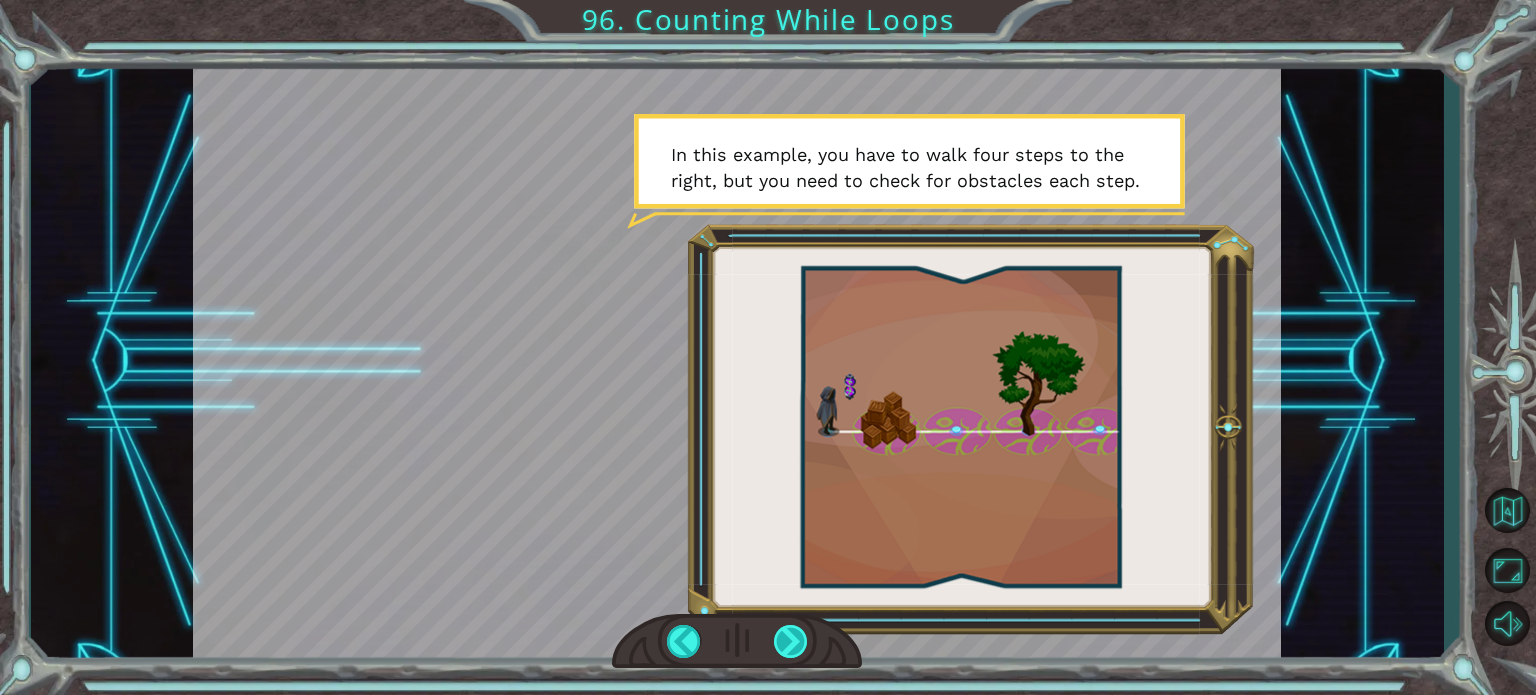 click at bounding box center (791, 641) 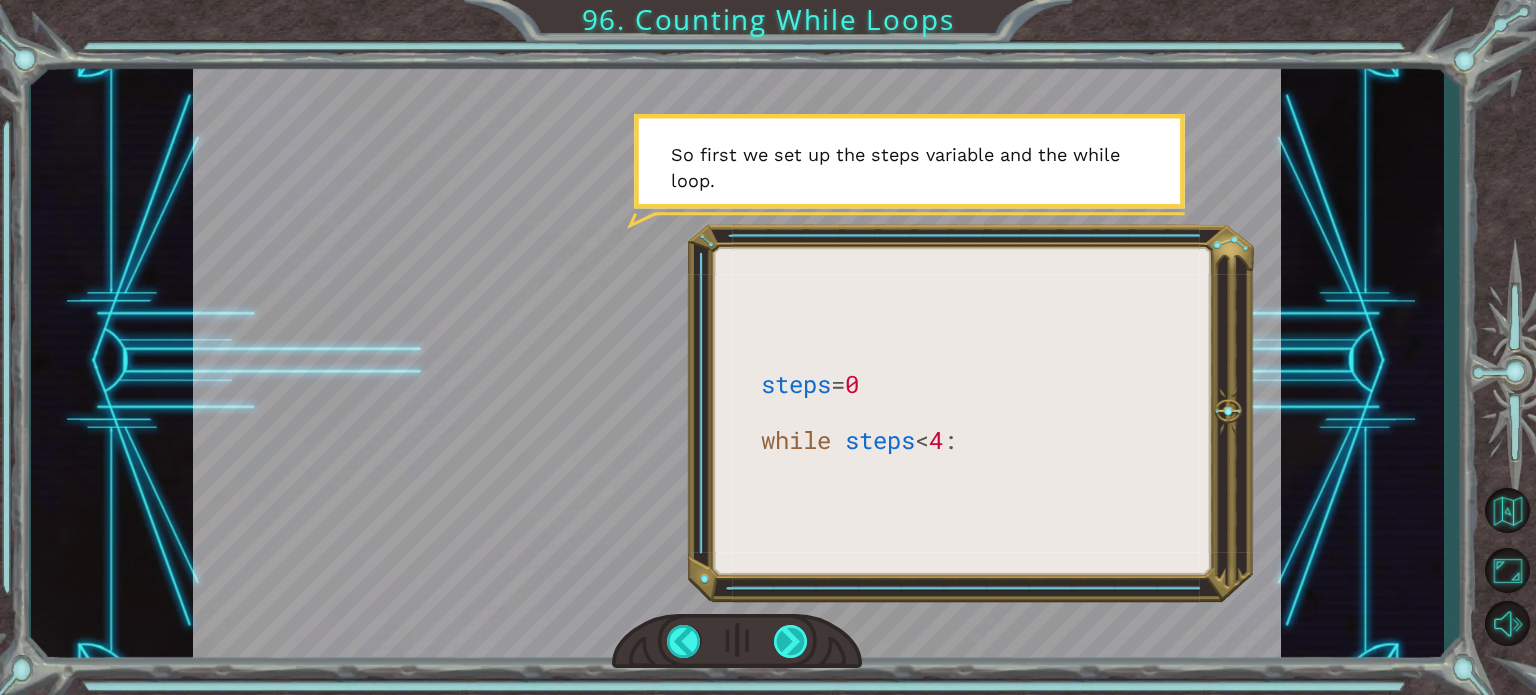 drag, startPoint x: 780, startPoint y: 624, endPoint x: 793, endPoint y: 644, distance: 23.853722 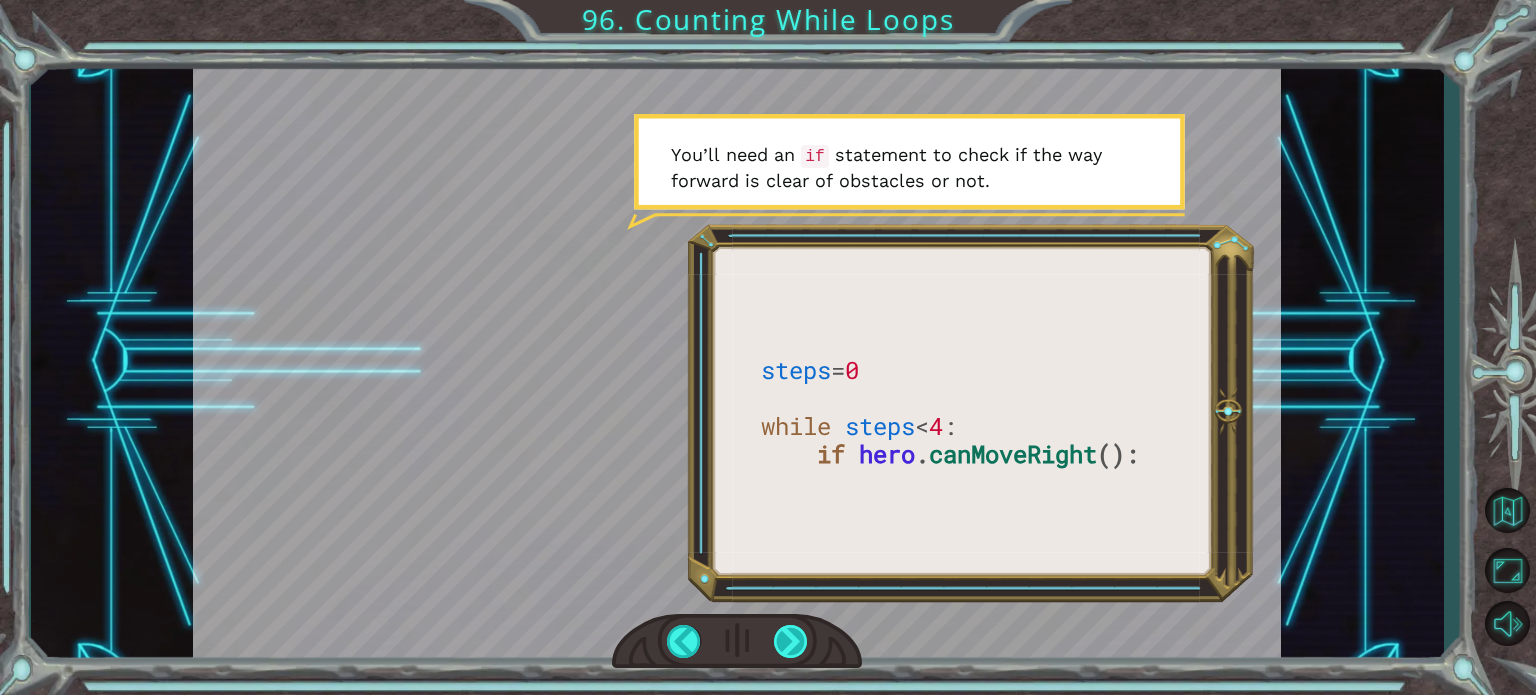 click at bounding box center (791, 641) 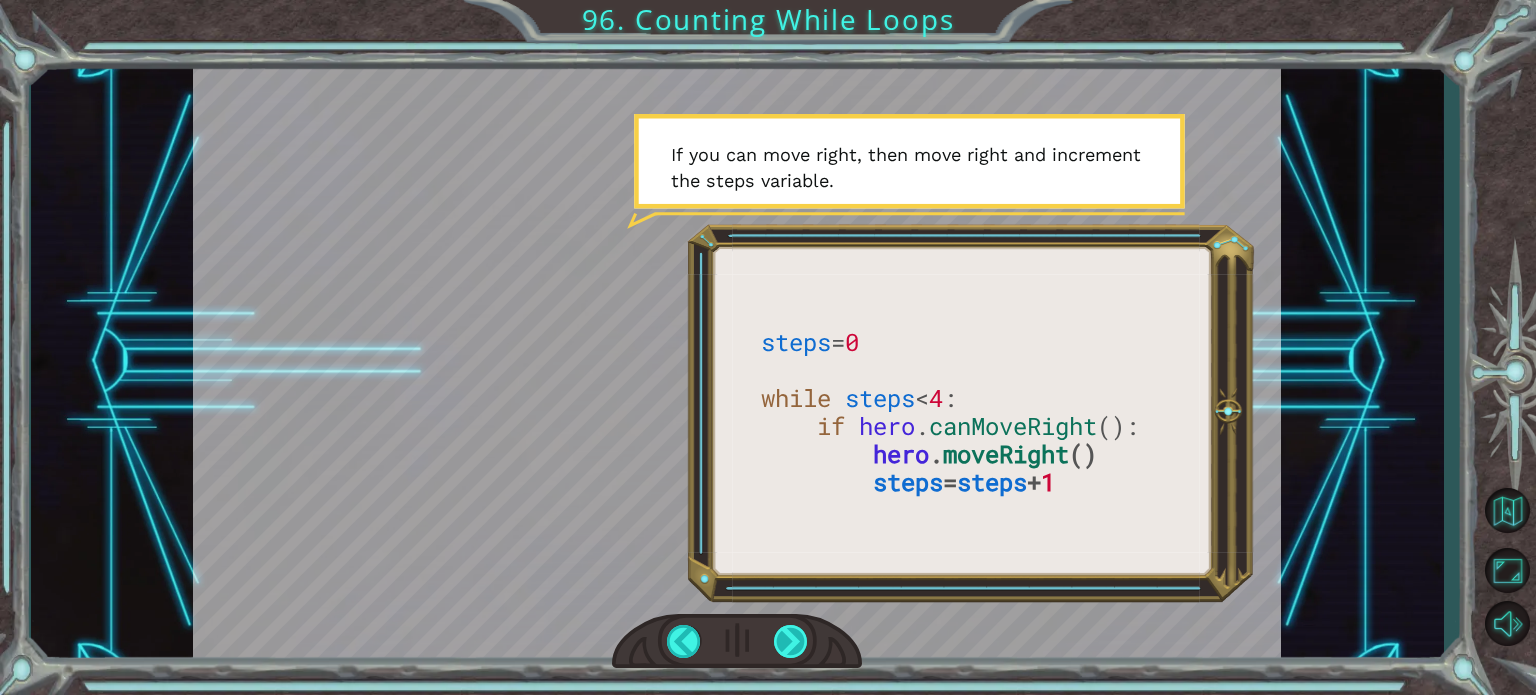 click at bounding box center [791, 641] 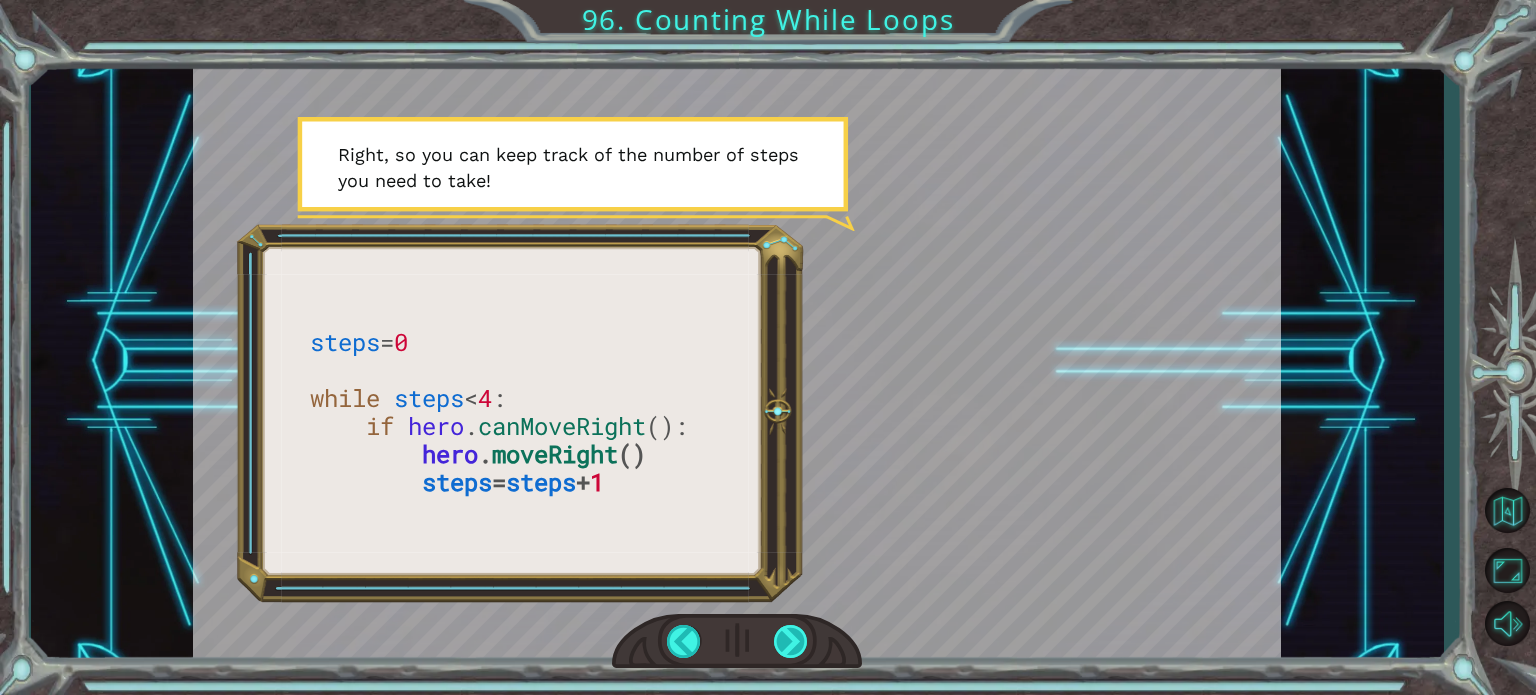 click at bounding box center (791, 641) 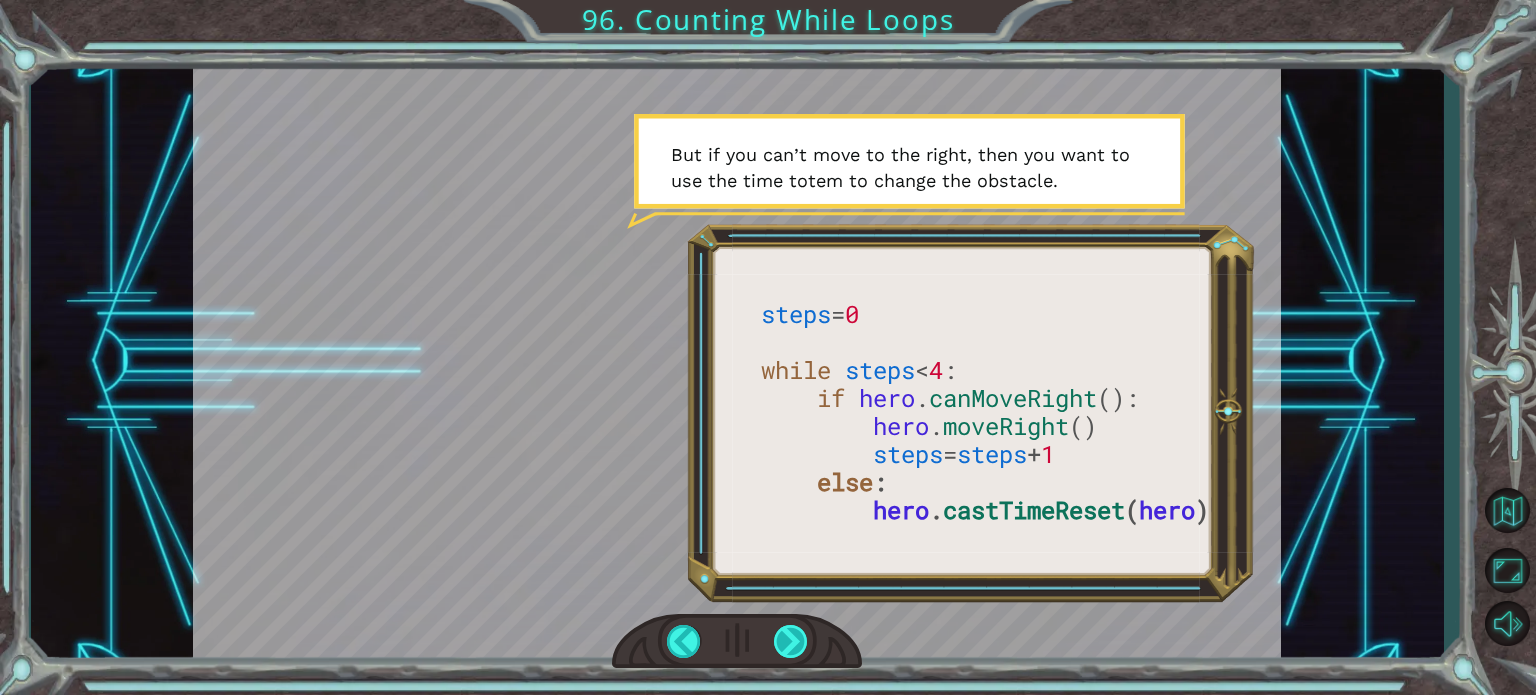 click at bounding box center (791, 641) 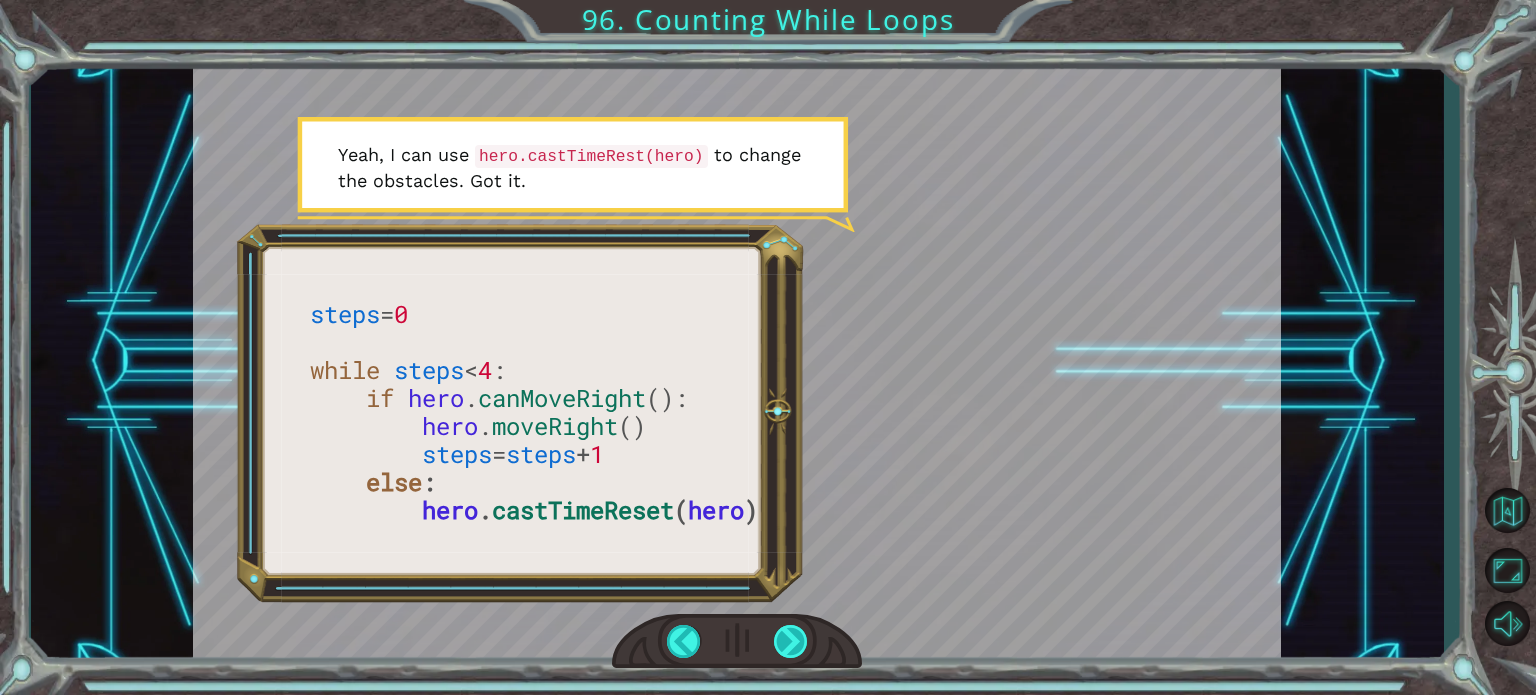 click at bounding box center [791, 641] 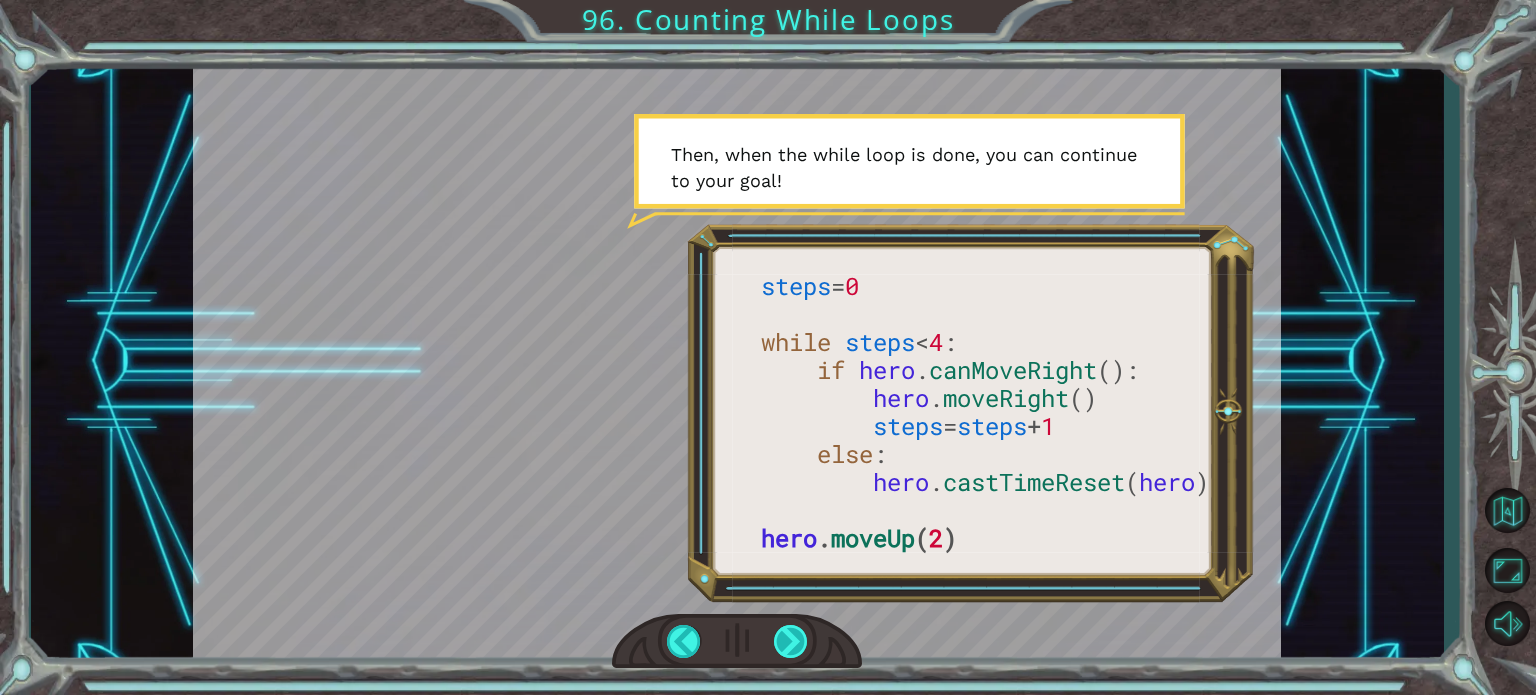 click at bounding box center [791, 641] 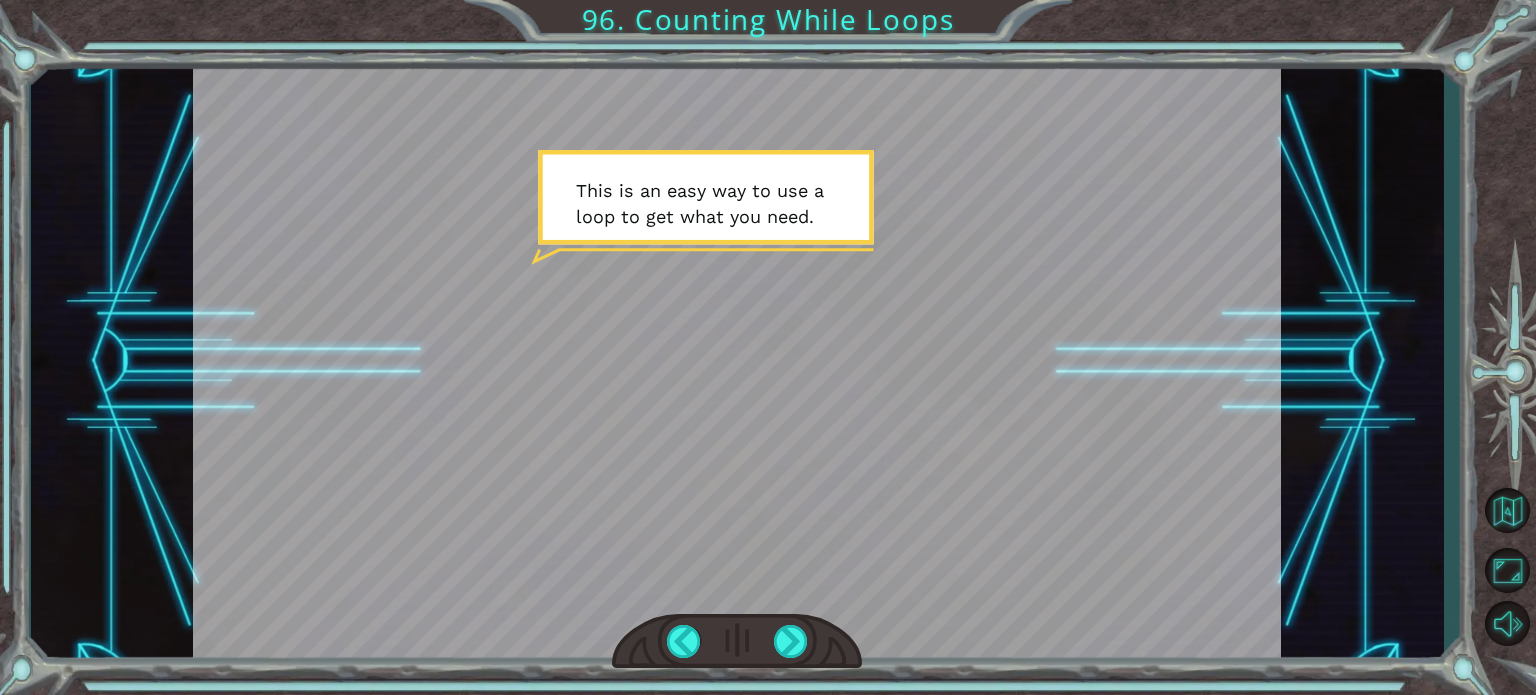 drag, startPoint x: 793, startPoint y: 644, endPoint x: 757, endPoint y: 740, distance: 102.528046 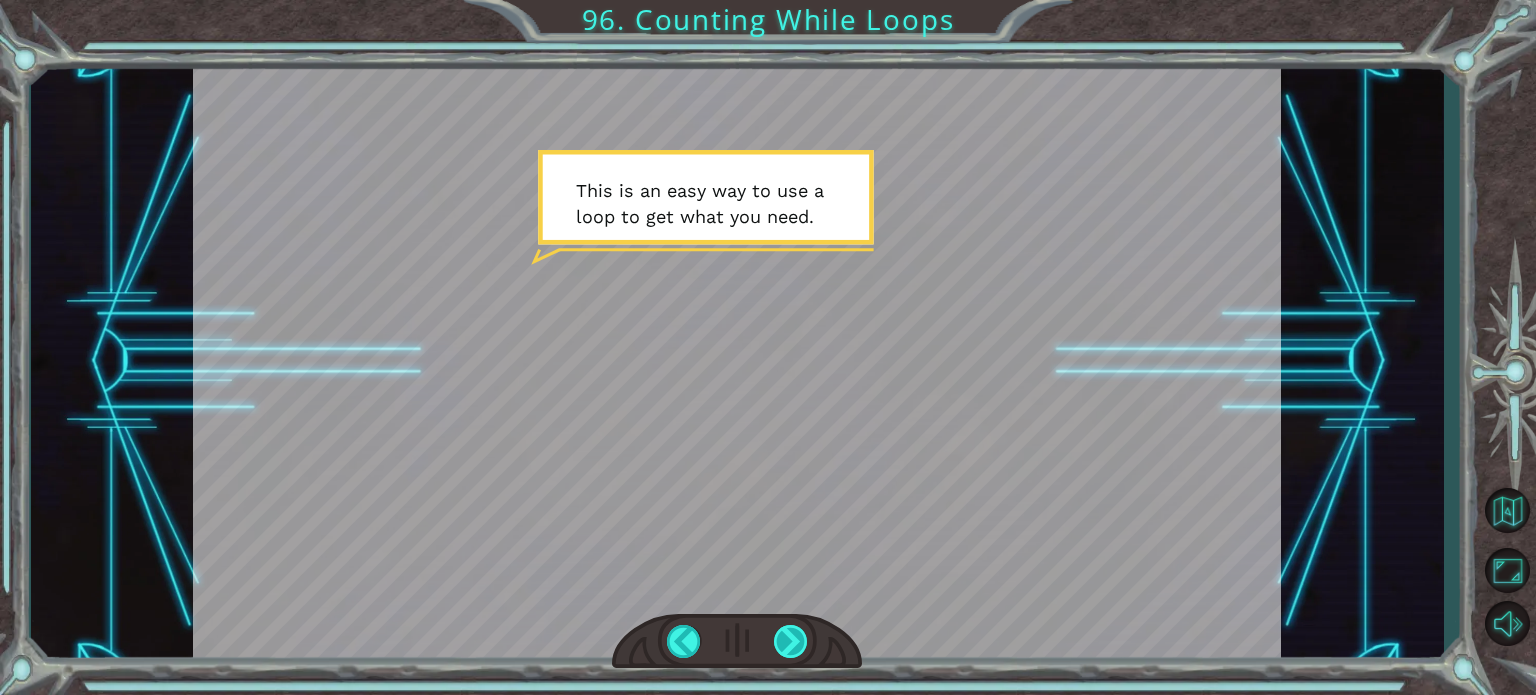 click at bounding box center (791, 641) 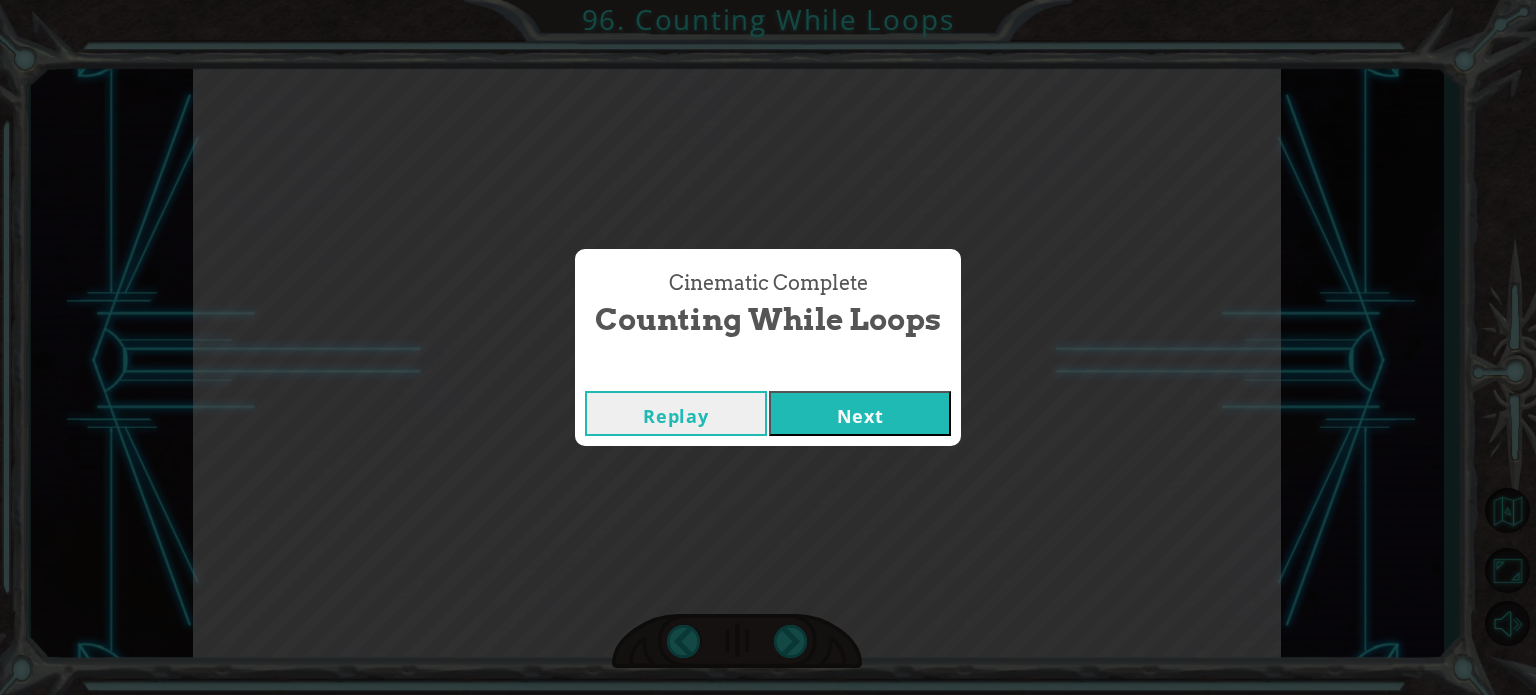 click on "Next" at bounding box center [860, 413] 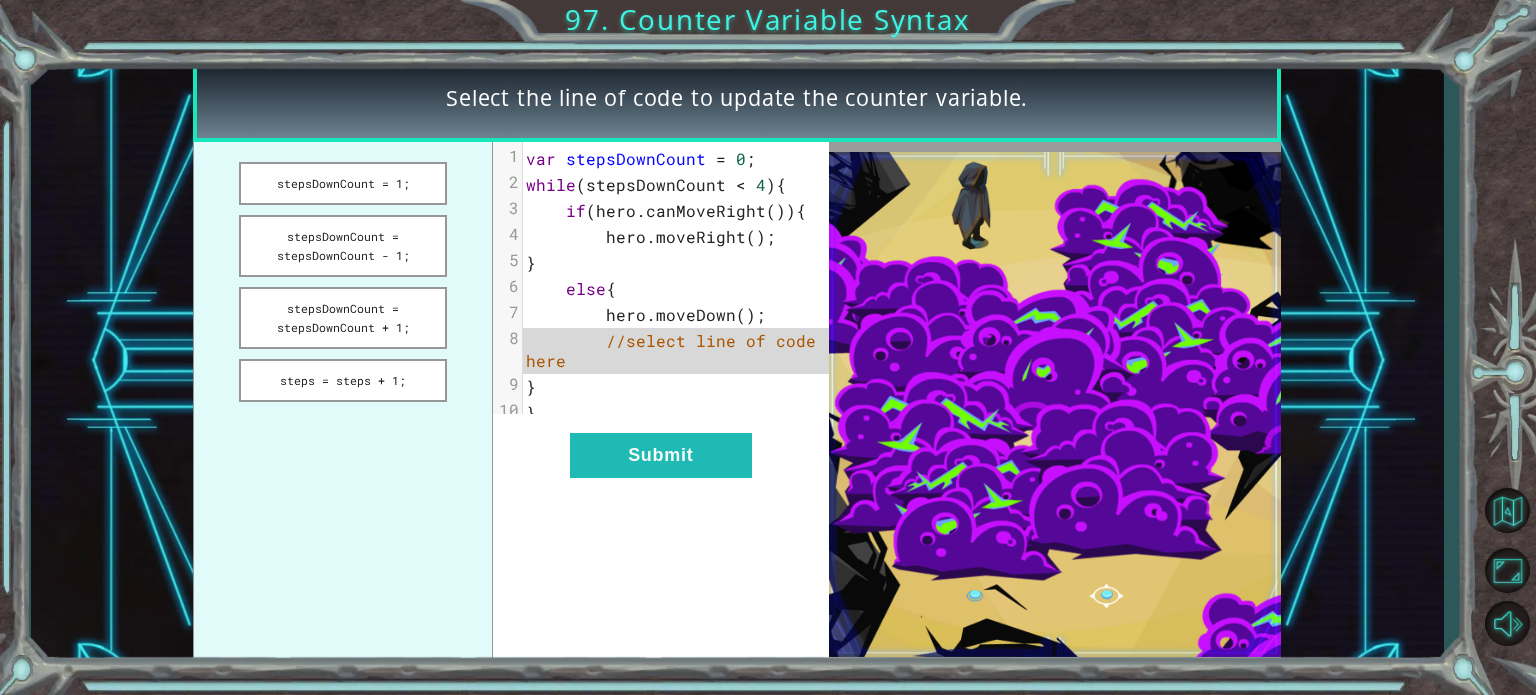click on "stepsDownCount" at bounding box center [636, 158] 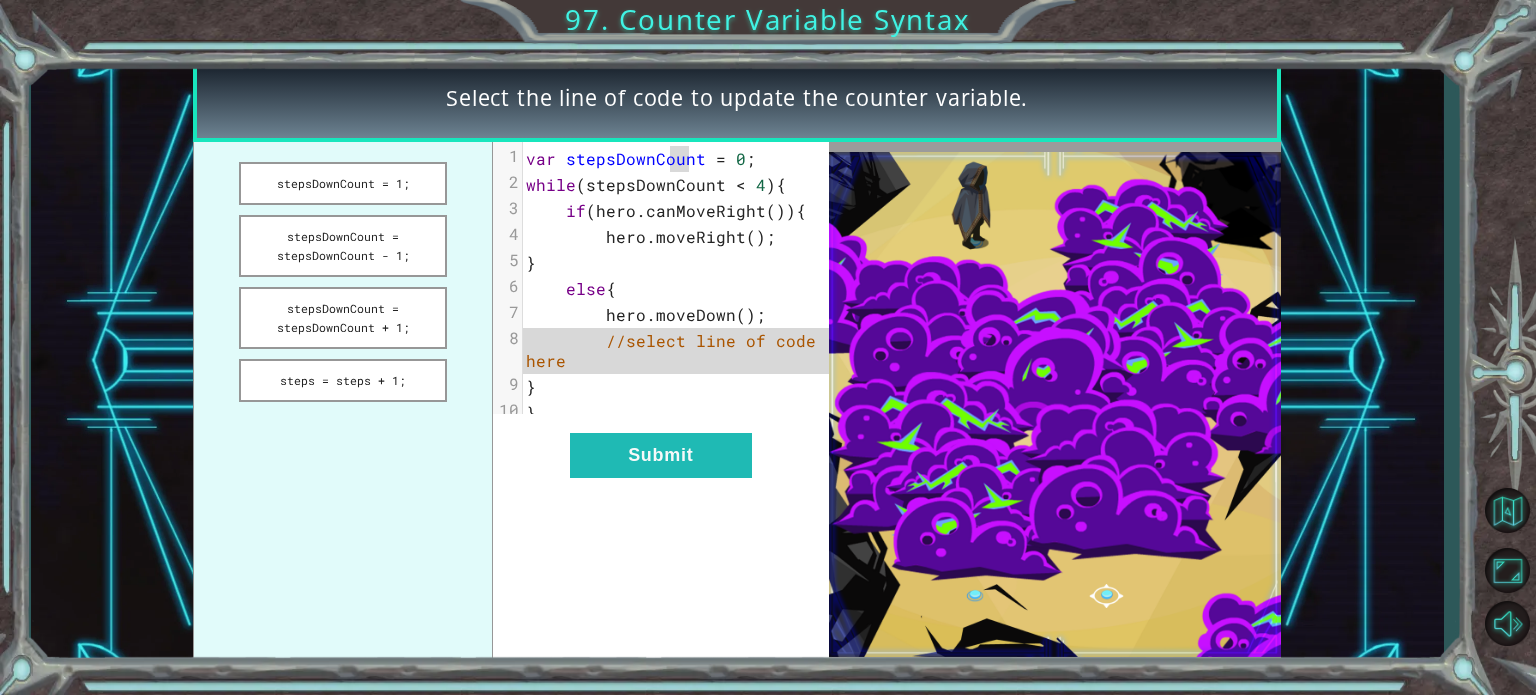 drag, startPoint x: 669, startPoint y: 162, endPoint x: 692, endPoint y: 152, distance: 25.079872 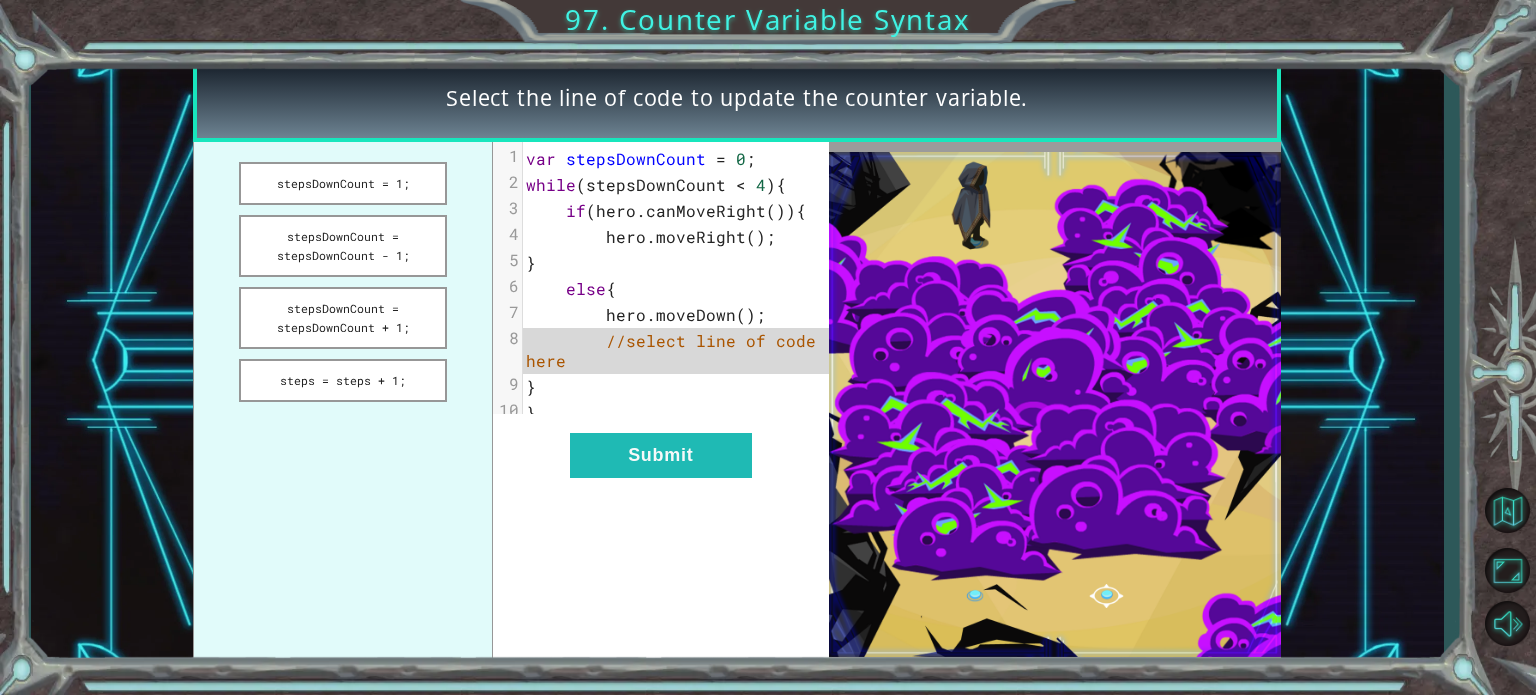 click on "stepsDownCount" at bounding box center [636, 158] 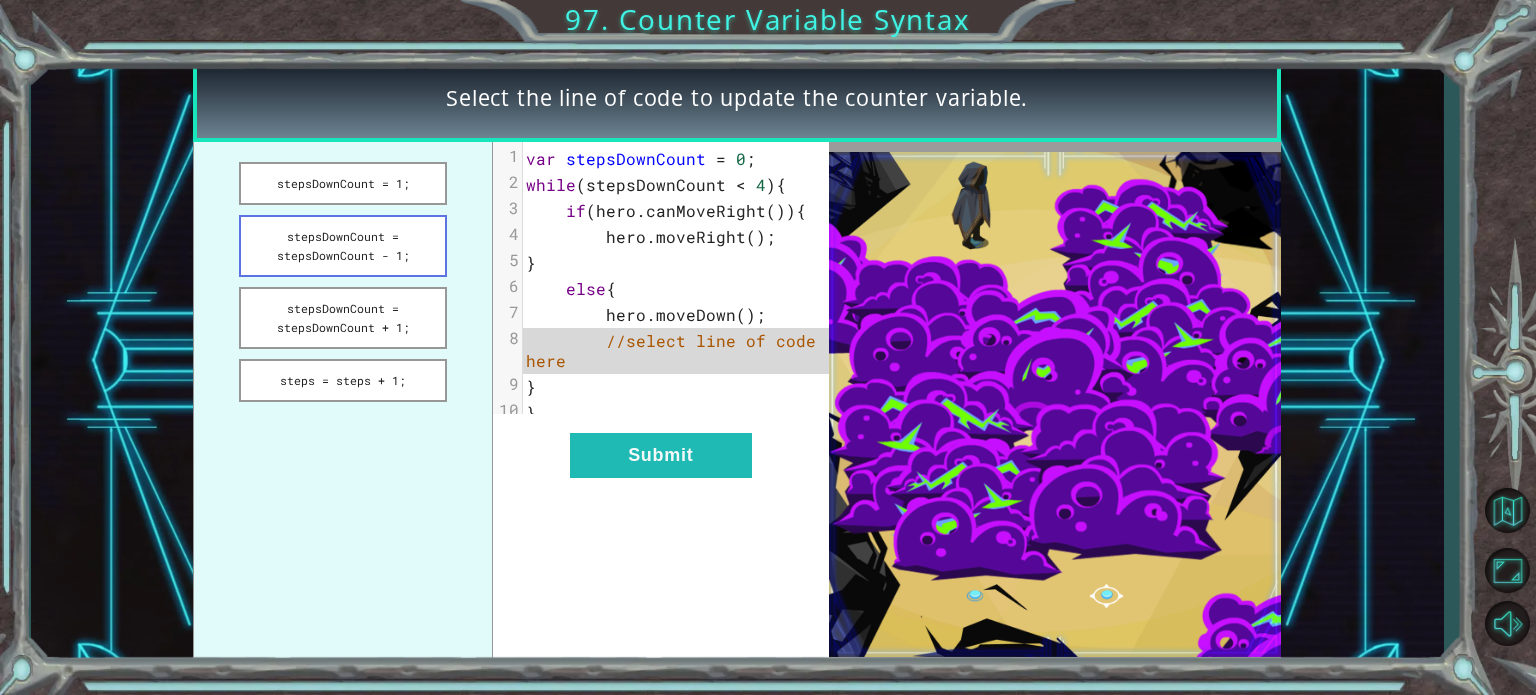 click on "stepsDownCount = stepsDownCount - 1;" at bounding box center (343, 246) 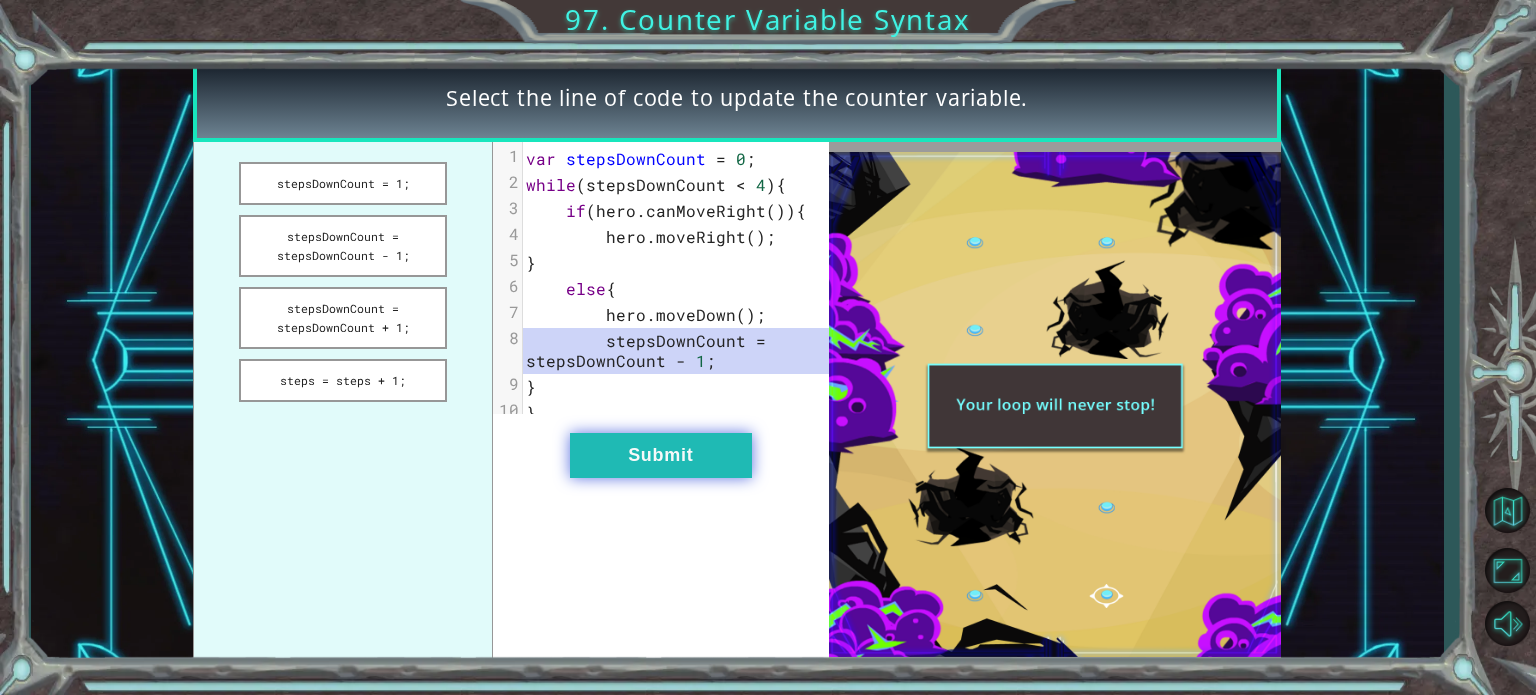 click on "Submit" at bounding box center [661, 455] 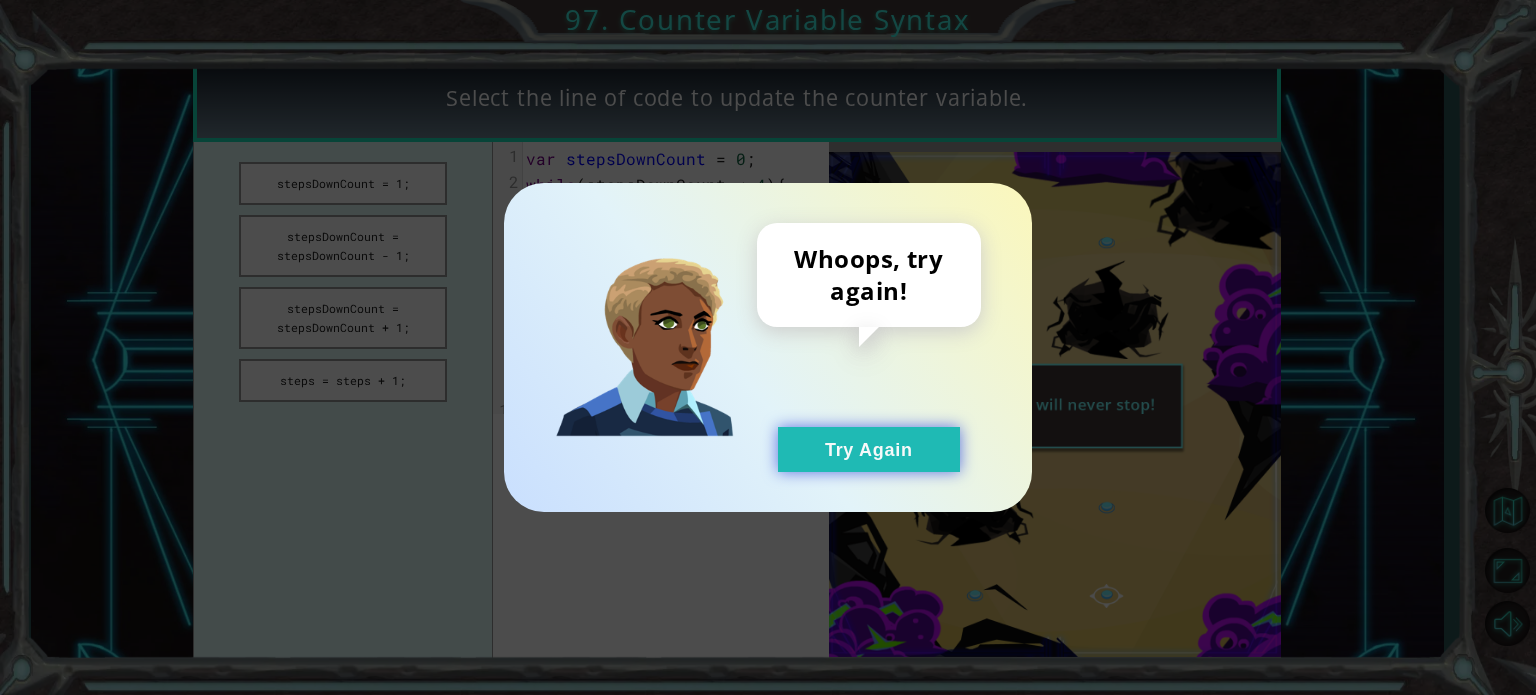 click on "Try Again" at bounding box center [869, 449] 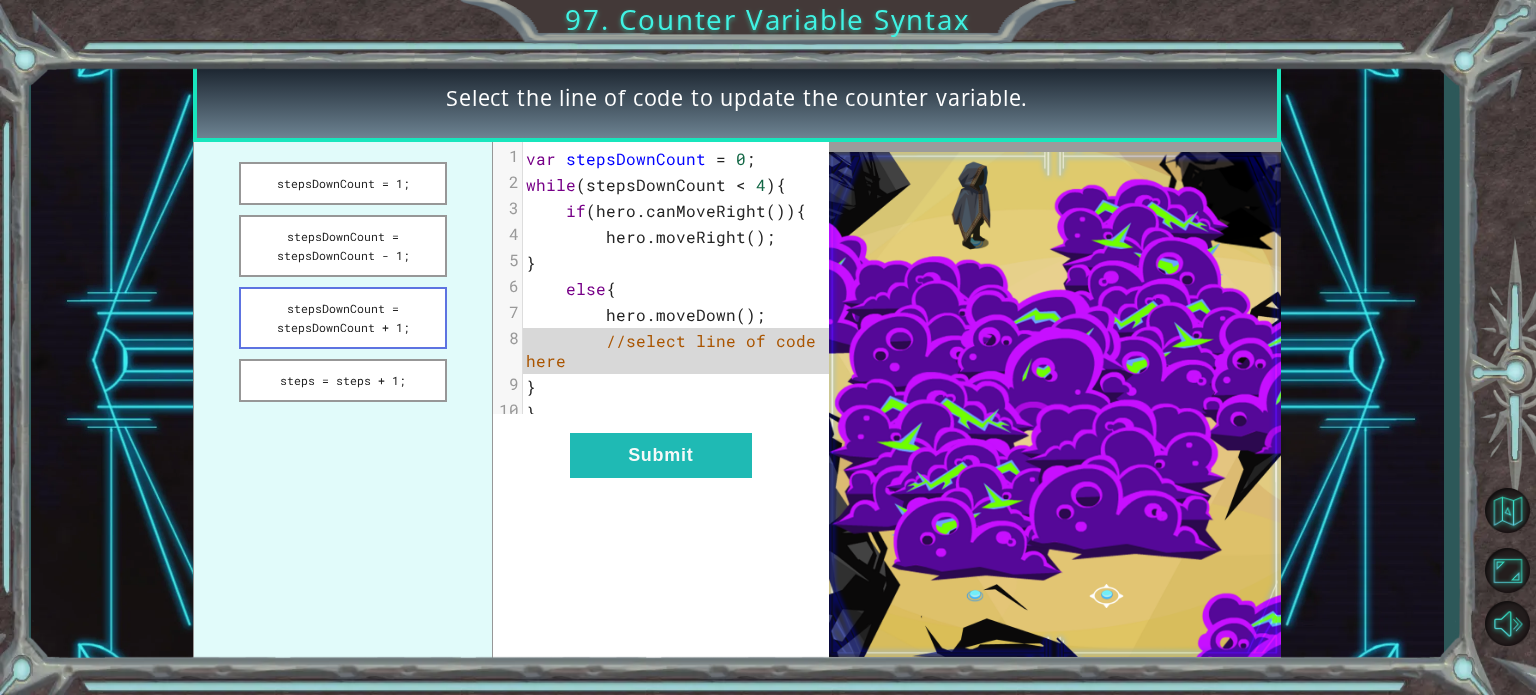 click on "stepsDownCount = stepsDownCount + 1;" at bounding box center (343, 318) 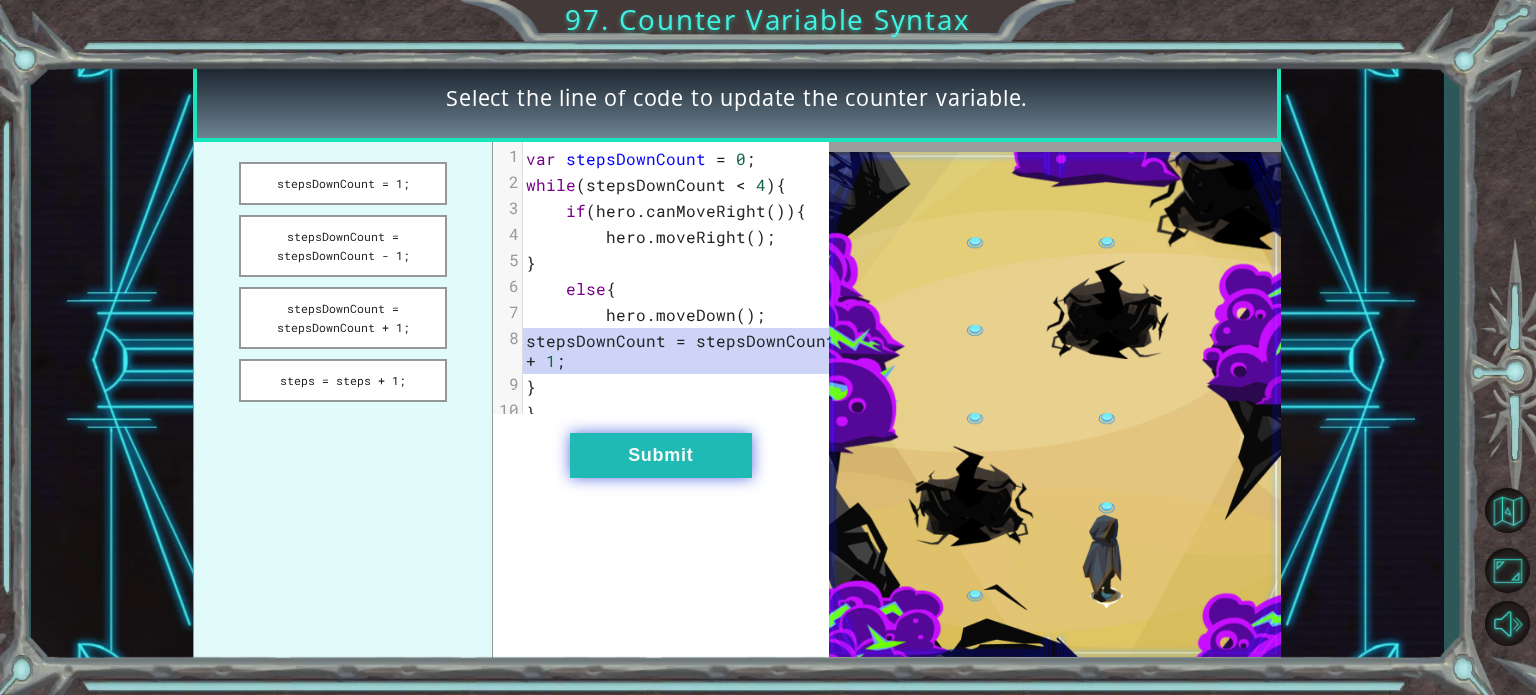 click on "Submit" at bounding box center (661, 455) 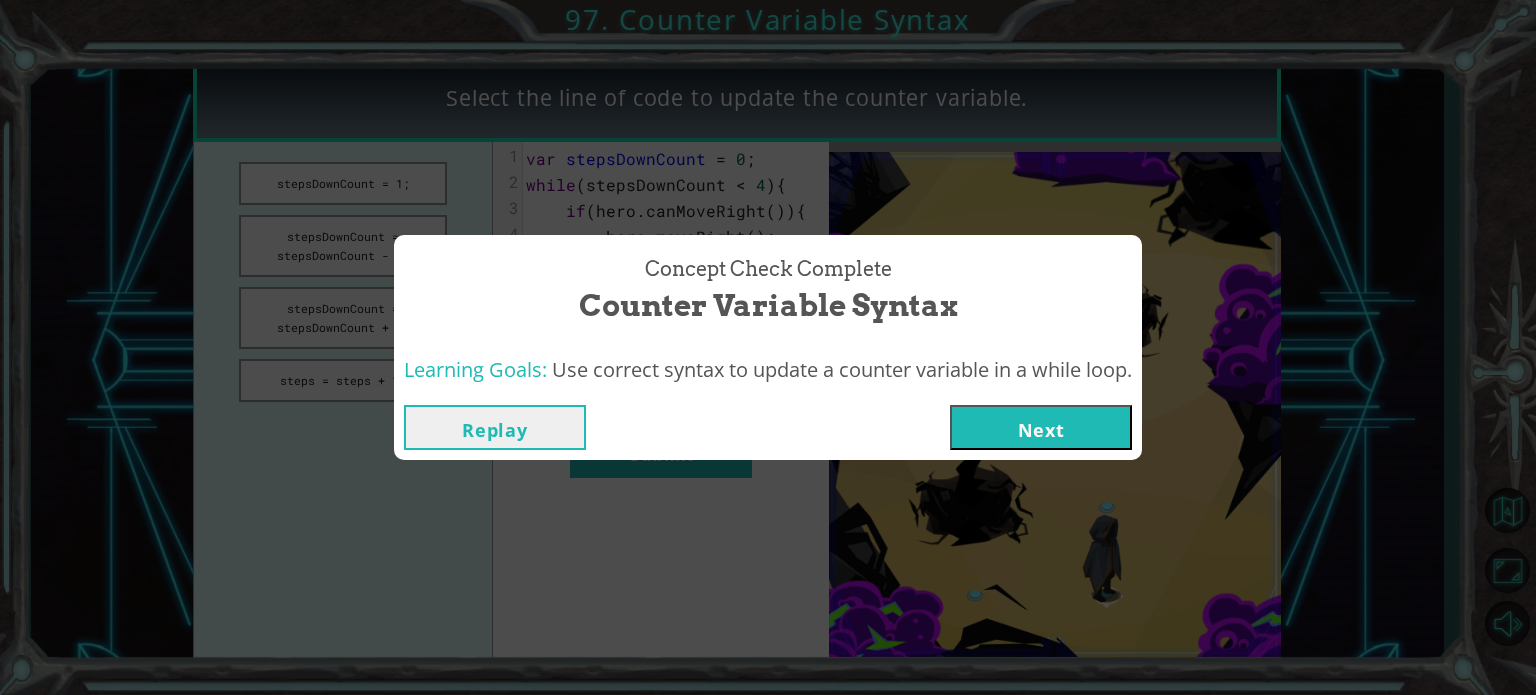 click on "Next" at bounding box center [1041, 427] 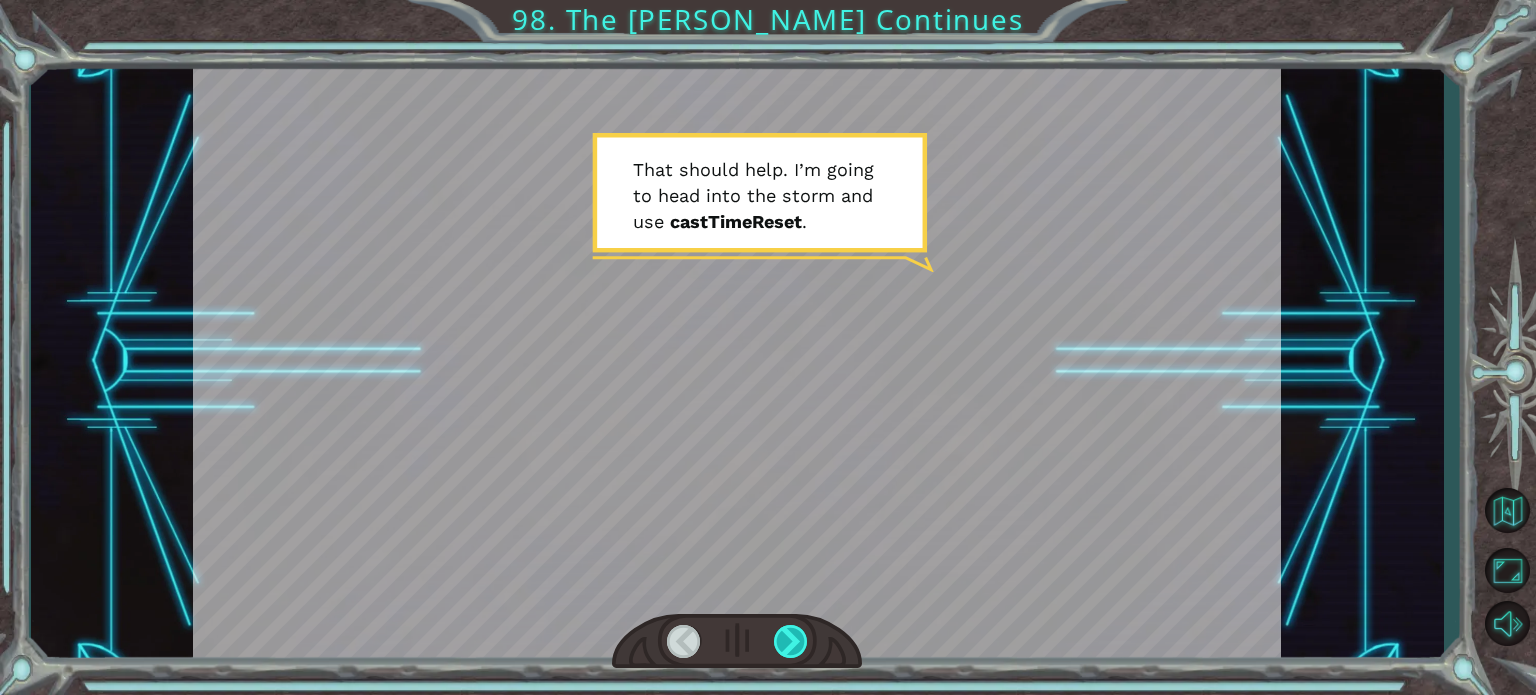 click at bounding box center (791, 641) 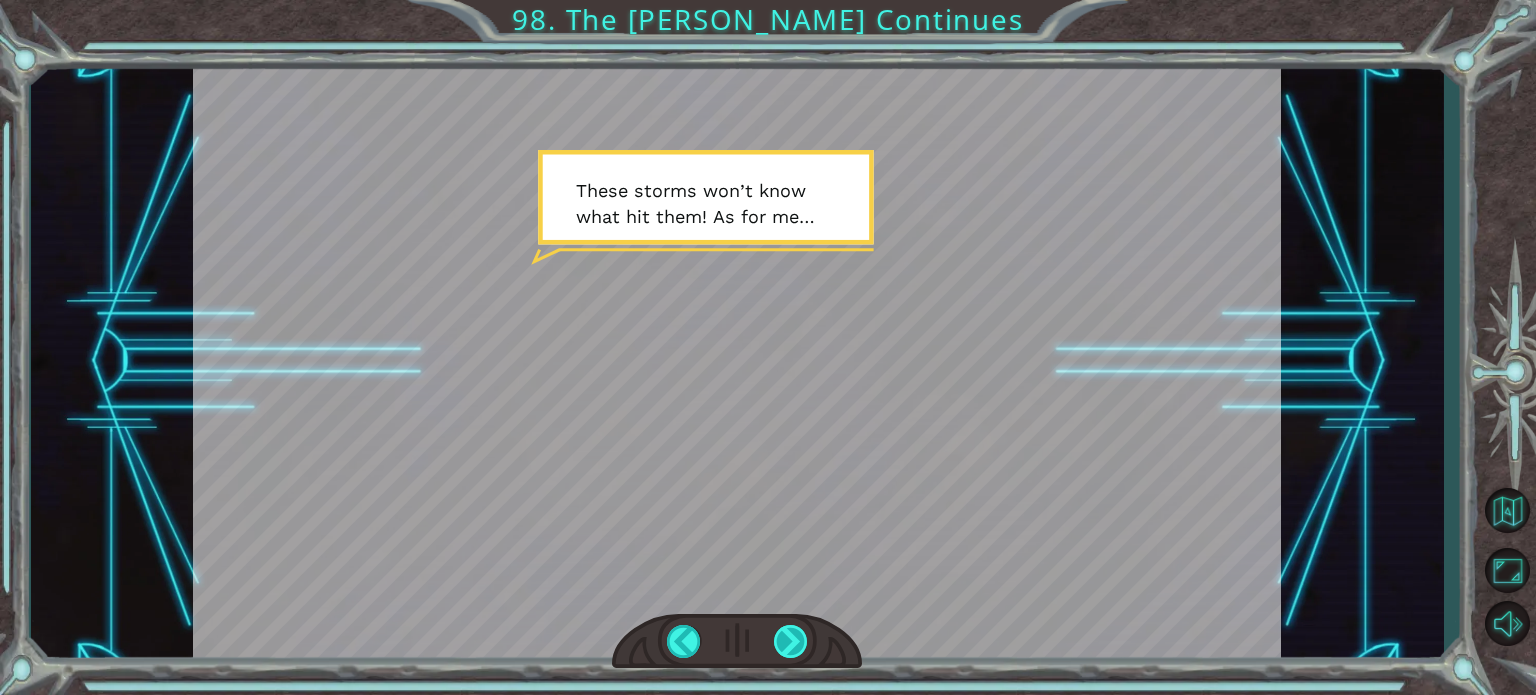 click at bounding box center [791, 641] 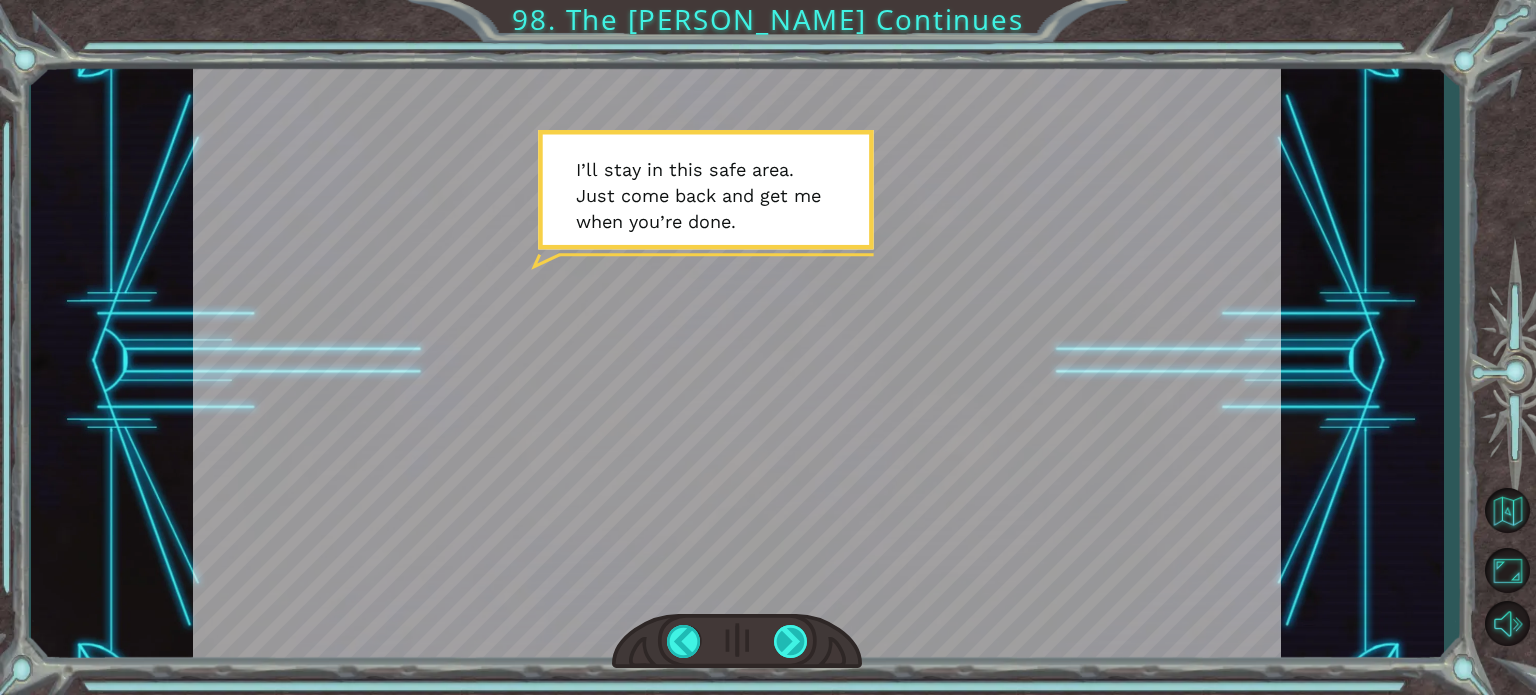 click at bounding box center [791, 641] 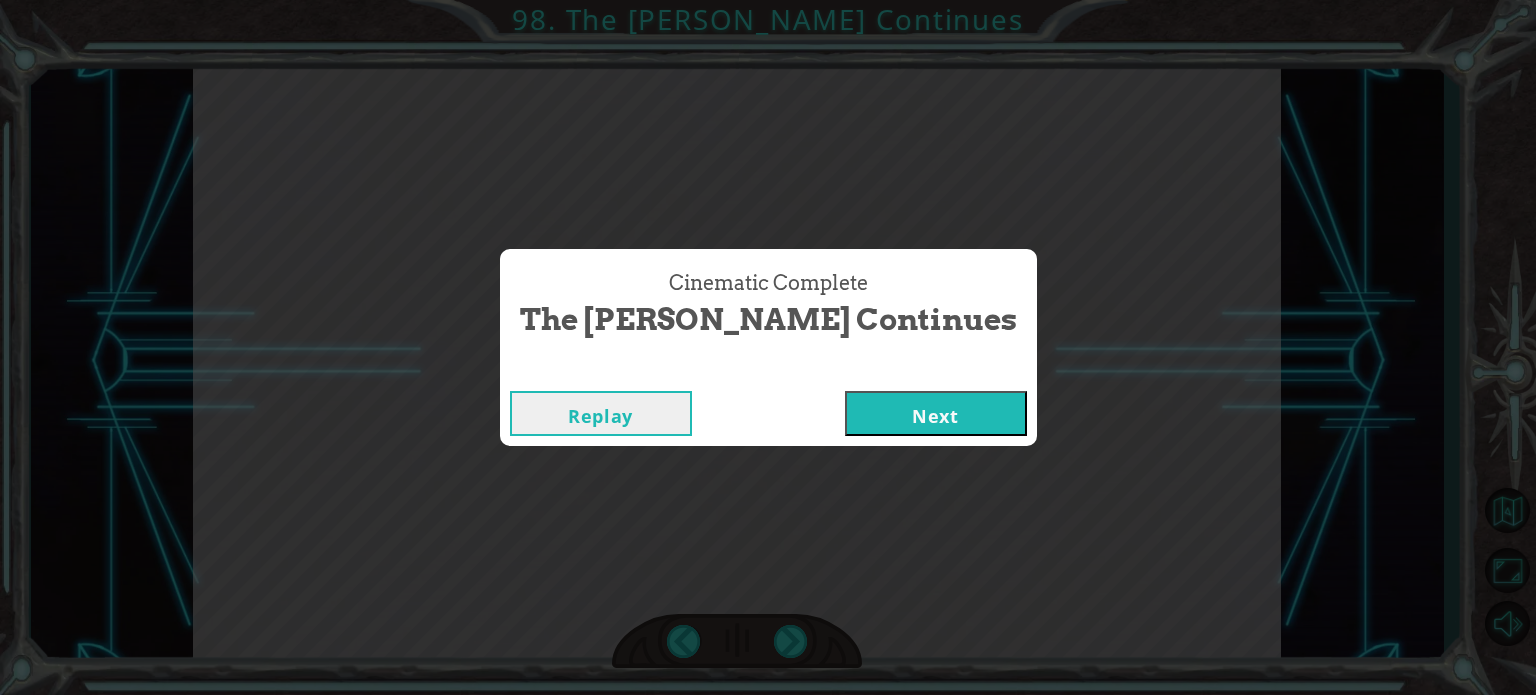 click on "Next" at bounding box center (936, 413) 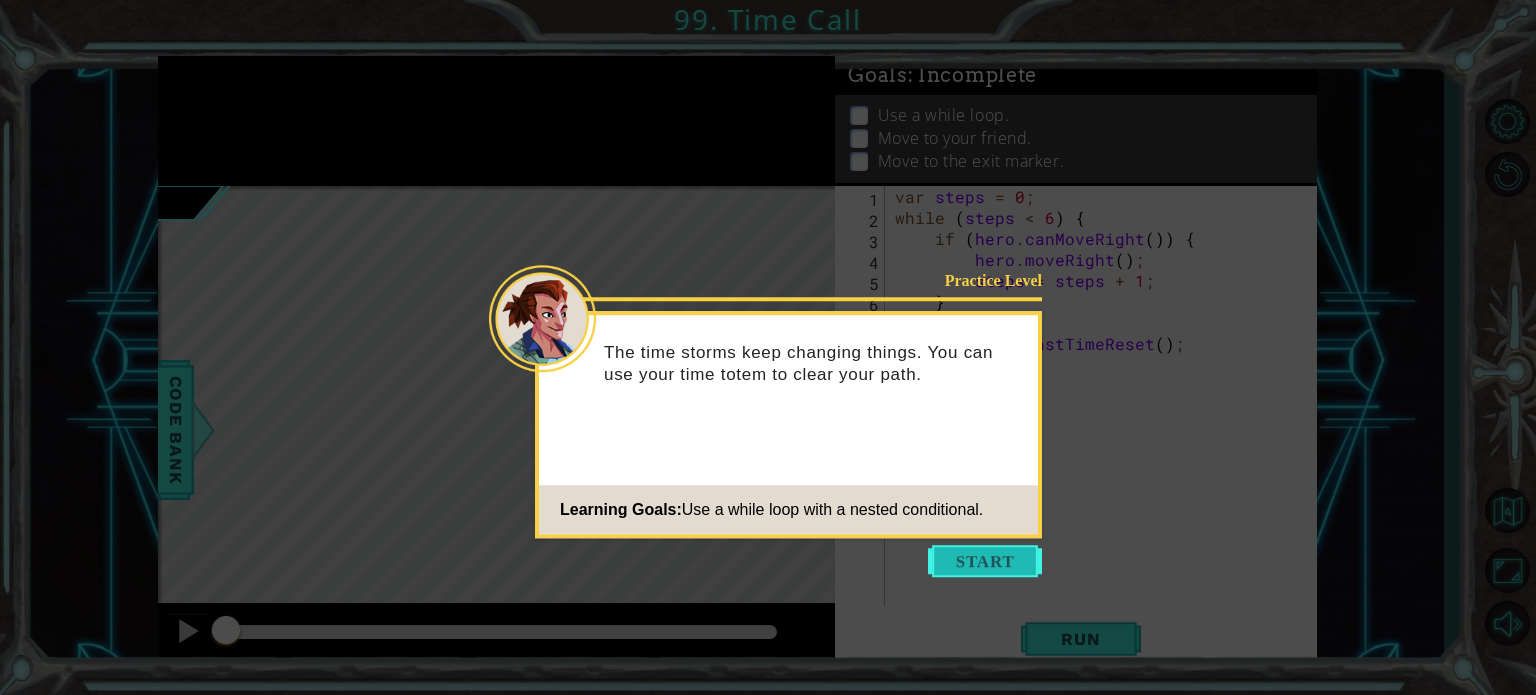 click at bounding box center [985, 561] 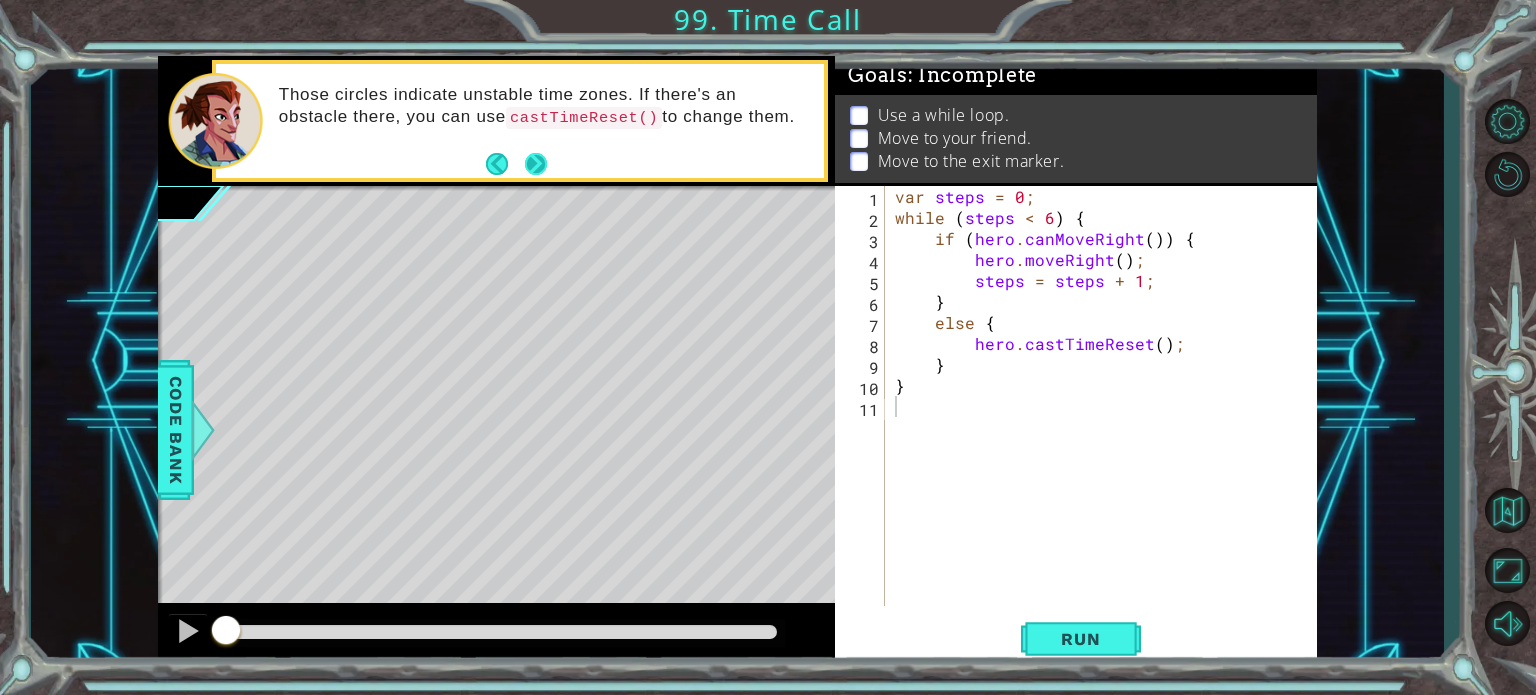 click at bounding box center (536, 164) 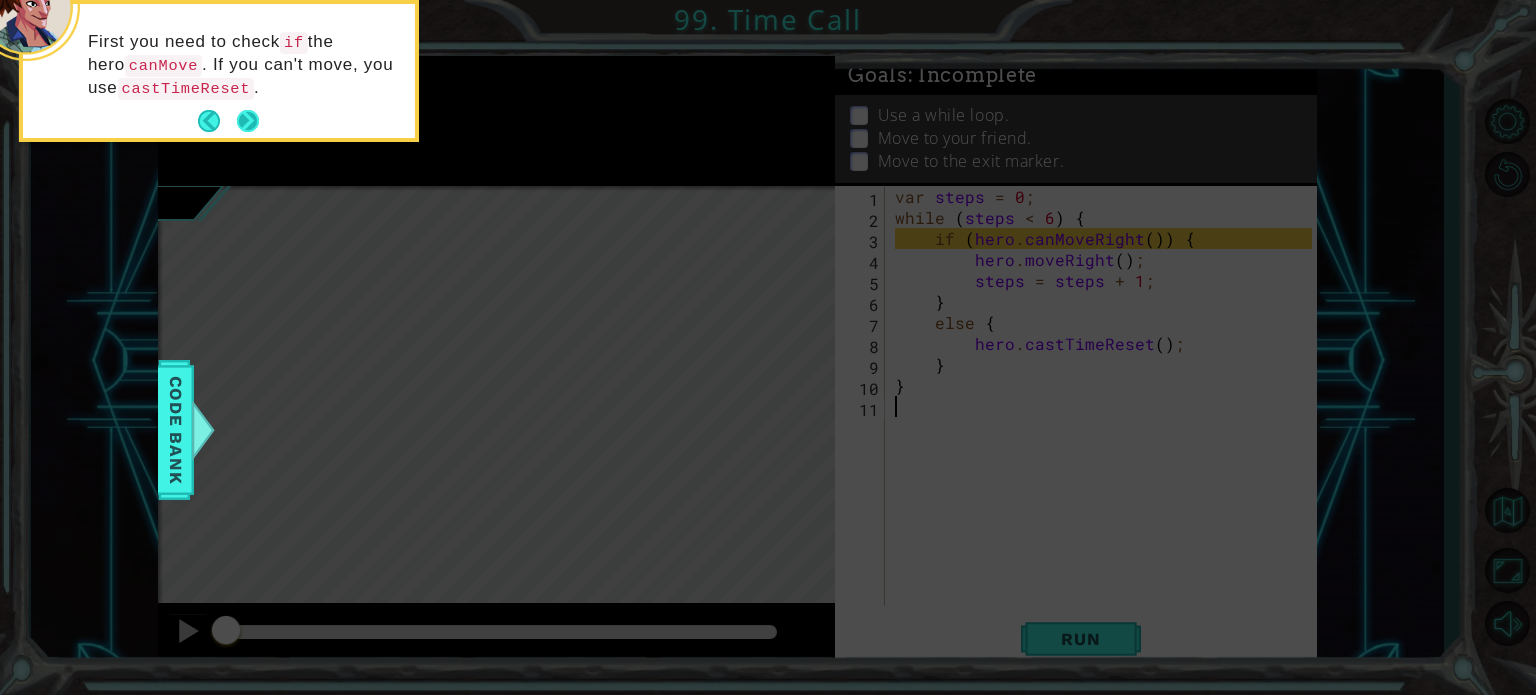 click at bounding box center (248, 121) 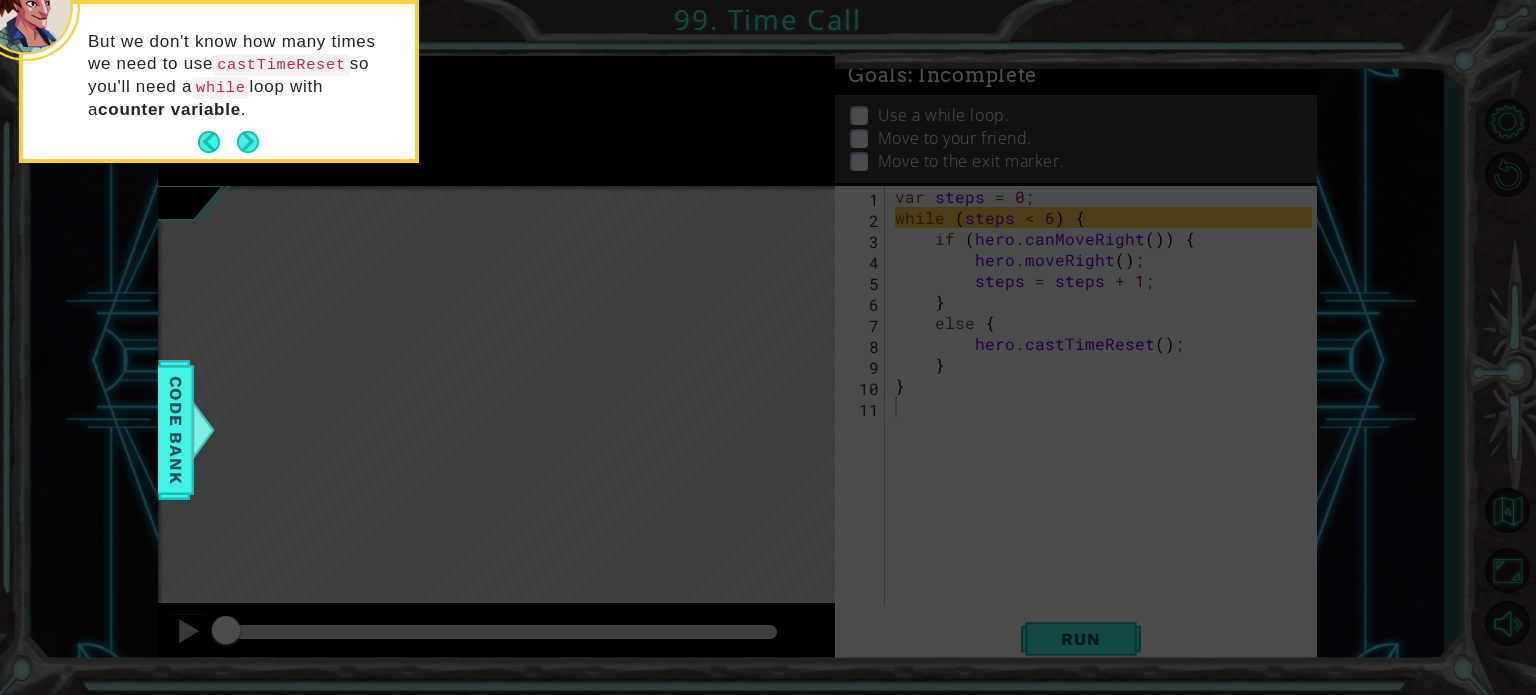 click at bounding box center [228, 142] 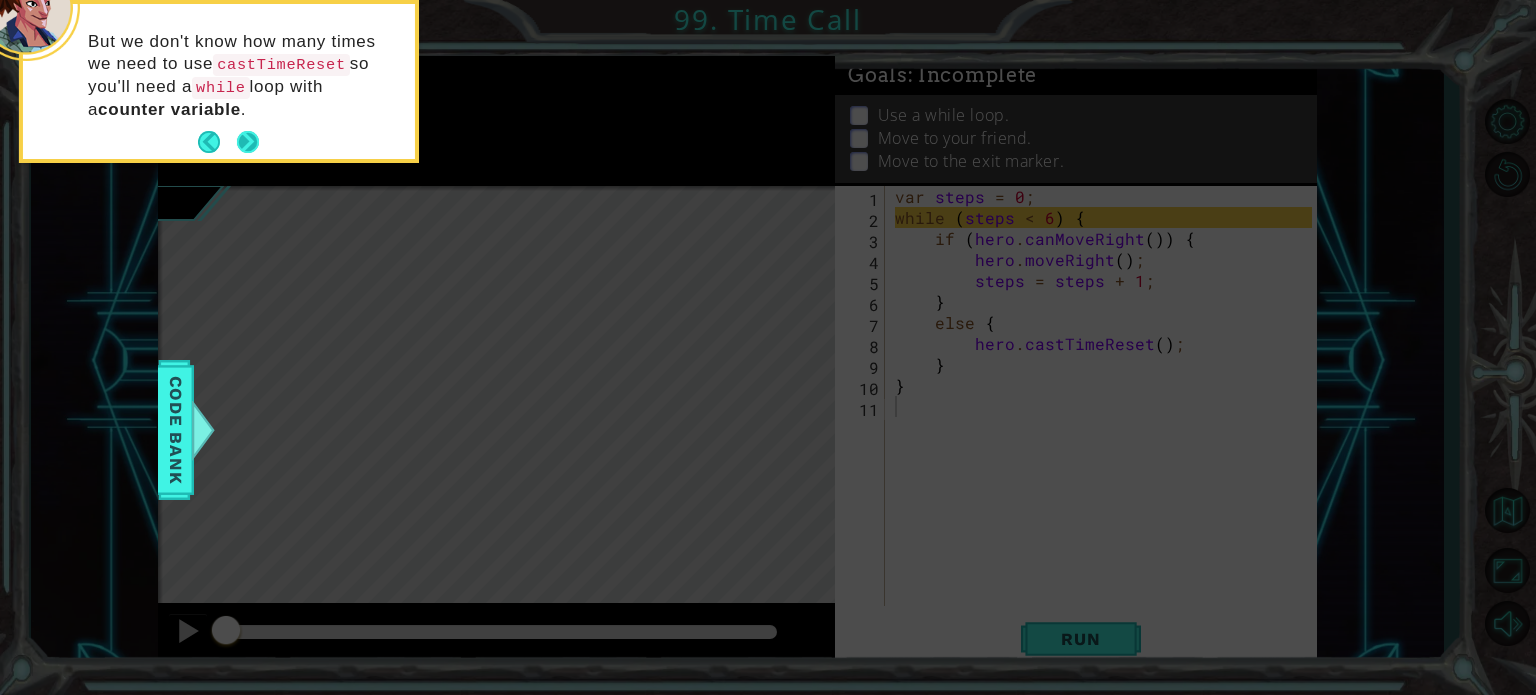 click at bounding box center (248, 142) 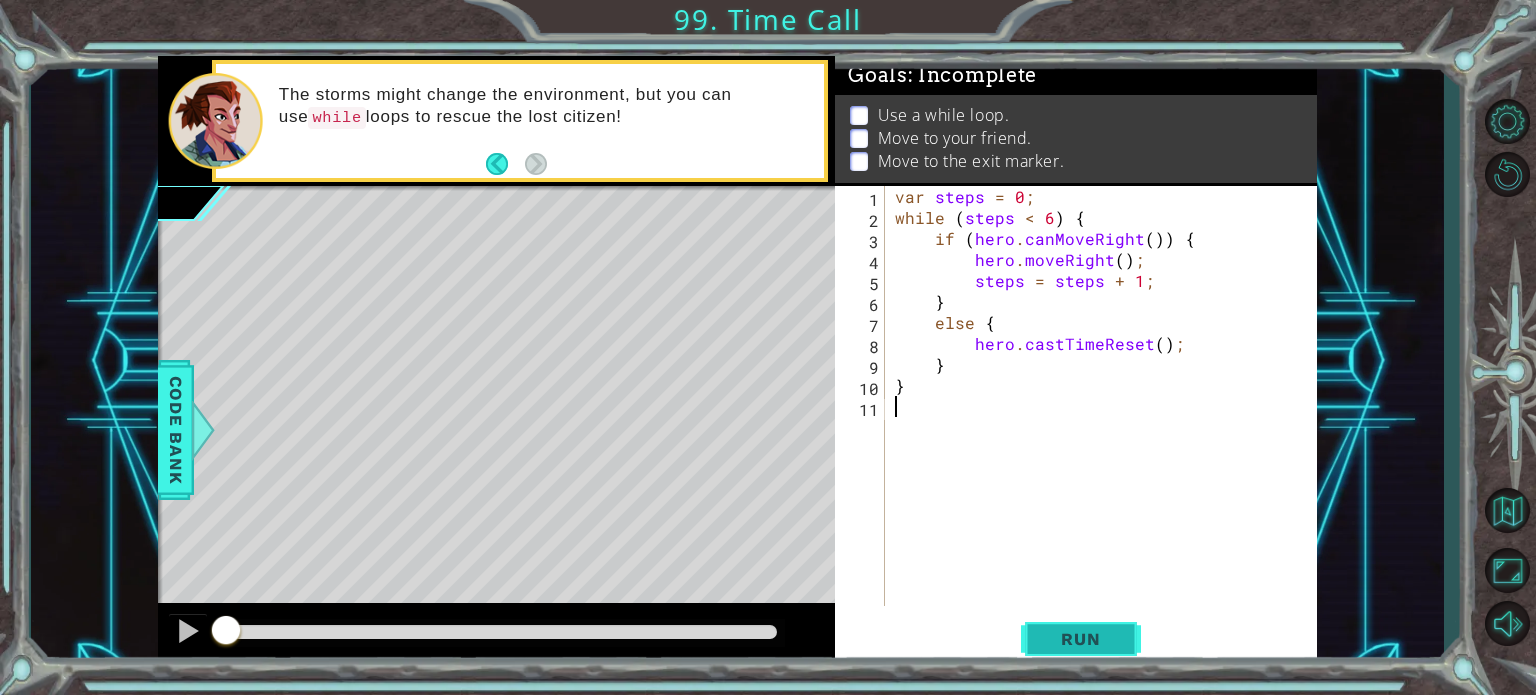 click on "Run" at bounding box center [1080, 639] 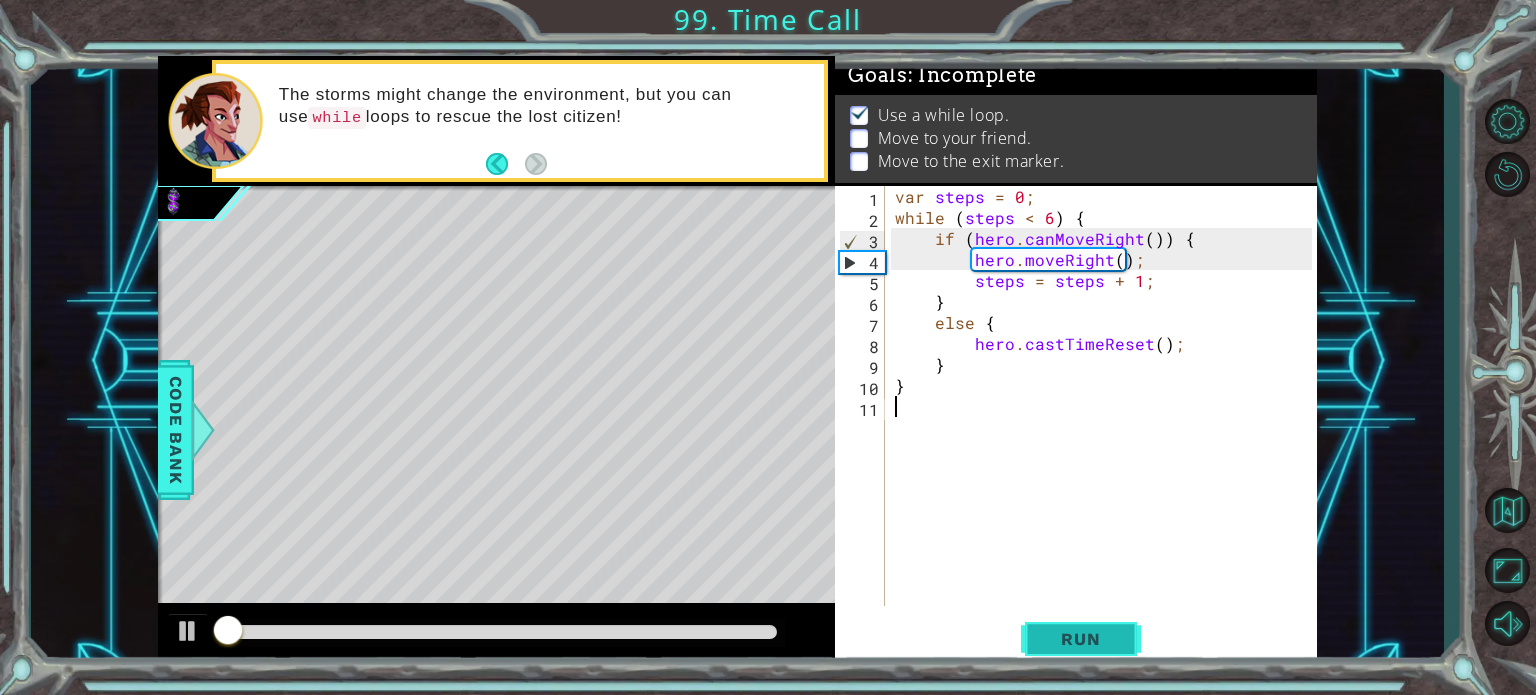 scroll, scrollTop: 11, scrollLeft: 0, axis: vertical 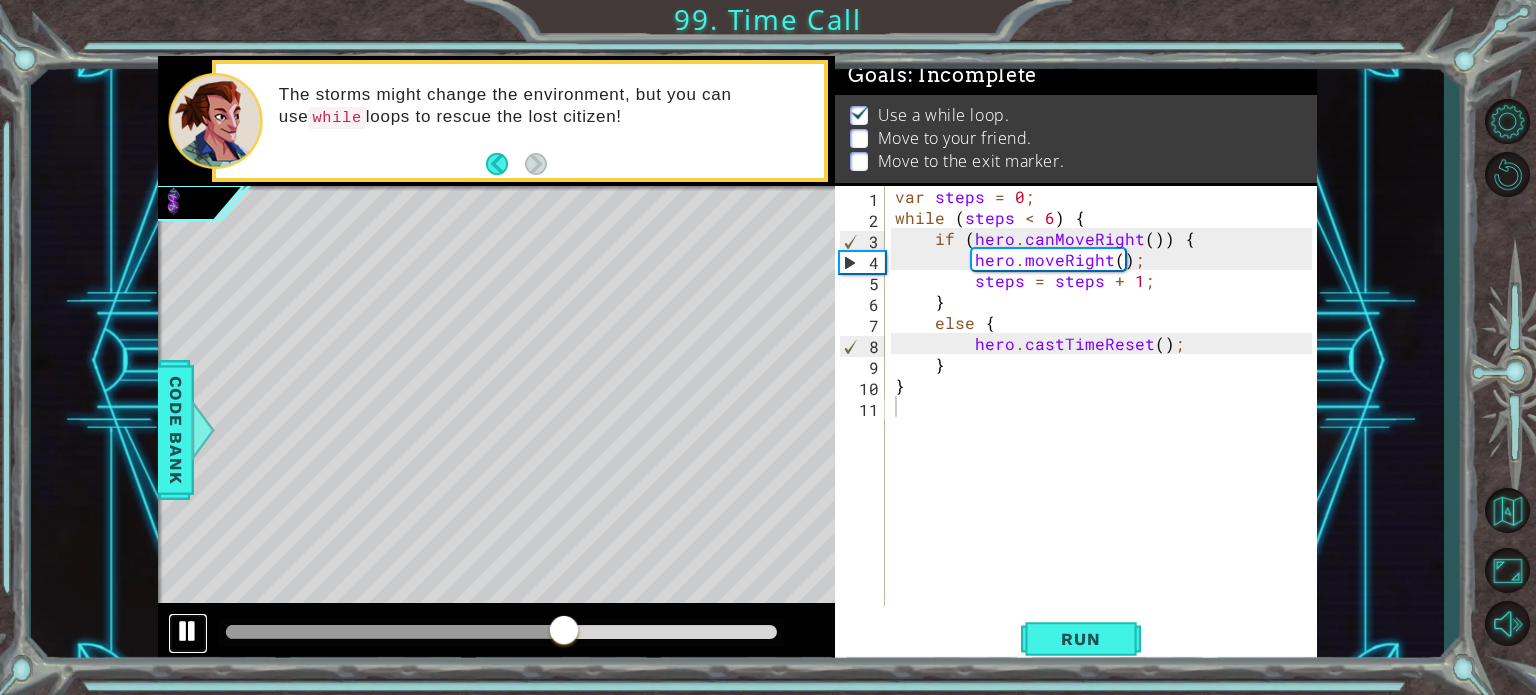 click at bounding box center [188, 631] 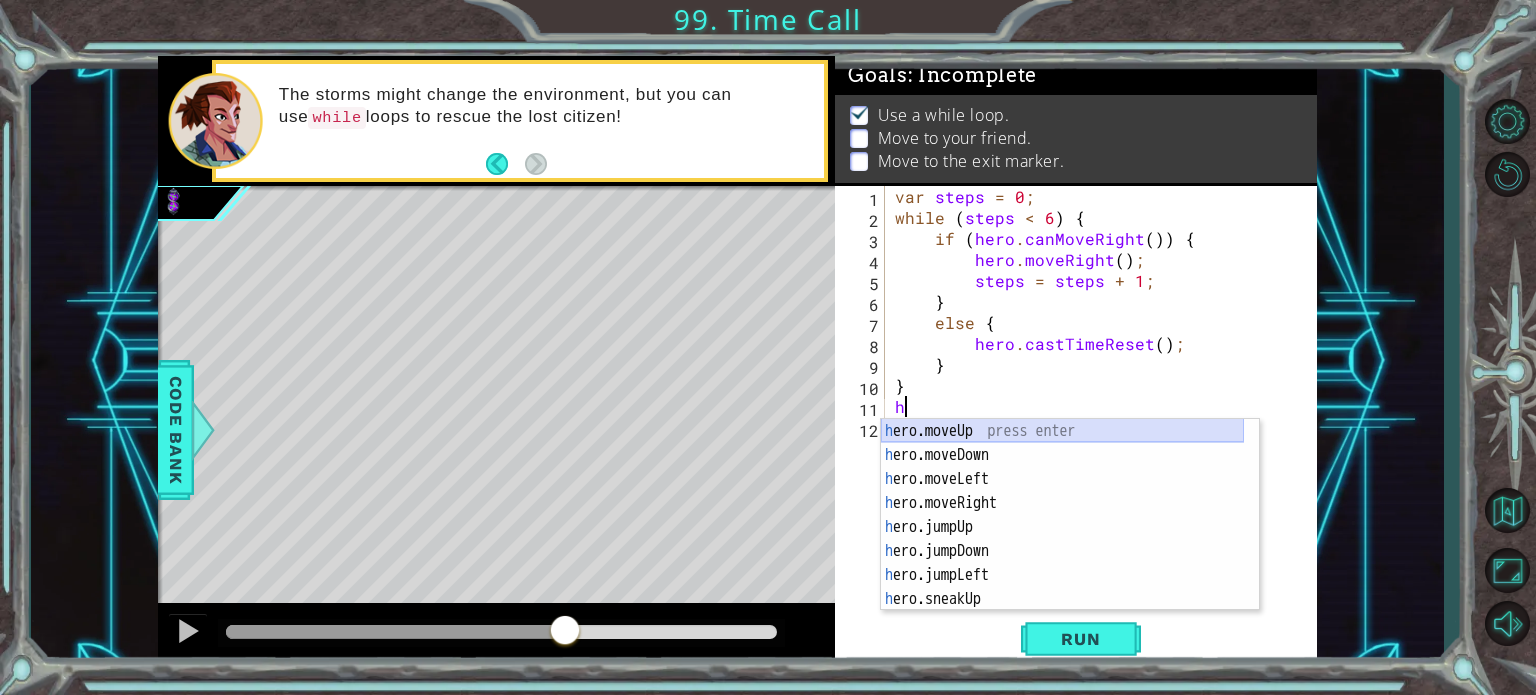 click on "h ero.moveUp press enter h ero.moveDown press enter h ero.moveLeft press enter h ero.moveRight press enter h ero.jumpUp press enter h ero.jumpDown press enter h ero.jumpLeft press enter h ero.sneakUp press enter h ero.jumpRight press enter" at bounding box center (1062, 539) 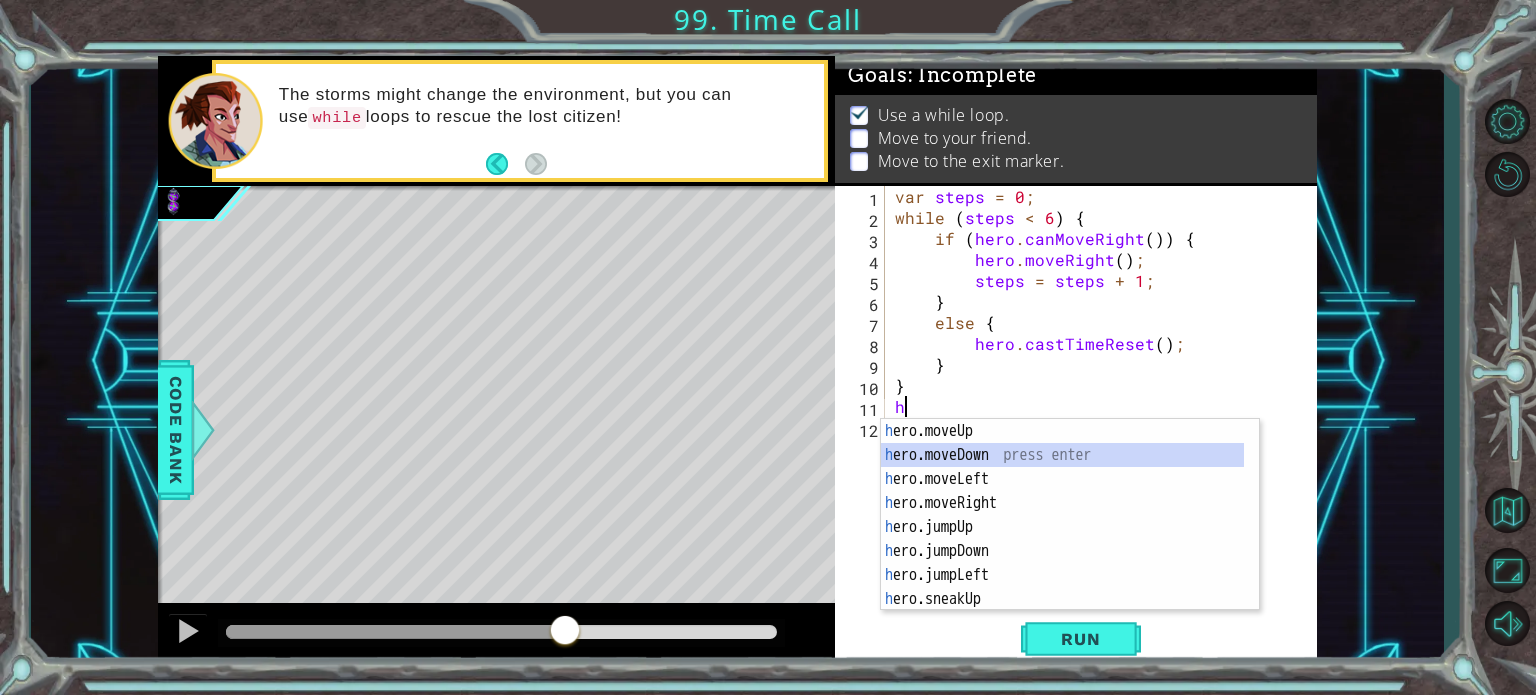 click on "h ero.moveUp press enter h ero.moveDown press enter h ero.moveLeft press enter h ero.moveRight press enter h ero.jumpUp press enter h ero.jumpDown press enter h ero.jumpLeft press enter h ero.sneakUp press enter h ero.jumpRight press enter" at bounding box center [1062, 539] 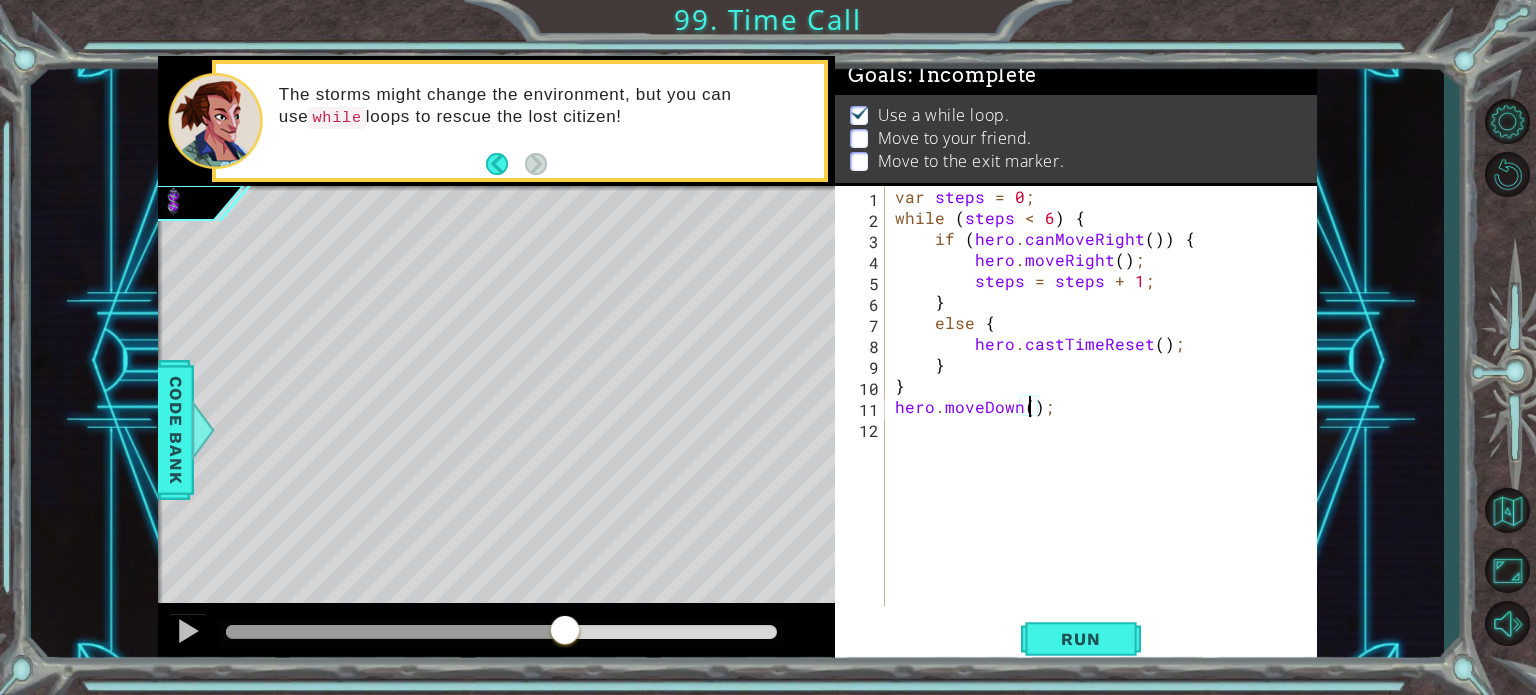 type on "hero.moveDown(3);" 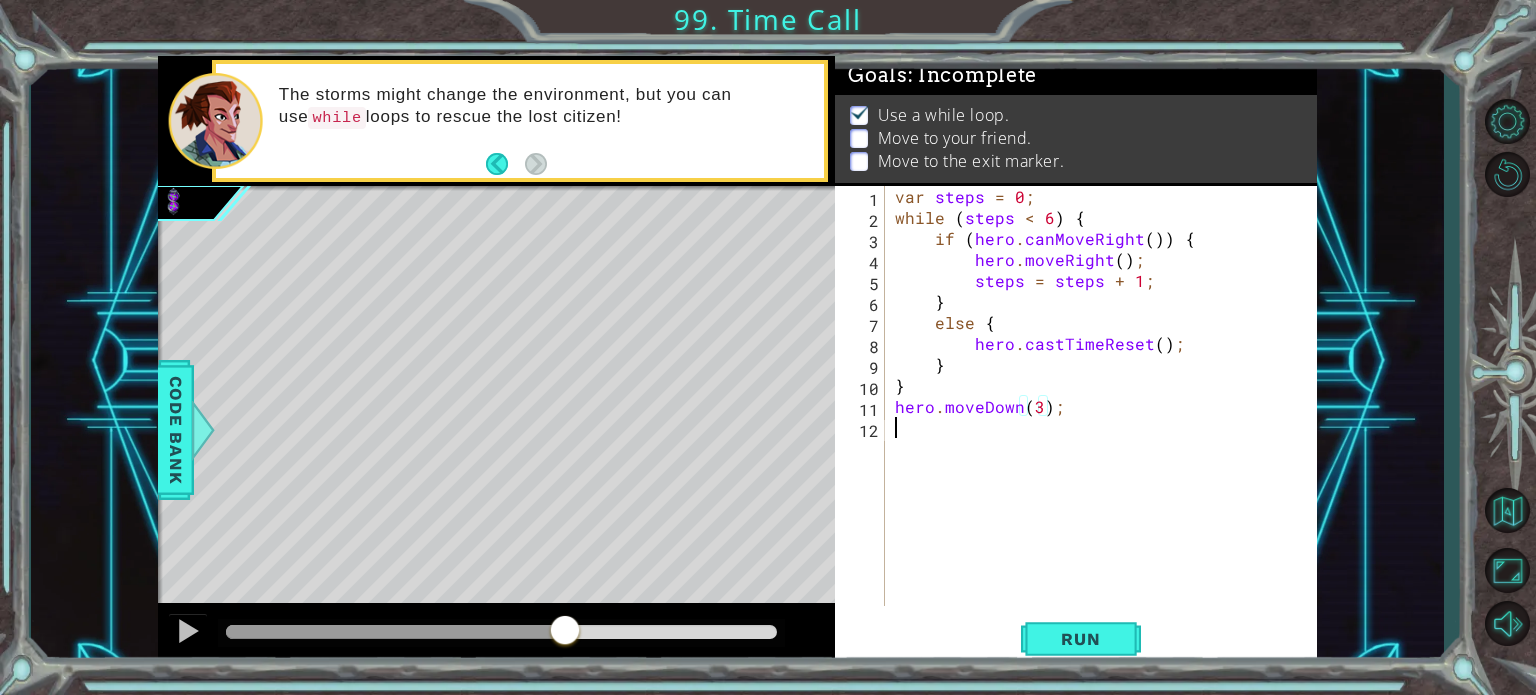 click on "var   steps   =   0 ; while   ( steps   <   6 )   {      if   ( hero . canMoveRight ( ))   {          hero . moveRight ( ) ;          steps   =   steps   +   1 ;      }      else   {          hero . castTimeReset ( ) ;      } } hero . moveDown ( 3 ) ;" at bounding box center (1106, 417) 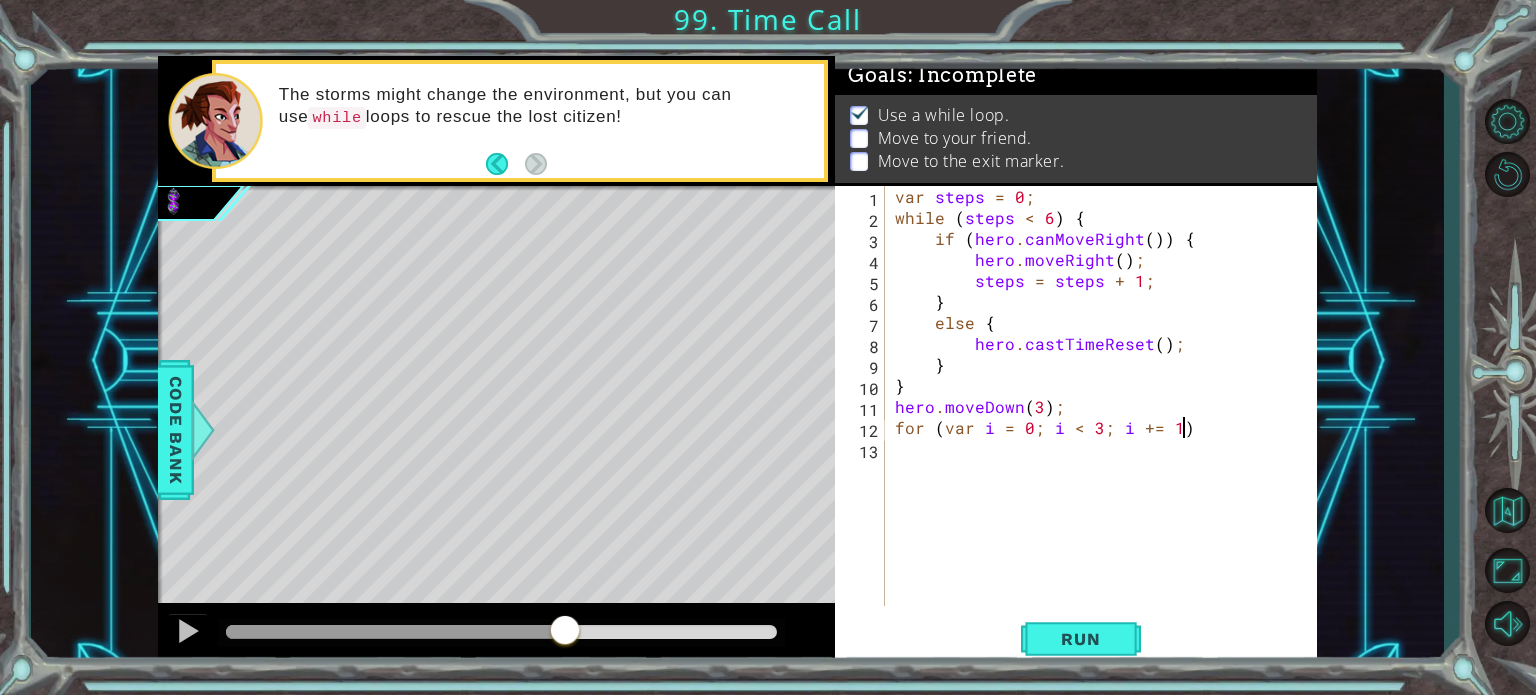 scroll, scrollTop: 0, scrollLeft: 16, axis: horizontal 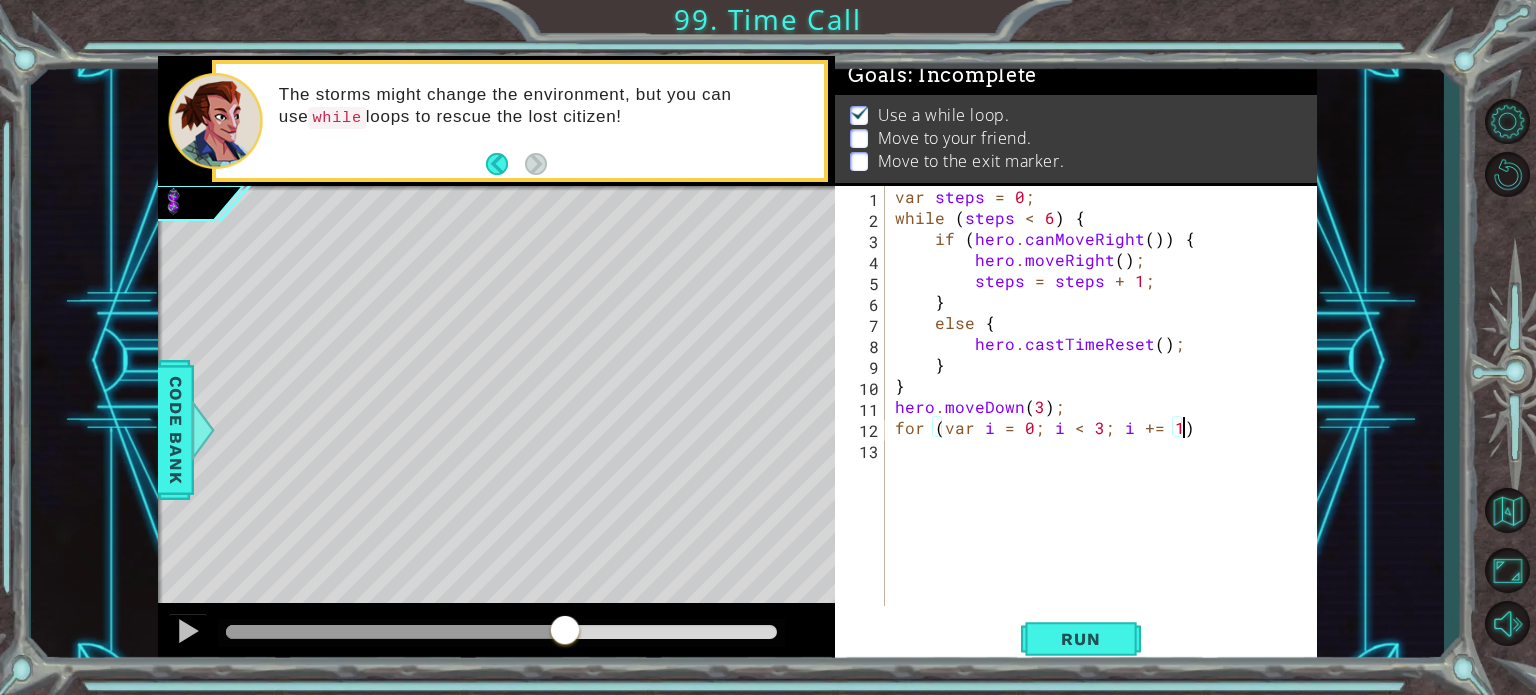 type on "for (var i = 0; i < 3; i += 1){" 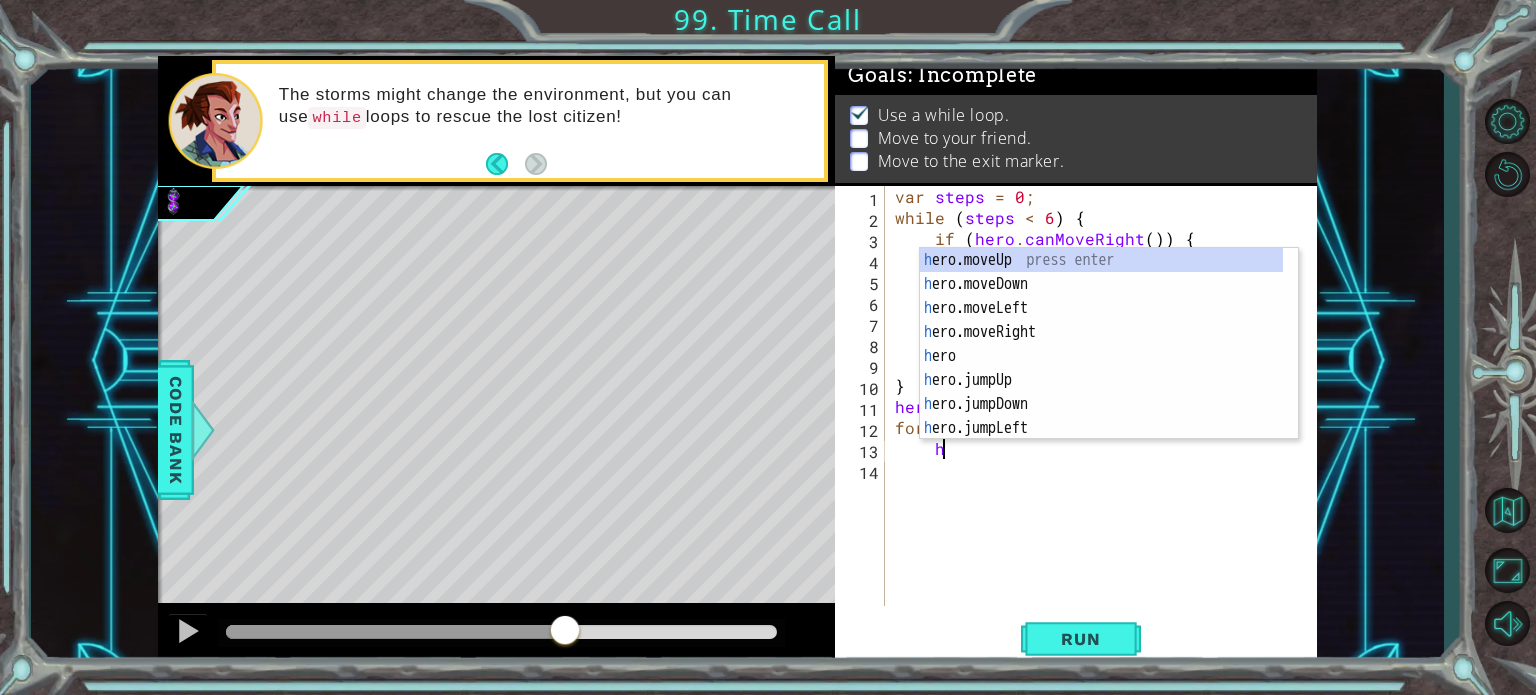 scroll, scrollTop: 0, scrollLeft: 1, axis: horizontal 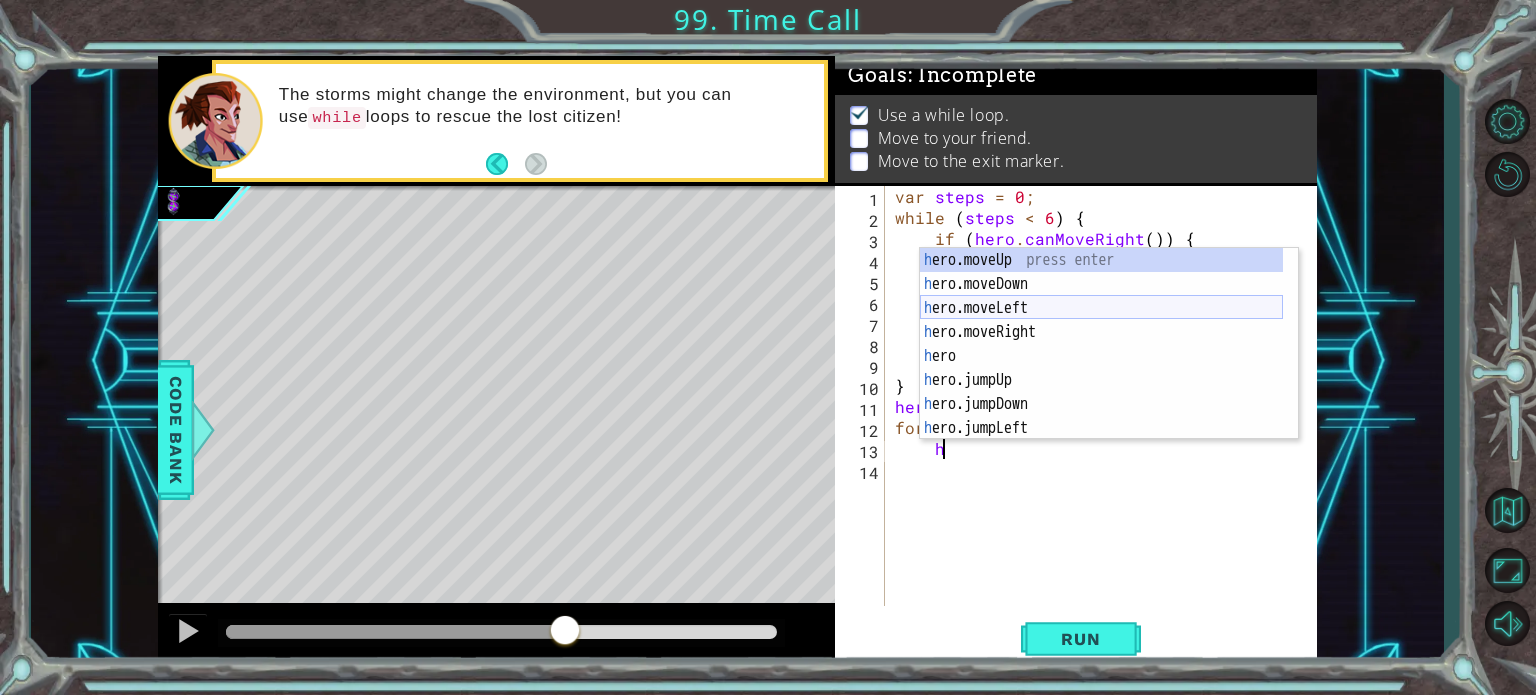 click on "h ero.moveUp press enter h ero.moveDown press enter h ero.moveLeft press enter h ero.moveRight press enter h ero press enter h ero.jumpUp press enter h ero.jumpDown press enter h ero.jumpLeft press enter h ero.sneakUp press enter" at bounding box center (1101, 368) 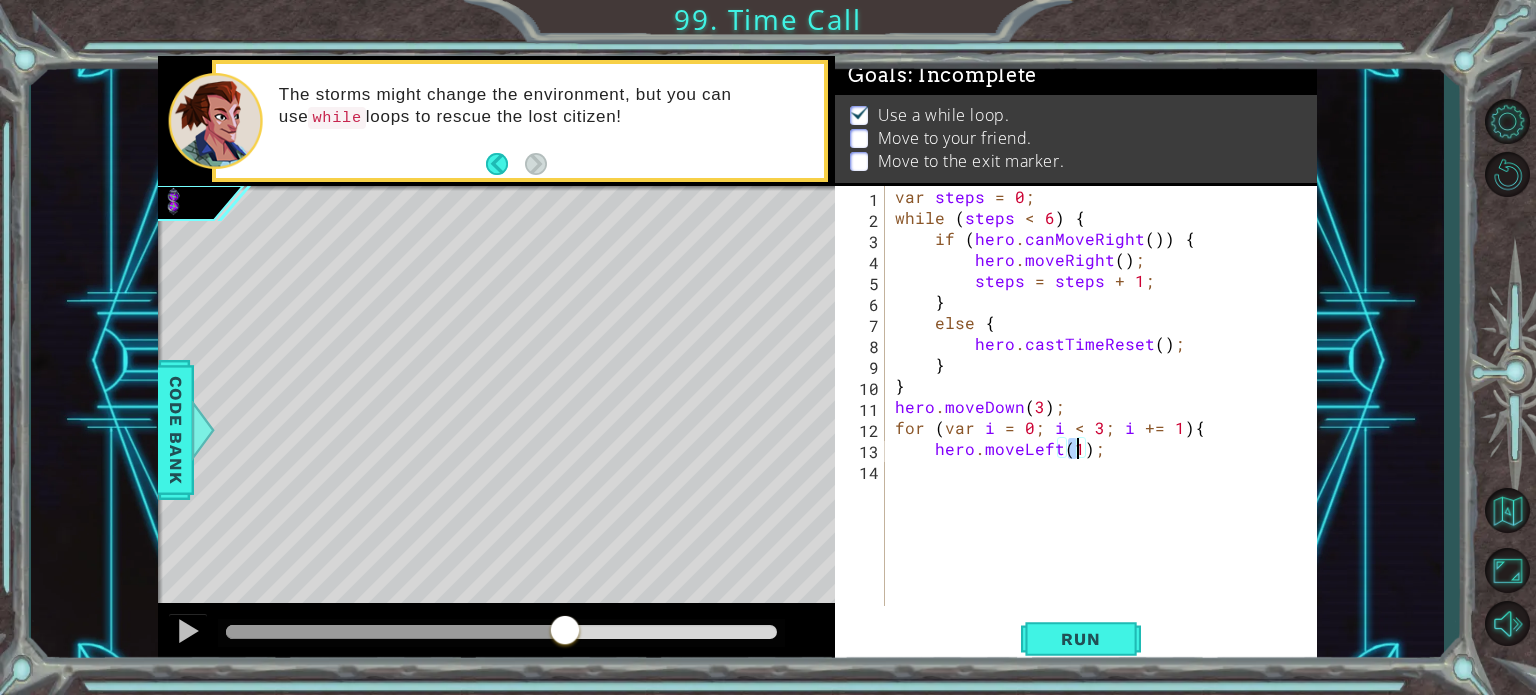 type on "hero.moveLeft();" 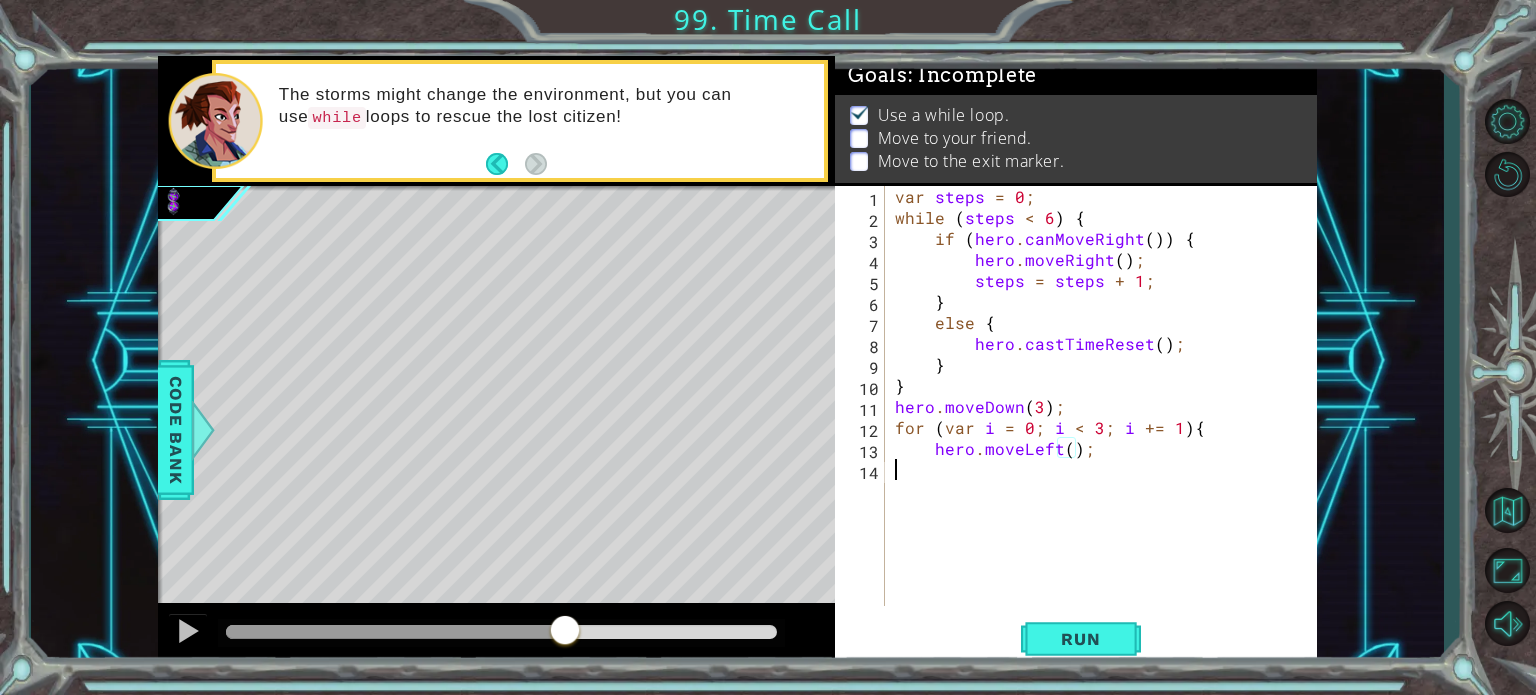 click on "var   steps   =   0 ; while   ( steps   <   6 )   {      if   ( hero . canMoveRight ( ))   {          hero . moveRight ( ) ;          steps   =   steps   +   1 ;      }      else   {          hero . castTimeReset ( ) ;      } } hero . moveDown ( 3 ) ; for   ( var   i   =   0 ;   i   <   3 ;   i   +=   1 ) {      hero . moveLeft ( ) ;" at bounding box center (1106, 417) 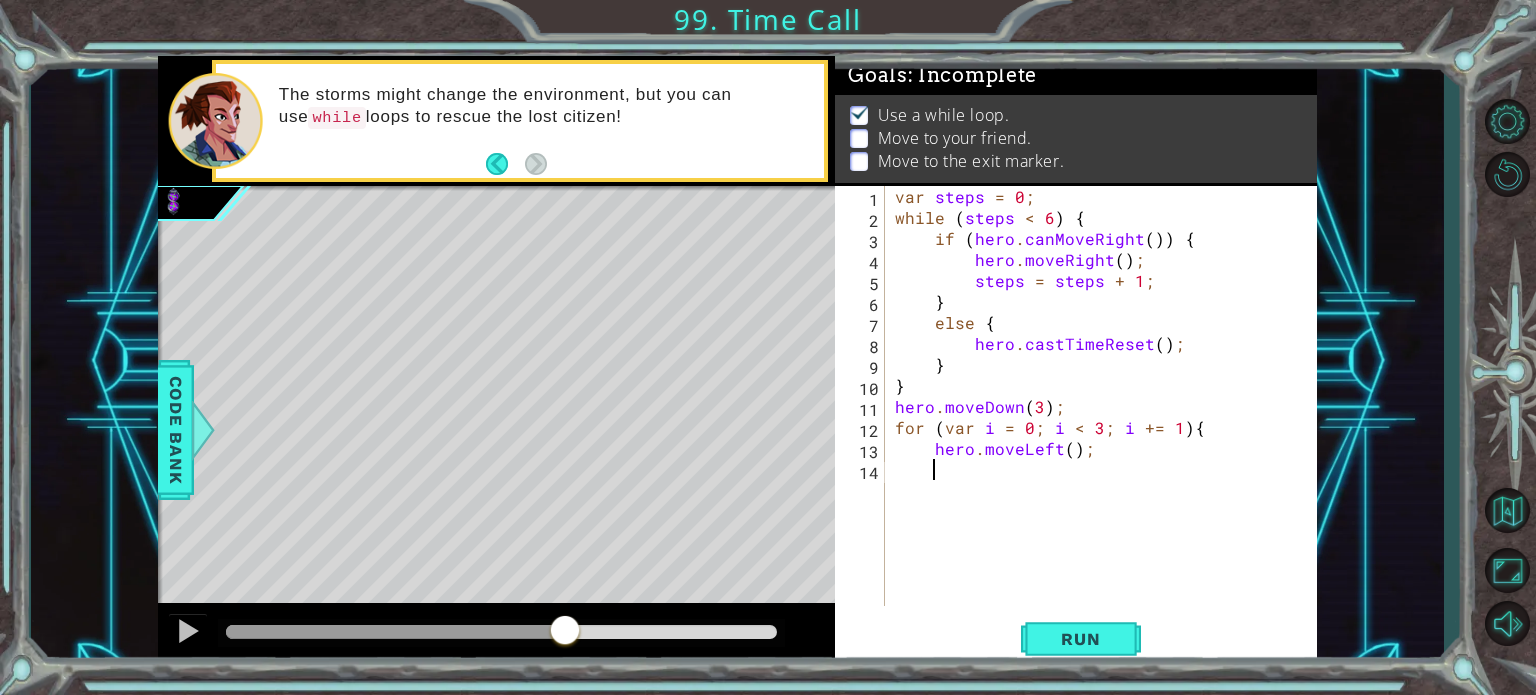 type on "h" 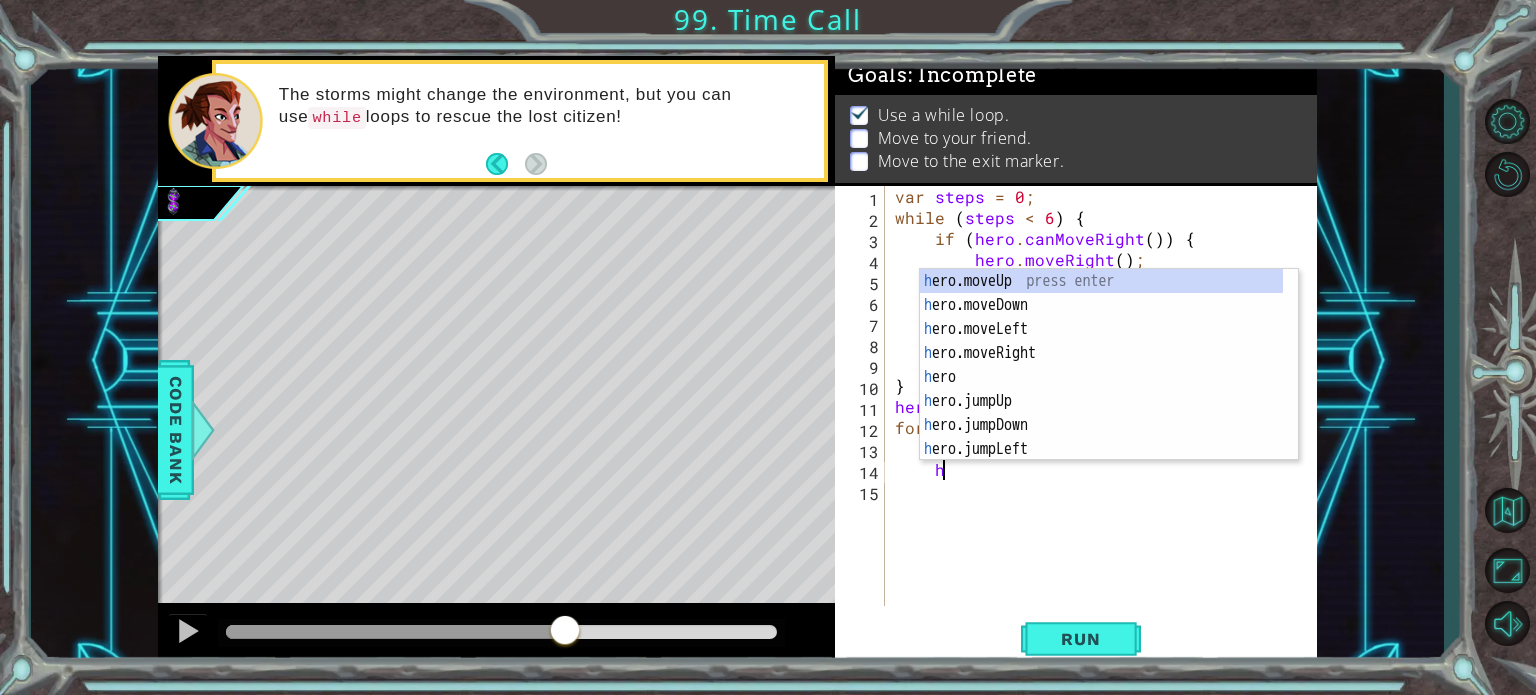 scroll, scrollTop: 0, scrollLeft: 1, axis: horizontal 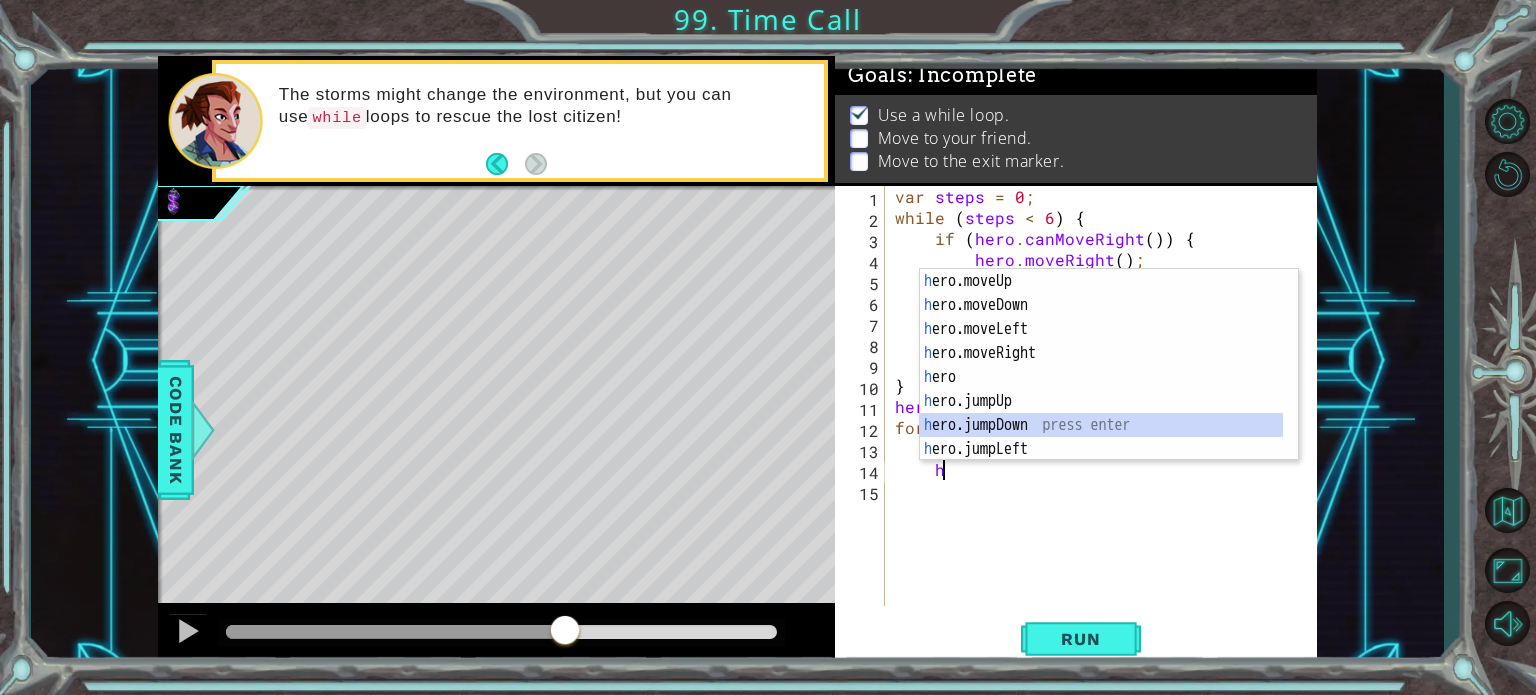 click on "h ero.moveUp press enter h ero.moveDown press enter h ero.moveLeft press enter h ero.moveRight press enter h ero press enter h ero.jumpUp press enter h ero.jumpDown press enter h ero.jumpLeft press enter h ero.sneakUp press enter" at bounding box center [1101, 389] 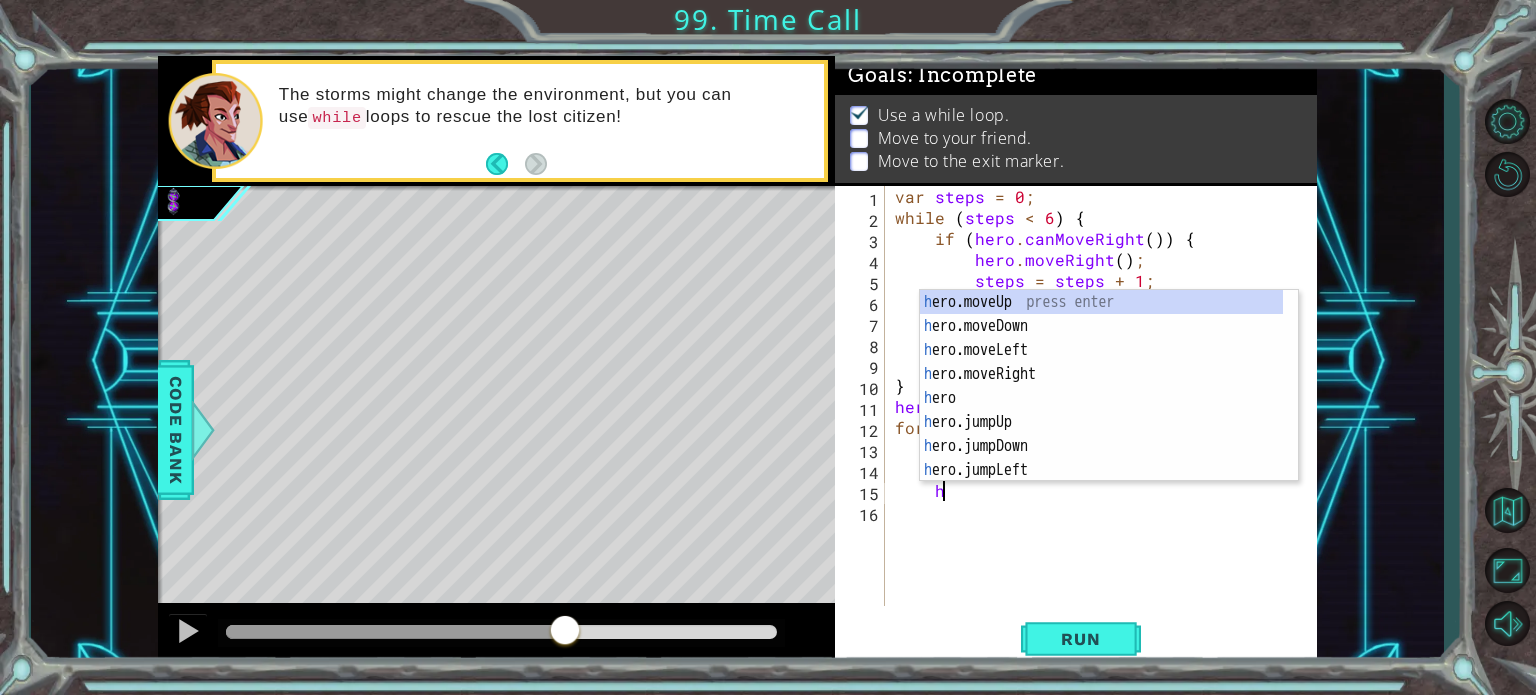 scroll, scrollTop: 0, scrollLeft: 1, axis: horizontal 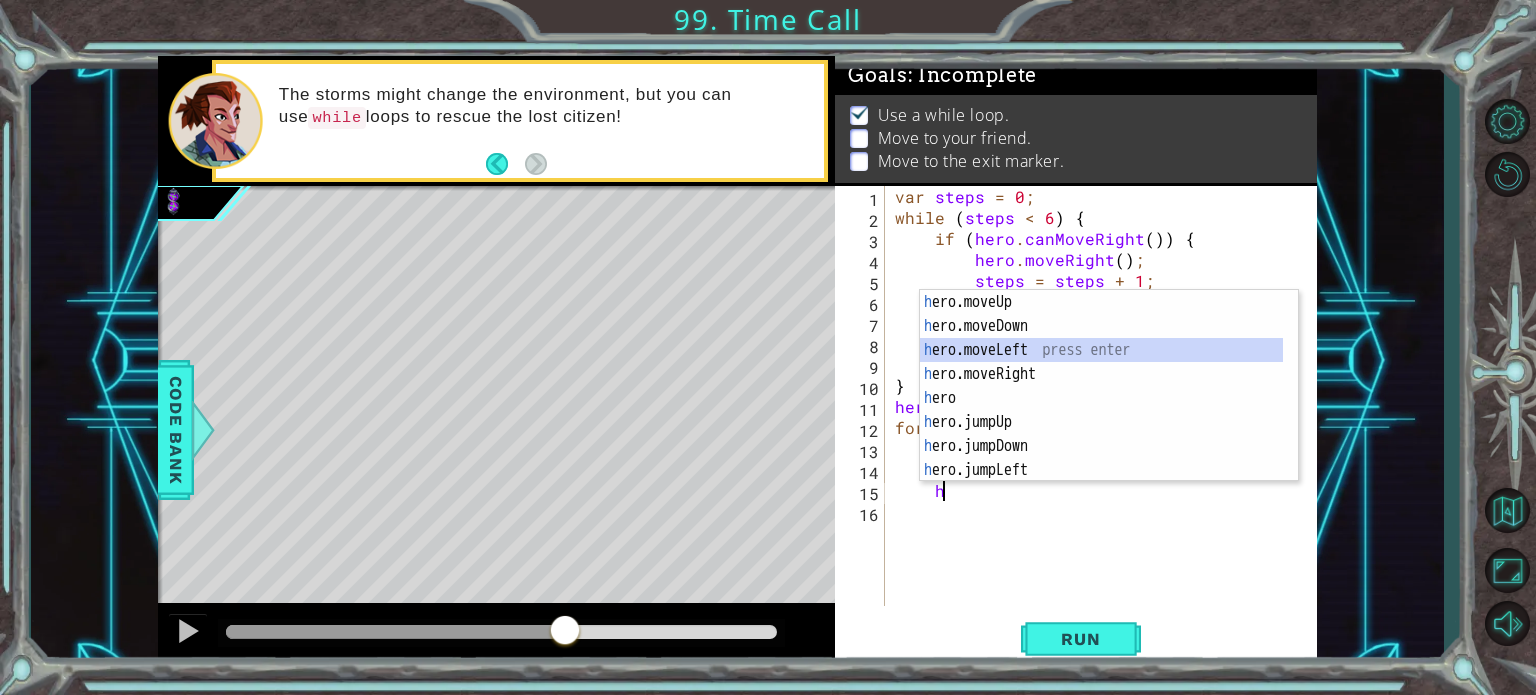 click on "h ero.moveUp press enter h ero.moveDown press enter h ero.moveLeft press enter h ero.moveRight press enter h ero press enter h ero.jumpUp press enter h ero.jumpDown press enter h ero.jumpLeft press enter h ero.sneakUp press enter" at bounding box center (1101, 410) 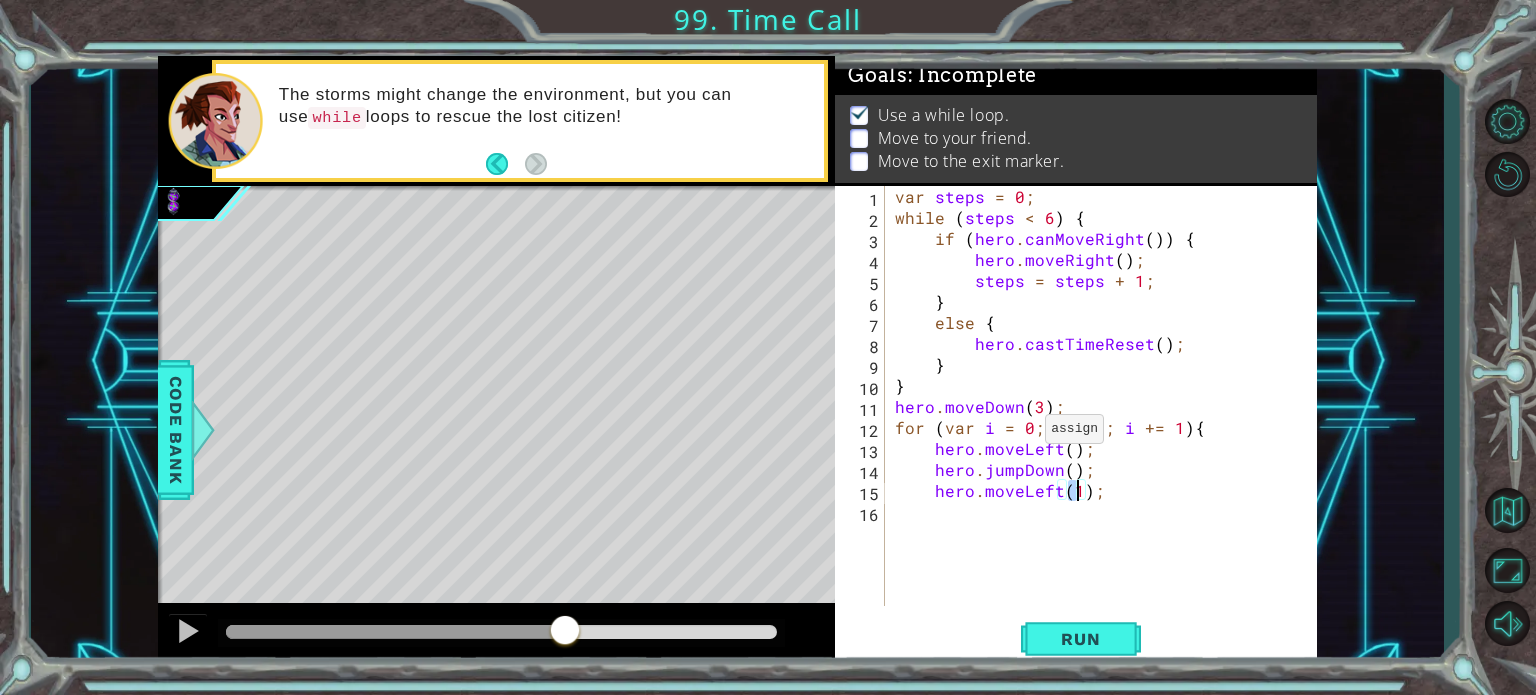 type on "hero.moveLeft();" 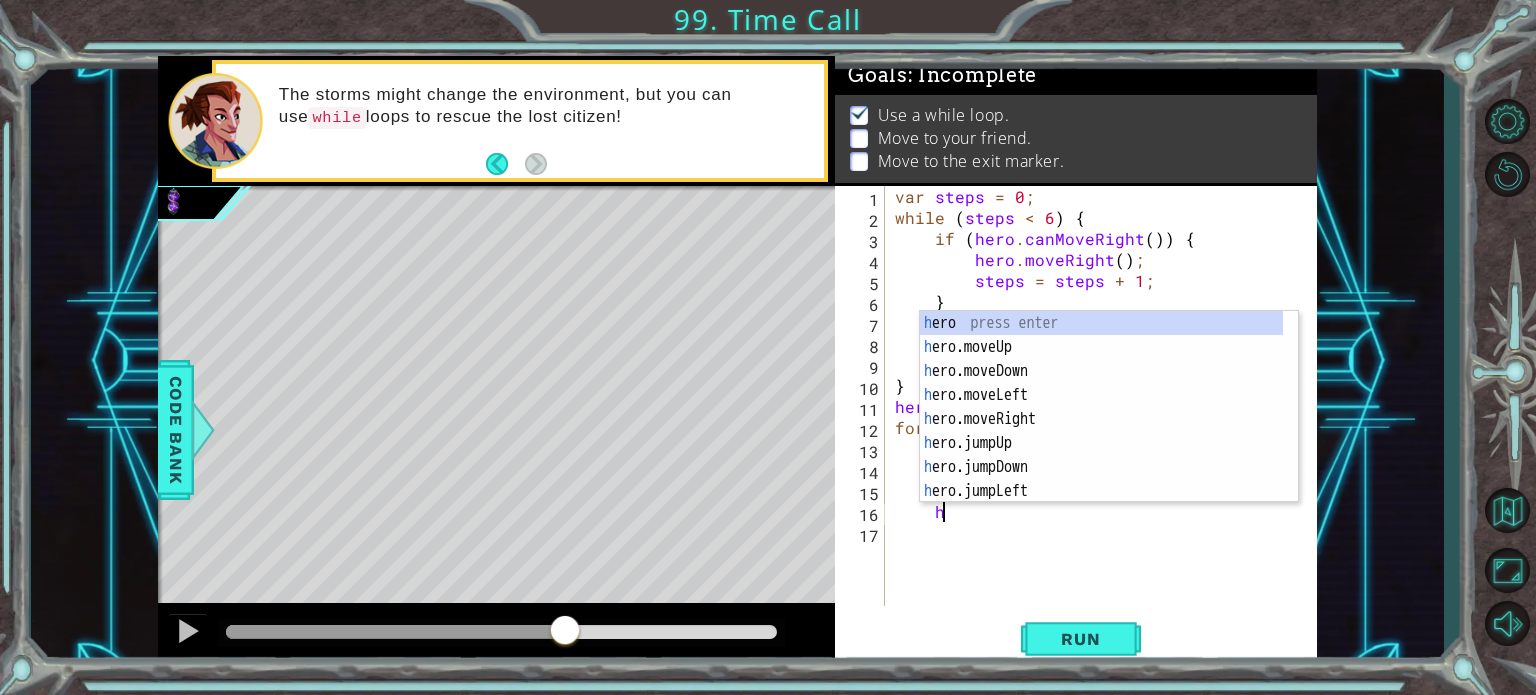 scroll, scrollTop: 0, scrollLeft: 1, axis: horizontal 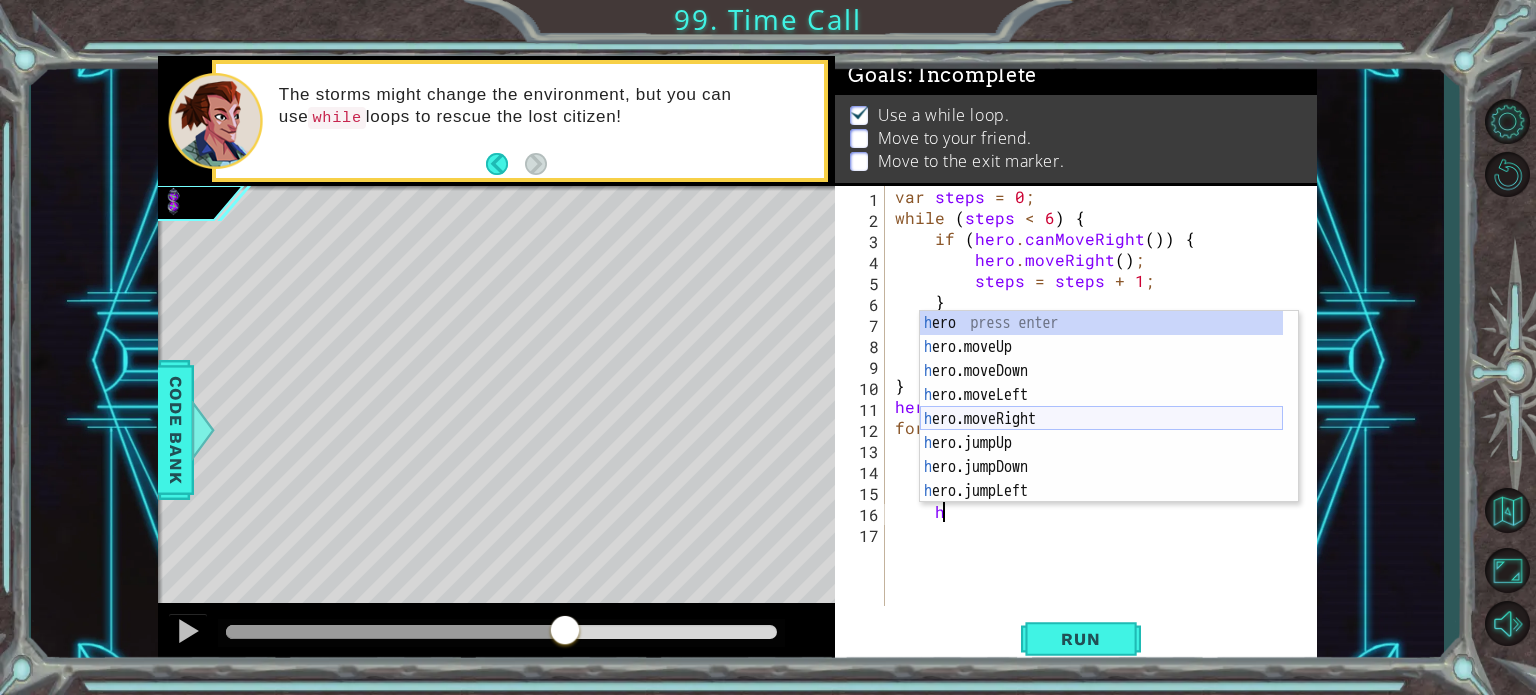 click on "h ero press enter h ero.moveUp press enter h ero.moveDown press enter h ero.moveLeft press enter h ero.moveRight press enter h ero.jumpUp press enter h ero.jumpDown press enter h ero.jumpLeft press enter h ero.sneakUp press enter" at bounding box center [1101, 431] 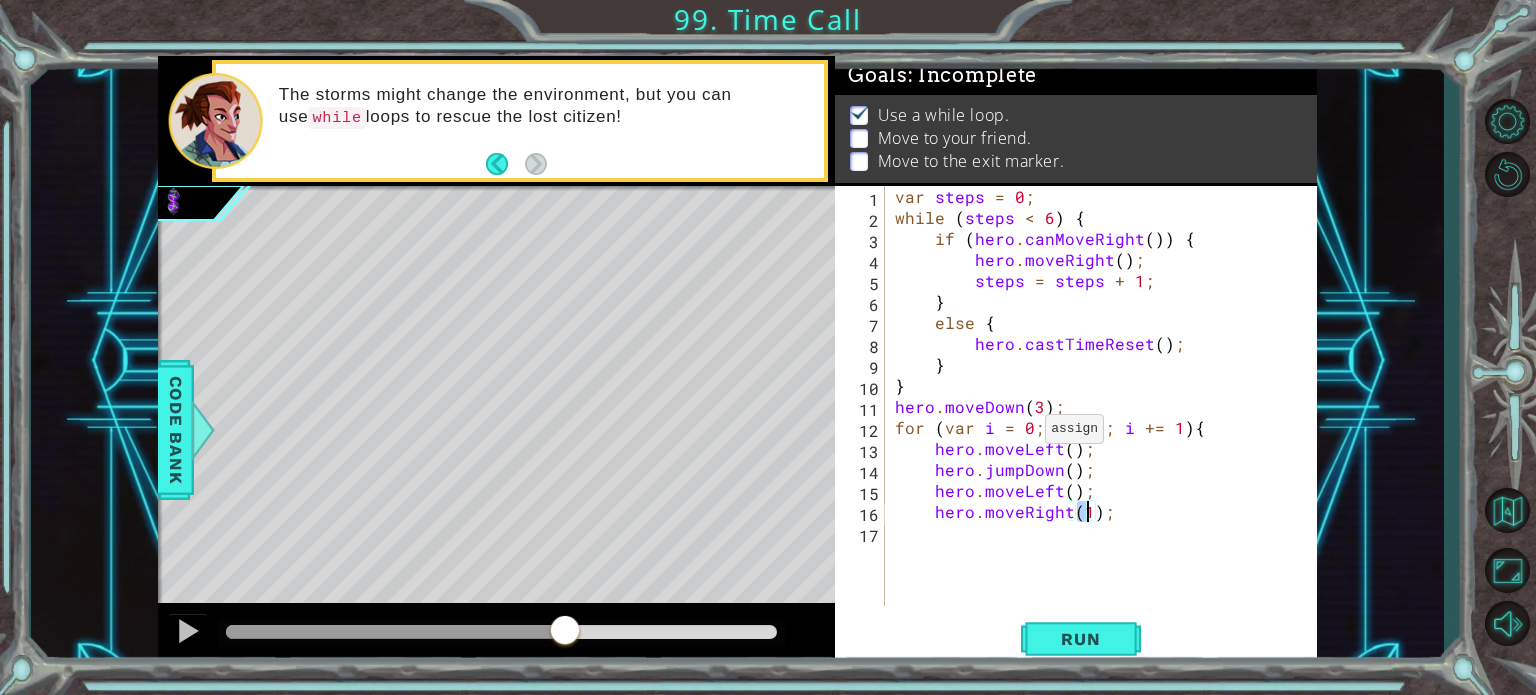 type on "hero.moveRight();" 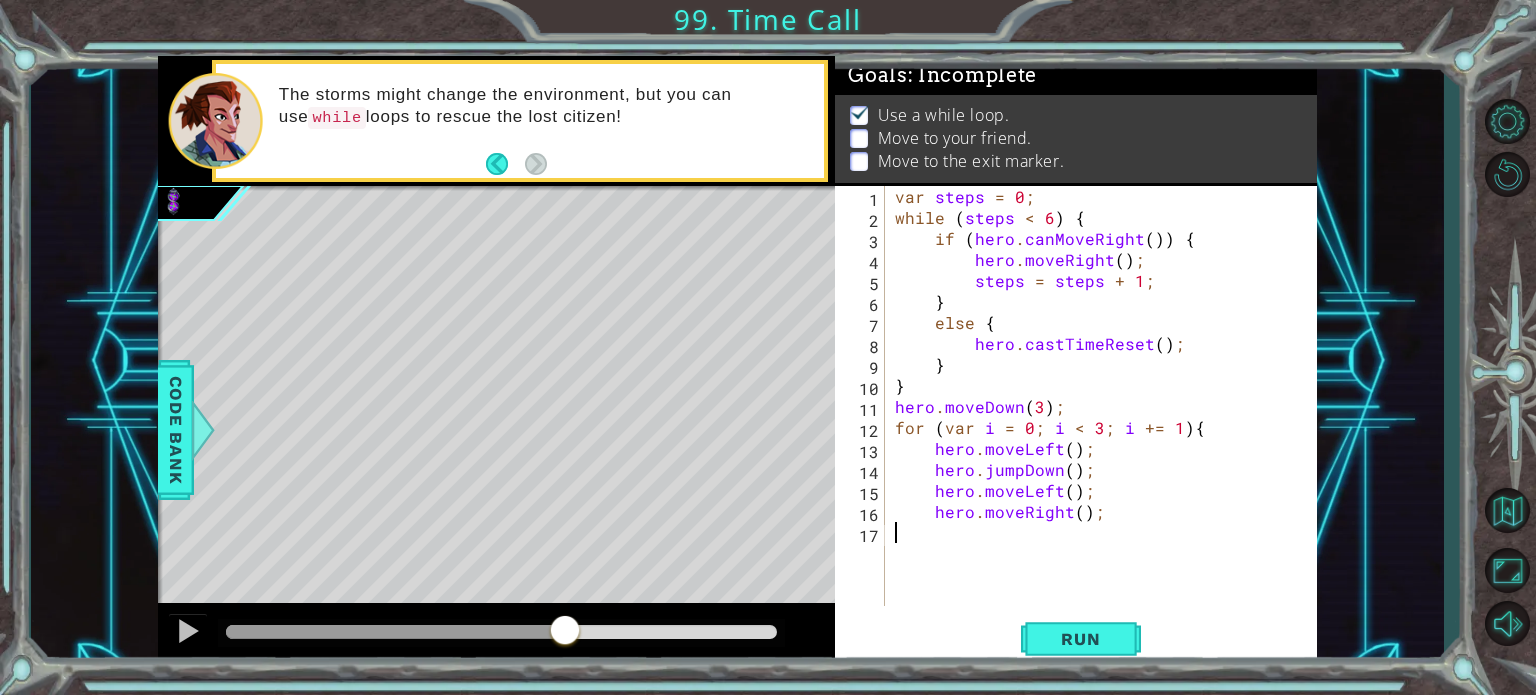 click on "var   steps   =   0 ; while   ( steps   <   6 )   {      if   ( hero . canMoveRight ( ))   {          hero . moveRight ( ) ;          steps   =   steps   +   1 ;      }      else   {          hero . castTimeReset ( ) ;      } } hero . moveDown ( 3 ) ; for   ( var   i   =   0 ;   i   <   3 ;   i   +=   1 ) {      hero . moveLeft ( ) ;      hero . jumpDown ( ) ;      hero . moveLeft ( ) ;      hero . moveRight ( ) ;" at bounding box center (1106, 417) 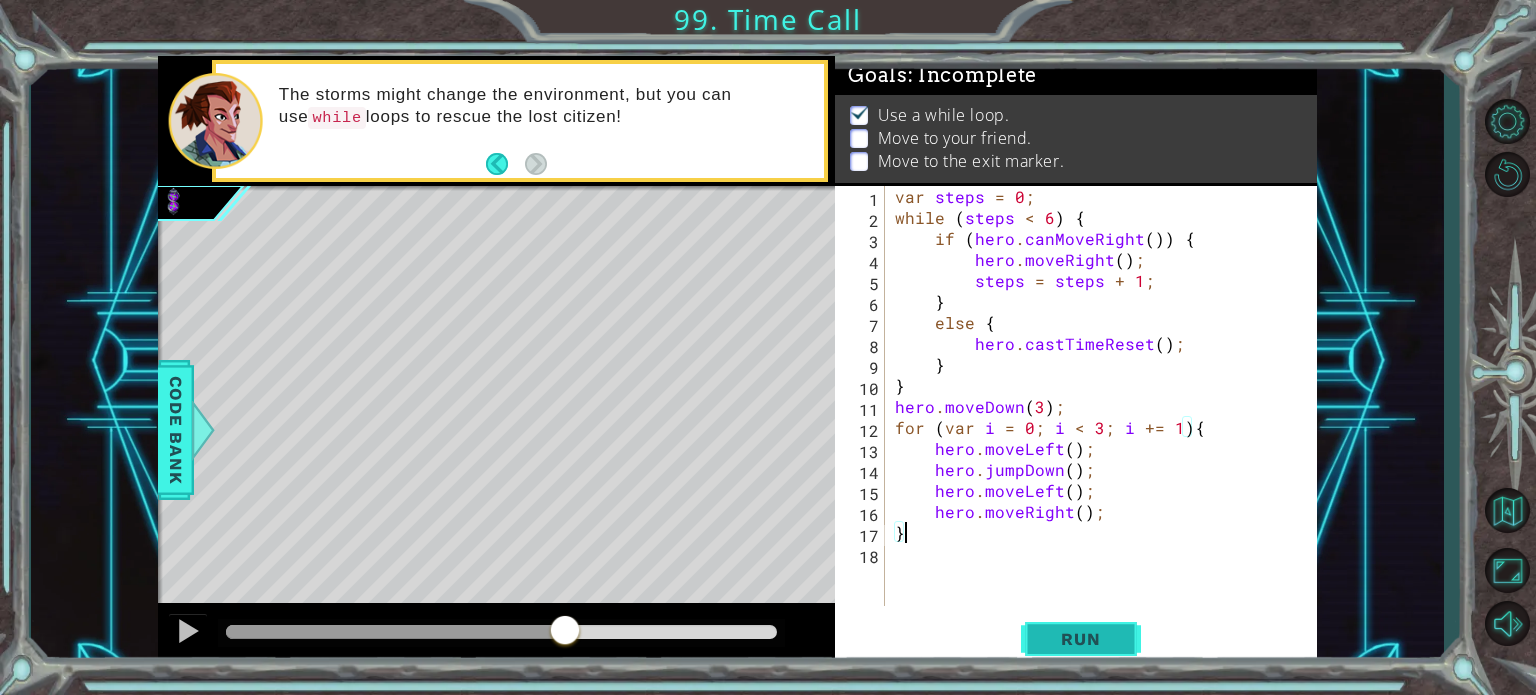 type on "}" 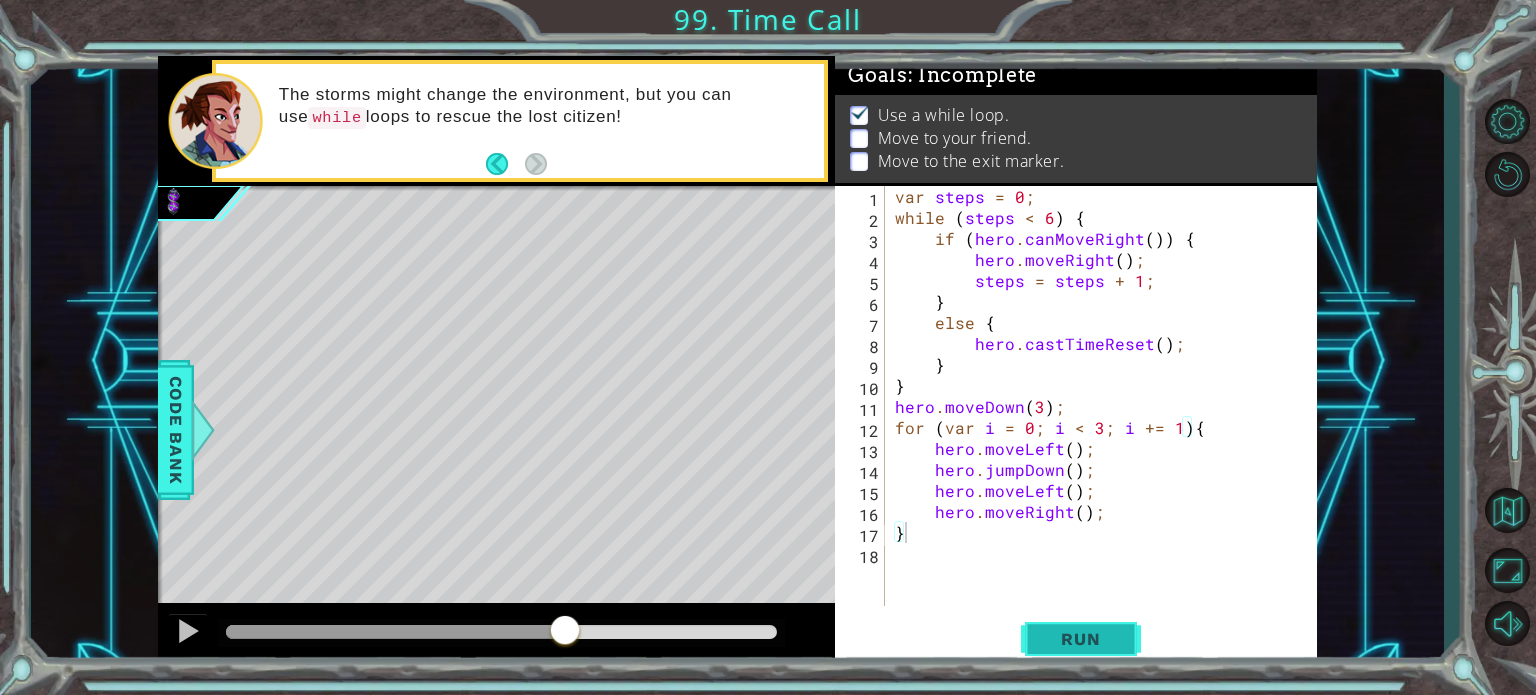 click on "Run" at bounding box center (1080, 639) 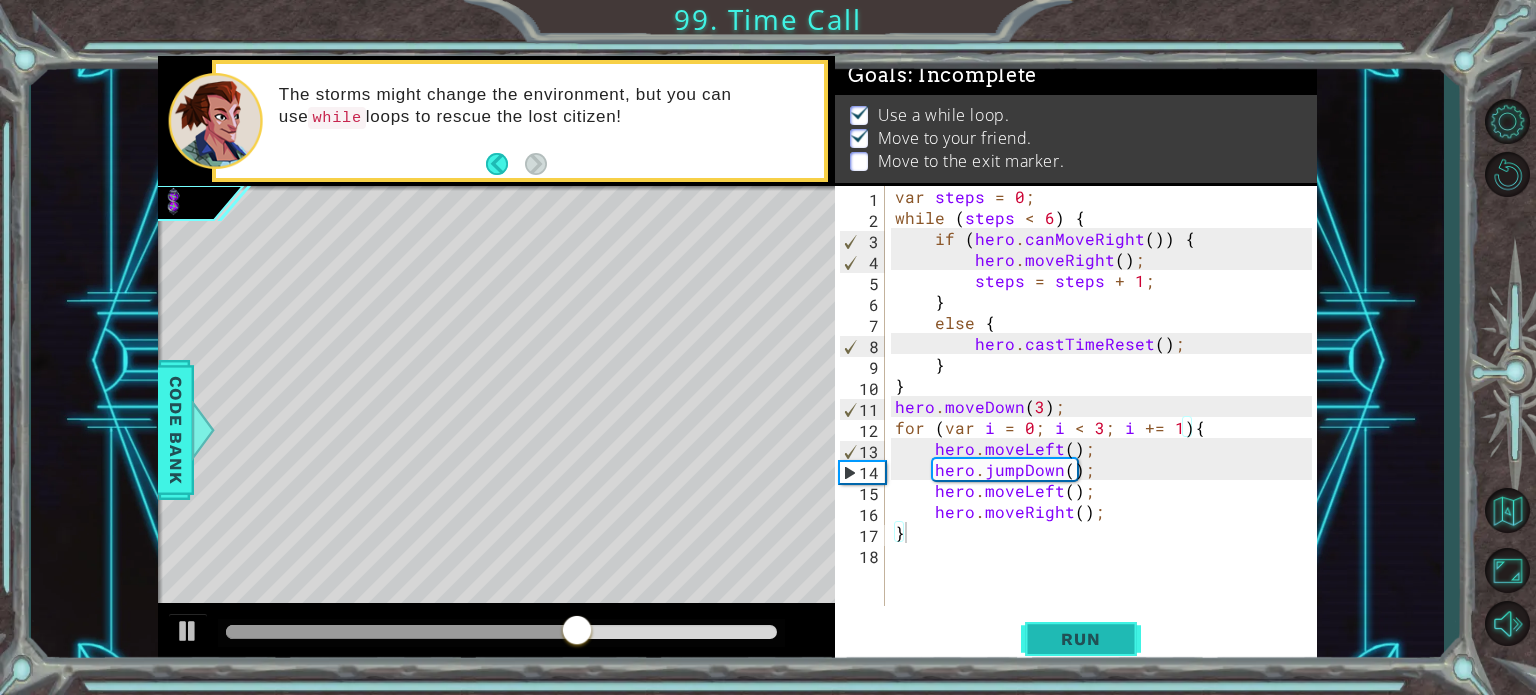 drag, startPoint x: 1087, startPoint y: 655, endPoint x: 1068, endPoint y: 651, distance: 19.416489 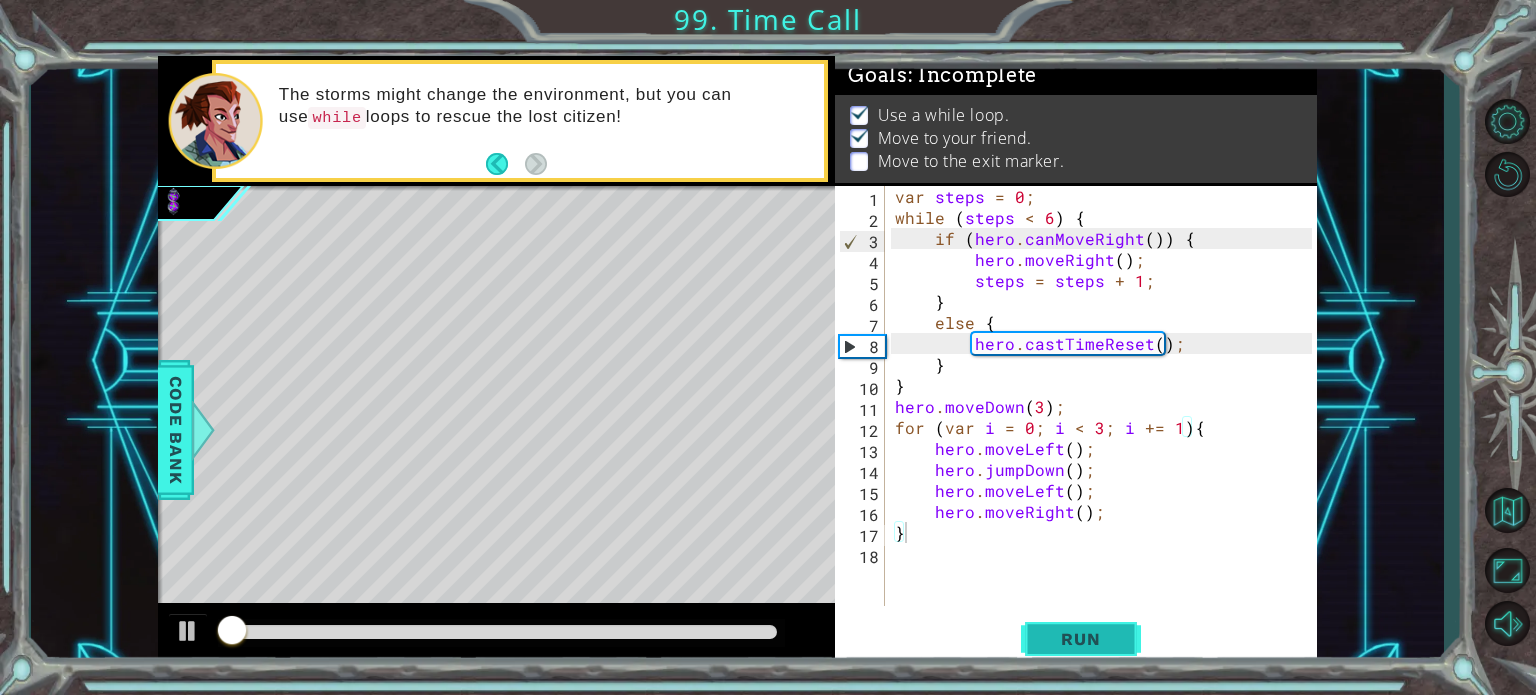 click on "Run" at bounding box center [1081, 639] 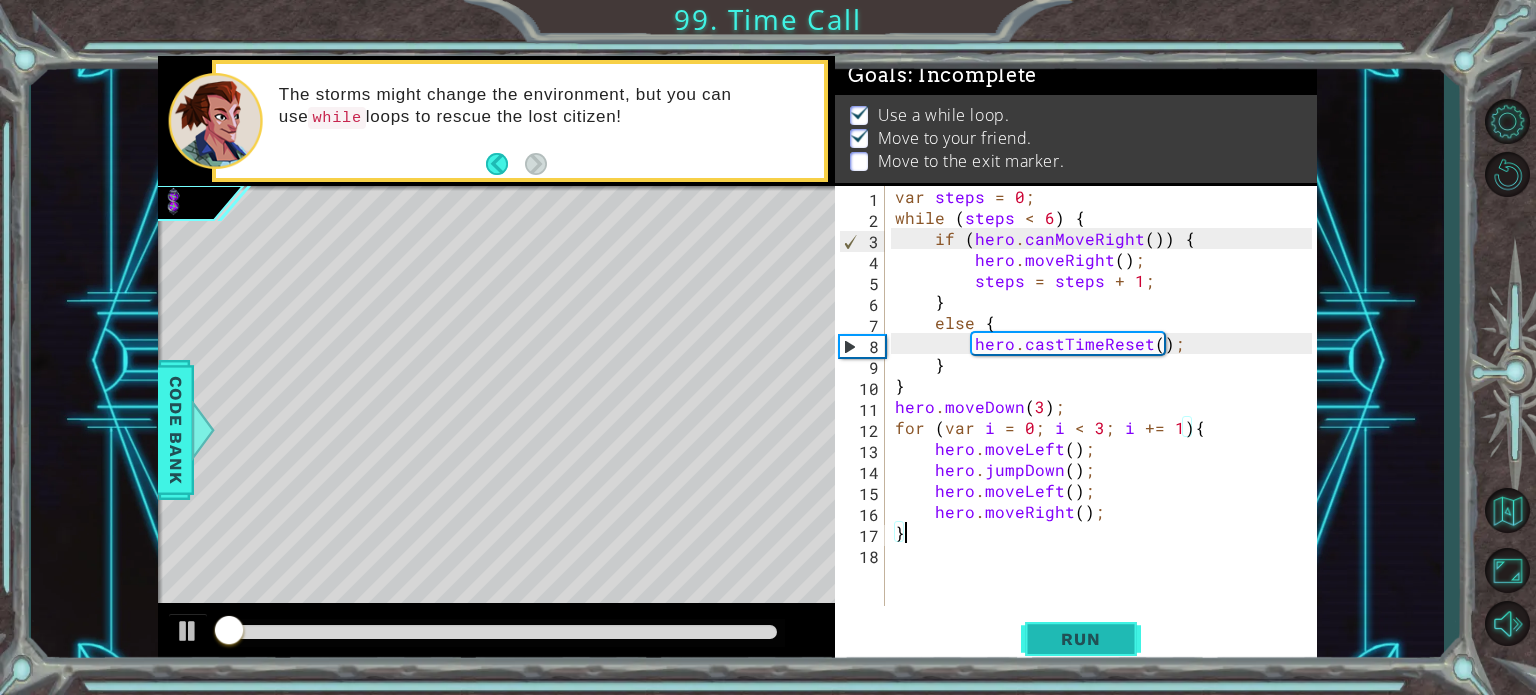 click on "Run" at bounding box center (1081, 639) 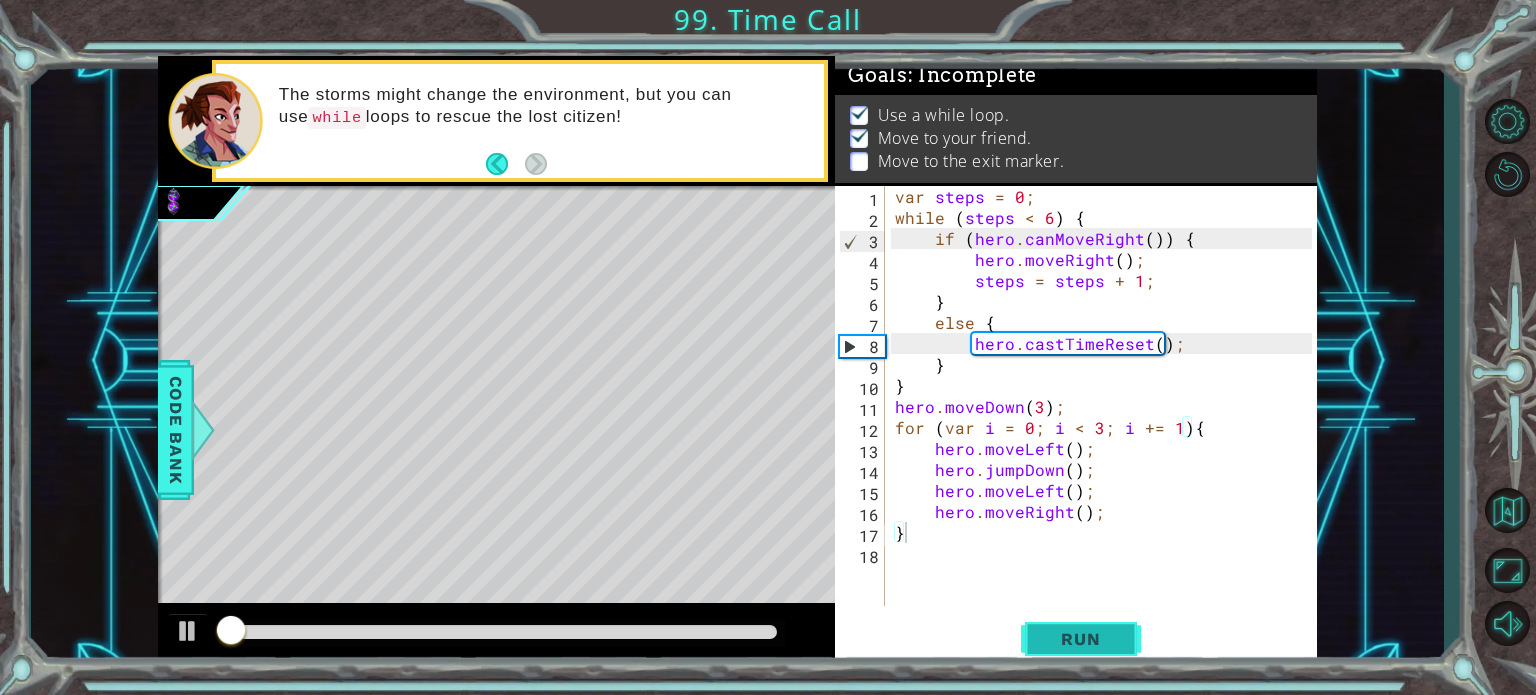 click on "Run" at bounding box center [1081, 639] 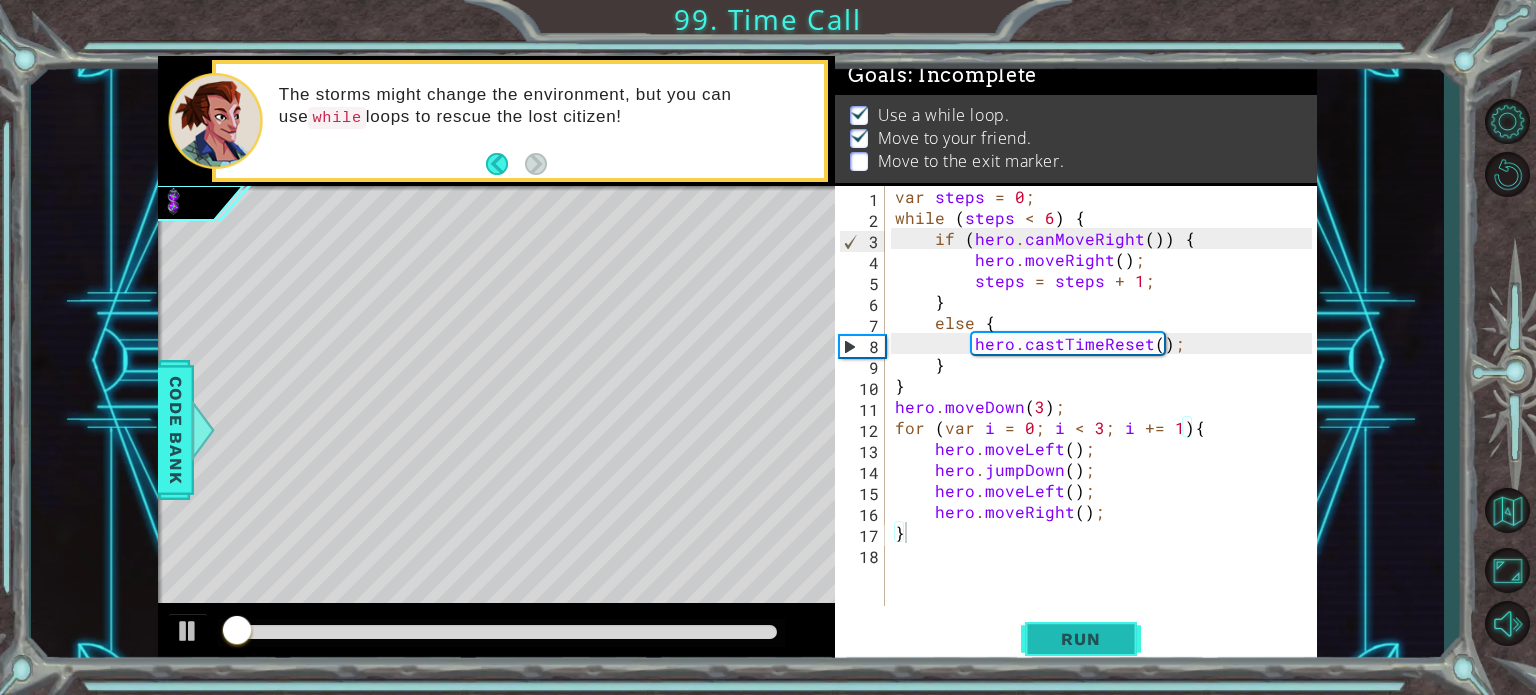 click on "Run" at bounding box center (1081, 639) 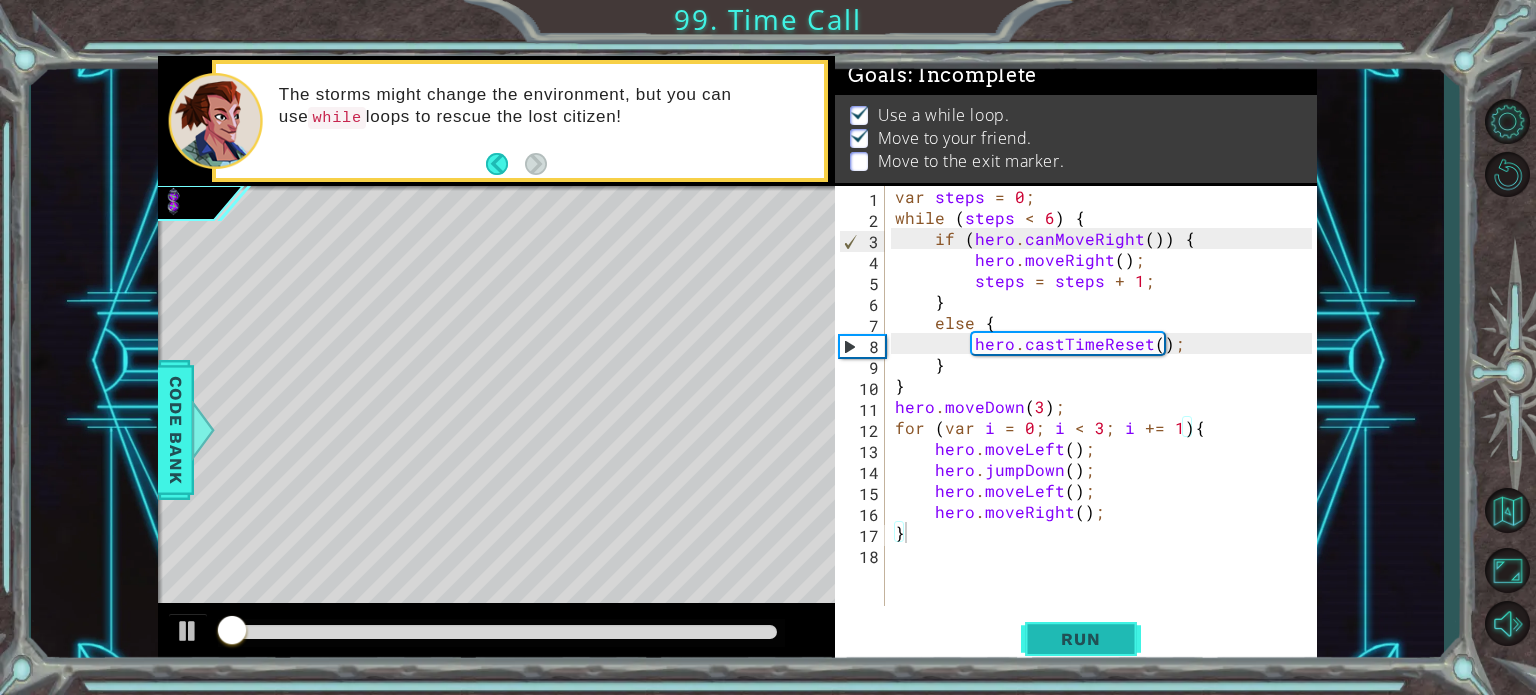 click on "Run" at bounding box center (1081, 639) 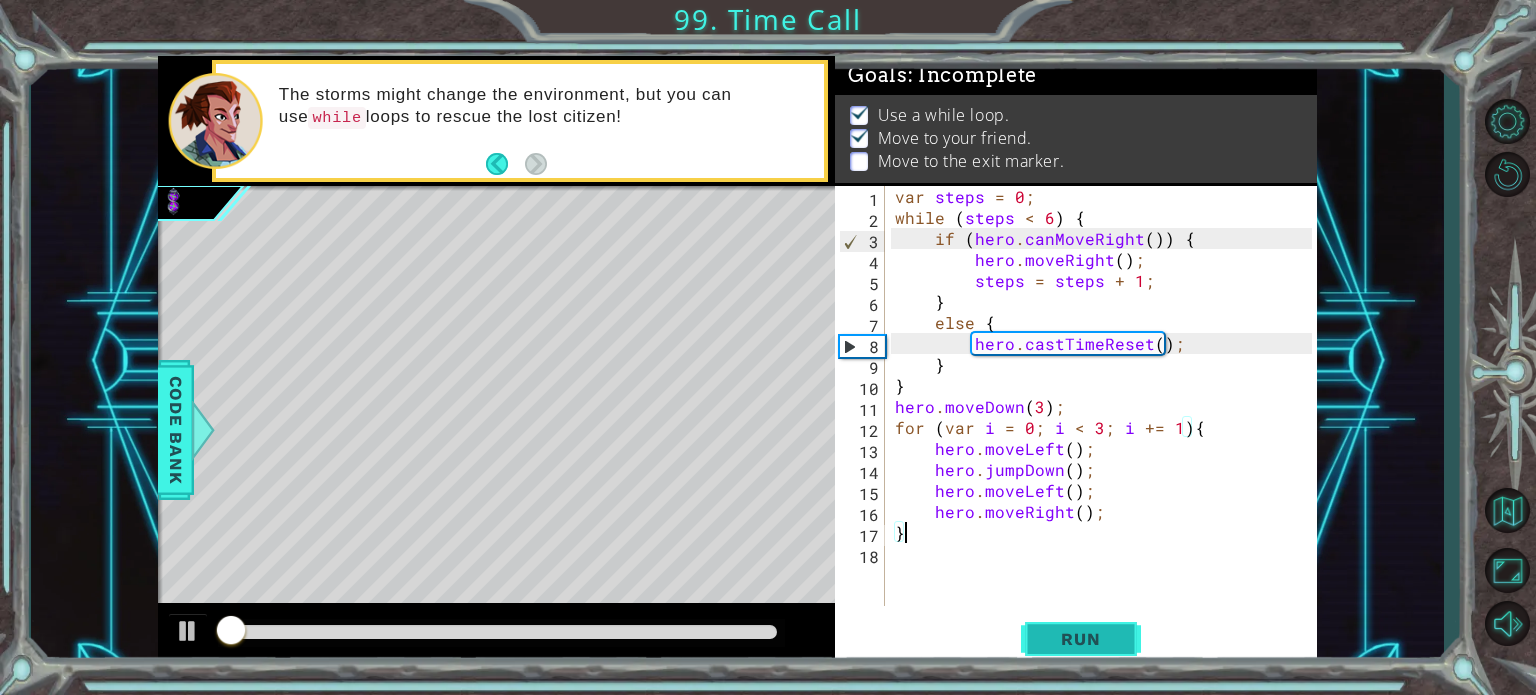 click on "Run" at bounding box center [1081, 639] 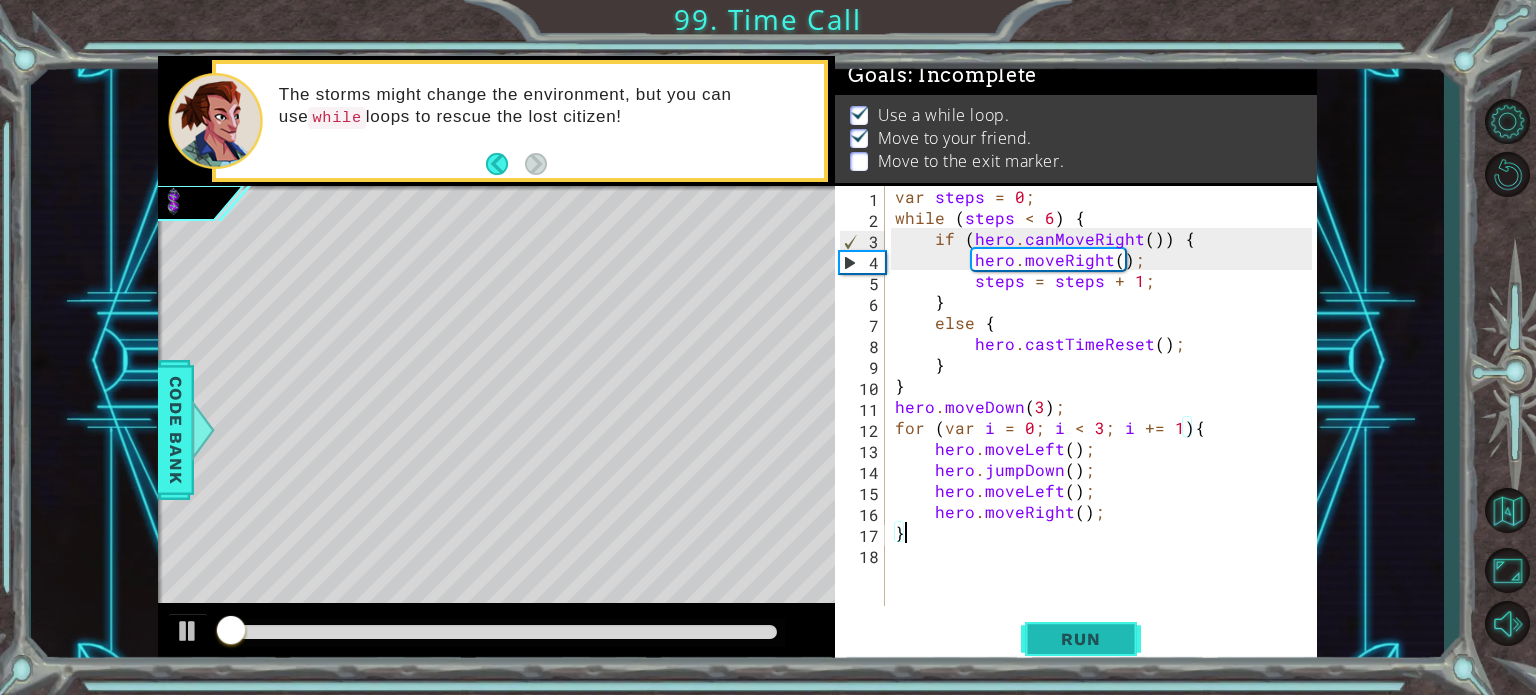 click on "Run" at bounding box center (1081, 639) 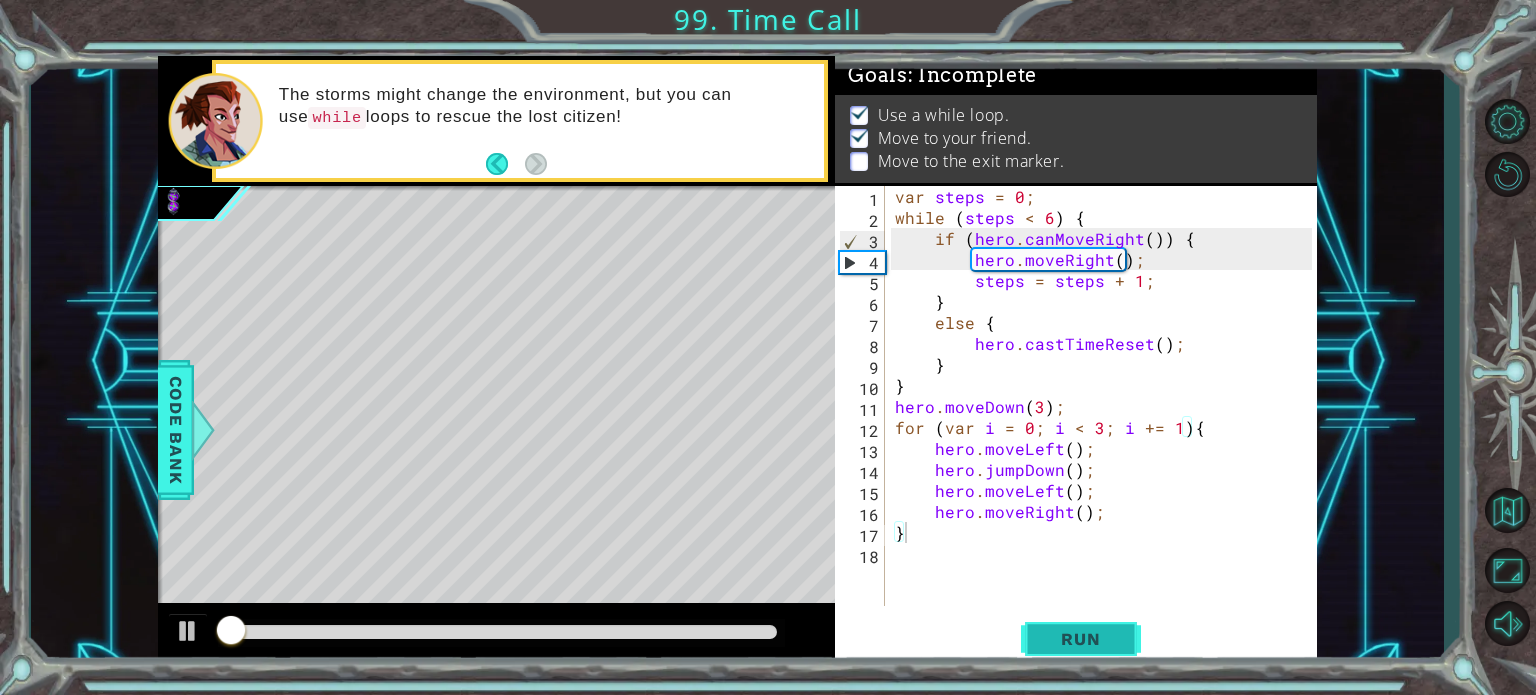 click on "Run" at bounding box center [1081, 639] 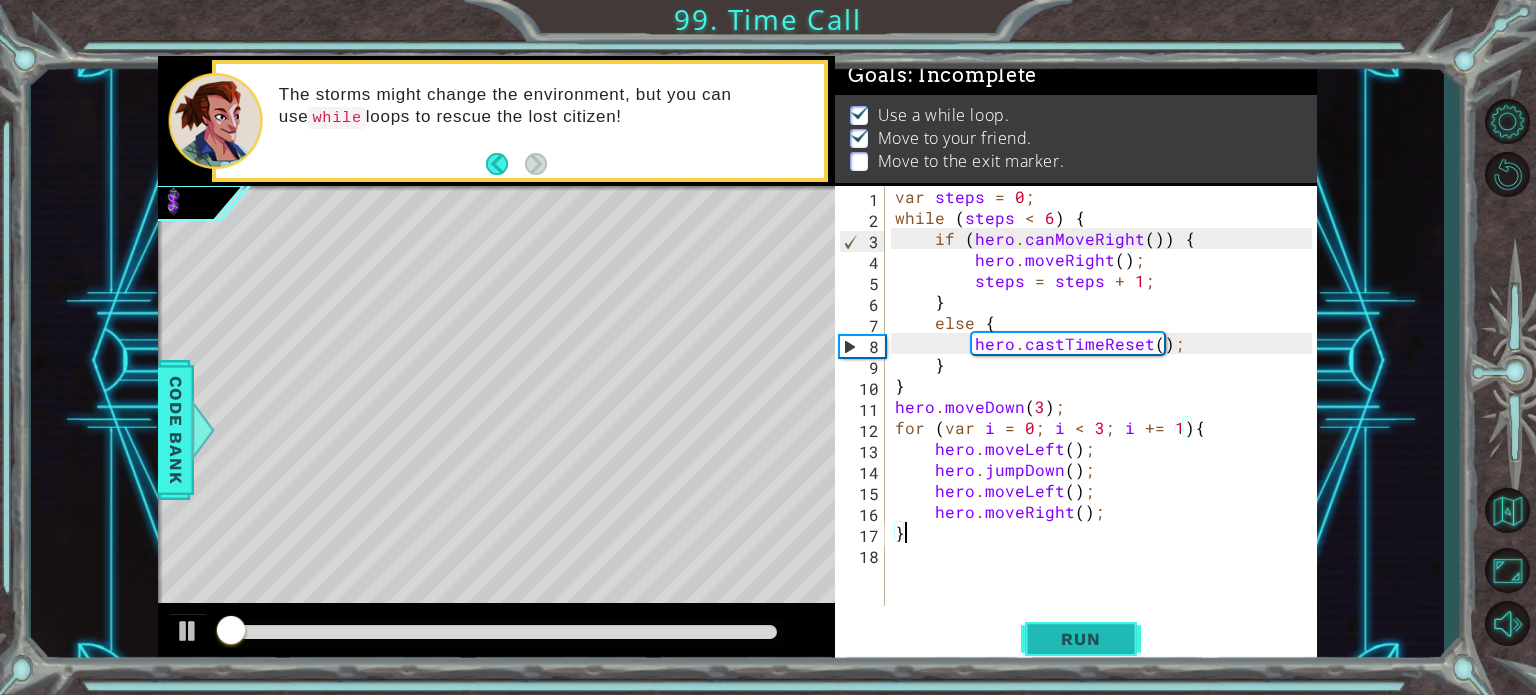 click on "Run" at bounding box center [1081, 639] 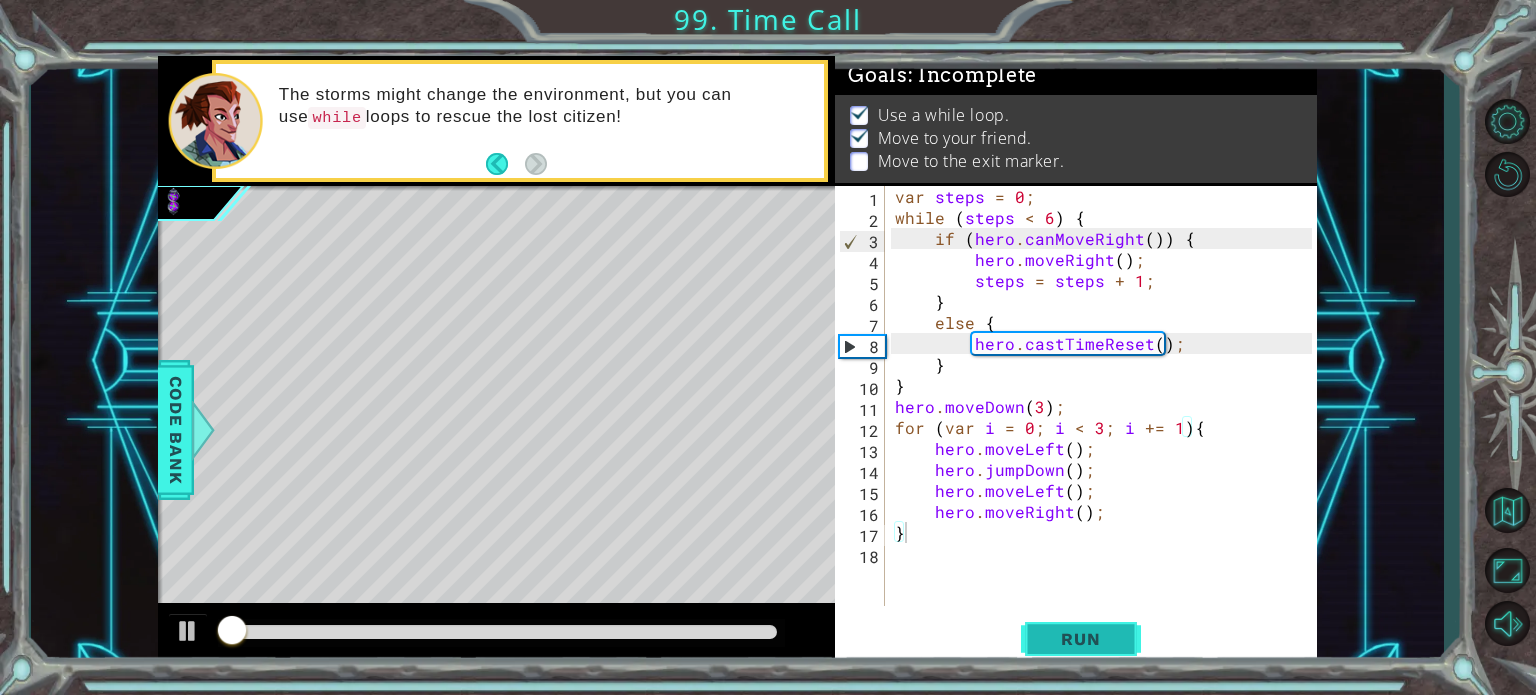 click on "Run" at bounding box center [1081, 639] 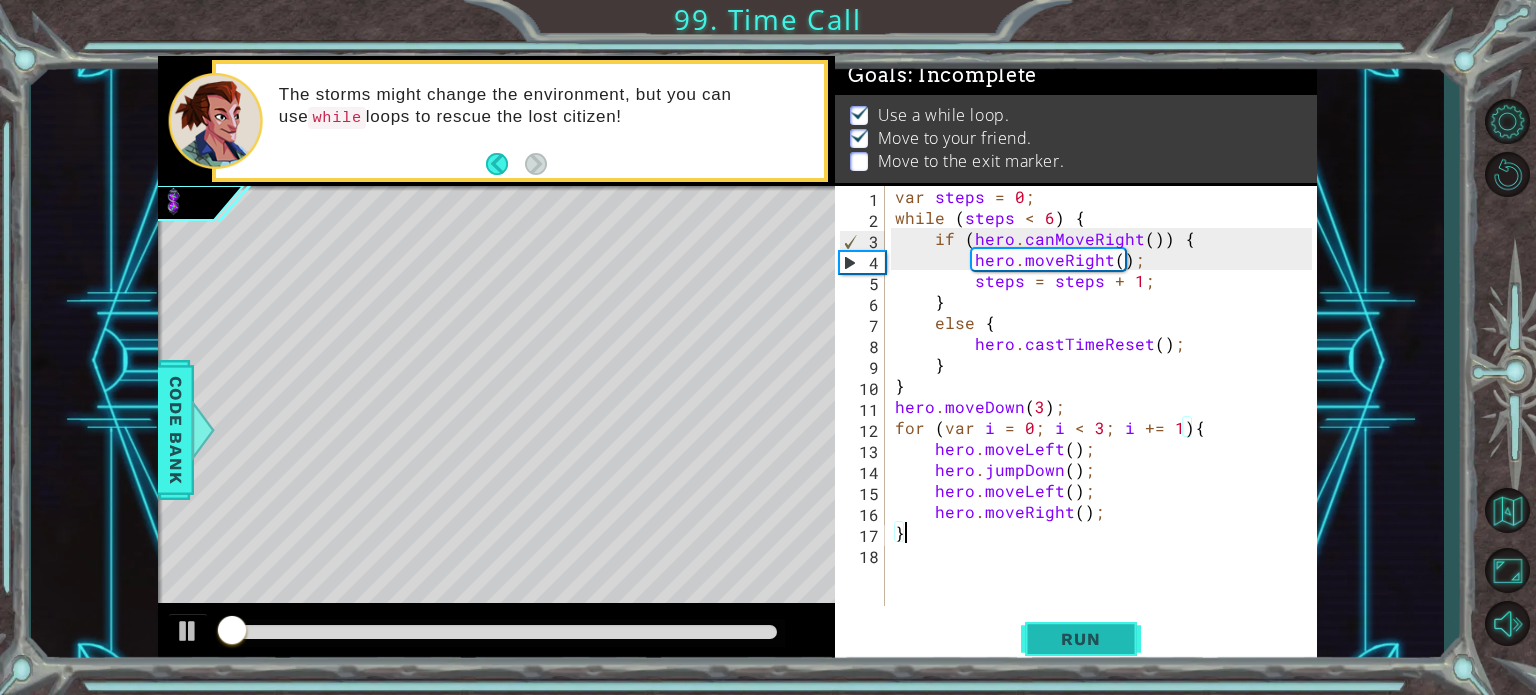 click on "Run" at bounding box center (1081, 639) 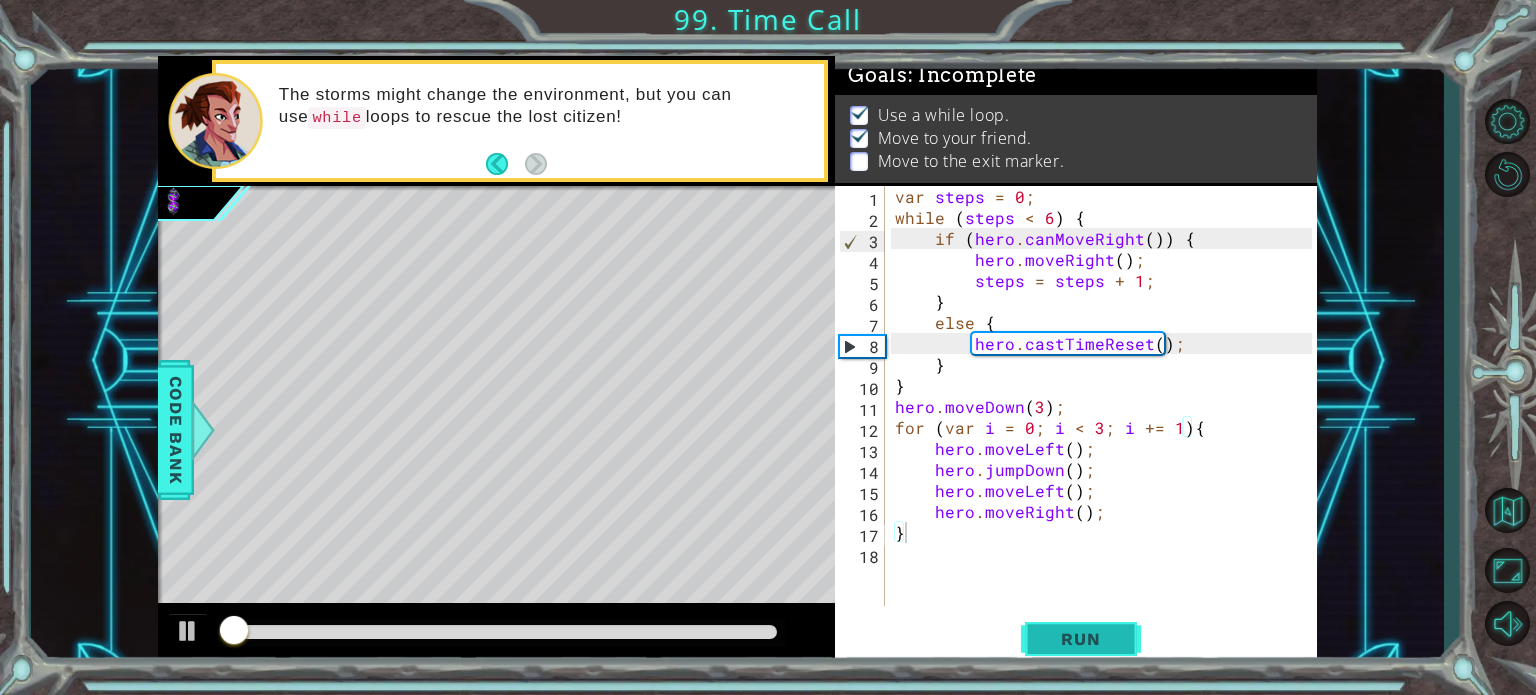 click on "Run" at bounding box center (1081, 639) 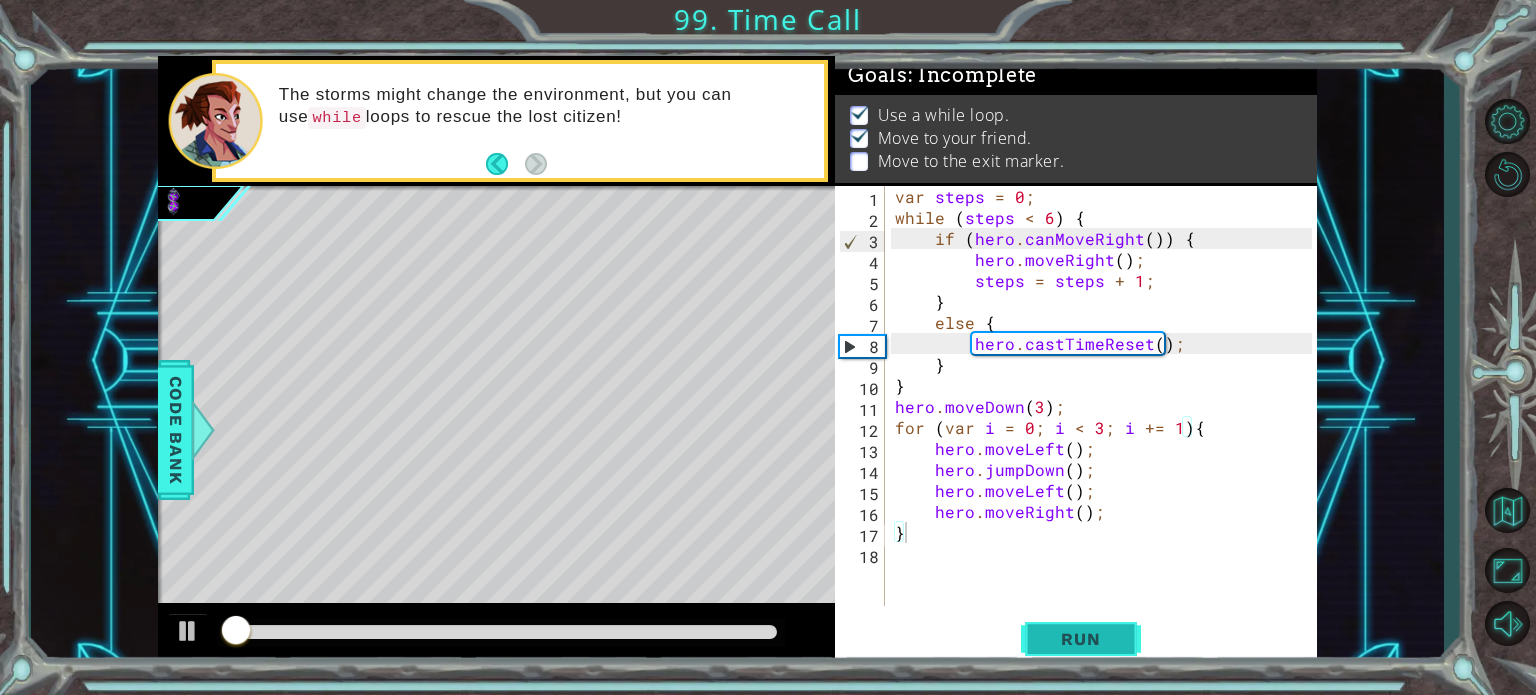 click on "Run" at bounding box center (1081, 639) 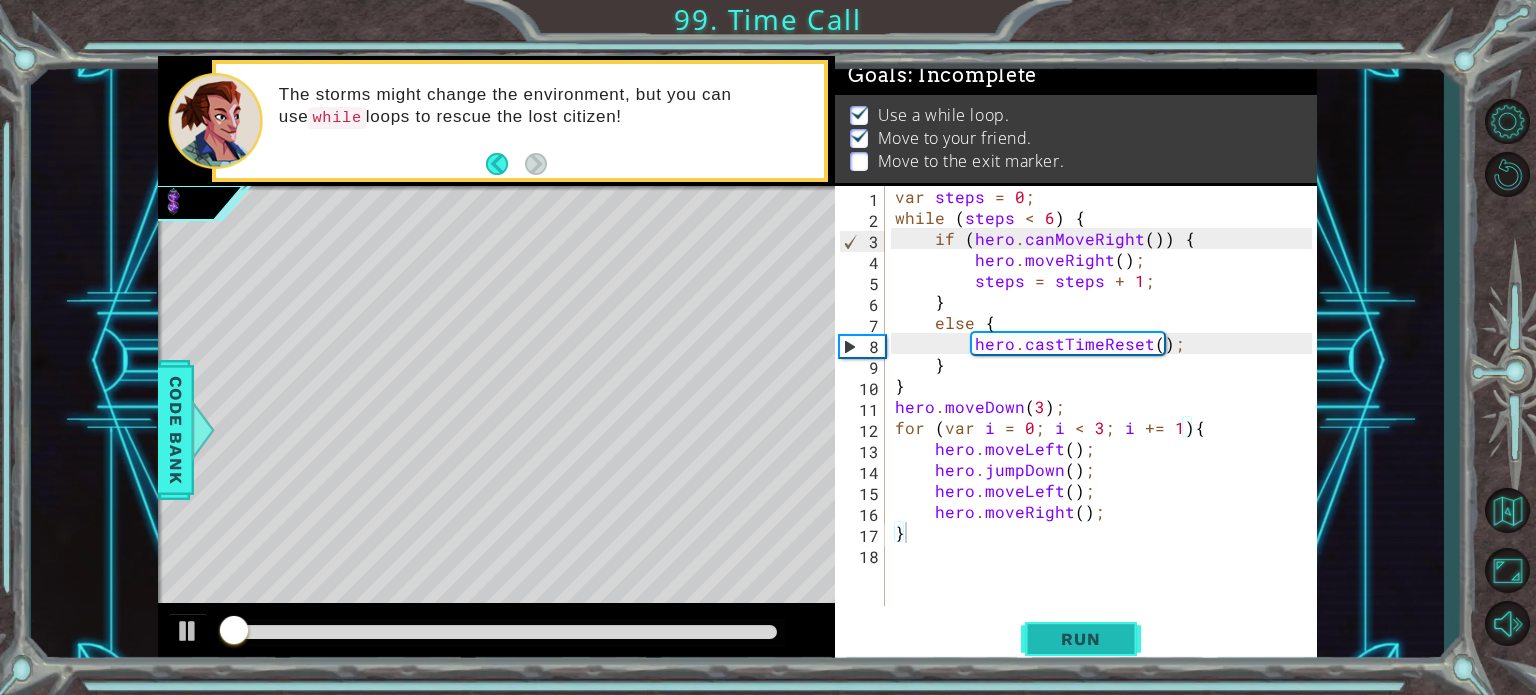 click on "Run" at bounding box center [1081, 639] 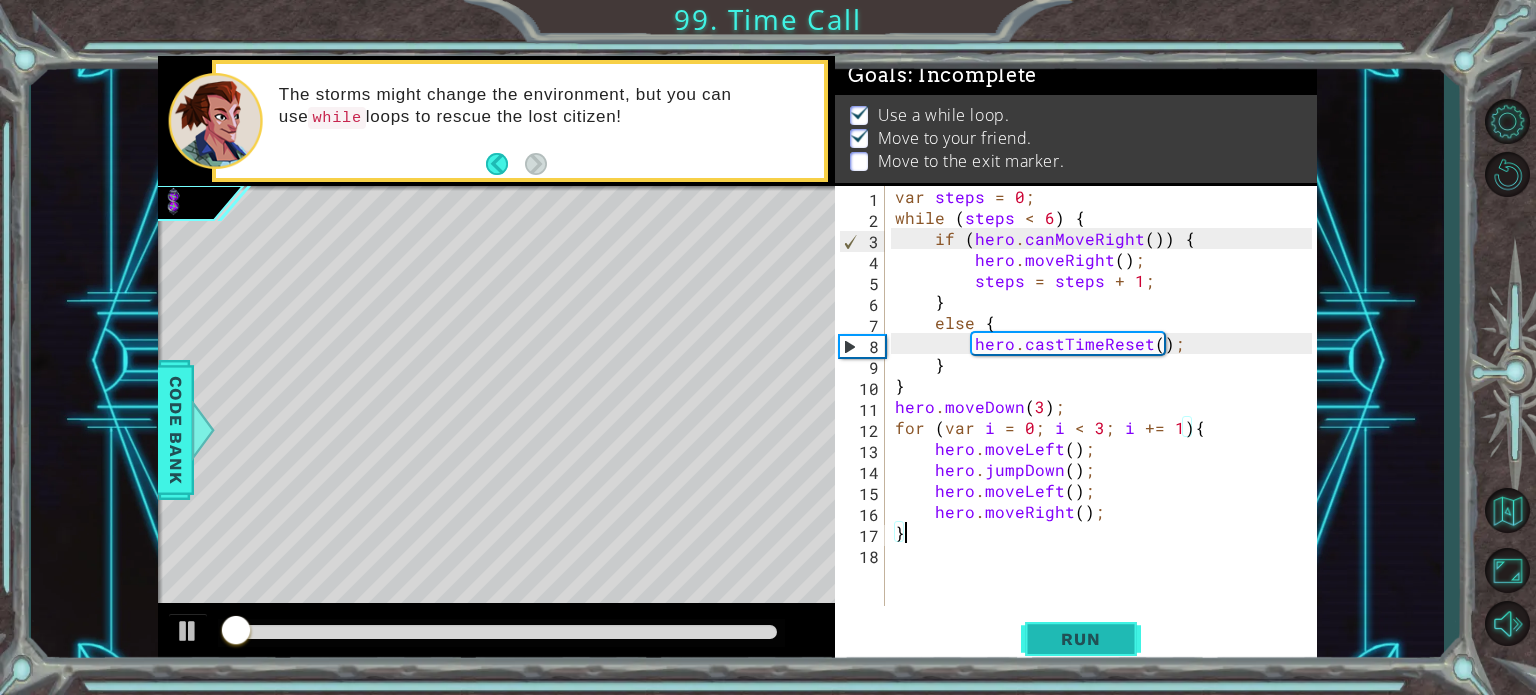 click on "Run" at bounding box center (1080, 639) 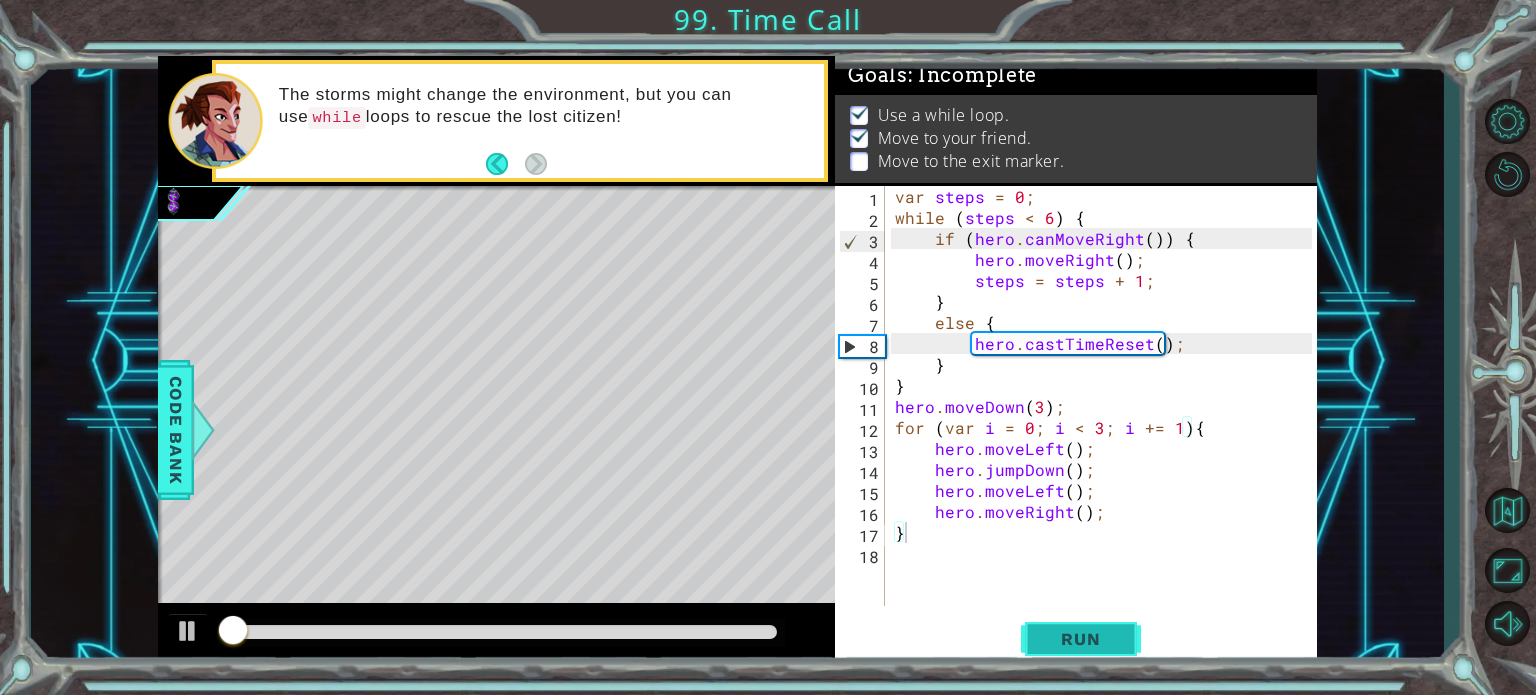 click on "Run" at bounding box center (1080, 639) 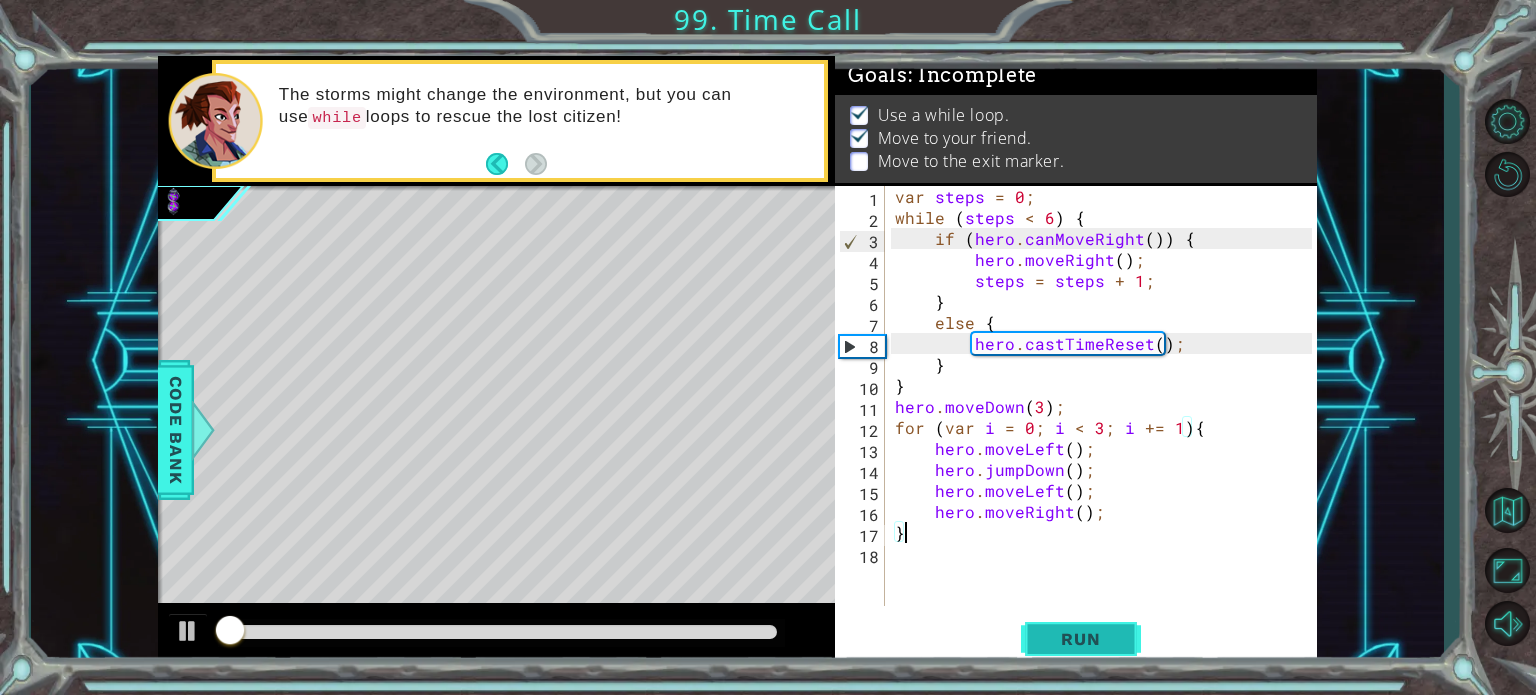 click on "Run" at bounding box center [1080, 639] 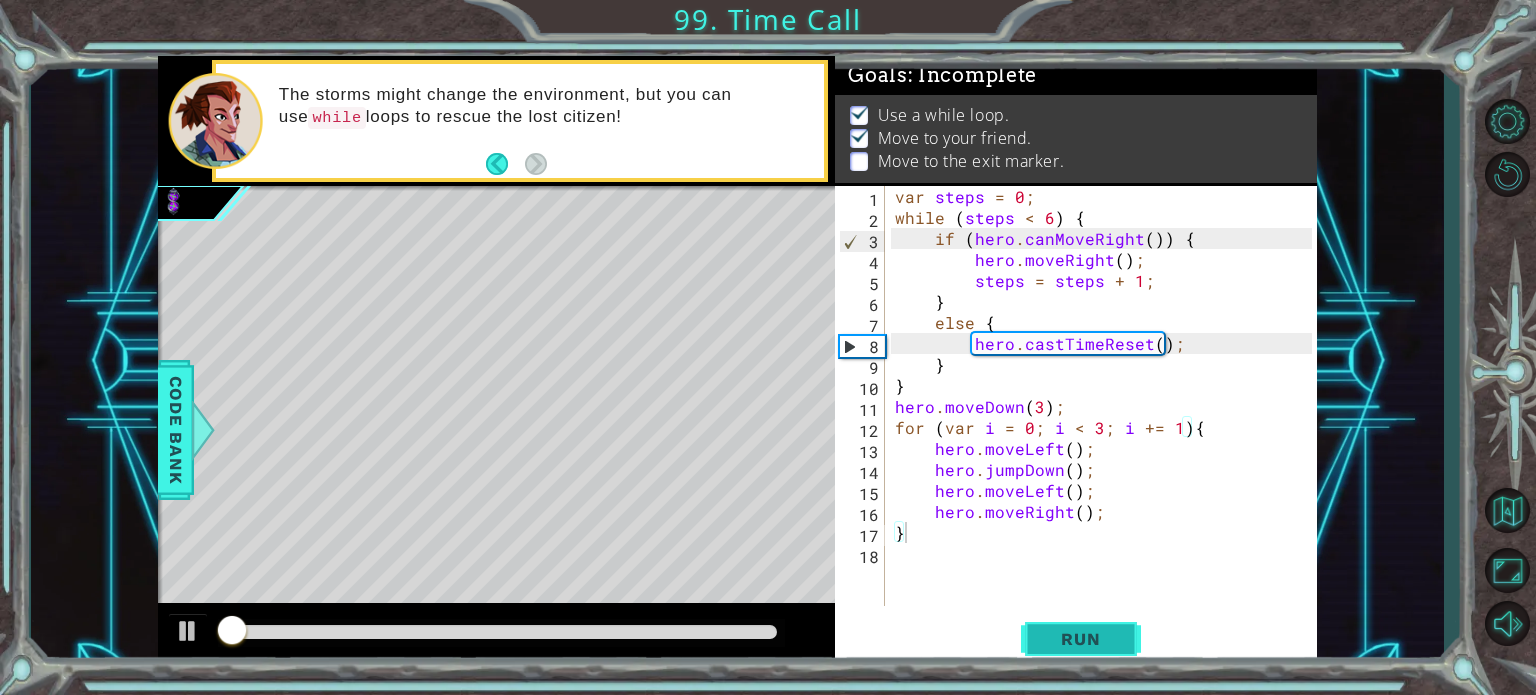 click on "Run" at bounding box center (1080, 639) 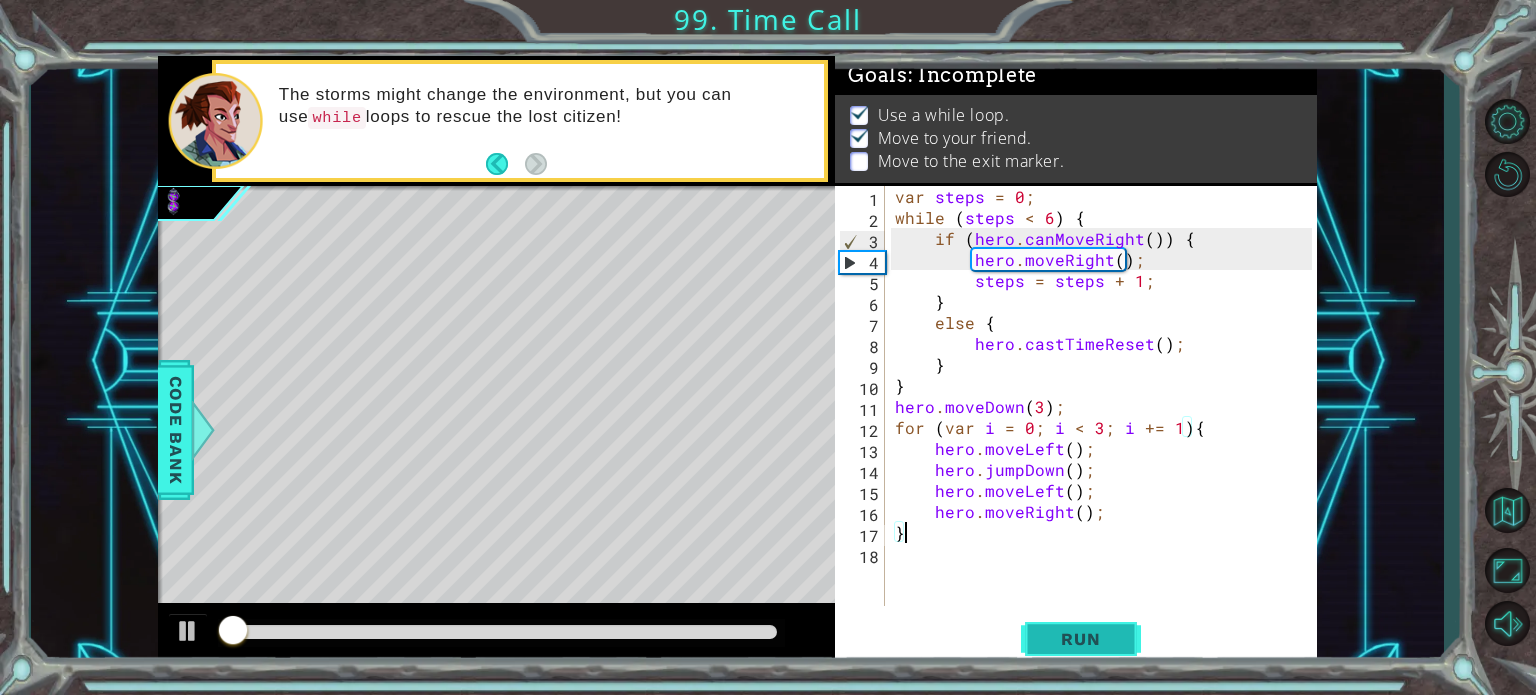 click on "Run" at bounding box center (1080, 639) 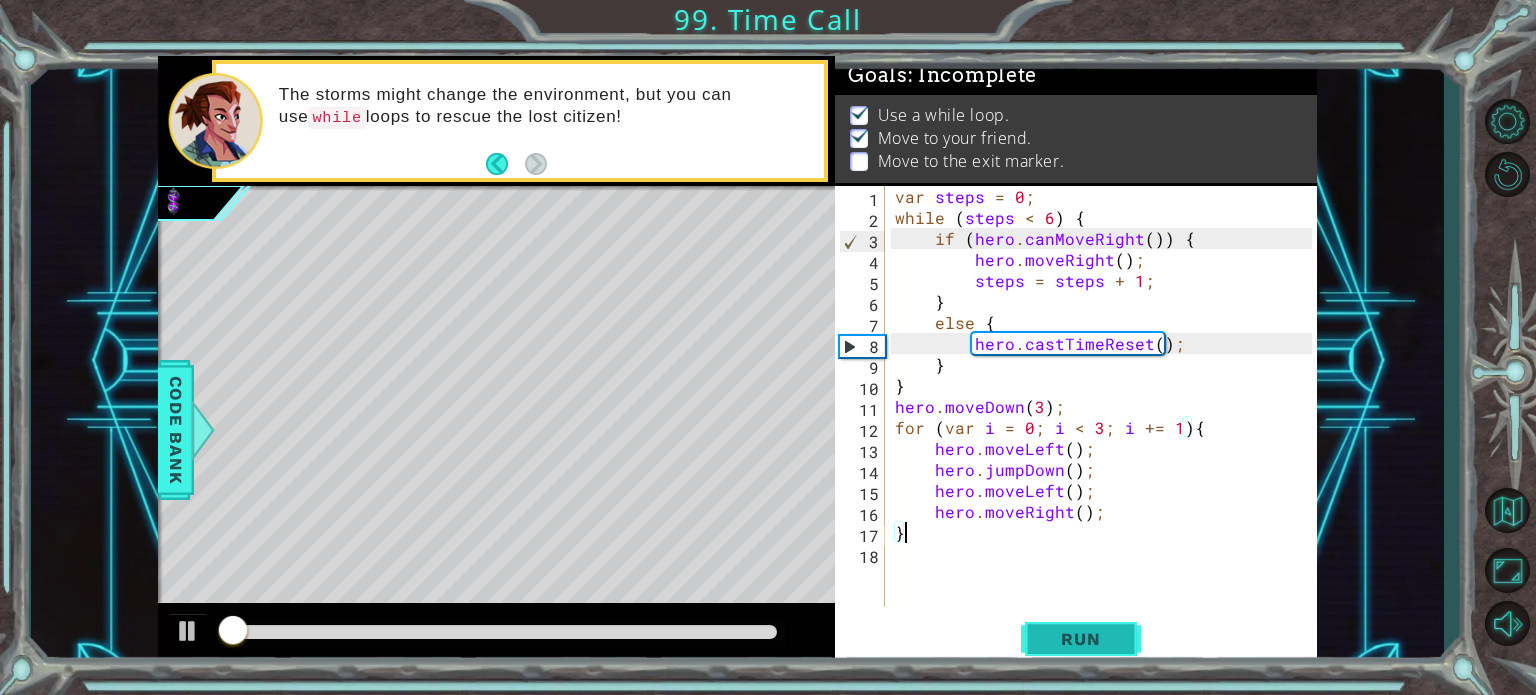 click on "Run" at bounding box center [1080, 639] 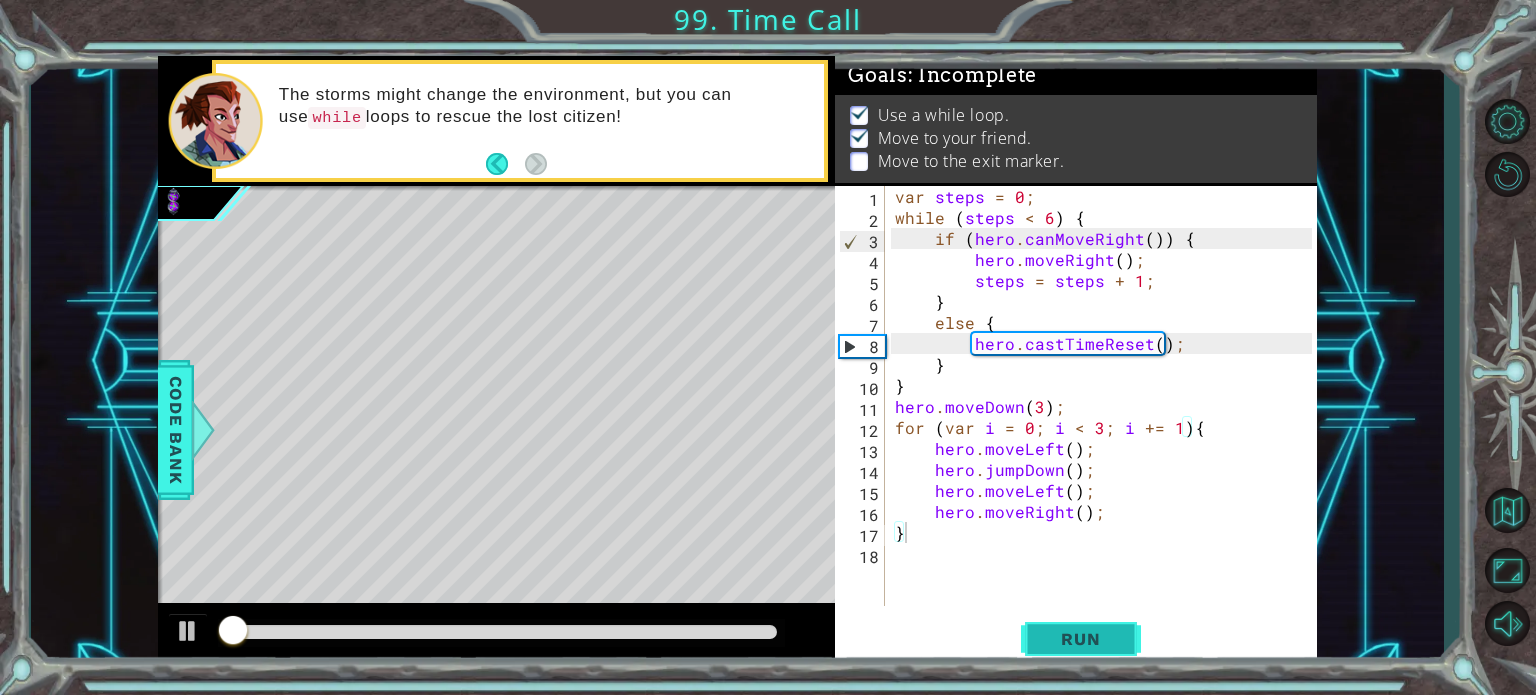 click on "Run" at bounding box center (1080, 639) 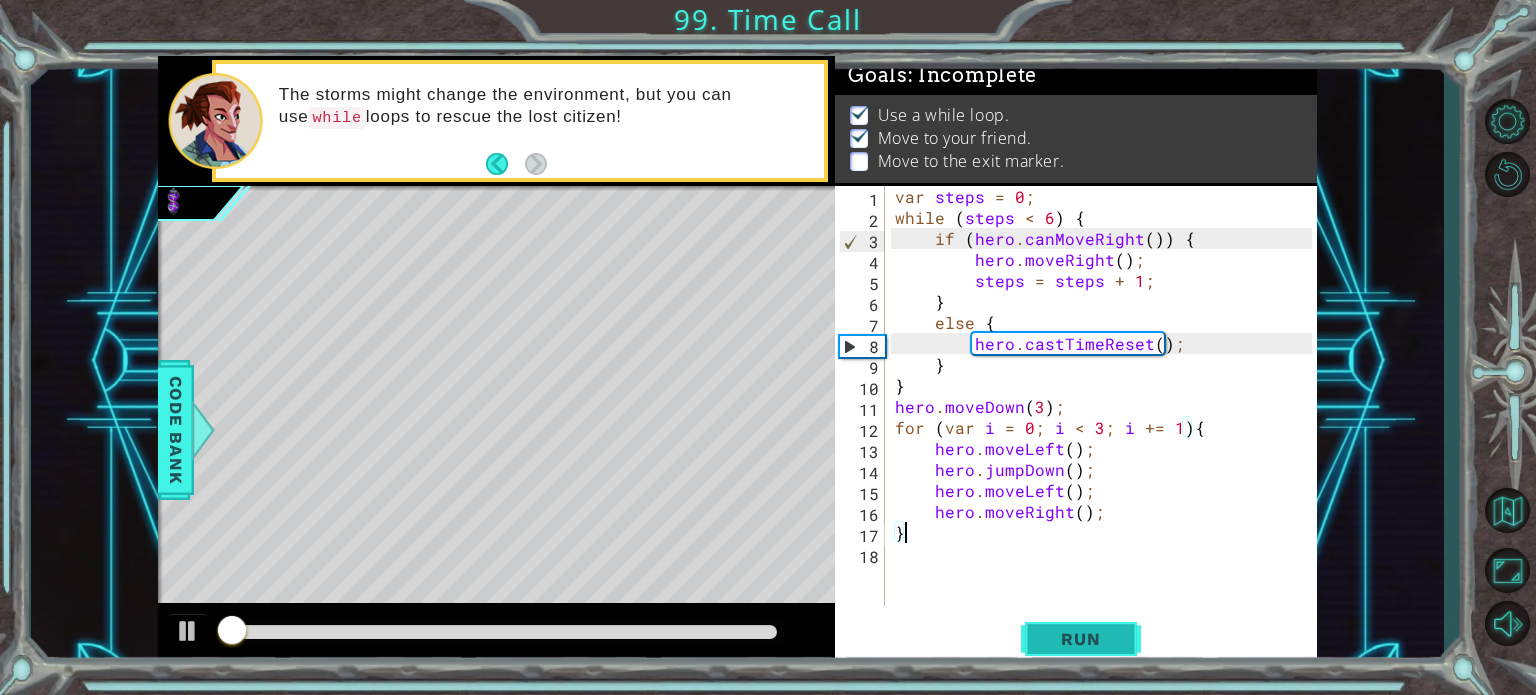 click on "Run" at bounding box center [1080, 639] 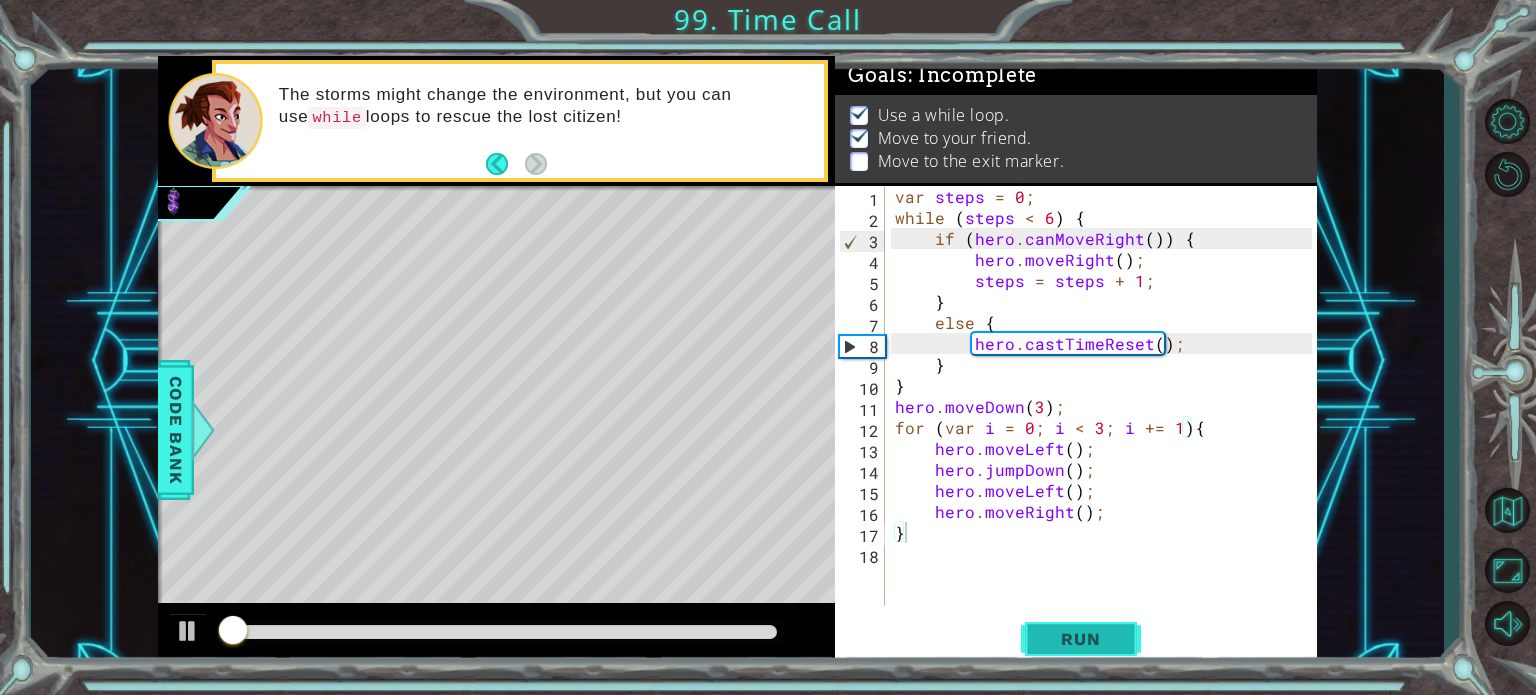 click on "Run" at bounding box center (1080, 639) 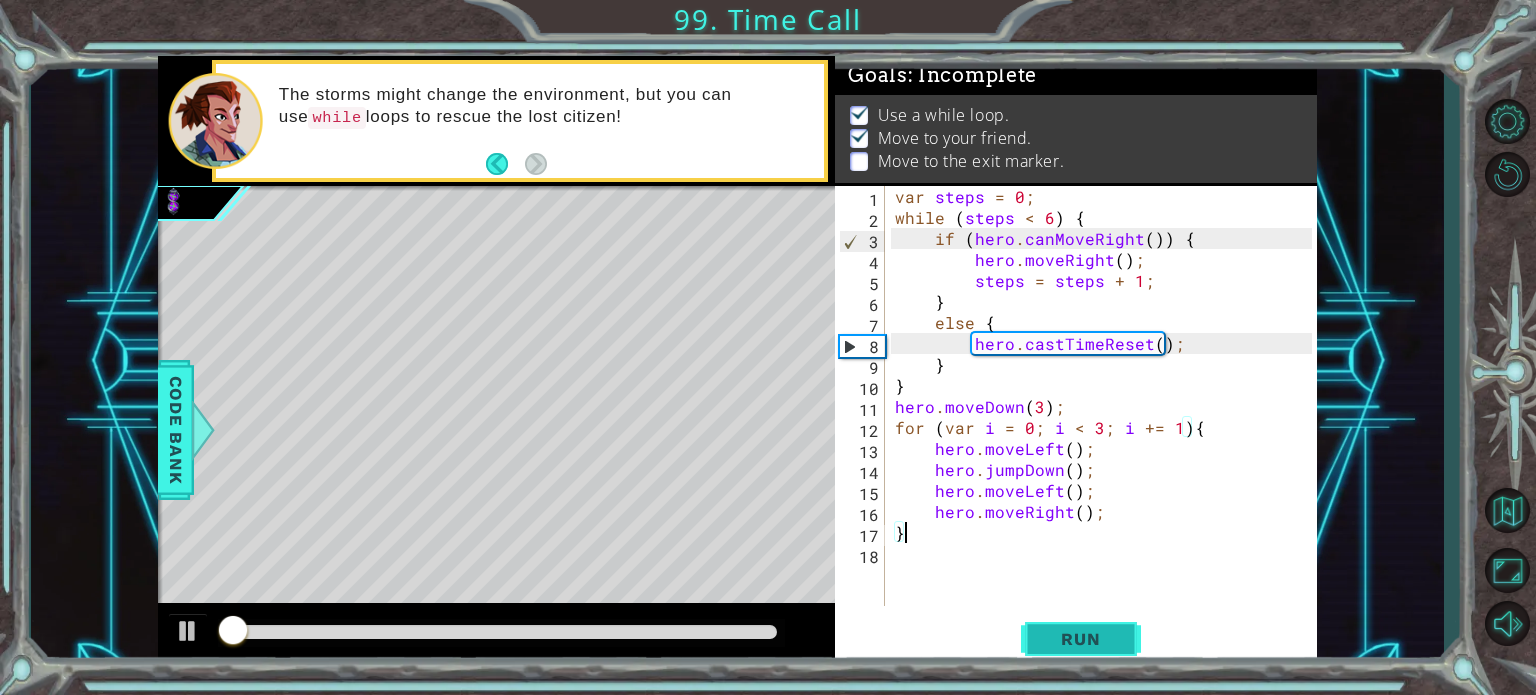 click on "Run" at bounding box center [1080, 639] 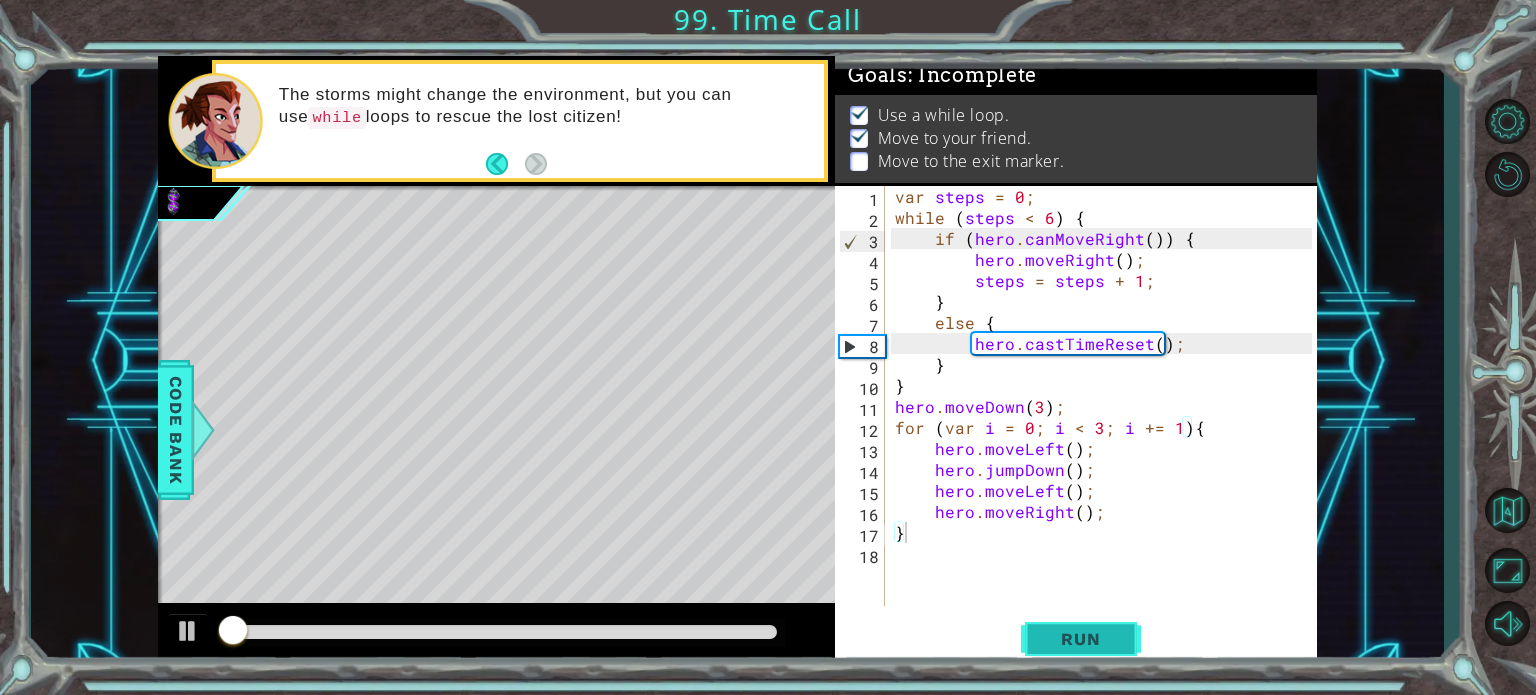 click on "Run" at bounding box center [1080, 639] 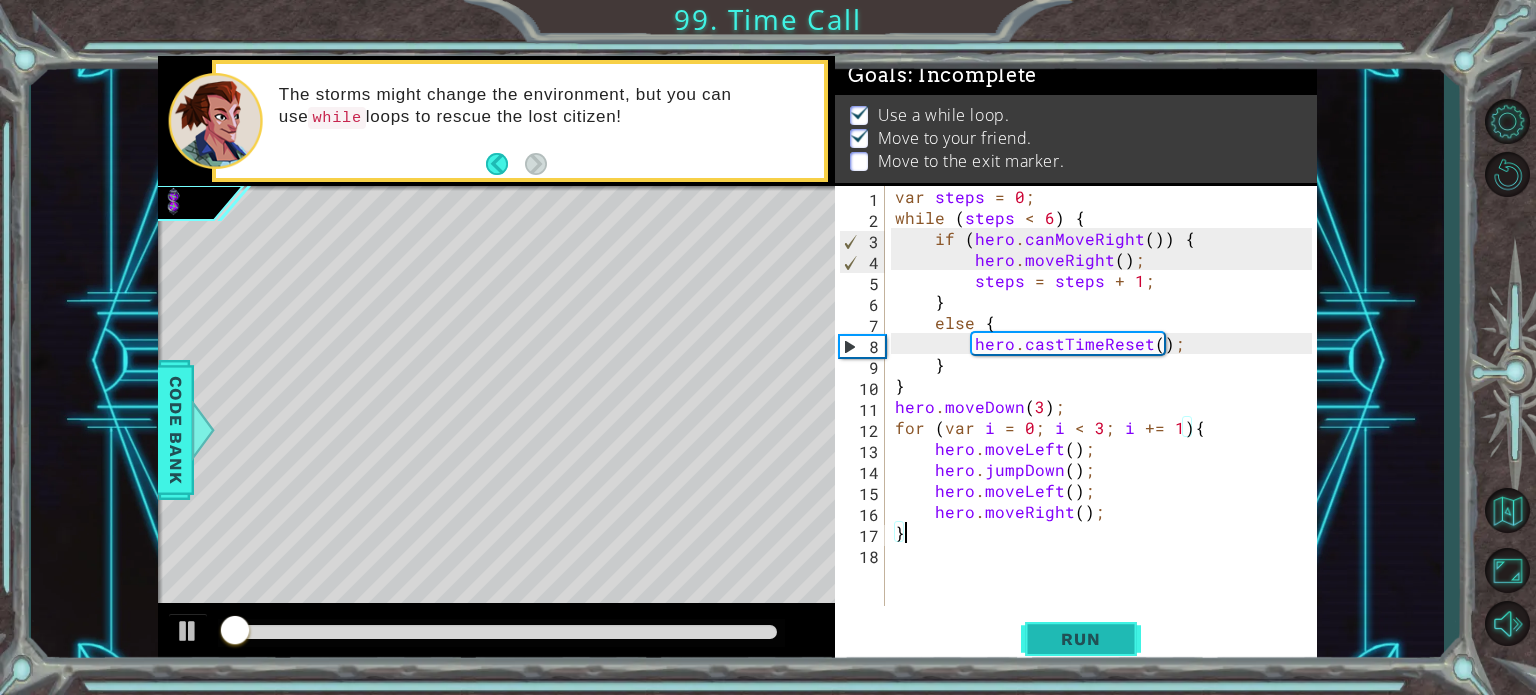 click on "Run" at bounding box center [1080, 639] 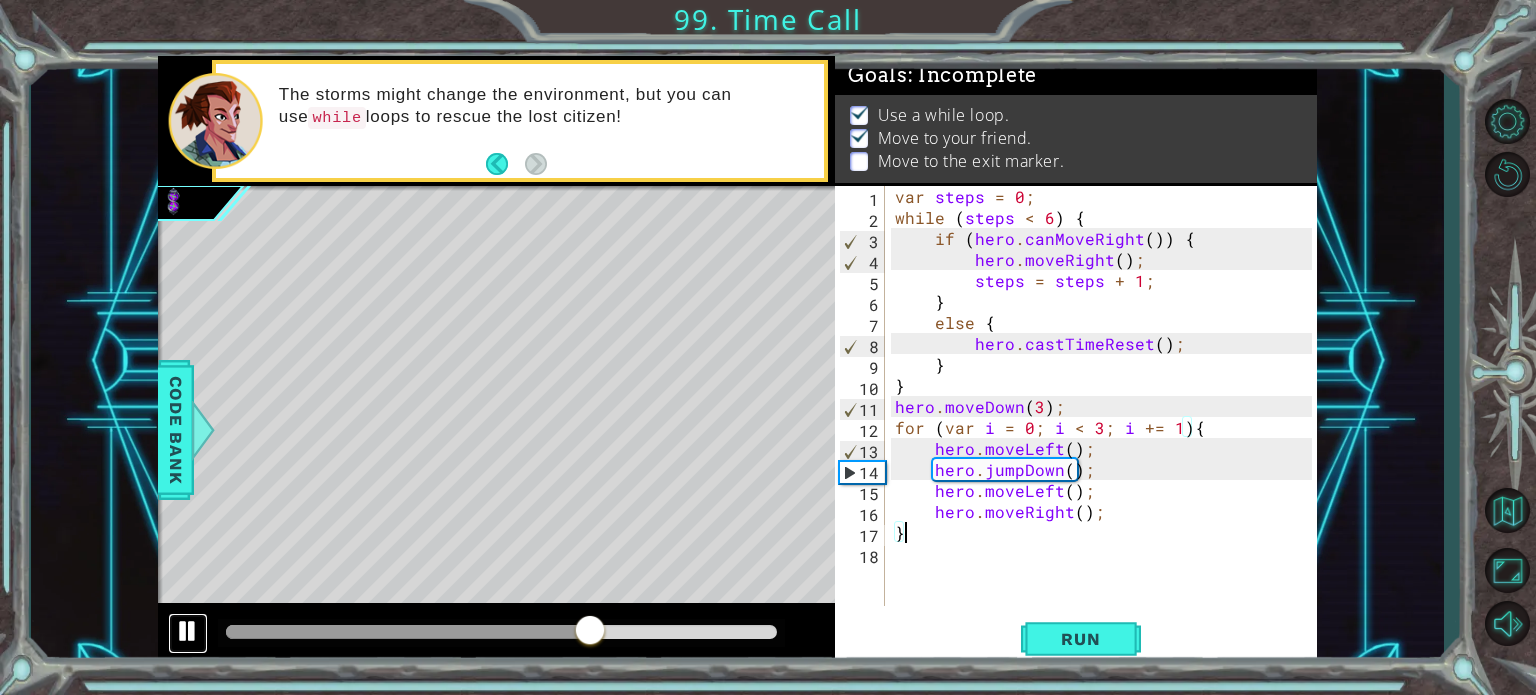 click at bounding box center (188, 633) 